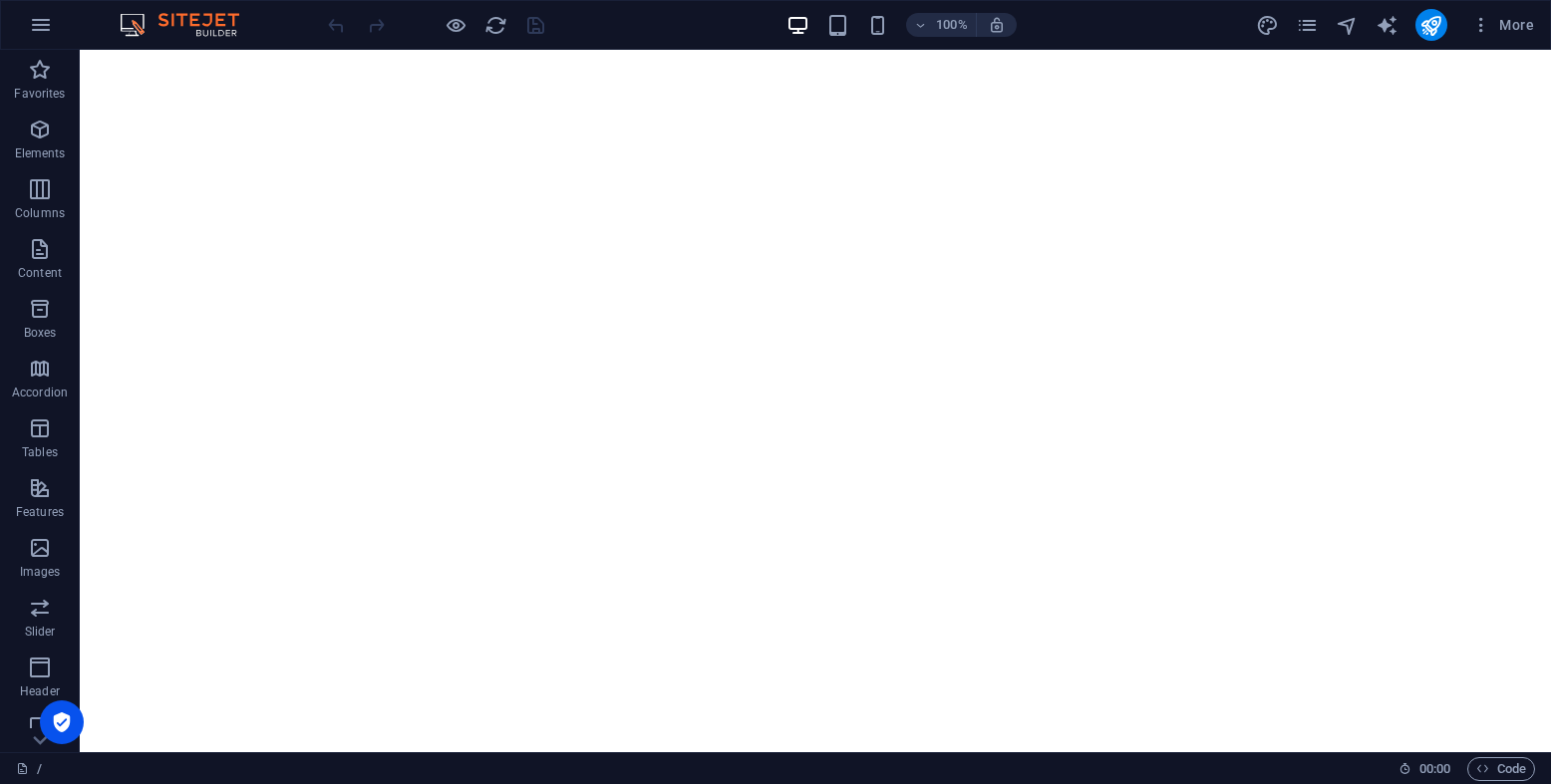 scroll, scrollTop: 0, scrollLeft: 0, axis: both 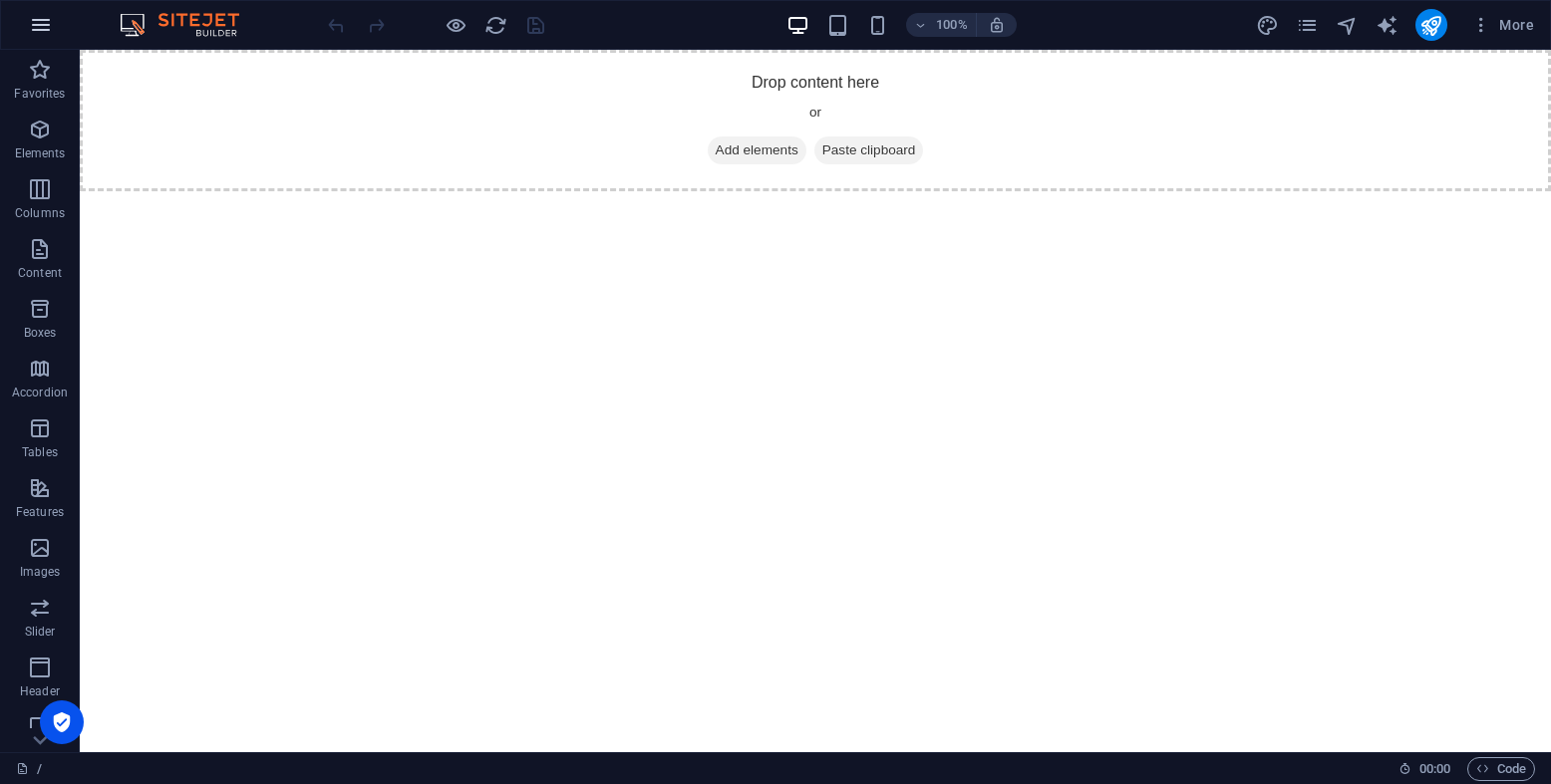 click at bounding box center (41, 25) 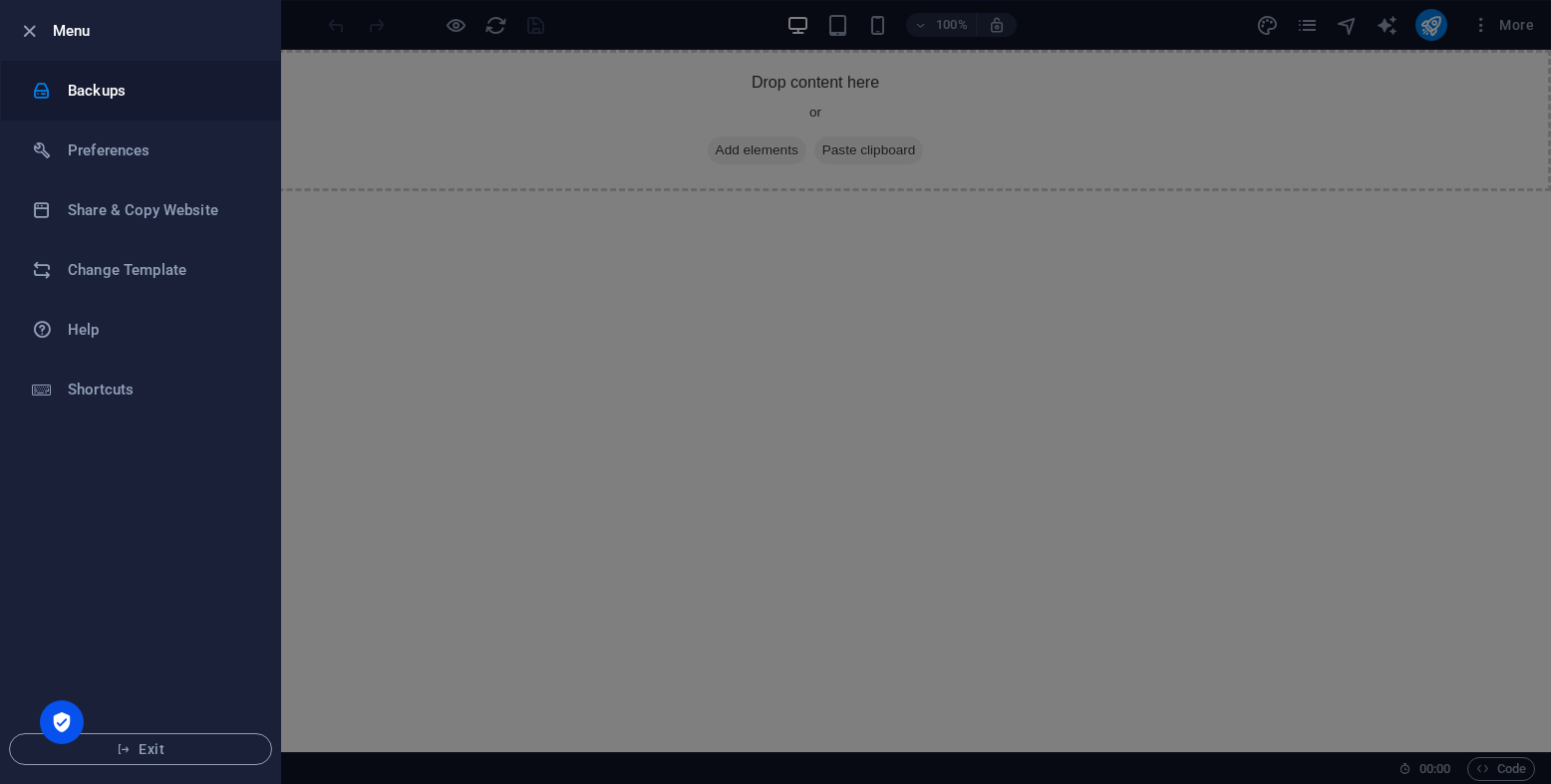 click on "Backups" at bounding box center (159, 91) 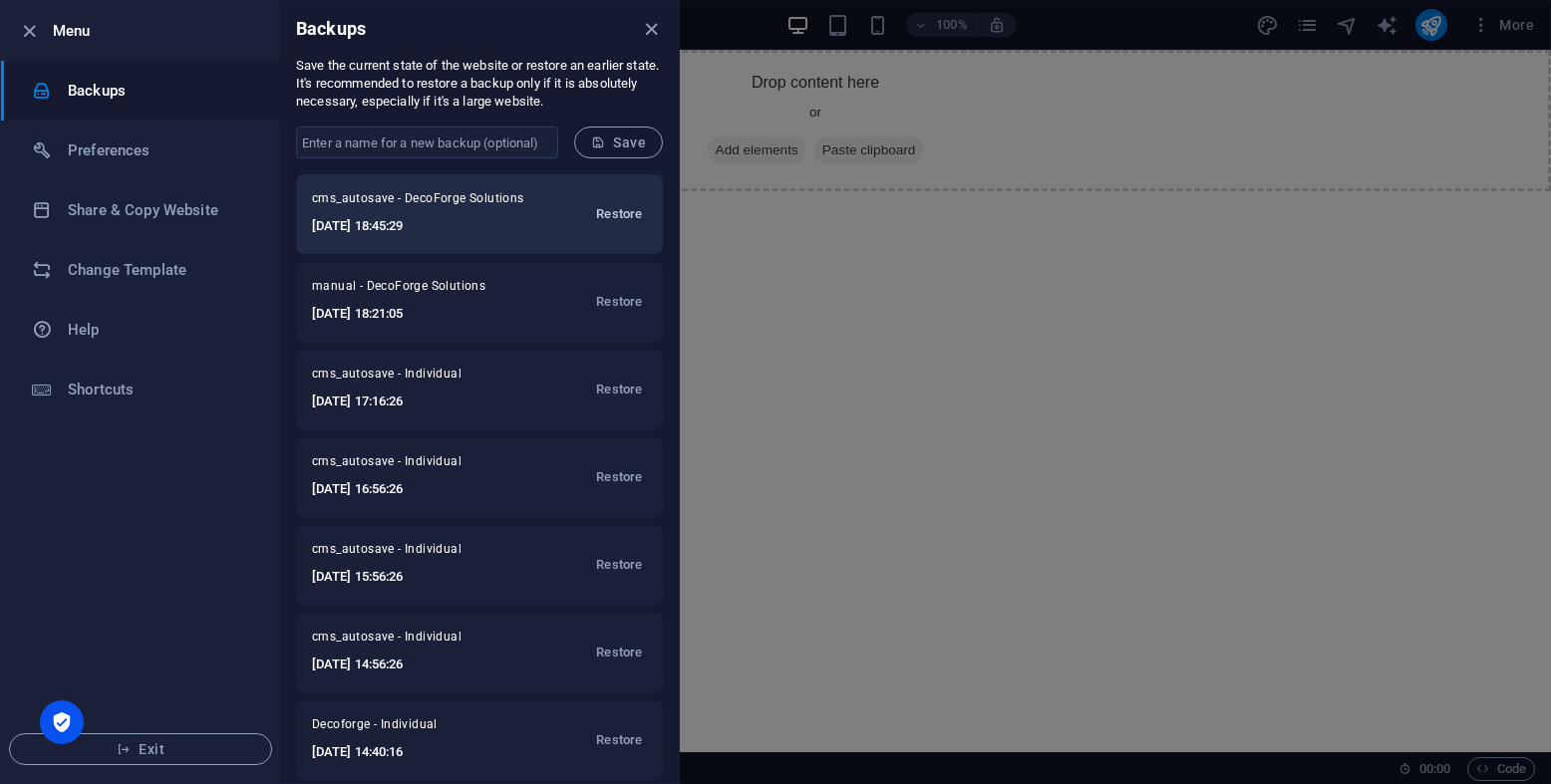 click on "Restore" at bounding box center (619, 214) 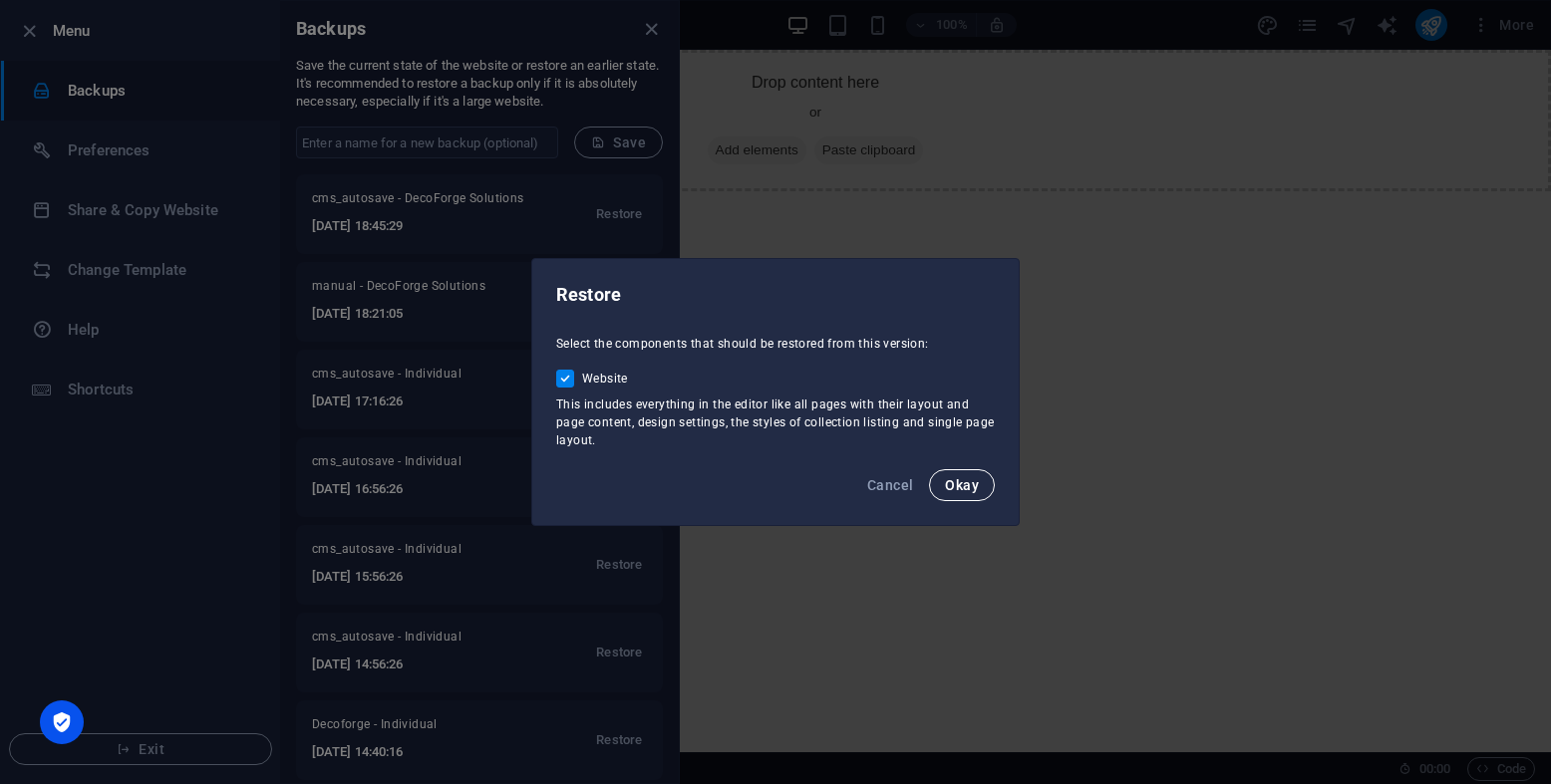 click on "Okay" at bounding box center [962, 485] 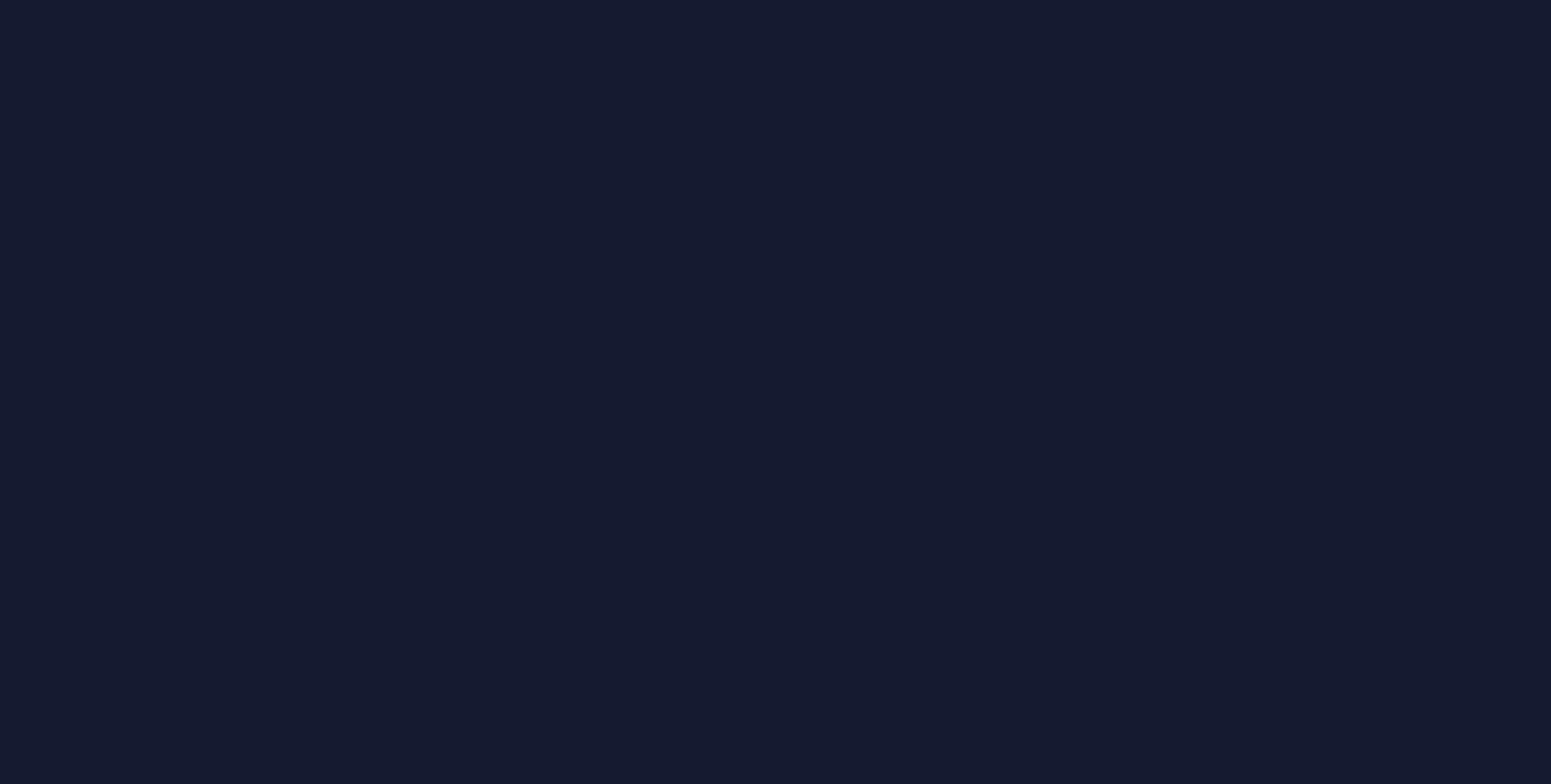 scroll, scrollTop: 0, scrollLeft: 0, axis: both 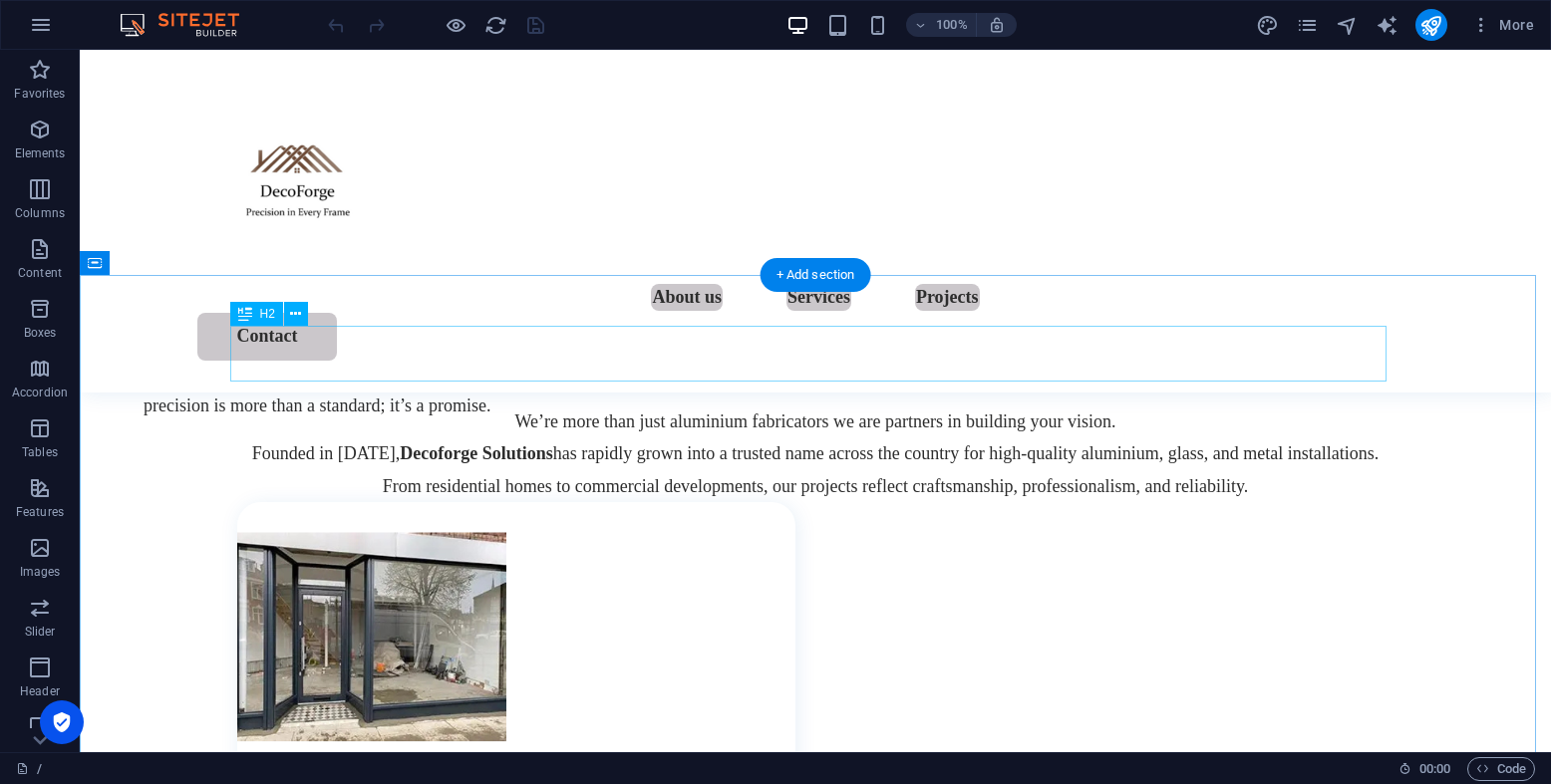 click on "Our Services" at bounding box center (815, 354) 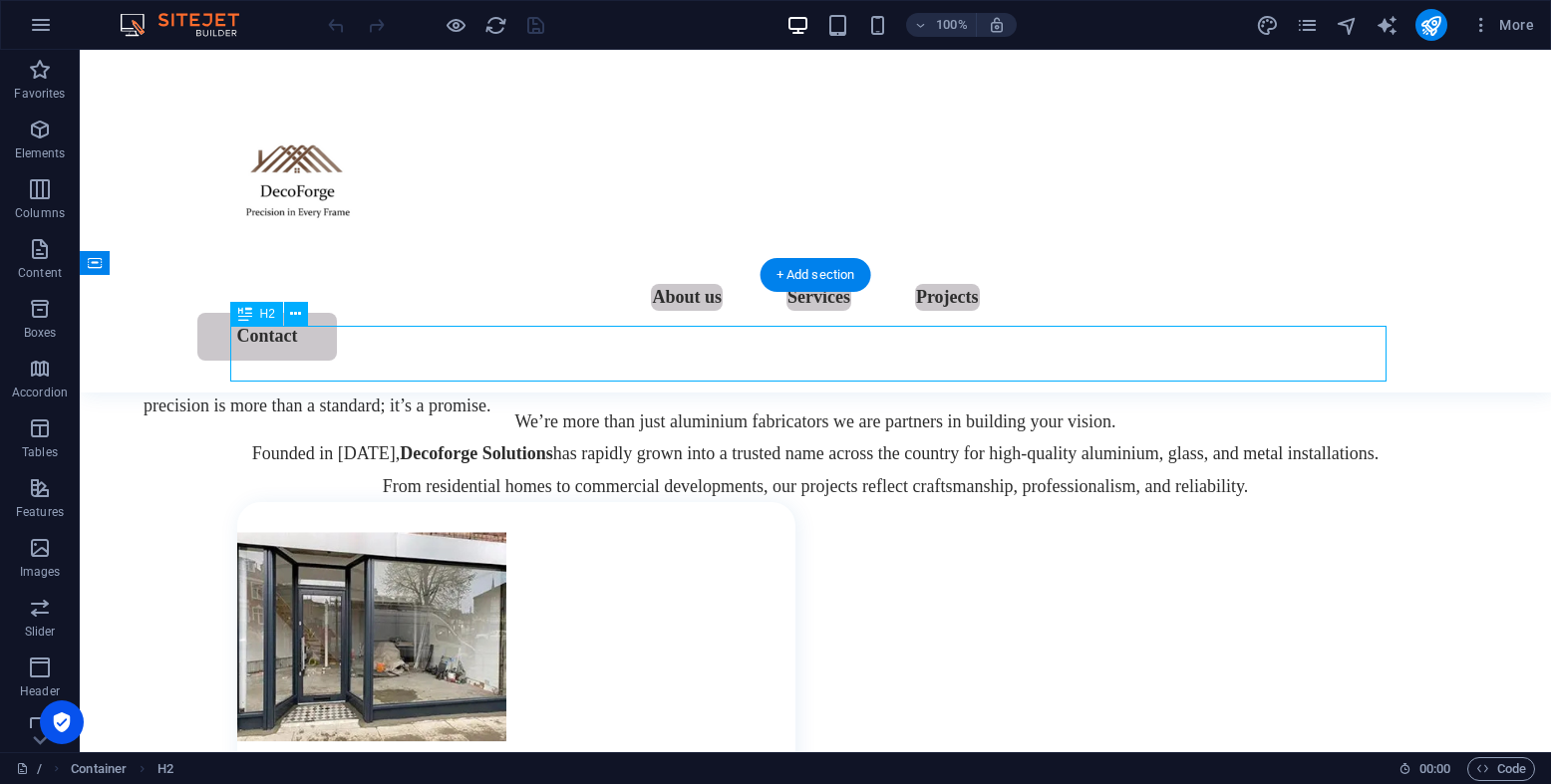 click on "Our Services" at bounding box center [815, 354] 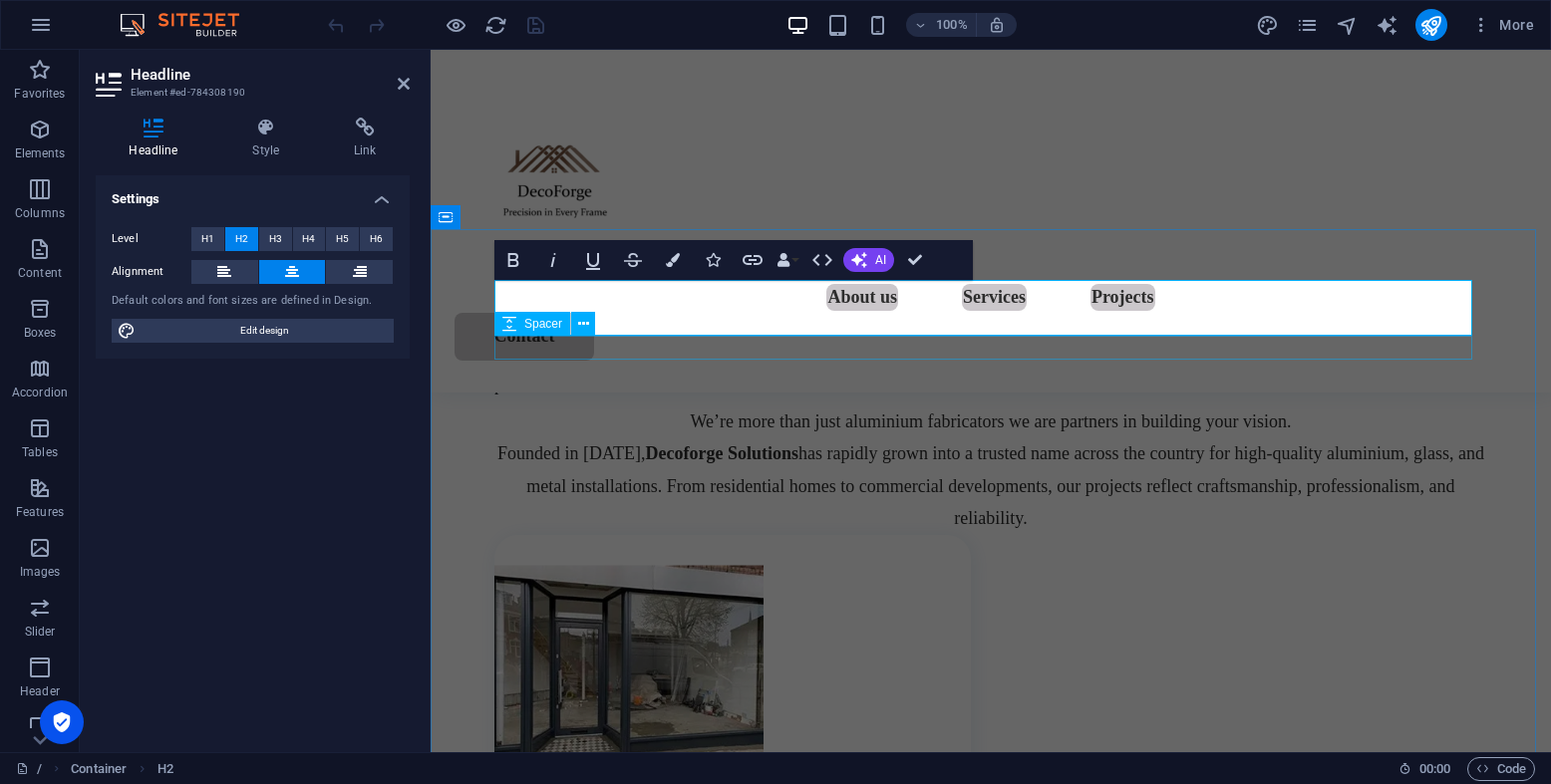 scroll, scrollTop: 1440, scrollLeft: 0, axis: vertical 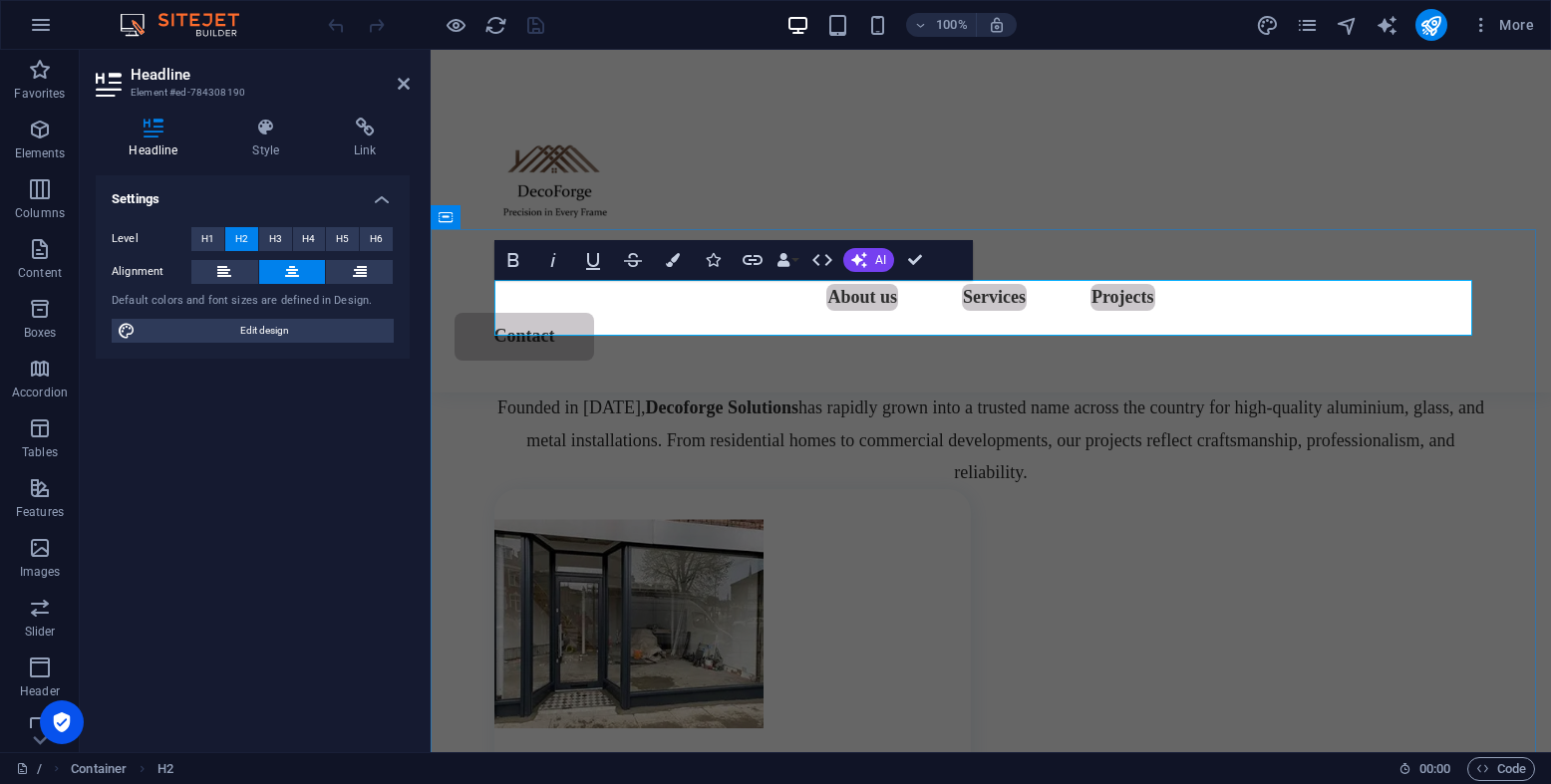 click on "Our Services" at bounding box center [991, 308] 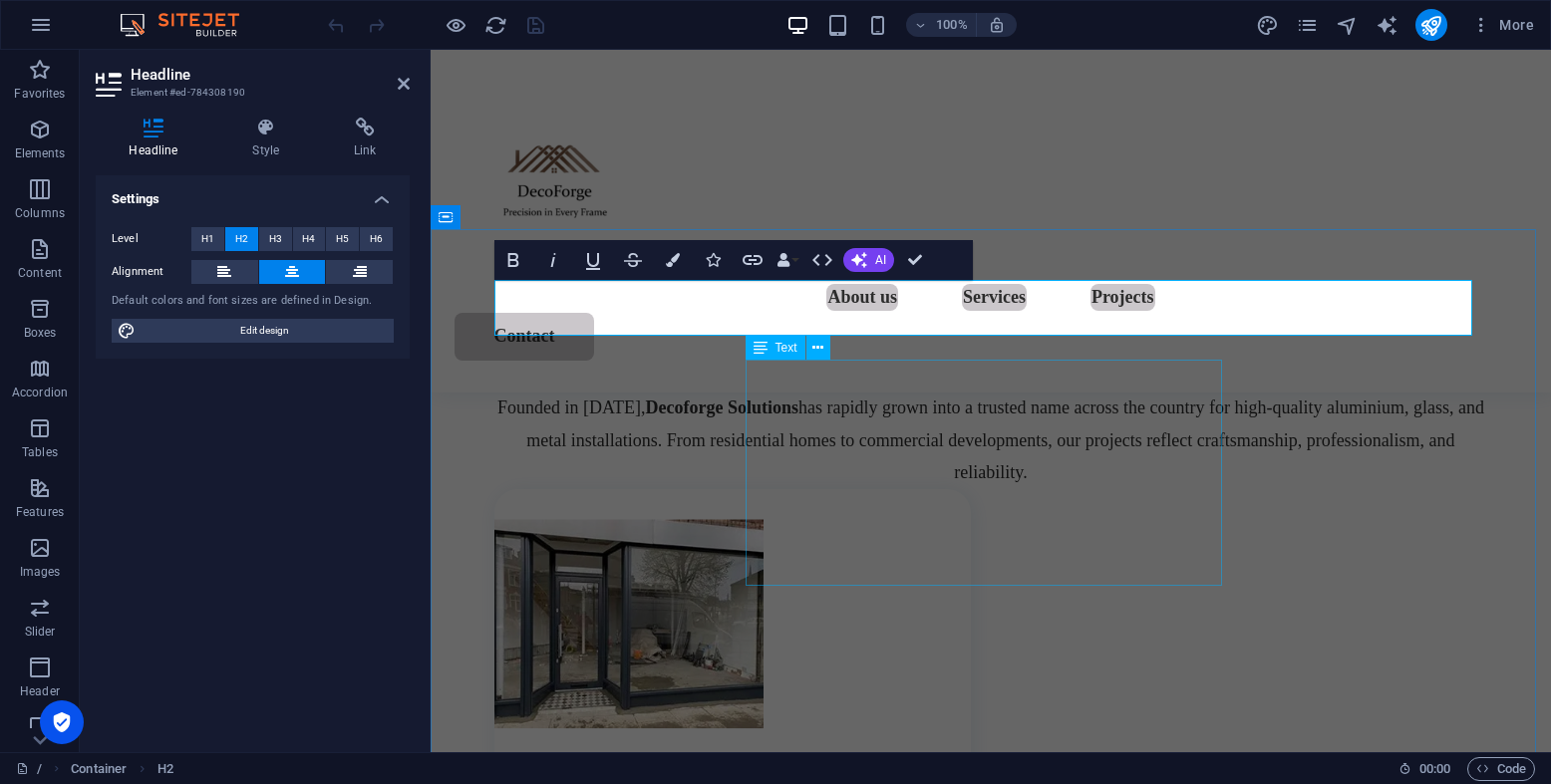 click on "We’re more than just aluminium fabricators we are partners in building your vision. Founded in [DATE],  Decoforge Solutions  has rapidly grown into a trusted name across the country for high-quality aluminium, glass, and metal installations. From residential homes to commercial developments, our projects reflect craftsmanship, professionalism, and reliability." at bounding box center (991, 424) 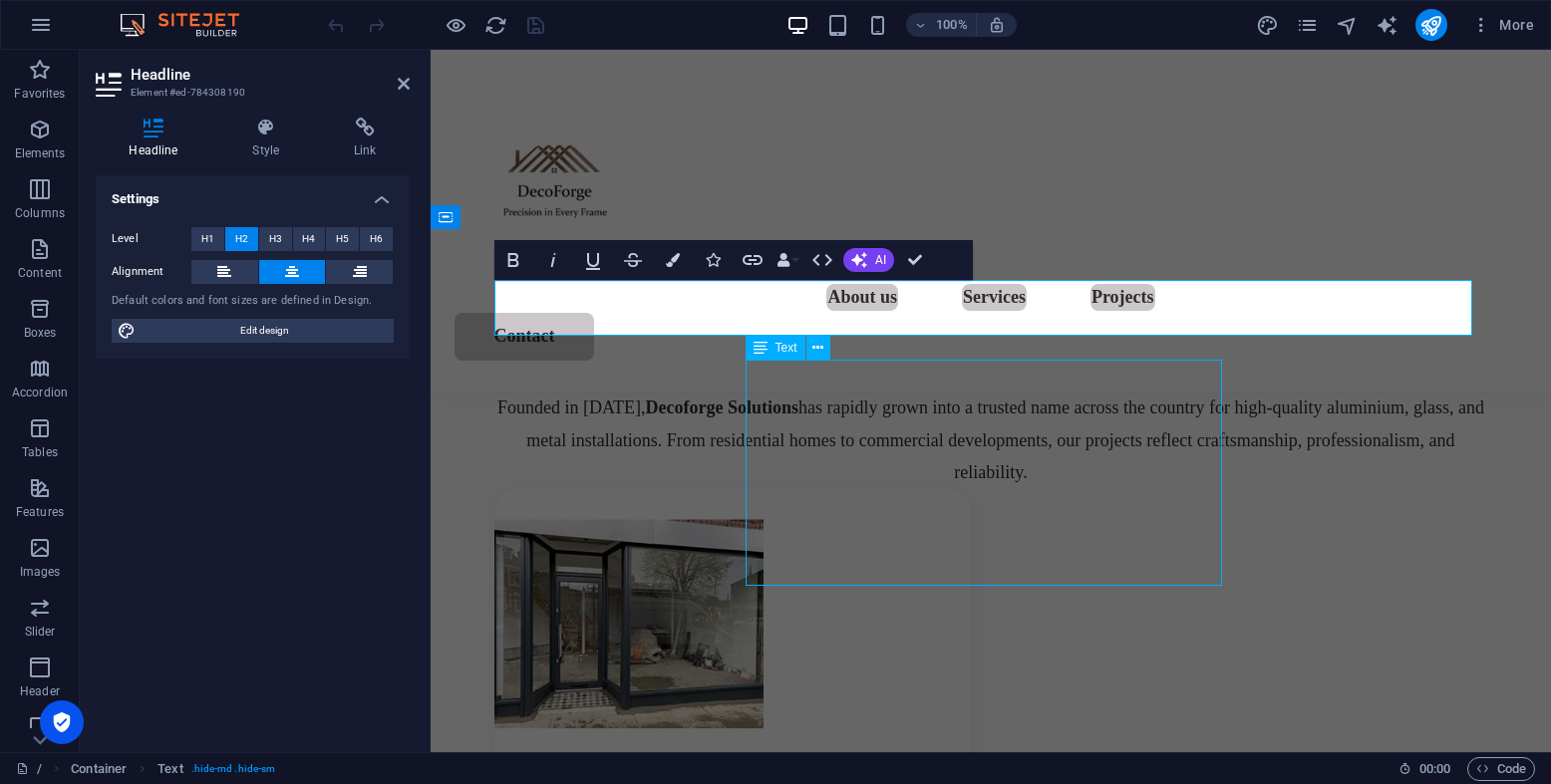 scroll, scrollTop: 1395, scrollLeft: 0, axis: vertical 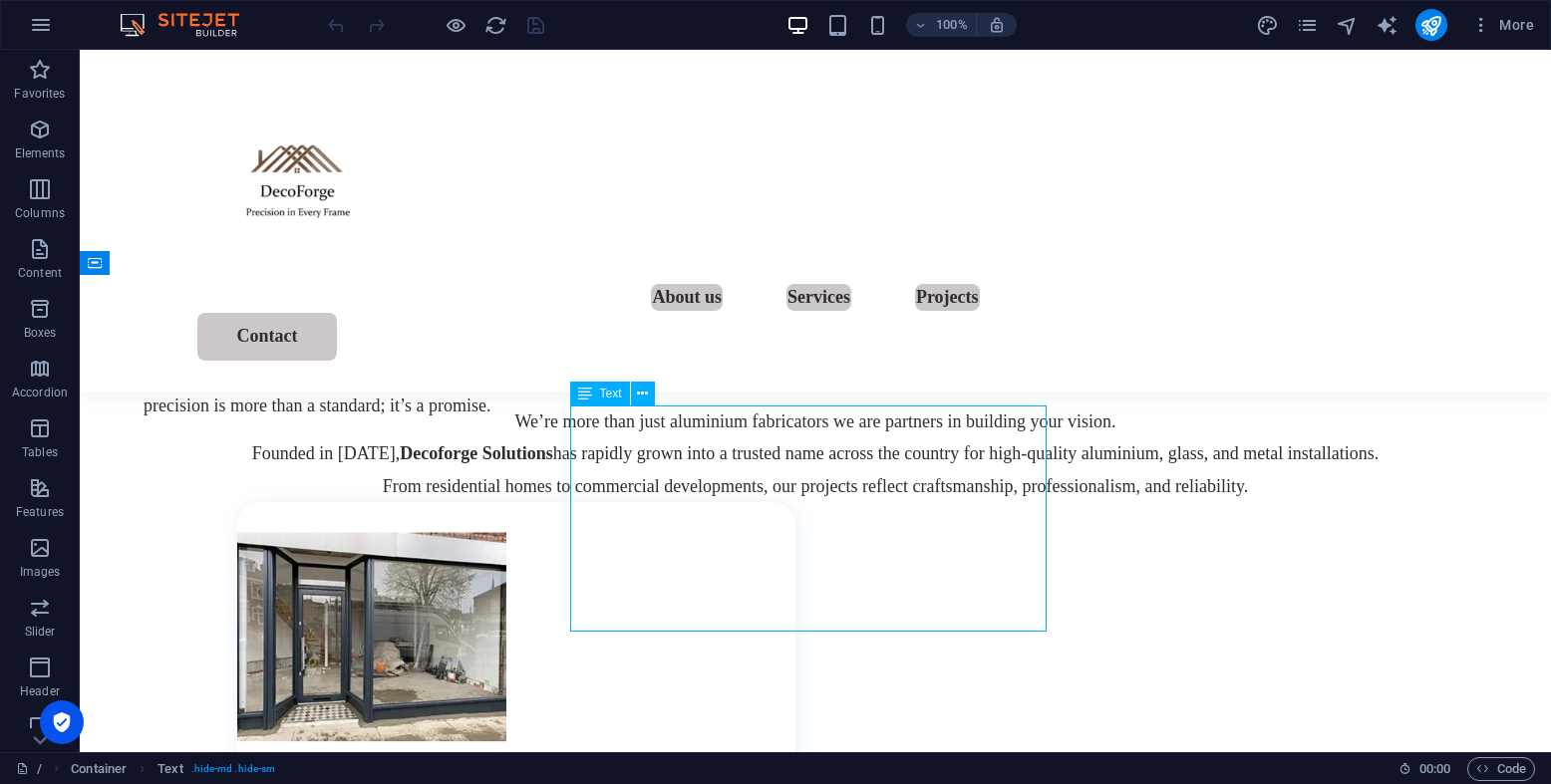 click on "We’re more than just aluminium fabricators we are partners in building your vision. Founded in [DATE],  Decoforge Solutions  has rapidly grown into a trusted name across the country for high-quality aluminium, glass, and metal installations. From residential homes to commercial developments, our projects reflect craftsmanship, professionalism, and reliability." at bounding box center [815, 453] 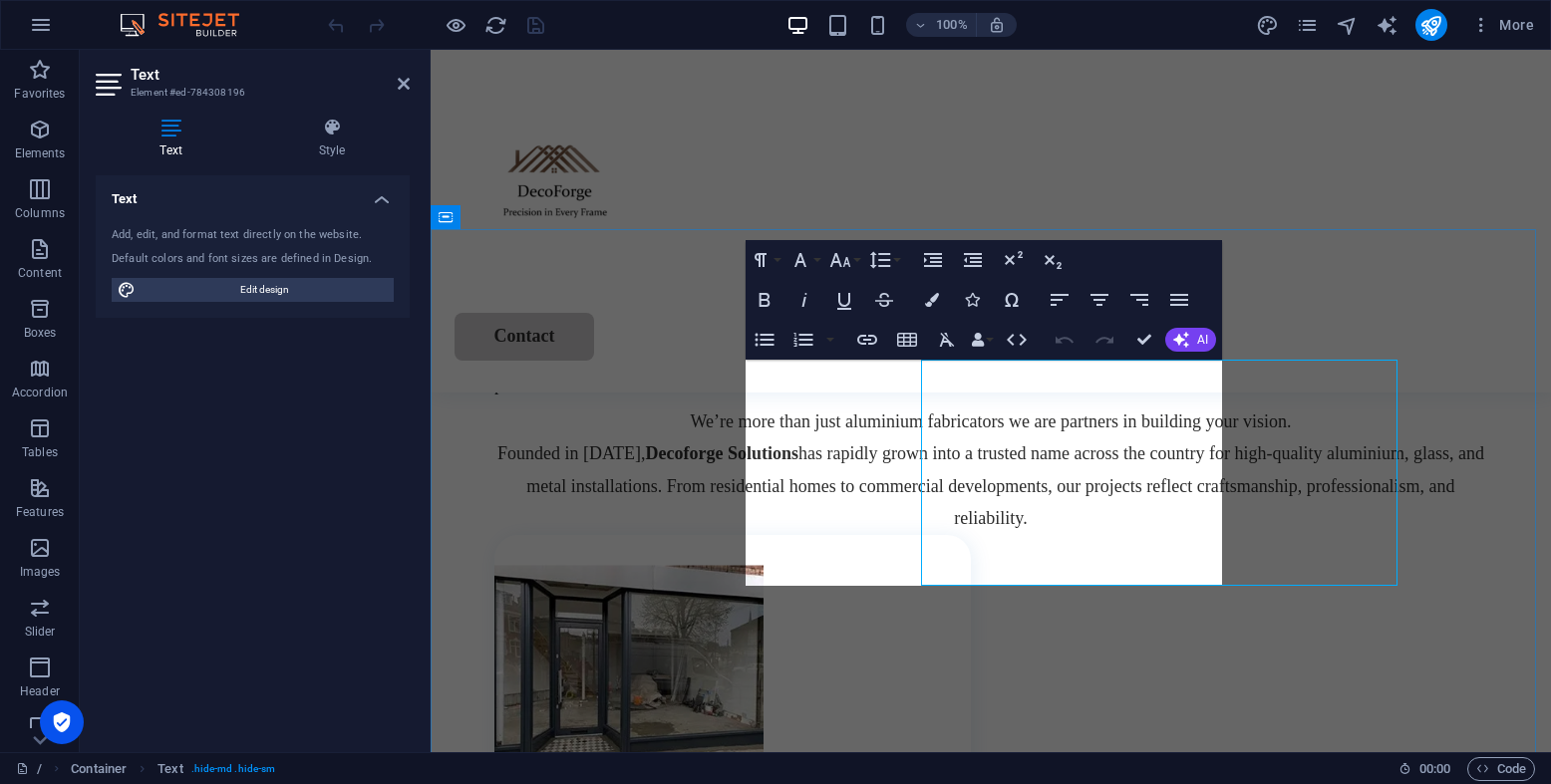 scroll, scrollTop: 1440, scrollLeft: 0, axis: vertical 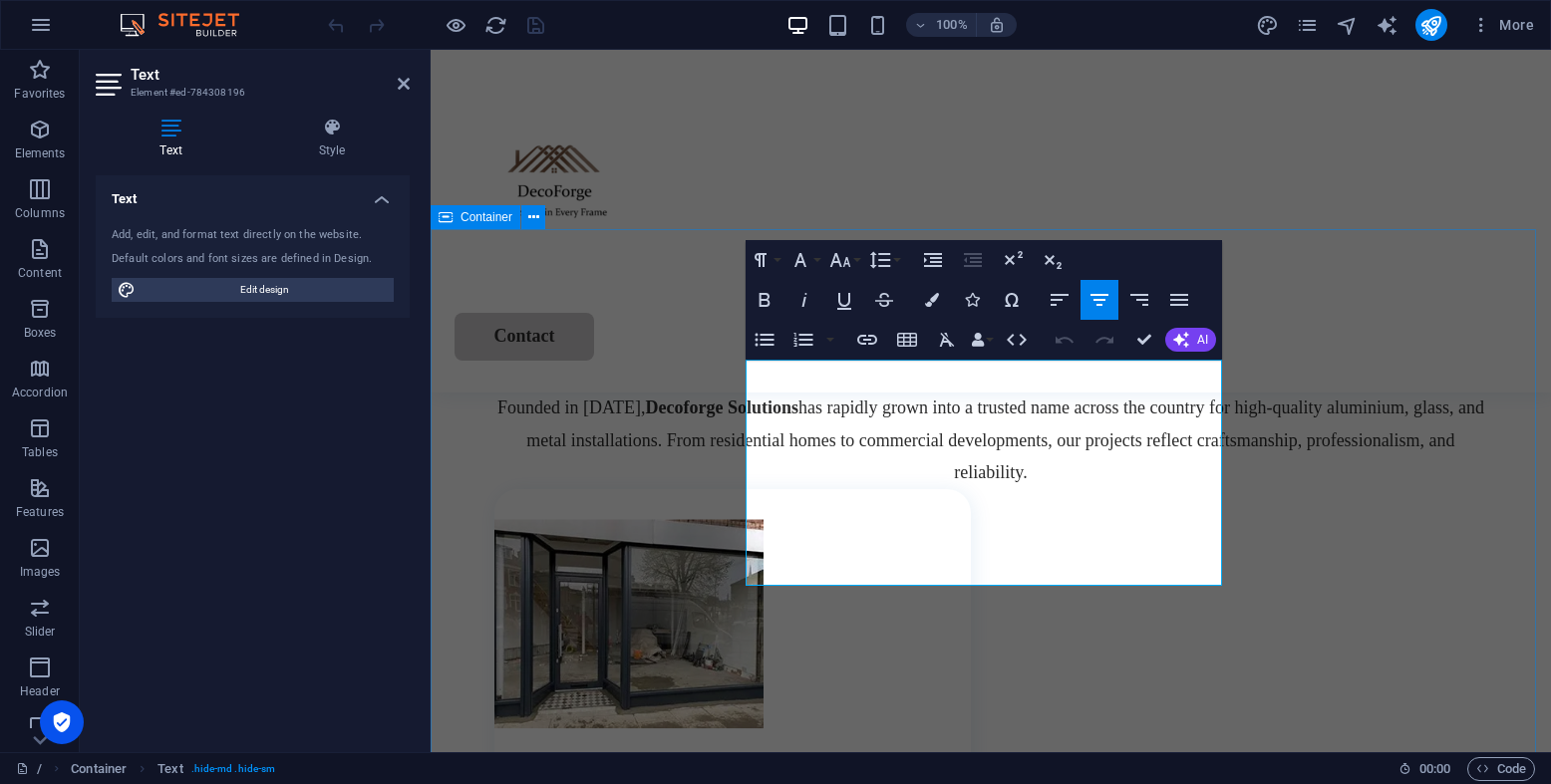 drag, startPoint x: 1048, startPoint y: 562, endPoint x: 736, endPoint y: 370, distance: 366.34 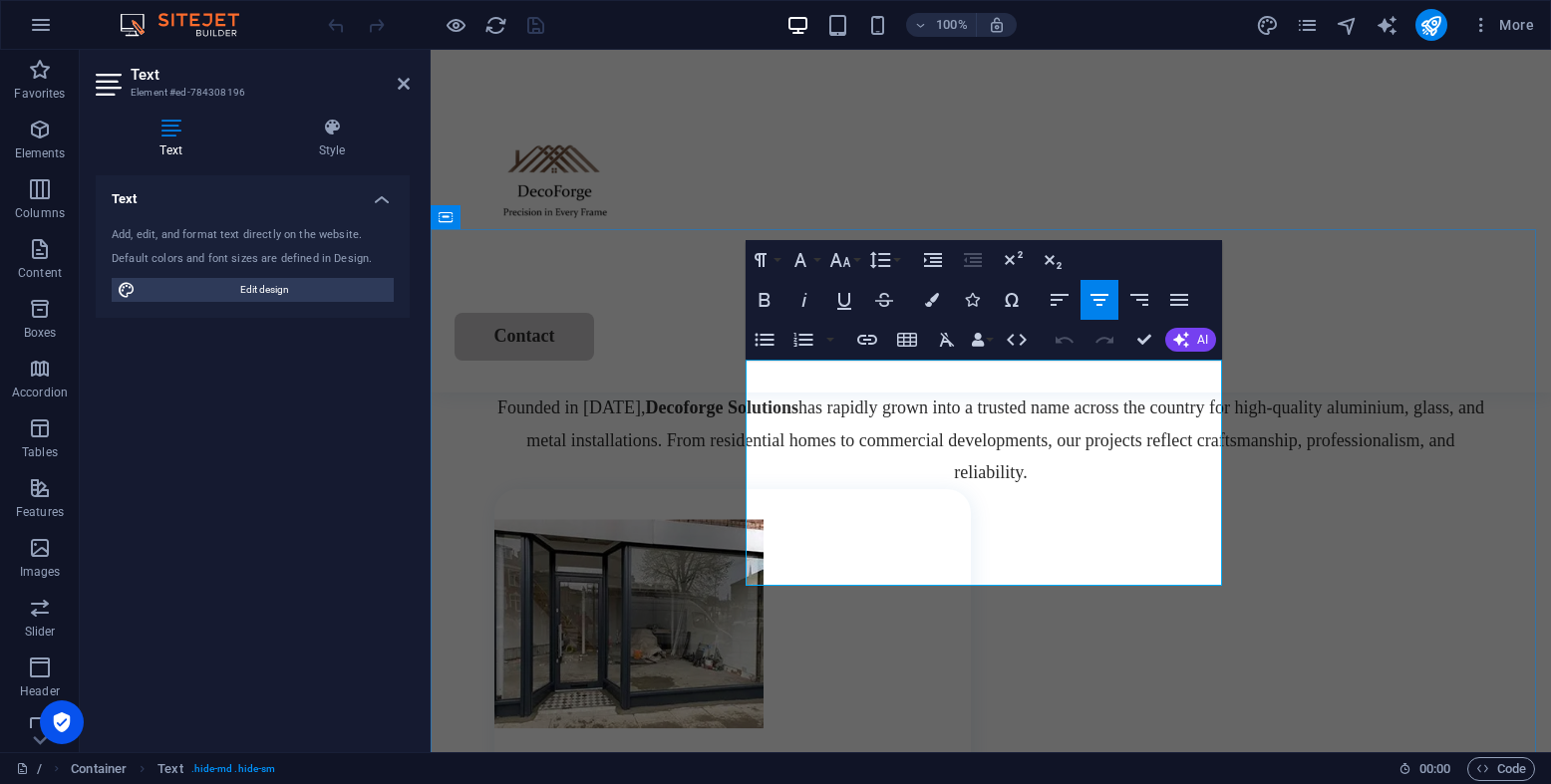 copy on "We’re more than just aluminium fabricators we are partners in building your vision. Founded in [DATE],  Decoforge Solutions  has rapidly grown into a trusted name across the country for high-quality aluminium, glass, and metal installations. From residential homes to commercial developments, our projects reflect craftsmanship, professionalism, and reliability." 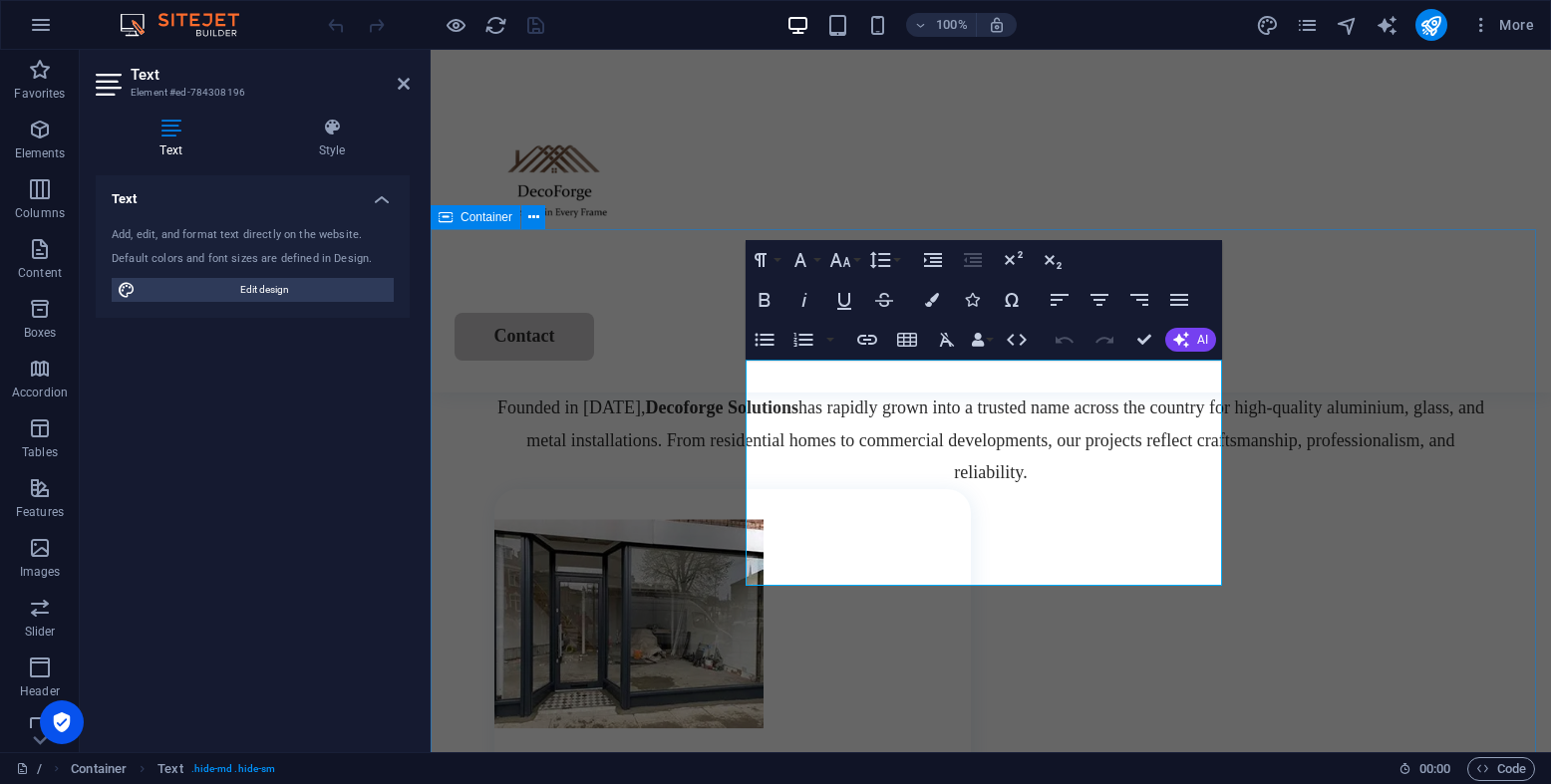 click on "Our Services We’re more than just aluminium fabricators we are partners in building your vision. Founded in [DATE],  Decoforge Solutions  has rapidly grown into a trusted name across the country for high-quality aluminium, glass, and metal installations. From residential homes to commercial developments, our projects reflect craftsmanship, professionalism, and reliability. Aluminium Fabrication & Installation From windows and doors to curtain walls and partitions  designed to last, finished to impress. Glass Works Tempered, tinted, laminated or frosted  we provide safe, stylish glass for every space. Metal Works & Custom Fabrications Stainless steel railings, grills, frames, and more built with strength and attention to detail. Car Shades & Outdoor Structures From stylish car shades and outdoor structures built to last. Perfect for homes, businesses, or patios." at bounding box center (991, 1286) 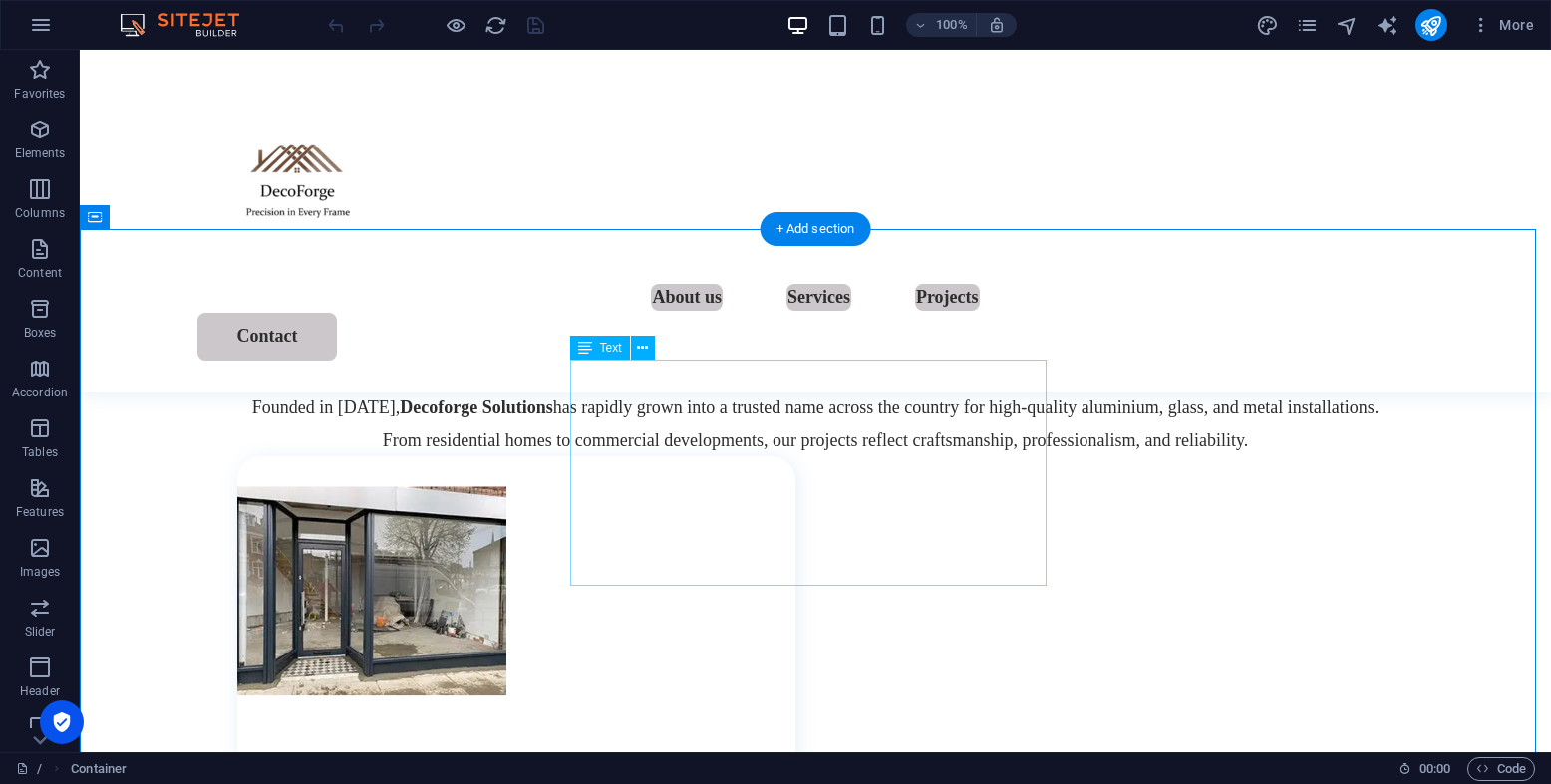 scroll, scrollTop: 1739, scrollLeft: 0, axis: vertical 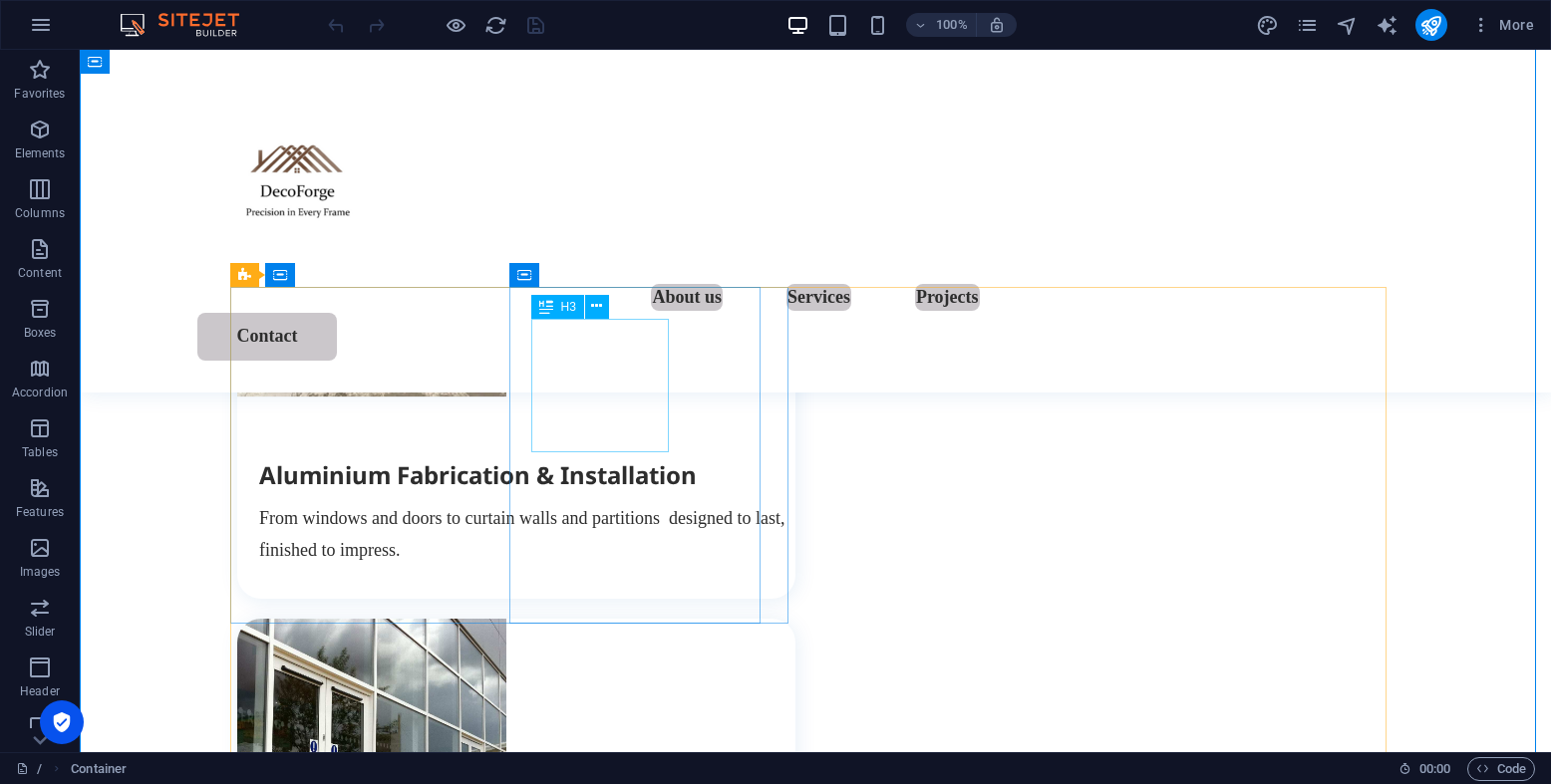 click on "Aluminium Fabrication & Installation" at bounding box center (527, 475) 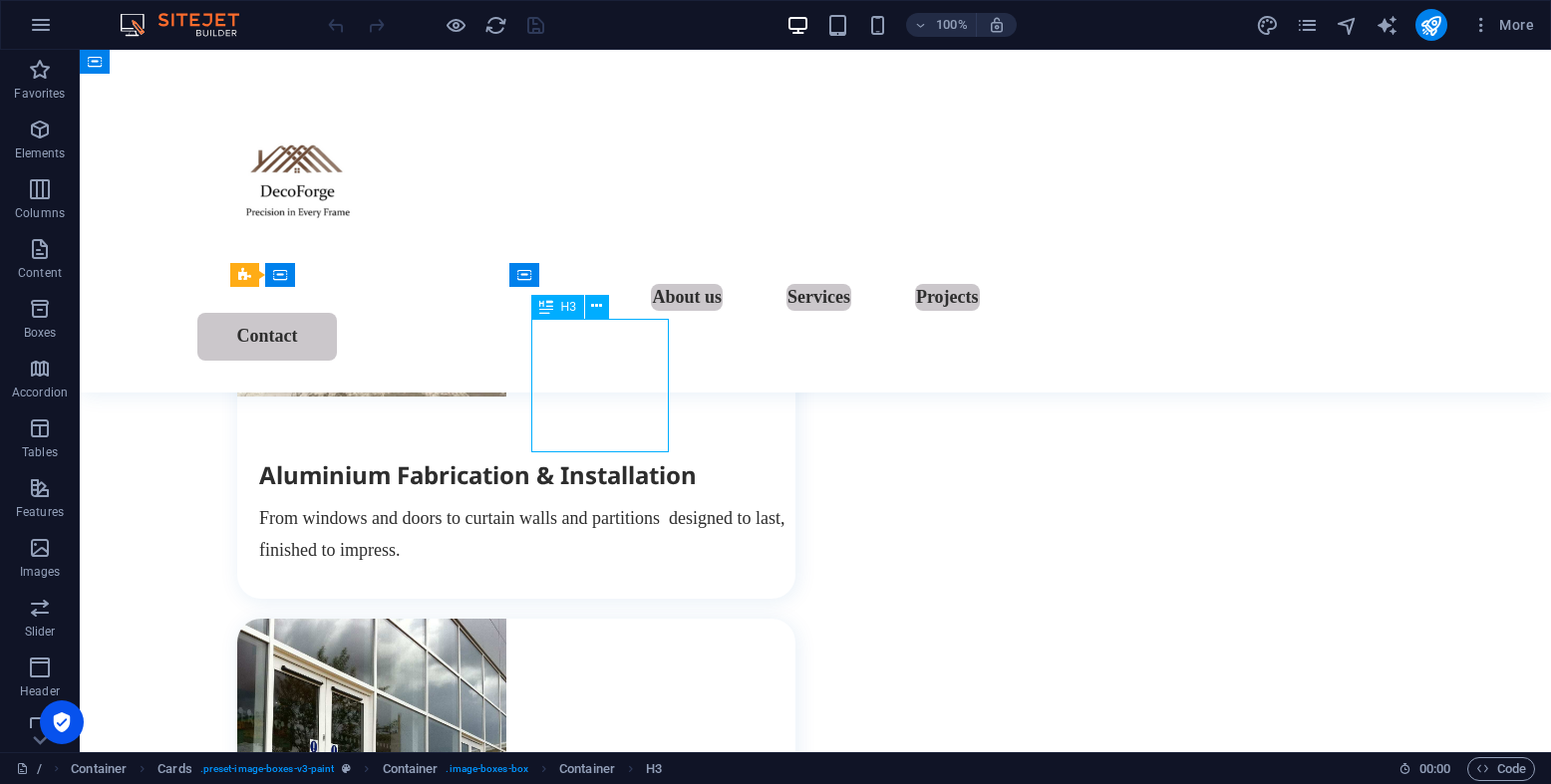 click on "Aluminium Fabrication & Installation" at bounding box center (527, 475) 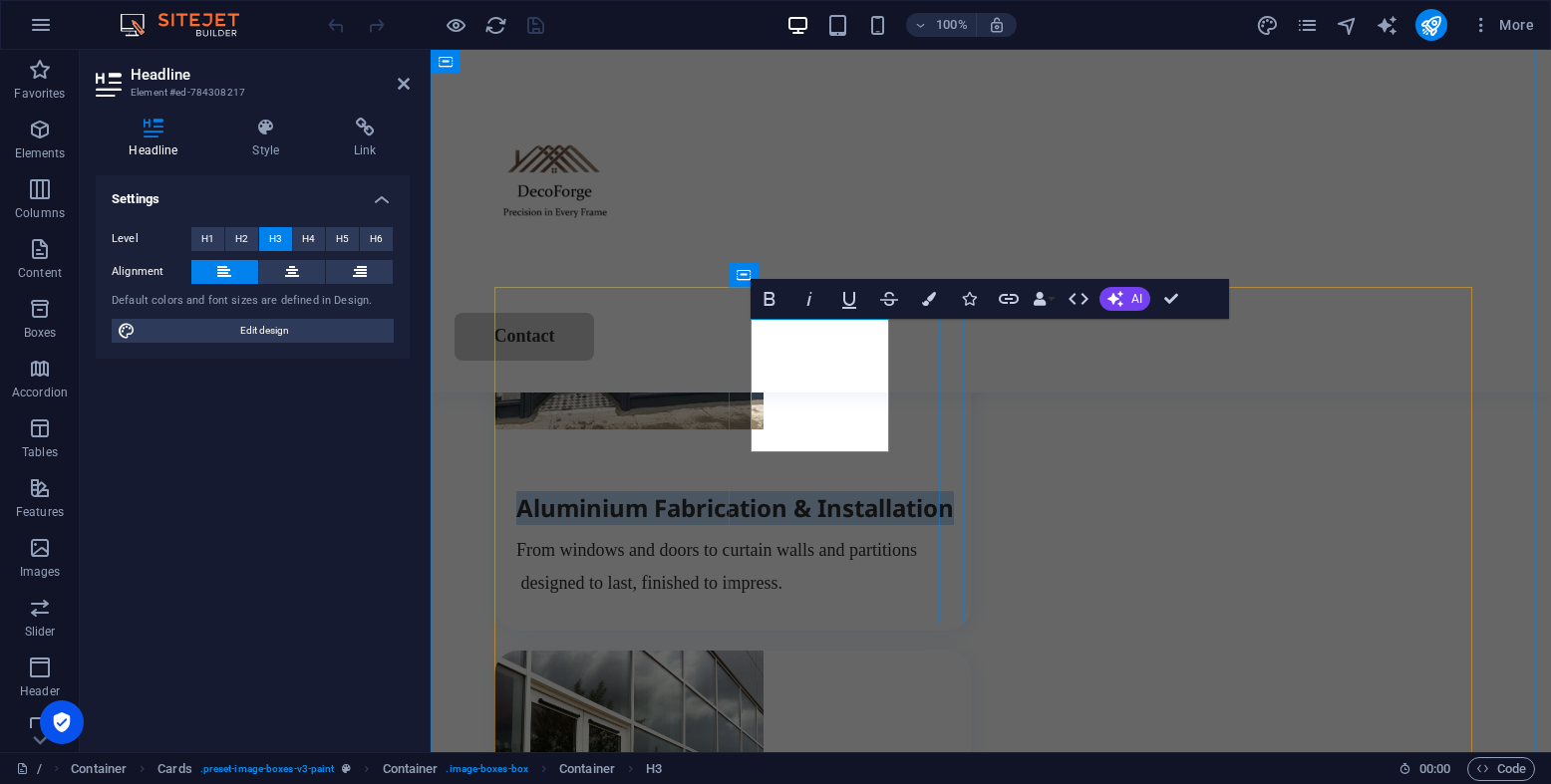 click on "Aluminium Fabrication & Installation" at bounding box center [744, 508] 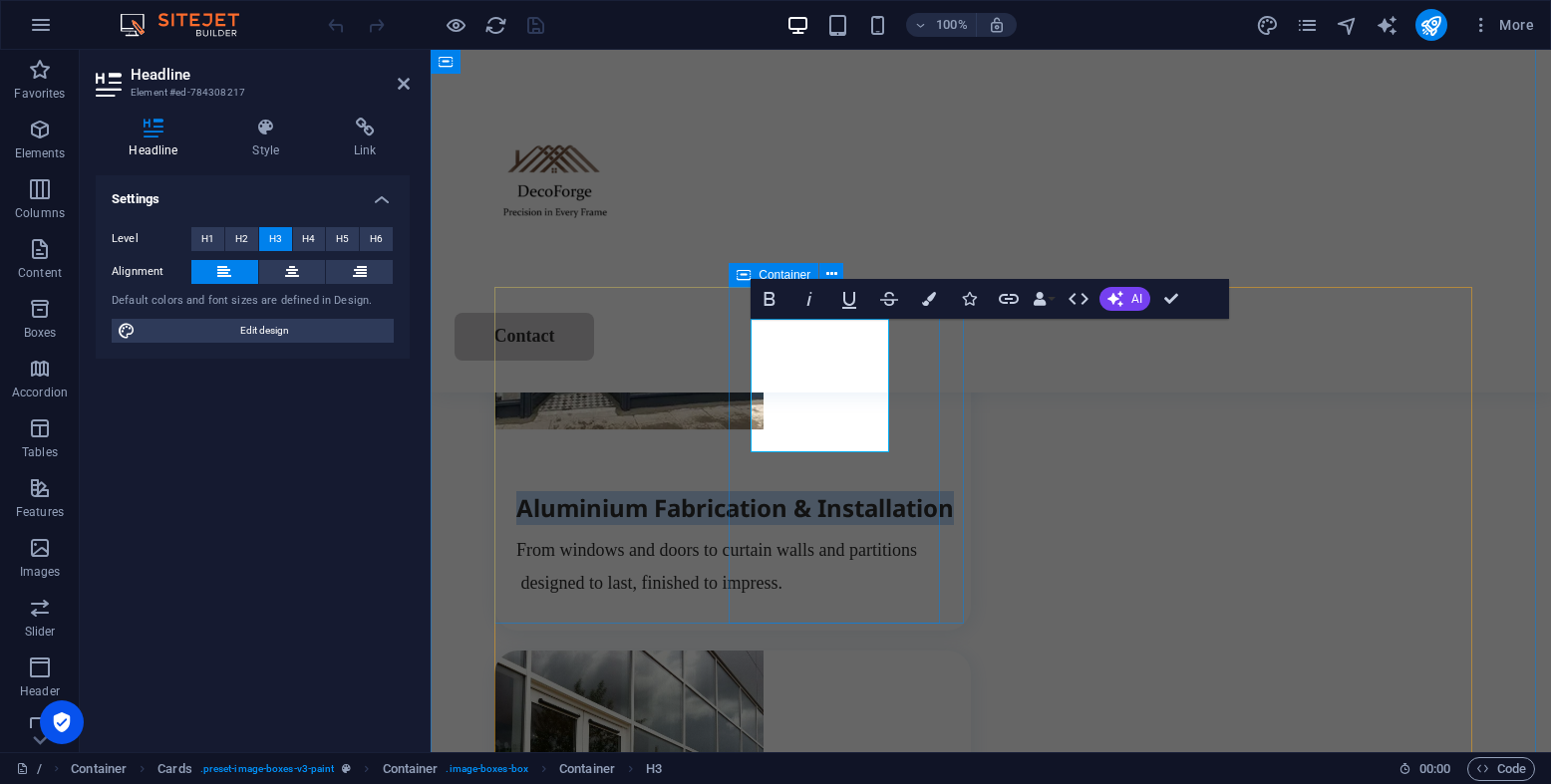 drag, startPoint x: 883, startPoint y: 436, endPoint x: 749, endPoint y: 336, distance: 167.20048 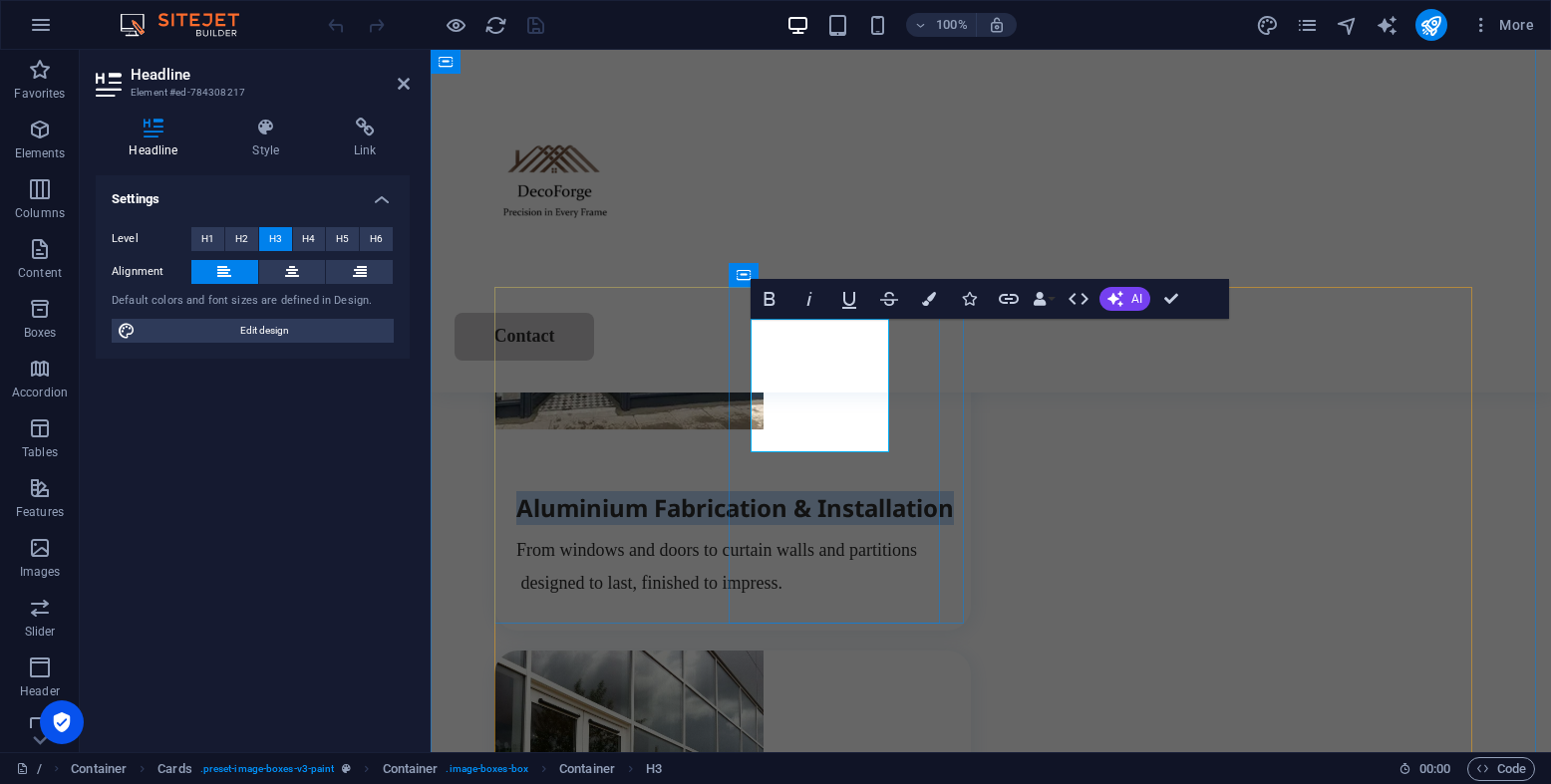 copy on "Aluminium Fabrication & Installation" 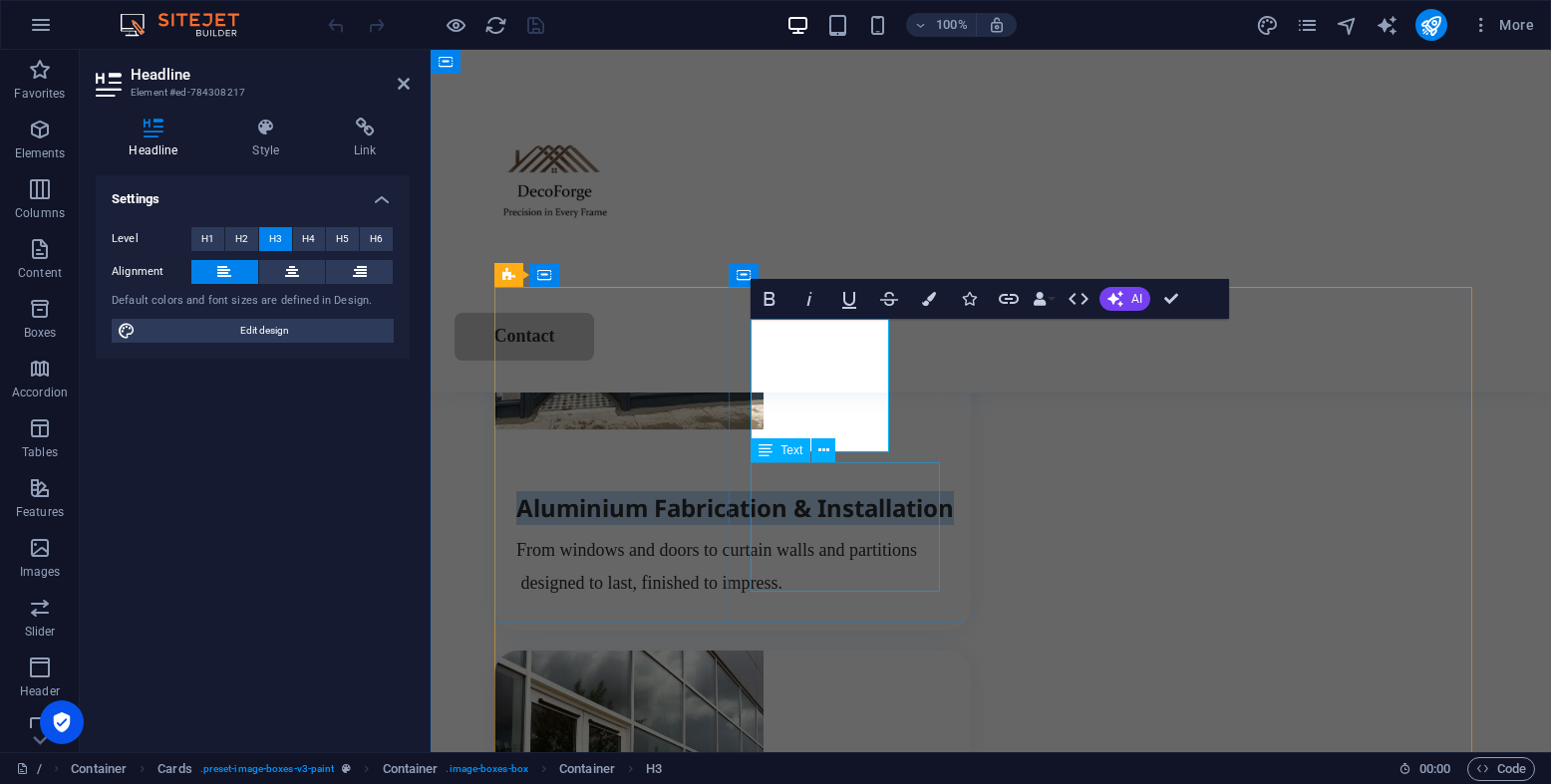 click on "From windows and doors to curtain walls and partitions  designed to last, finished to impress." at bounding box center [744, 566] 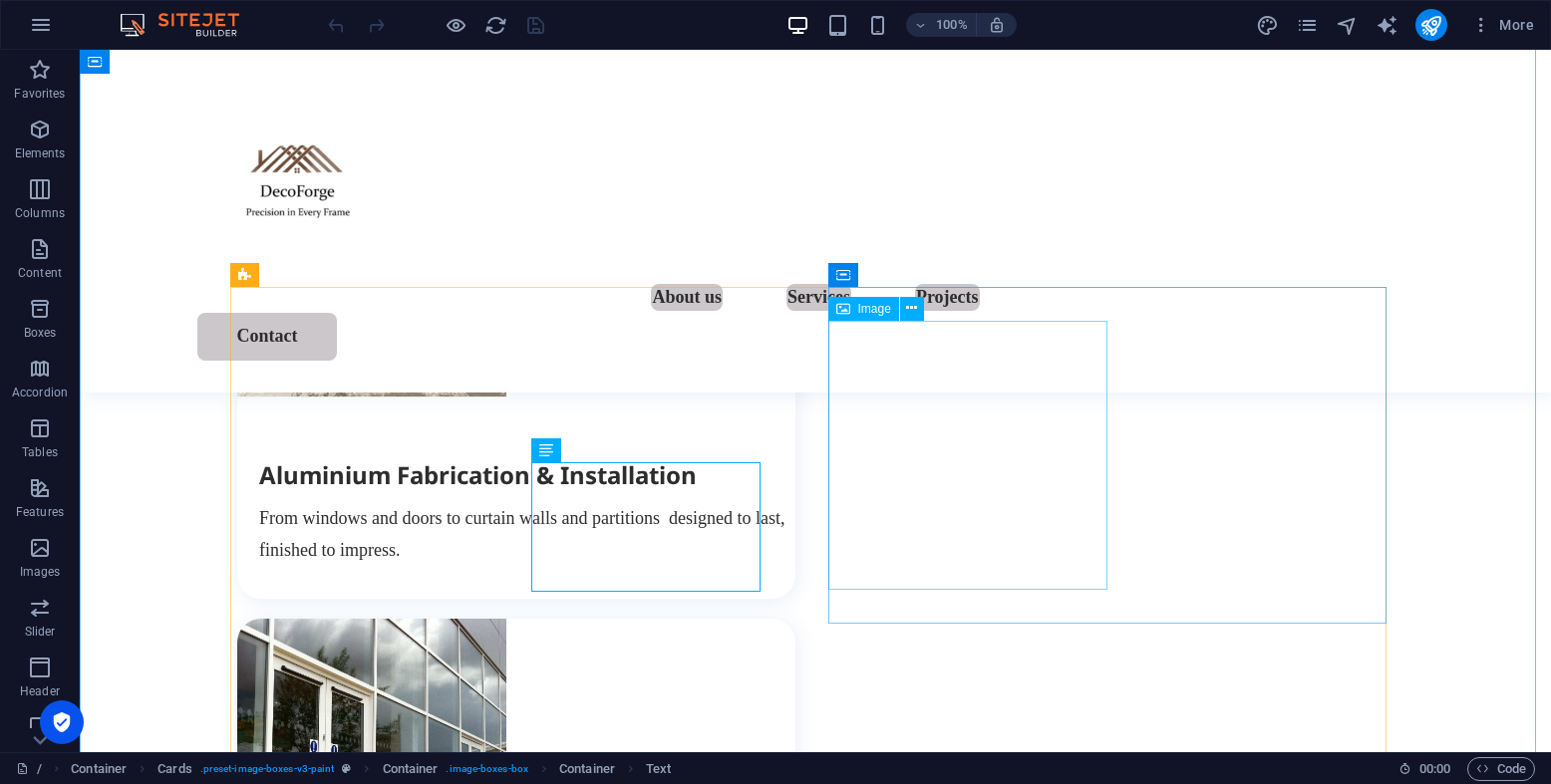click at bounding box center (516, 753) 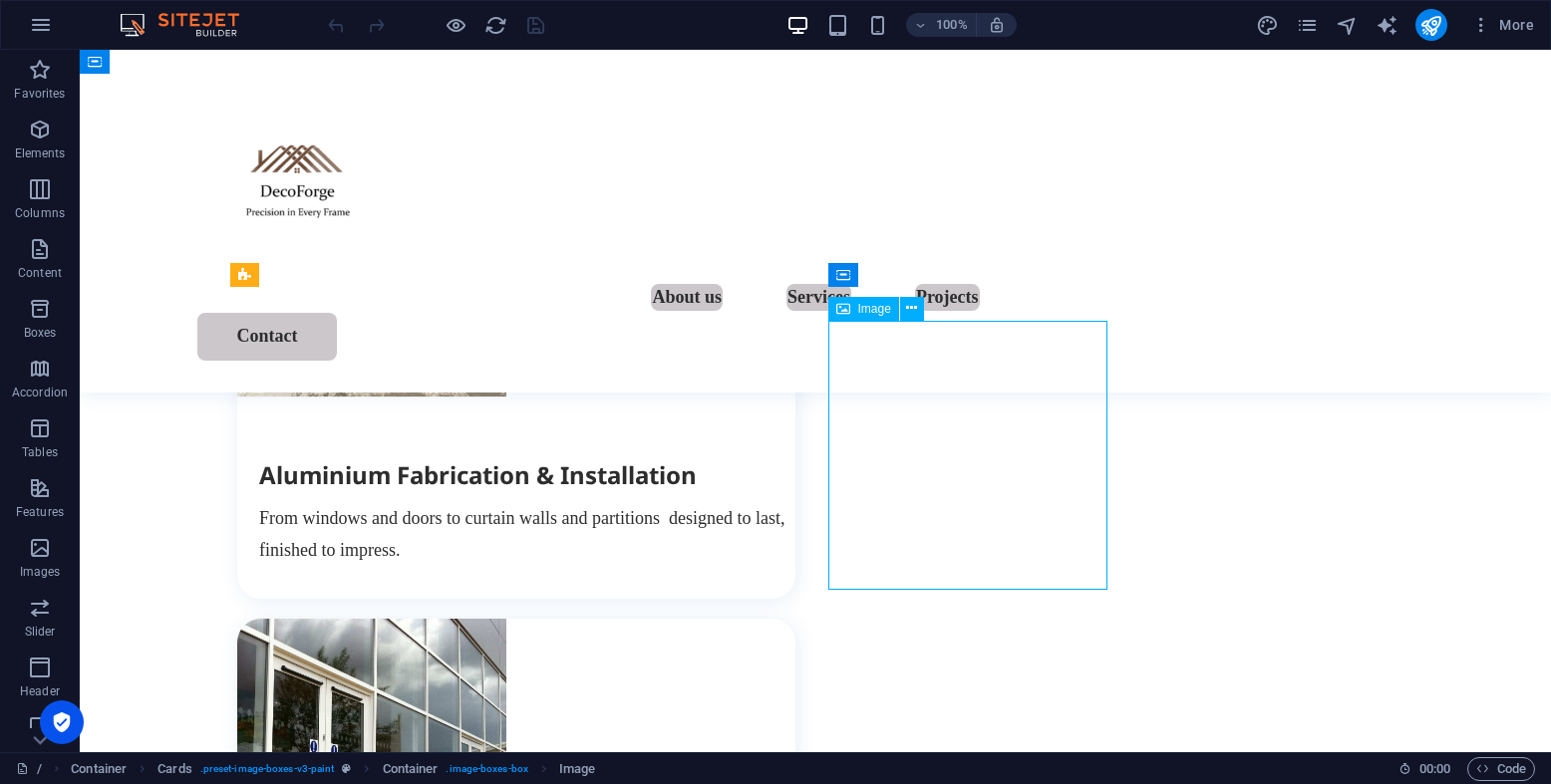 click at bounding box center (516, 753) 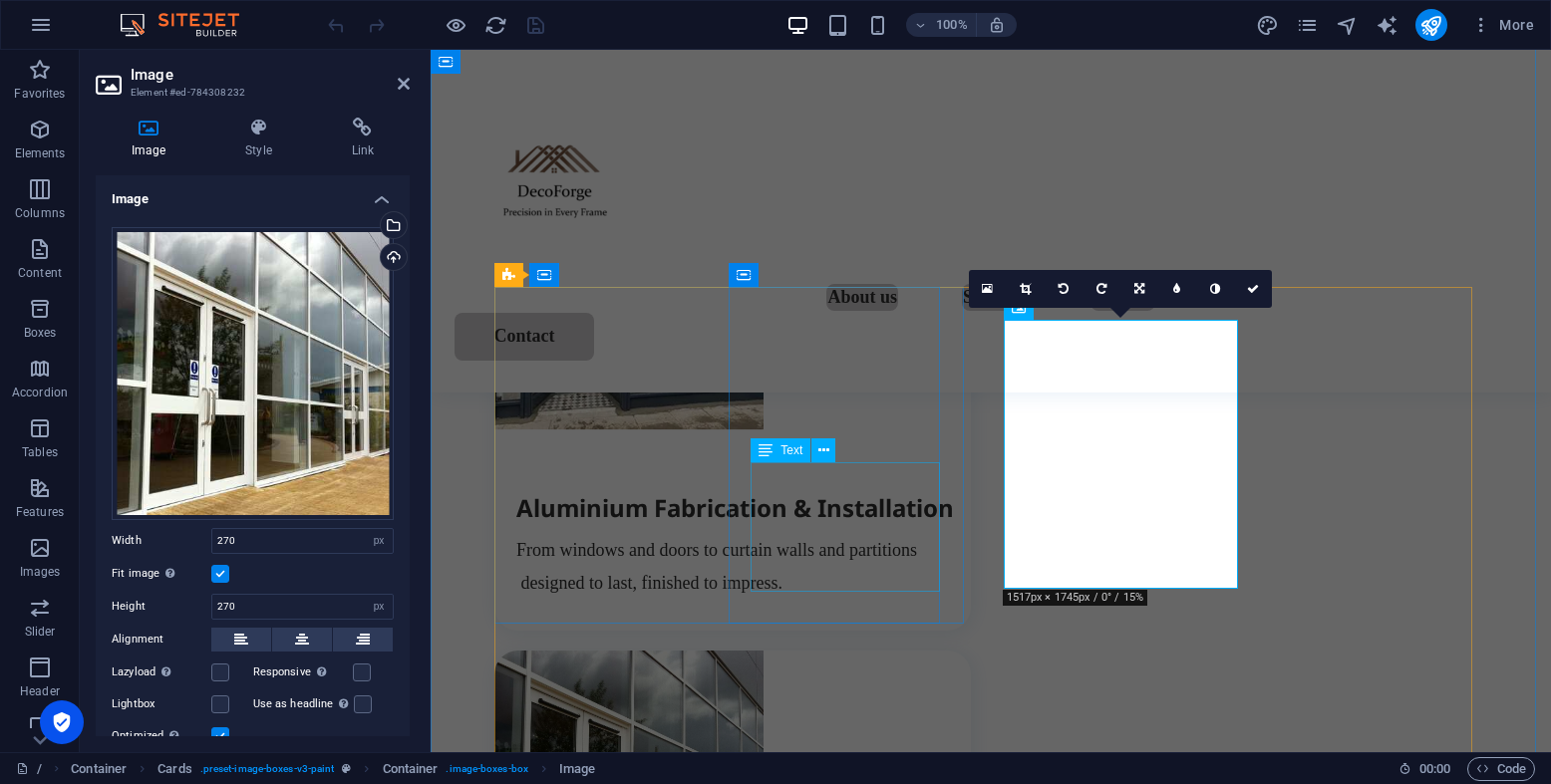 click on "From windows and doors to curtain walls and partitions  designed to last, finished to impress." at bounding box center [744, 566] 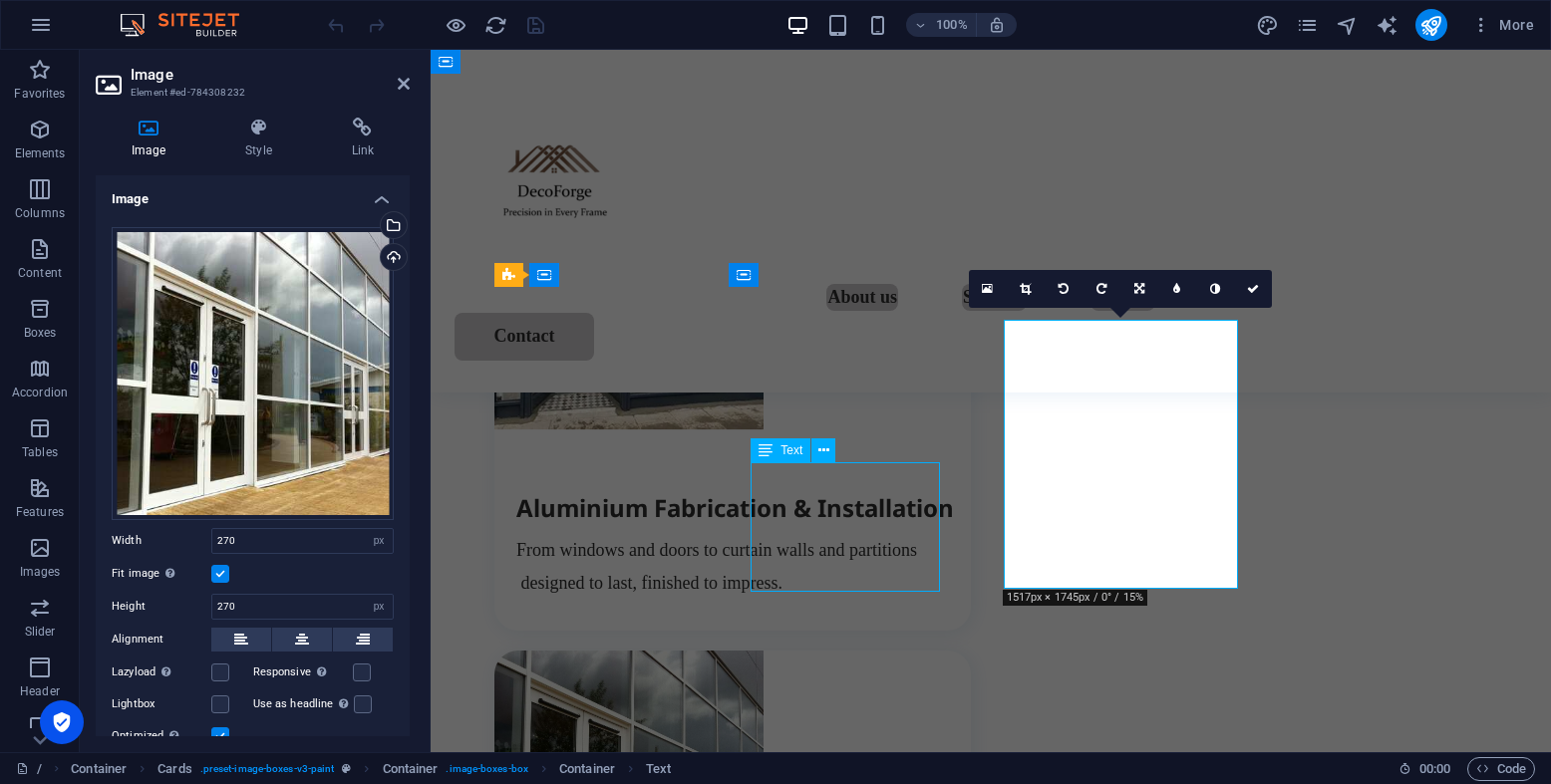 click on "From windows and doors to curtain walls and partitions  designed to last, finished to impress." at bounding box center [744, 566] 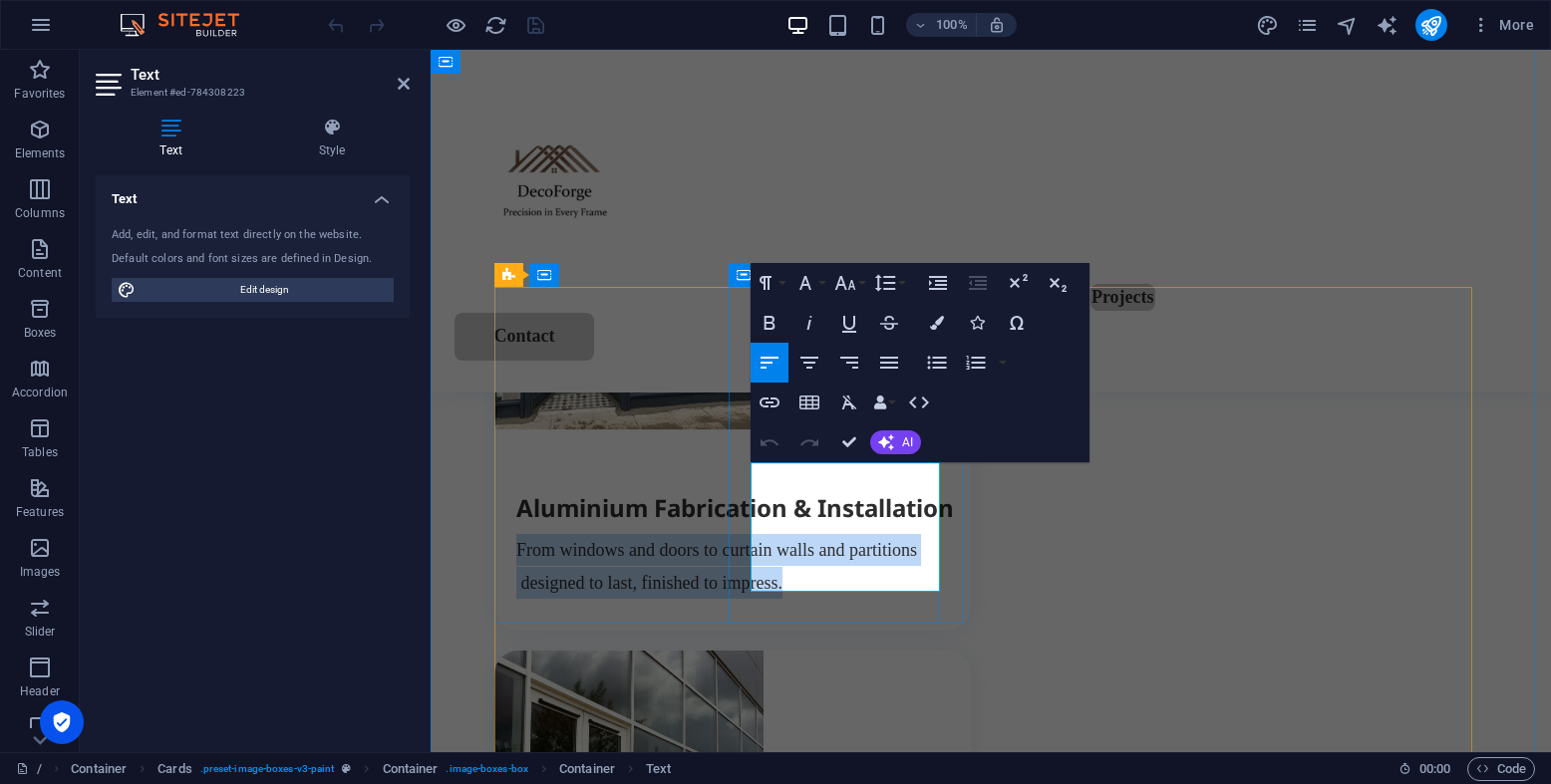 drag, startPoint x: 925, startPoint y: 584, endPoint x: 751, endPoint y: 485, distance: 200.19241 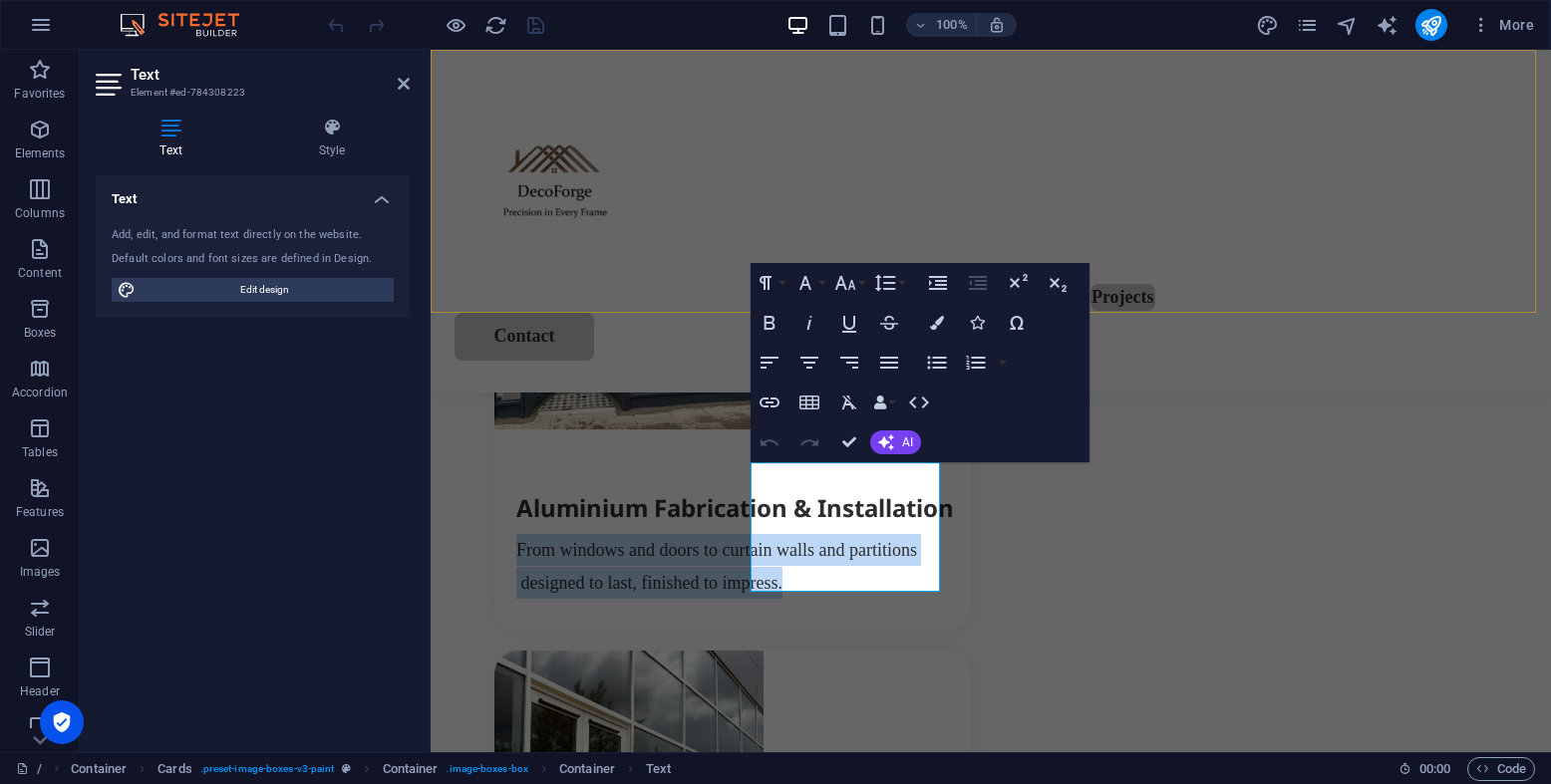 click on "About us Services Projects Contact" at bounding box center (991, 221) 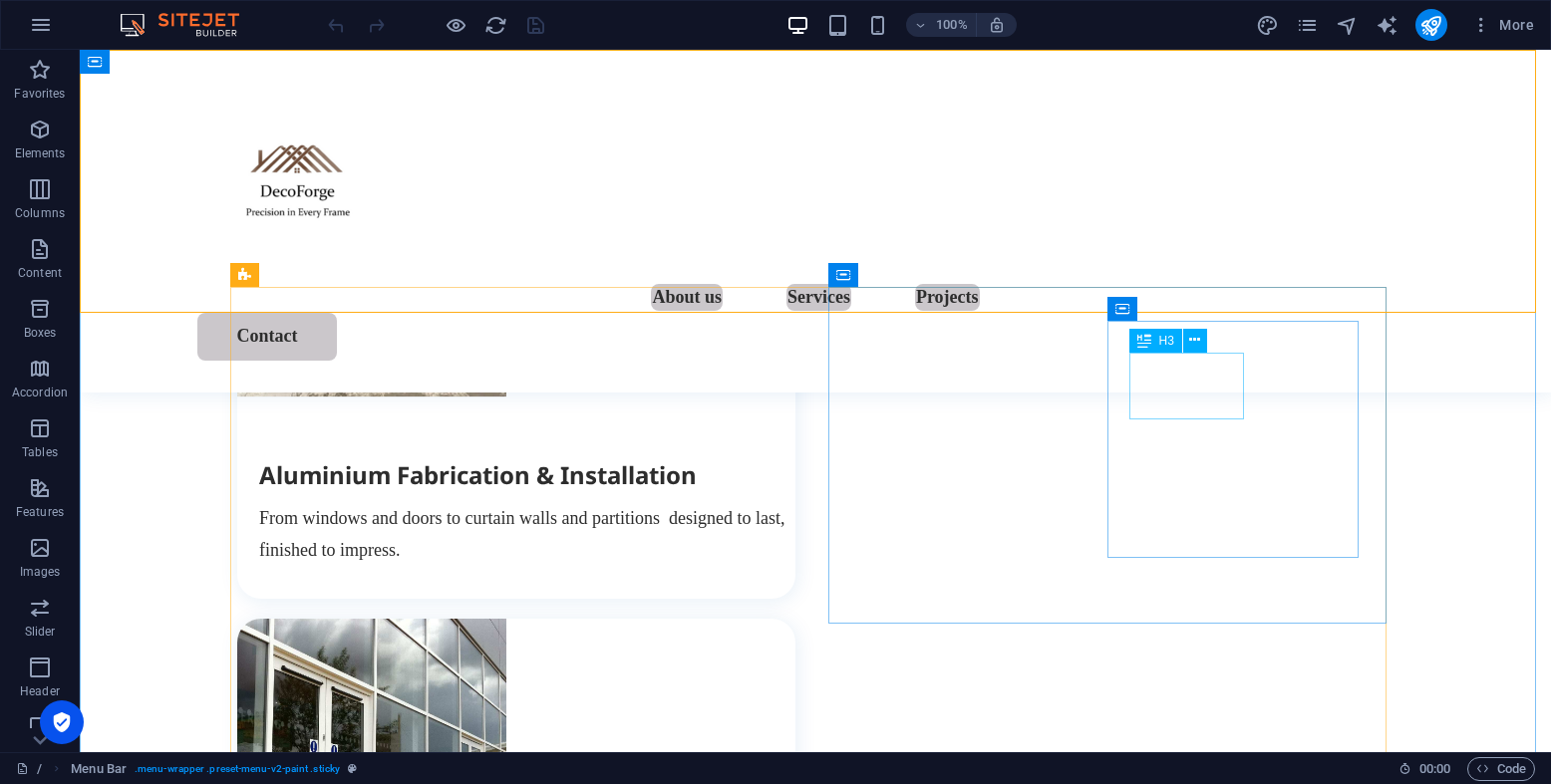 click on "Glass Works" at bounding box center [527, 936] 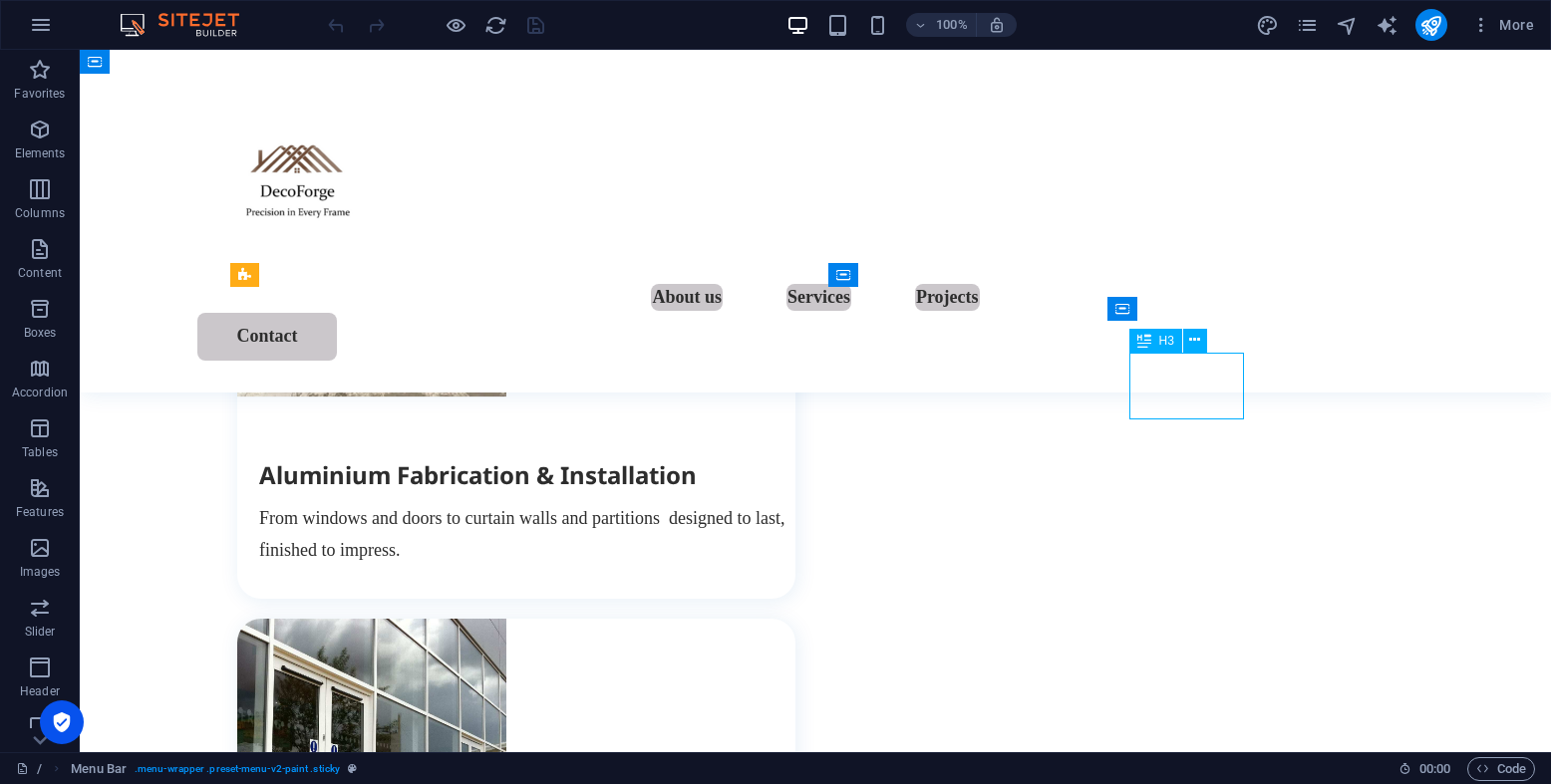 click on "Glass Works" at bounding box center [527, 936] 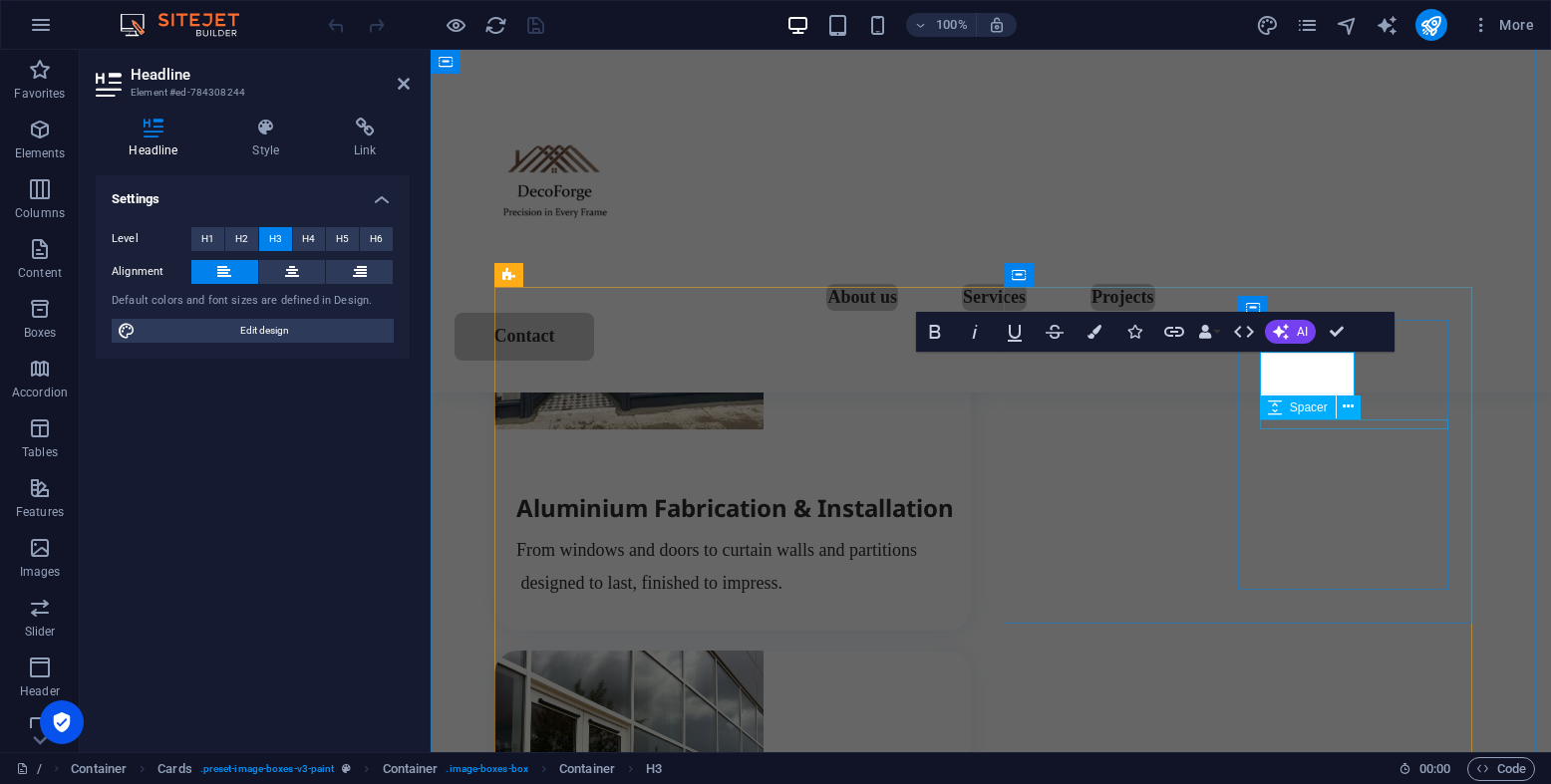 click on "Spacer" at bounding box center (1298, 407) 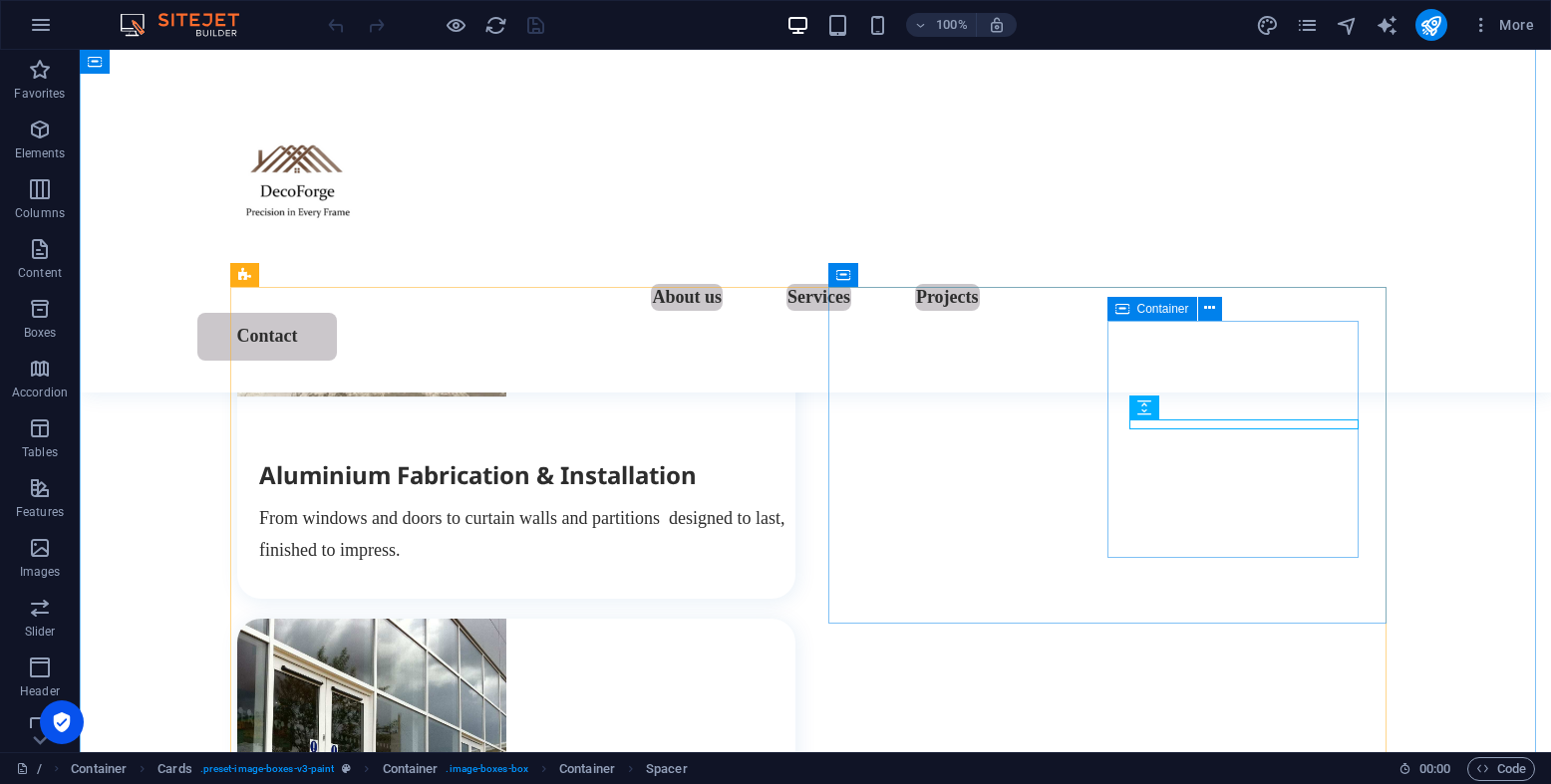click on "Glass Works Tempered, tinted, laminated or frosted  we provide safe, stylish glass for every space." at bounding box center (516, 973) 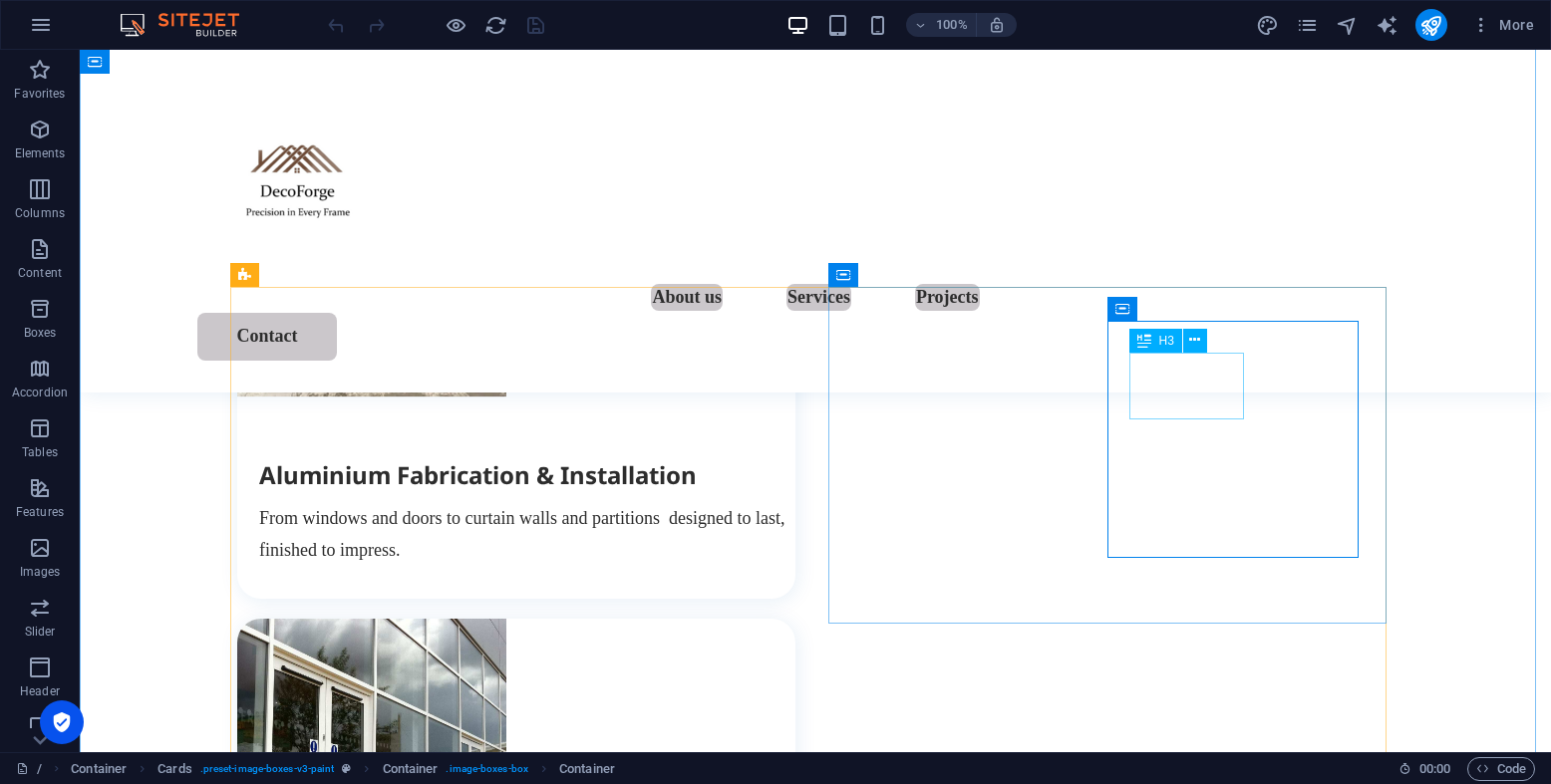click on "Glass Works" at bounding box center (527, 936) 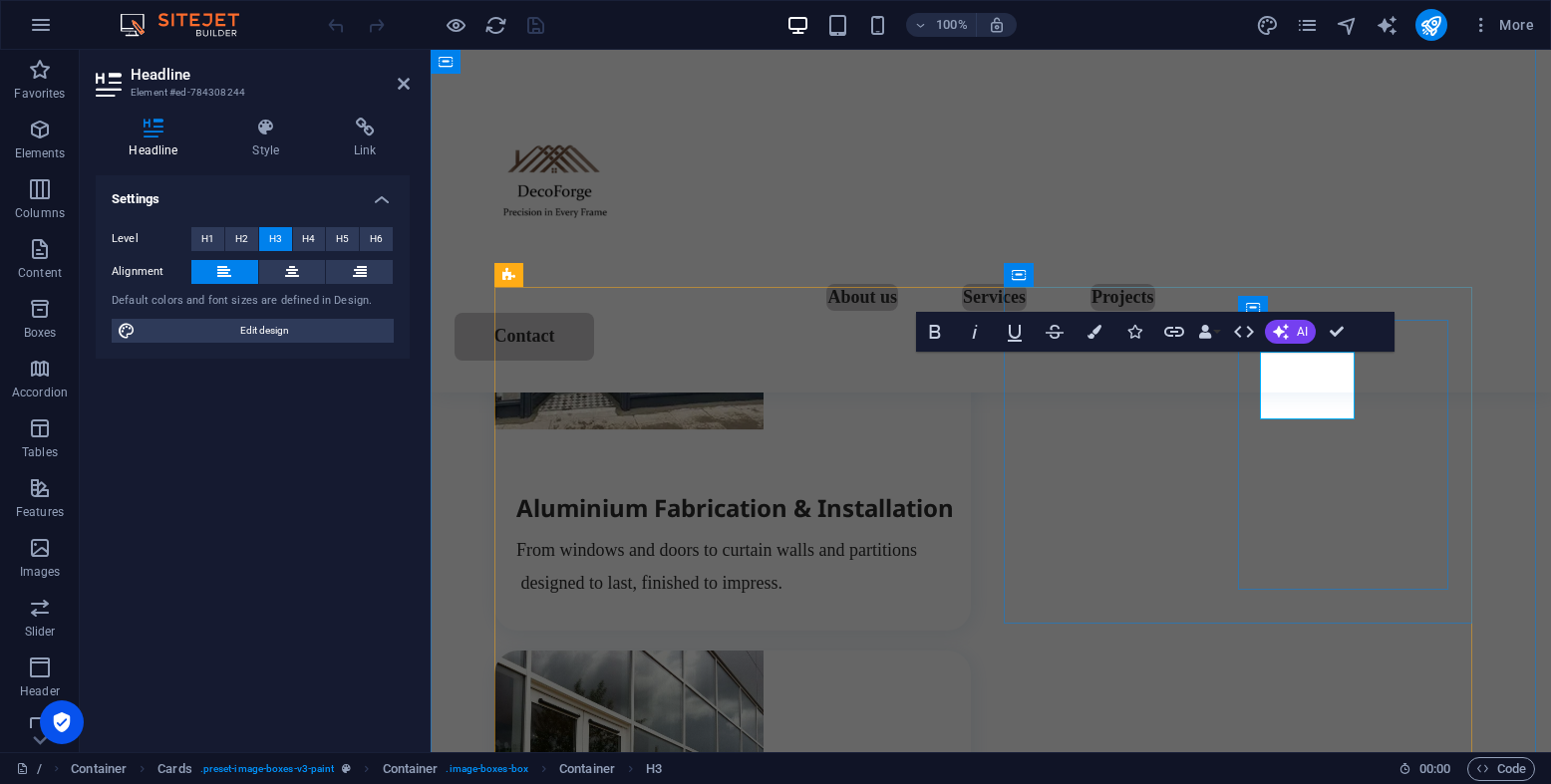 drag, startPoint x: 1329, startPoint y: 405, endPoint x: 1352, endPoint y: 406, distance: 23.021729 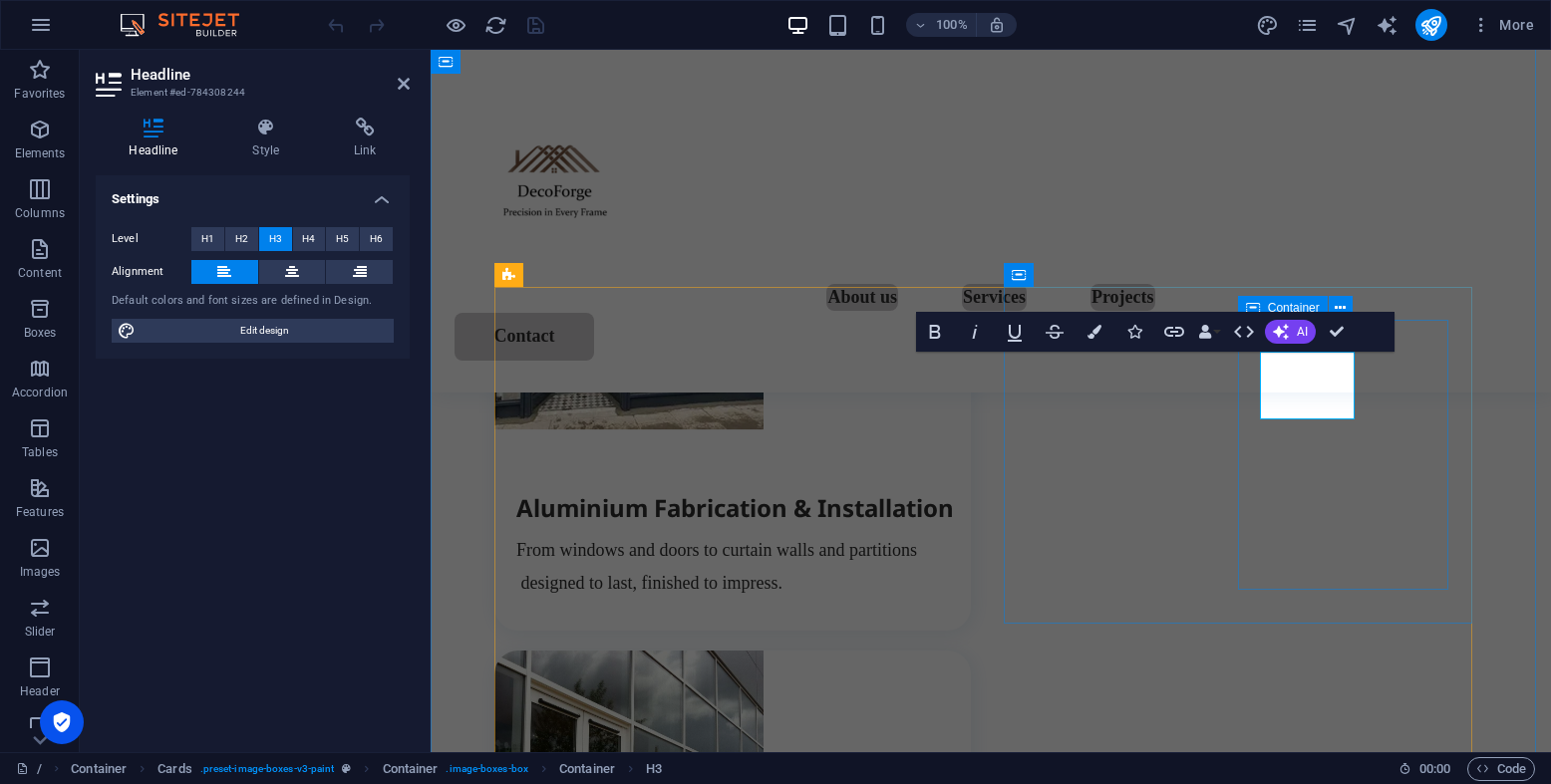 drag, startPoint x: 1347, startPoint y: 407, endPoint x: 1252, endPoint y: 374, distance: 100.56838 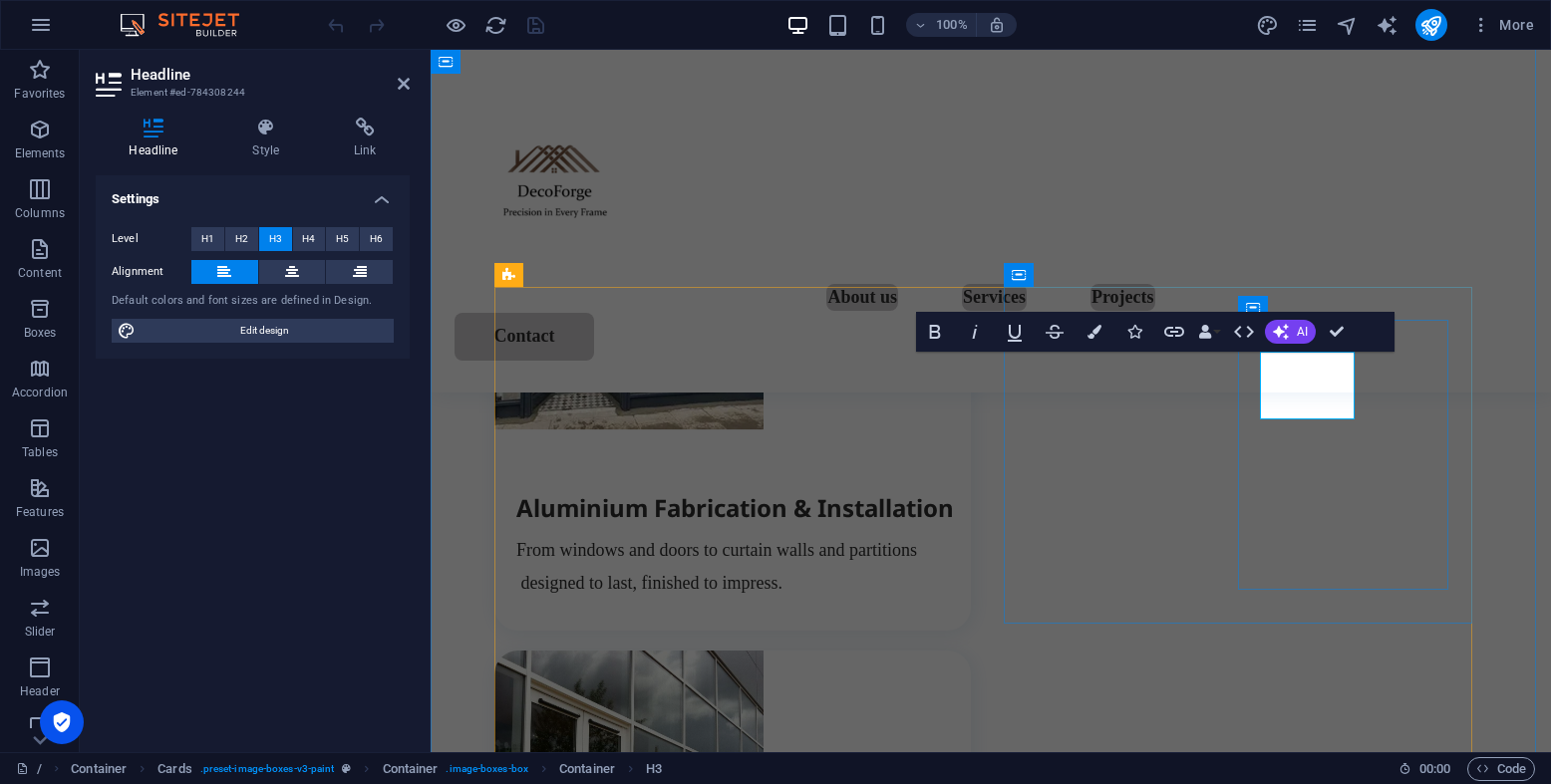copy on "Glass Works" 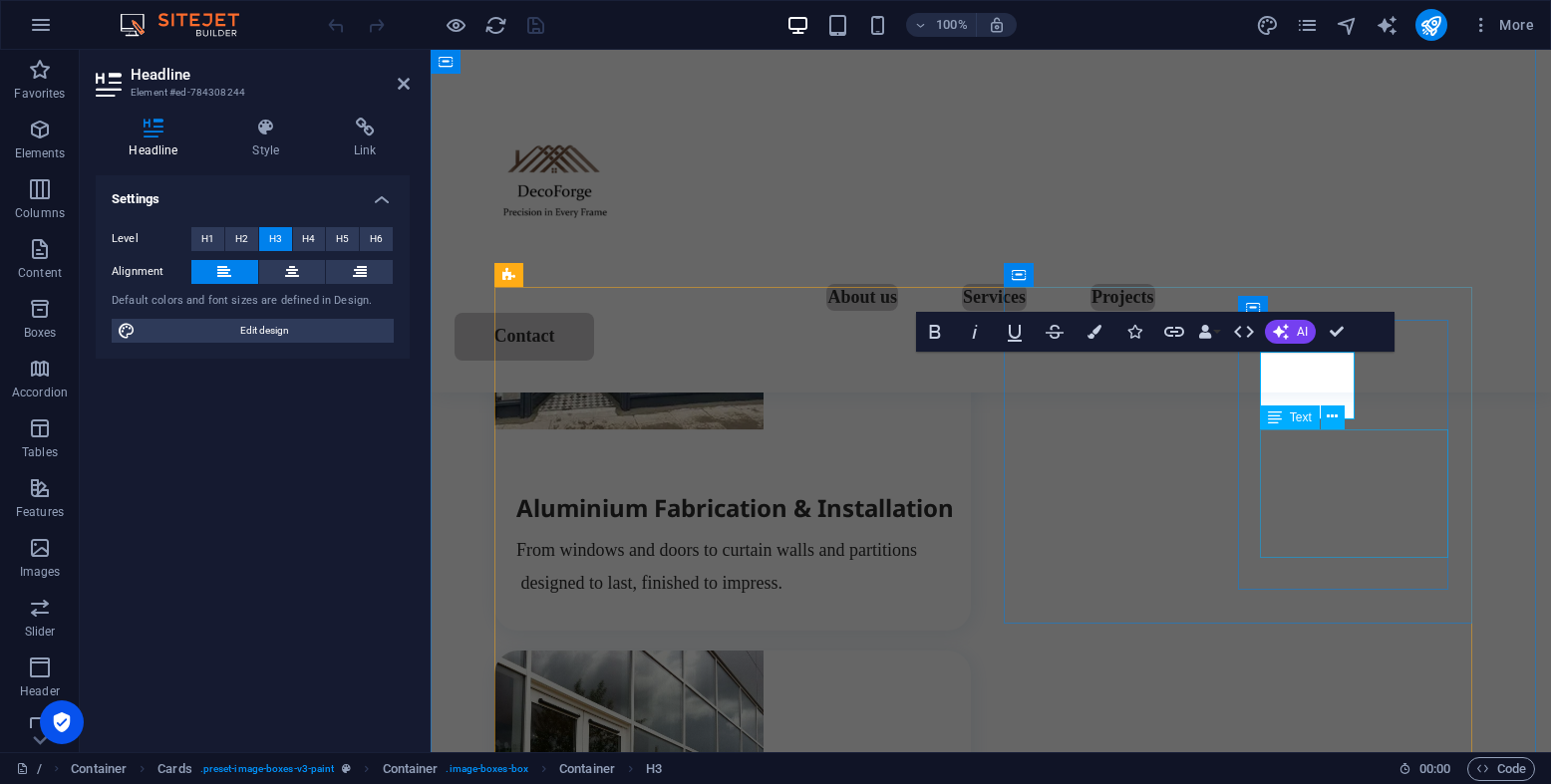 click on "Tempered, tinted, laminated or frosted  we provide safe, stylish glass for every space." at bounding box center [744, 1027] 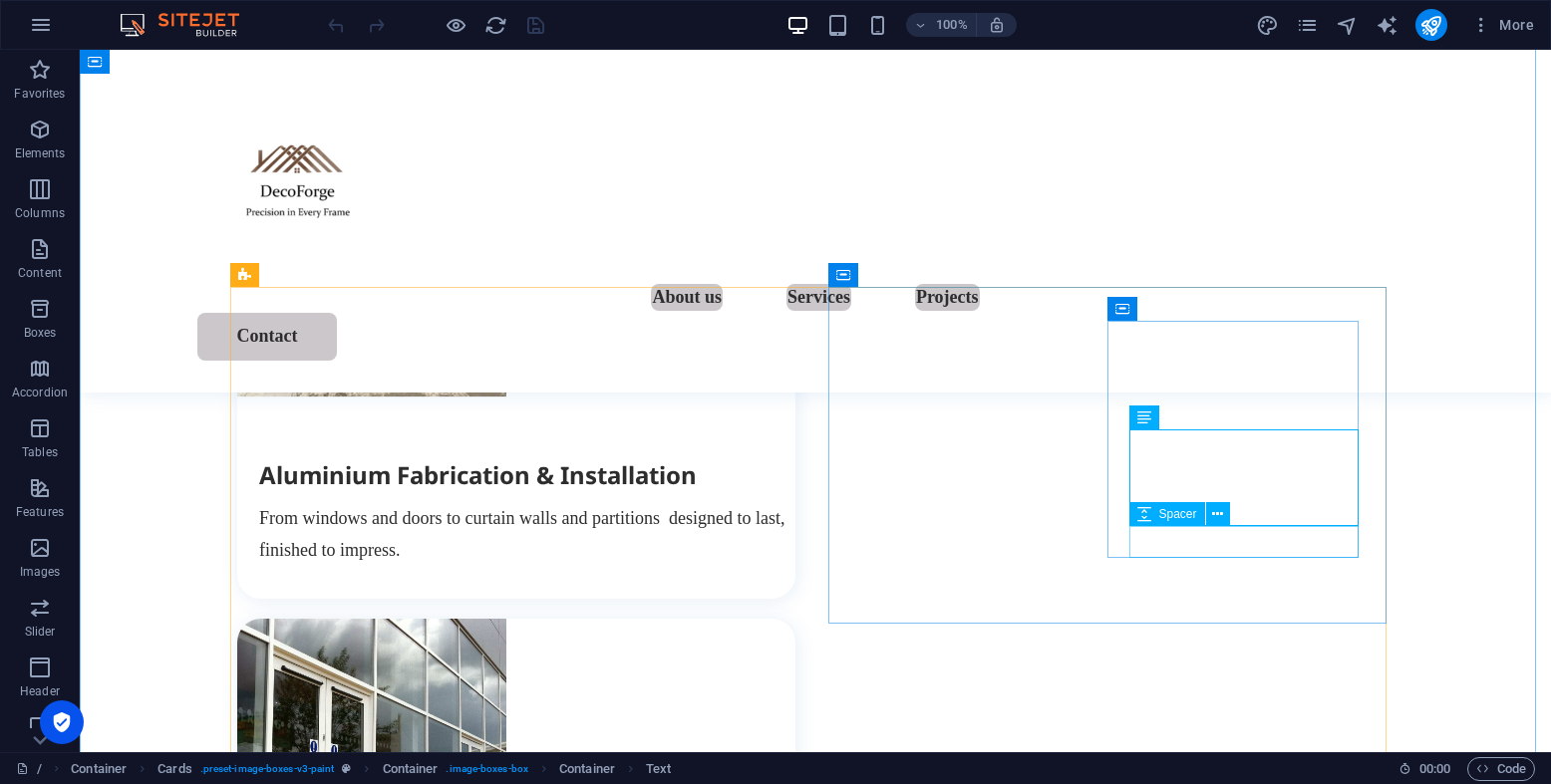 click at bounding box center (527, 1043) 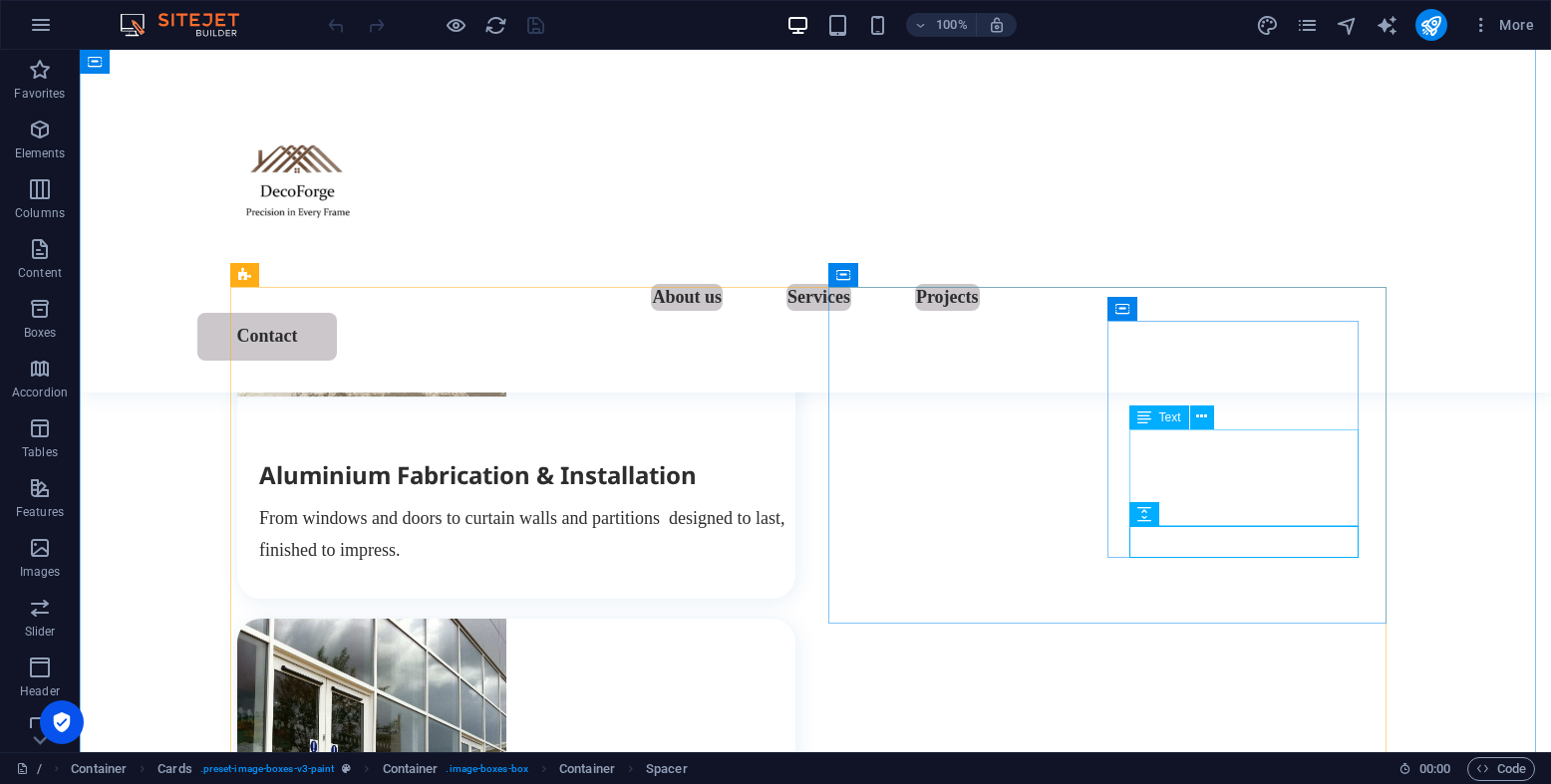 click on "Tempered, tinted, laminated or frosted  we provide safe, stylish glass for every space." at bounding box center [527, 994] 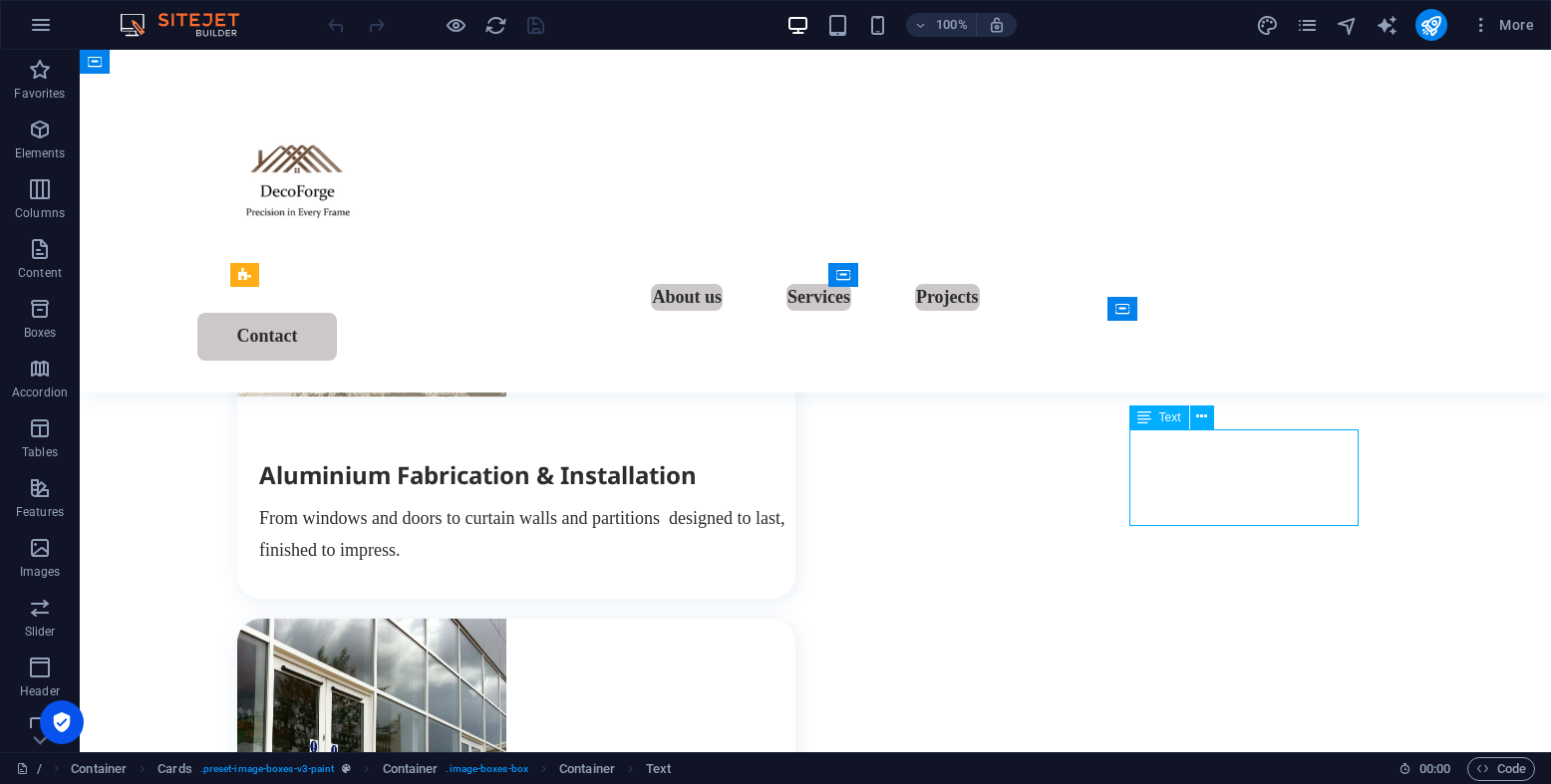 click on "Tempered, tinted, laminated or frosted  we provide safe, stylish glass for every space." at bounding box center (527, 994) 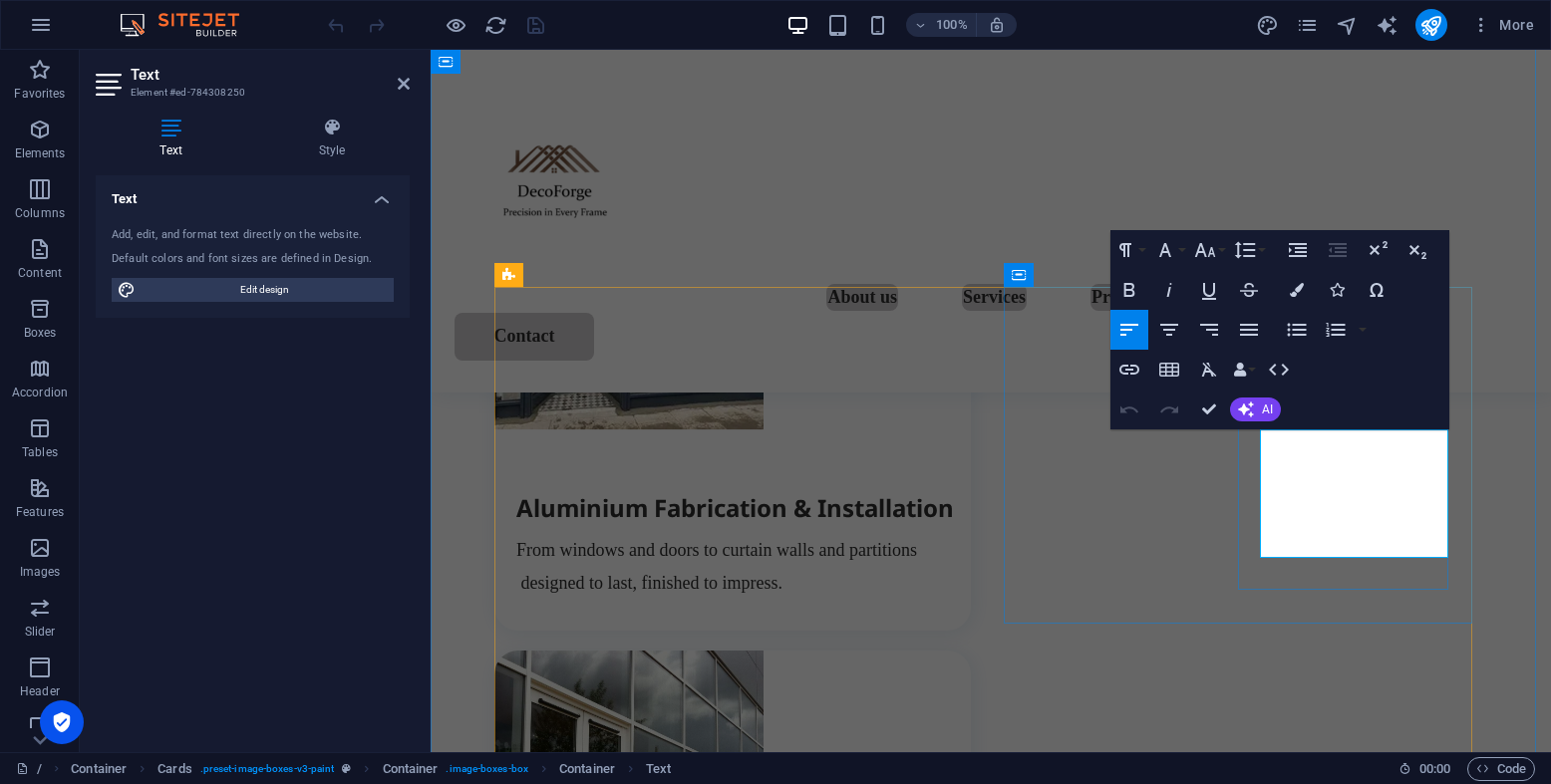 drag, startPoint x: 1382, startPoint y: 542, endPoint x: 1251, endPoint y: 452, distance: 158.93709 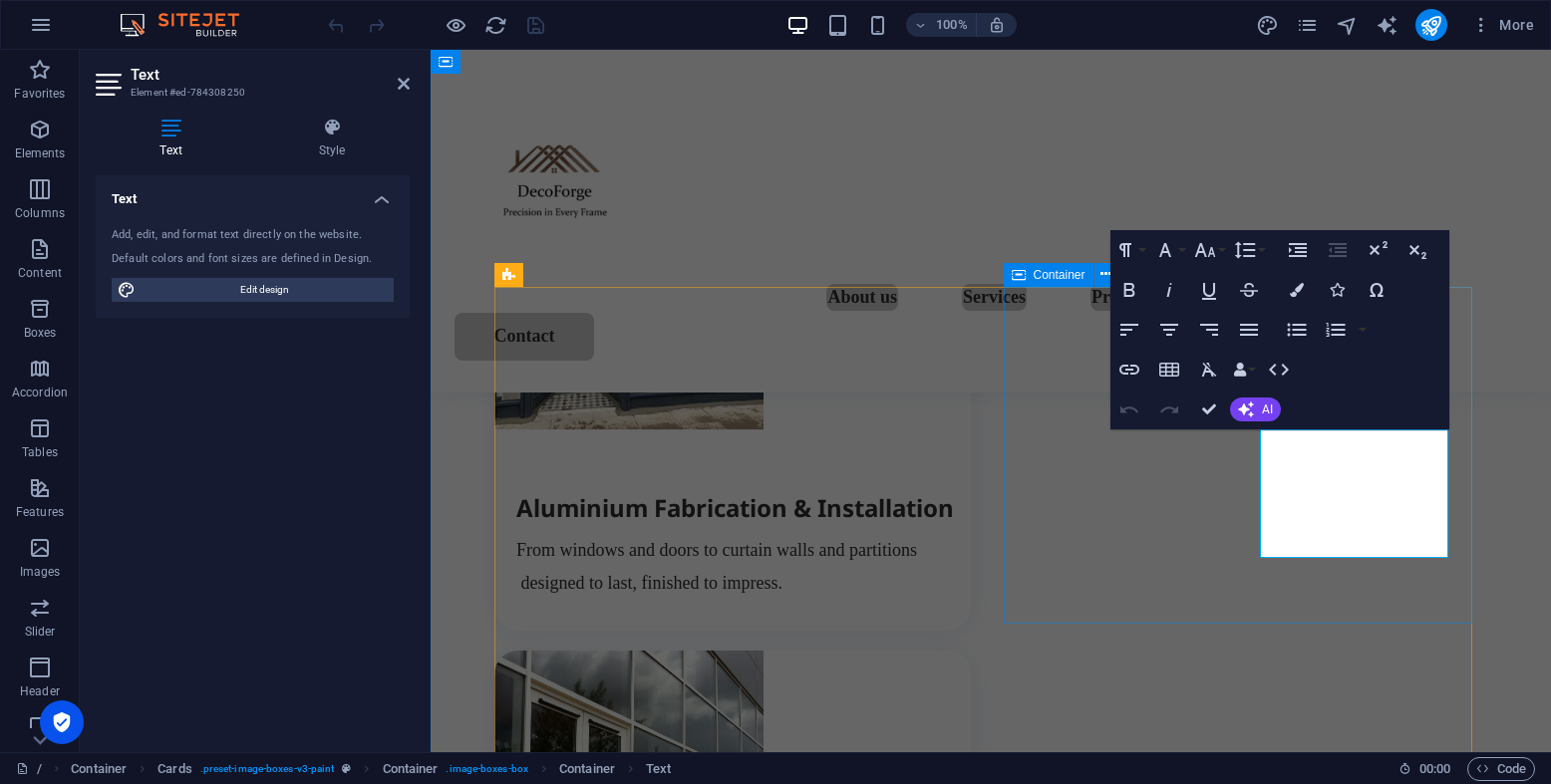 click on "Glass Works Tempered, tinted, laminated or frosted  we provide safe, stylish glass for every space." at bounding box center (733, 871) 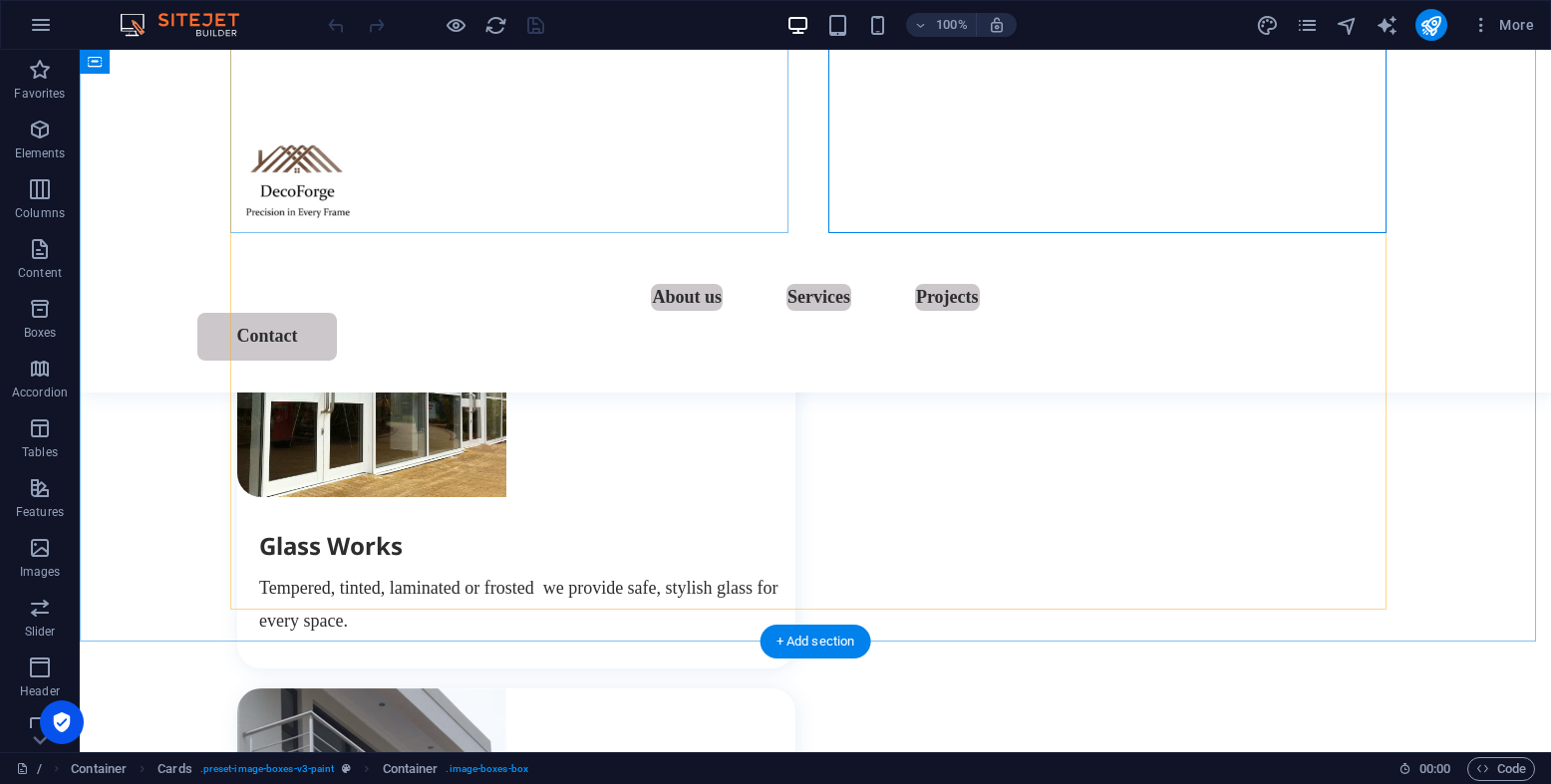 scroll, scrollTop: 2138, scrollLeft: 0, axis: vertical 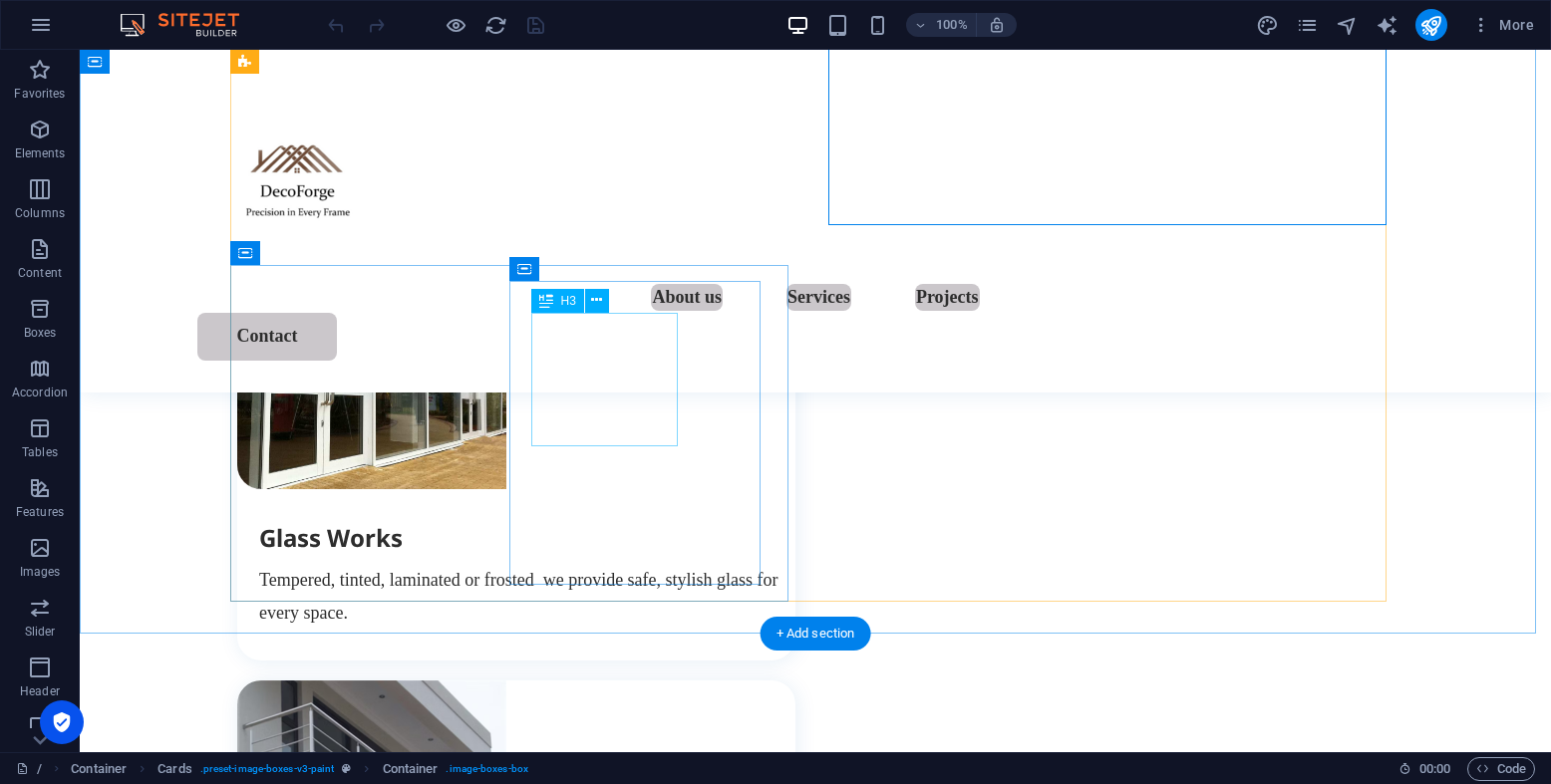 click on "Metal Works & Custom Fabrications" at bounding box center [527, 998] 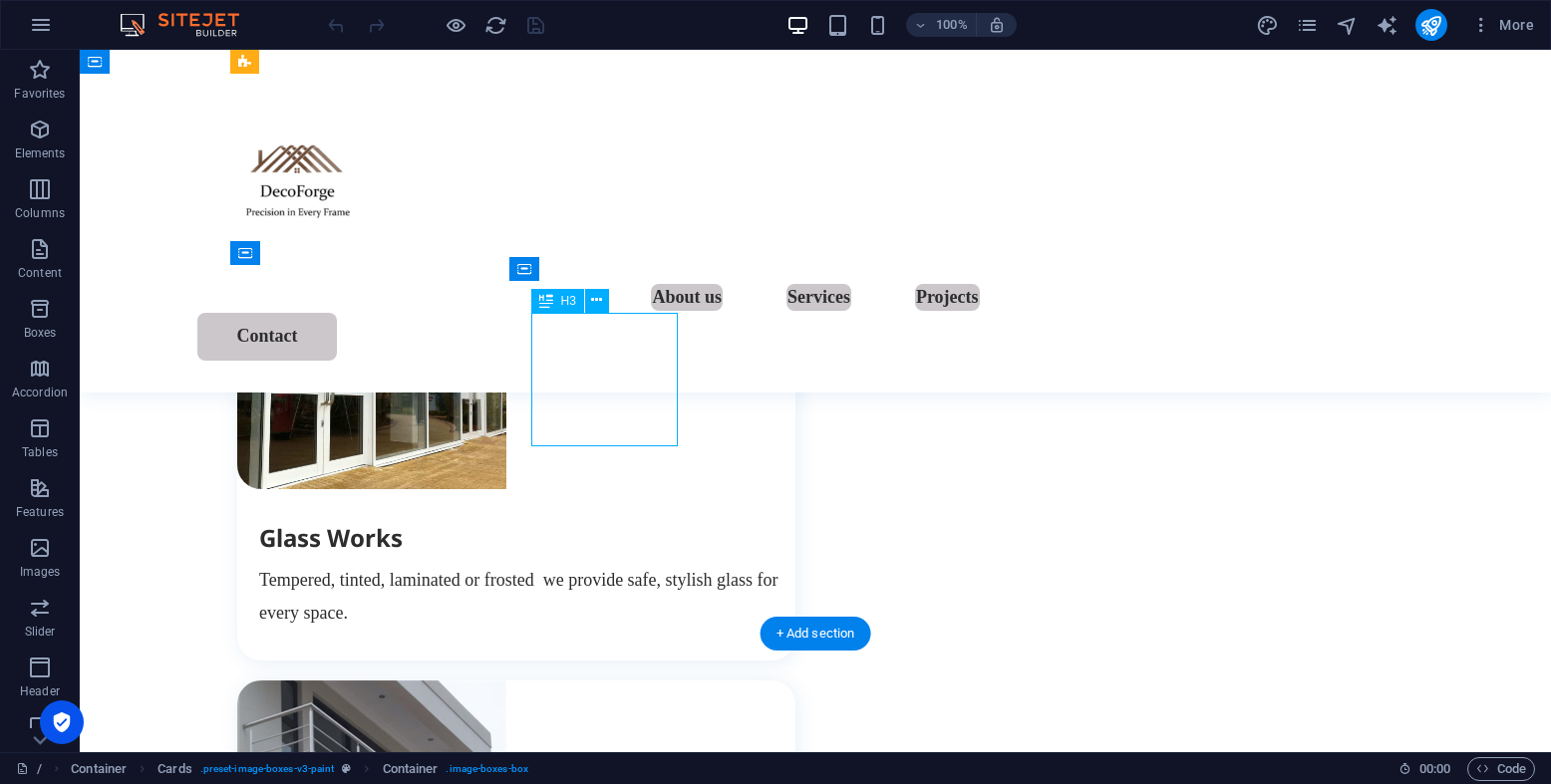 click on "Metal Works & Custom Fabrications" at bounding box center (527, 998) 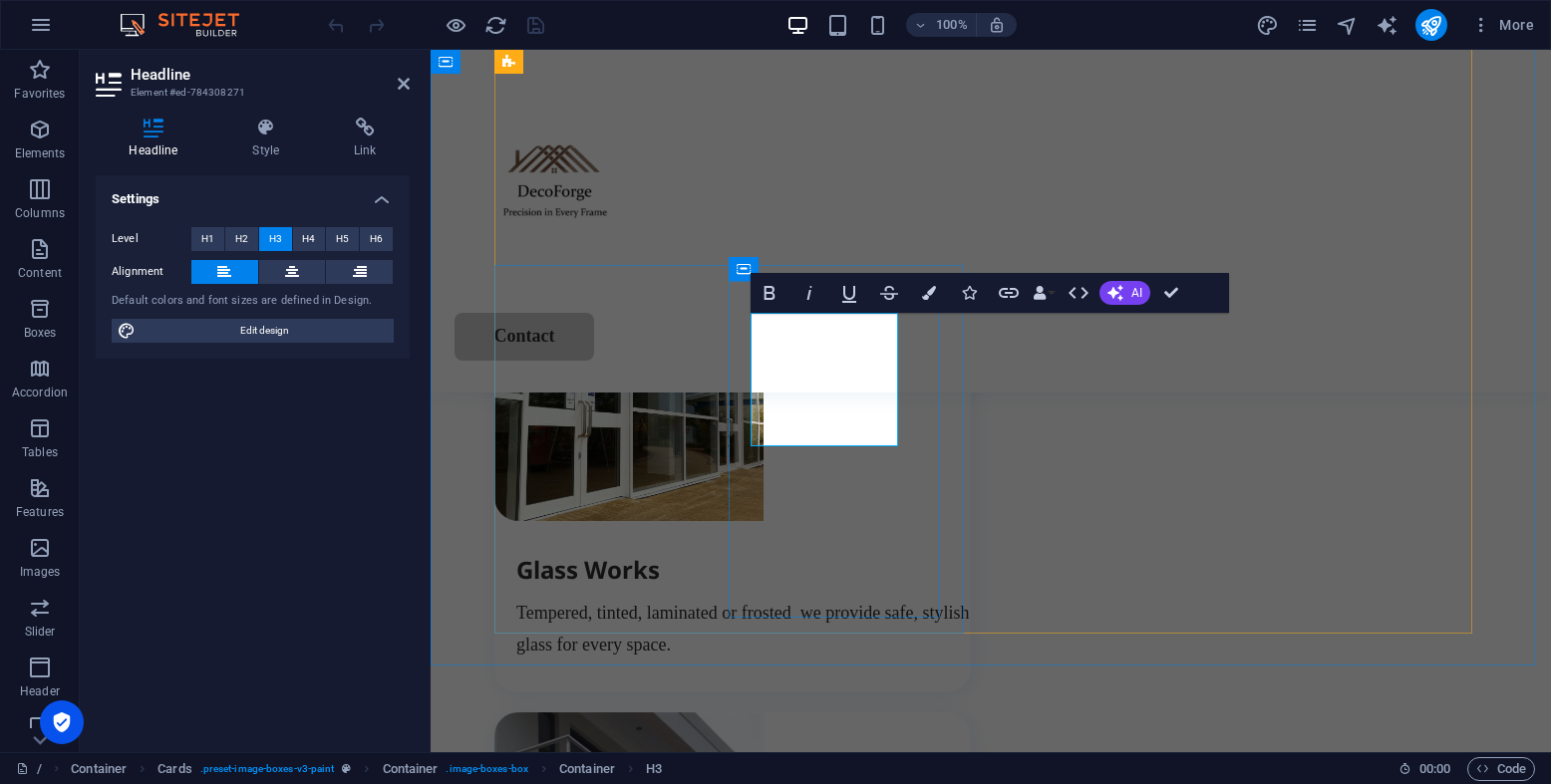 click on "Metal Works & Custom Fabrications" at bounding box center (744, 1030) 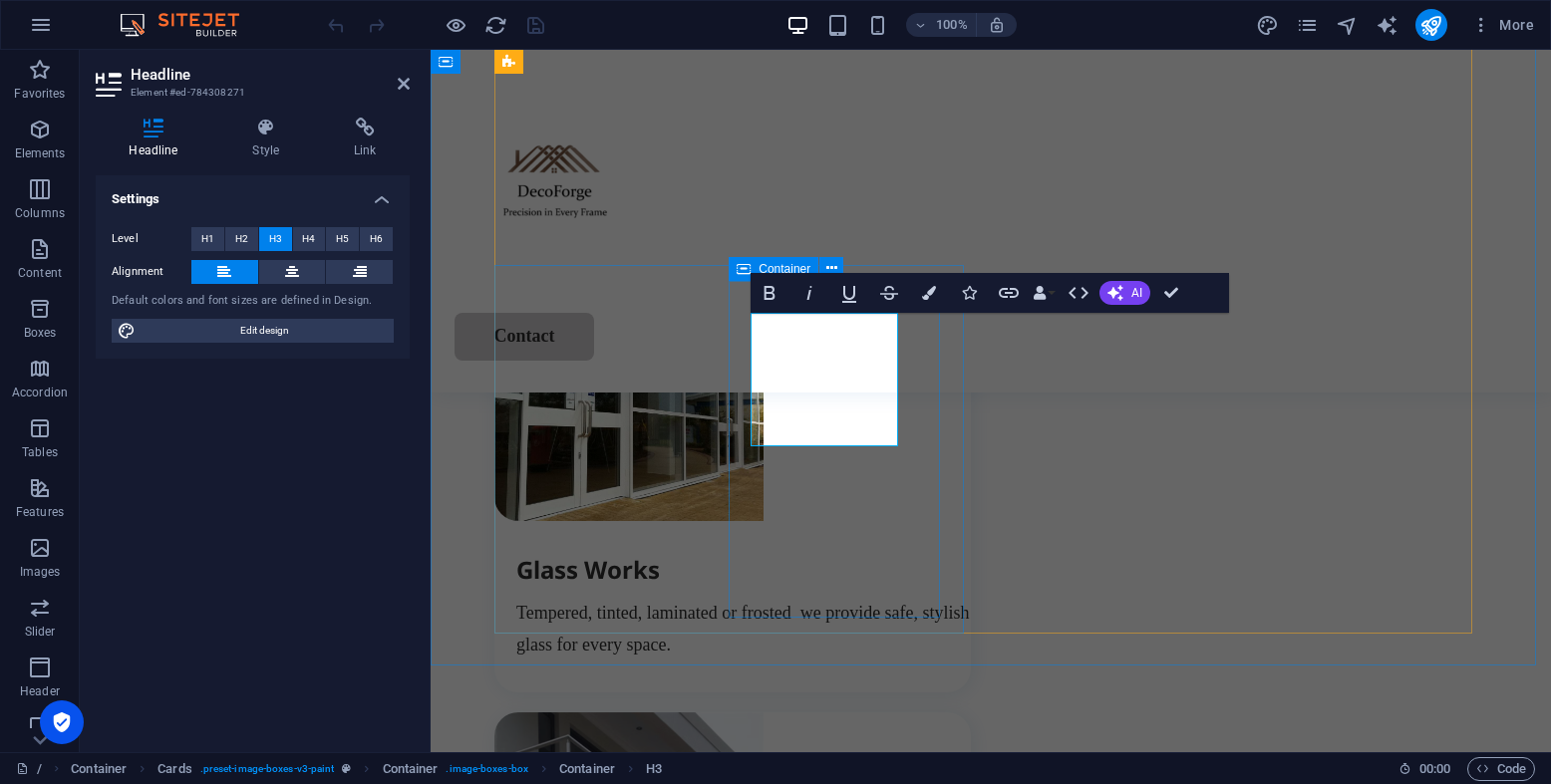 click on "Metal Works & Custom Fabrications Stainless steel railings, grills, frames, and more built with strength and attention to detail." at bounding box center (733, 1067) 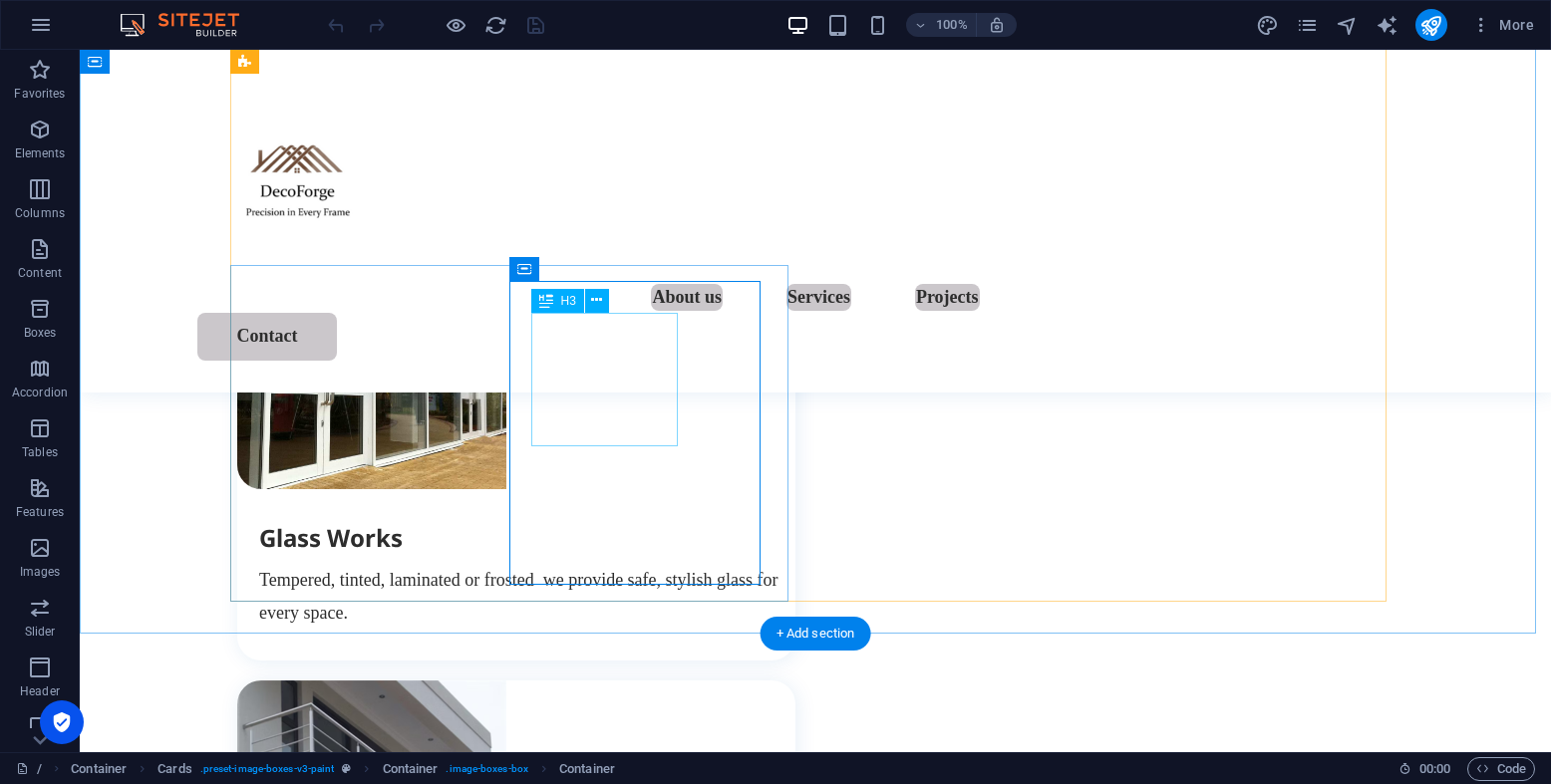 click on "Metal Works & Custom Fabrications" at bounding box center (527, 998) 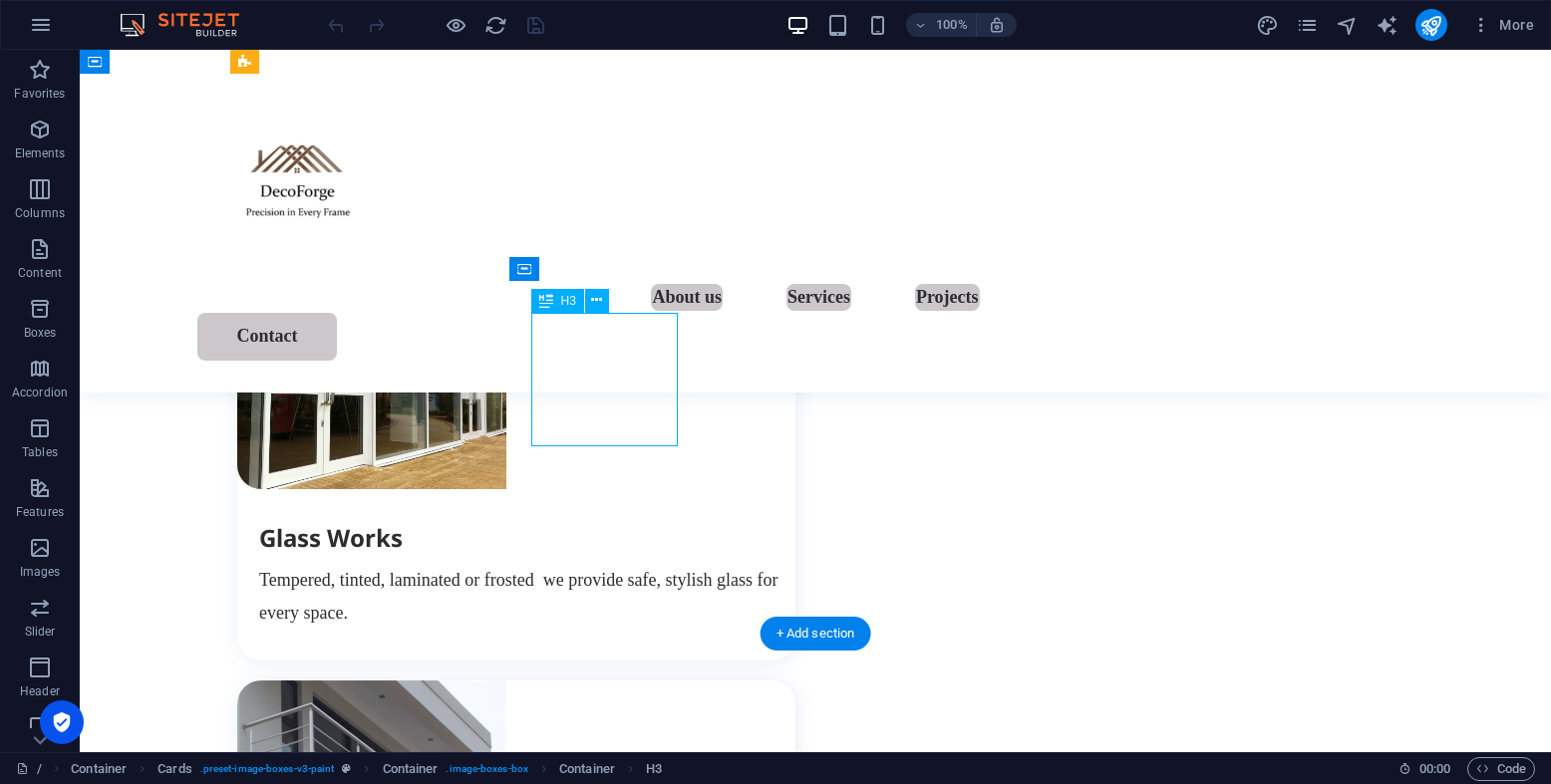 click on "Metal Works & Custom Fabrications" at bounding box center (527, 998) 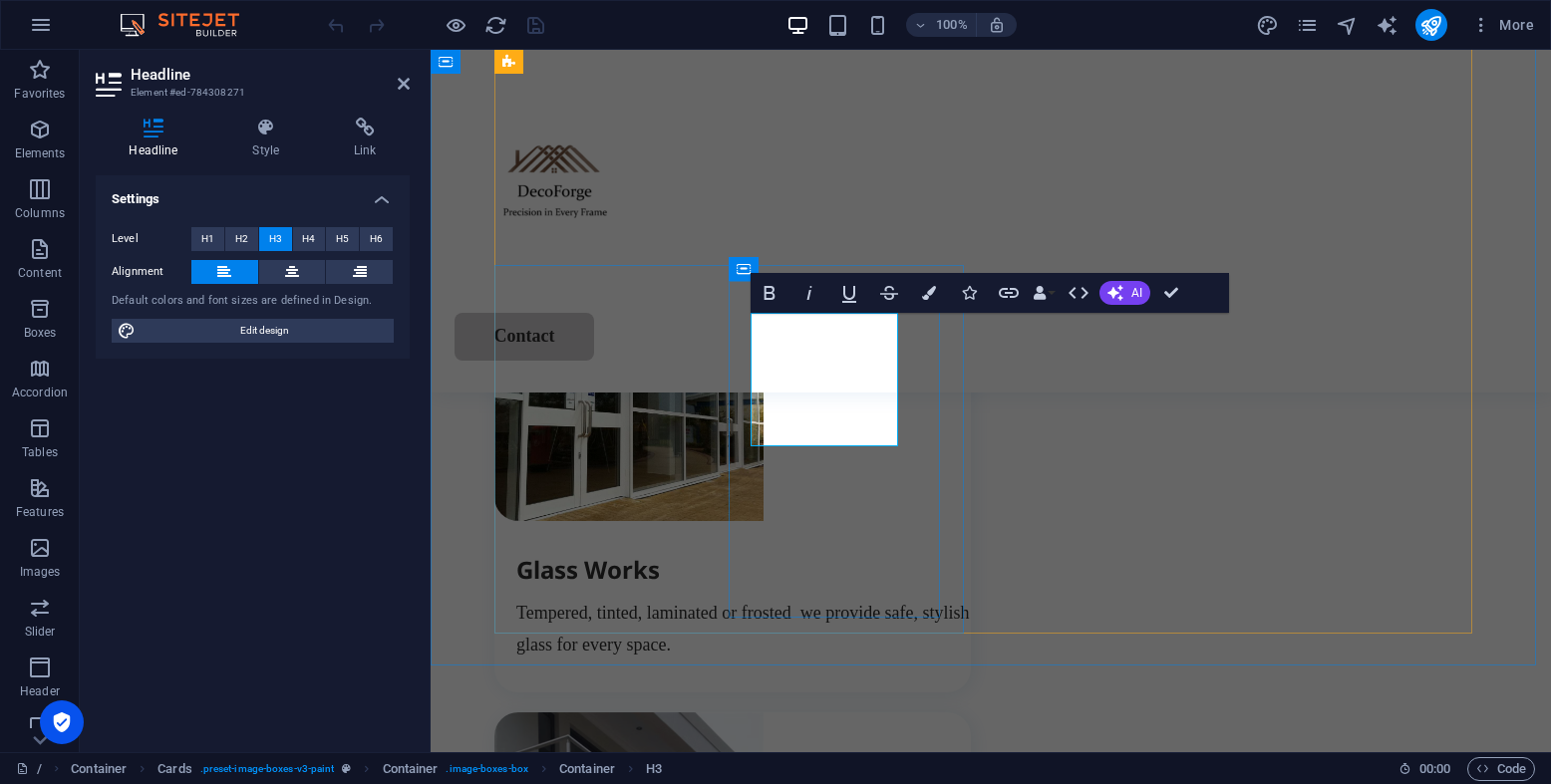 click on "Metal Works & Custom Fabrications" at bounding box center (744, 1030) 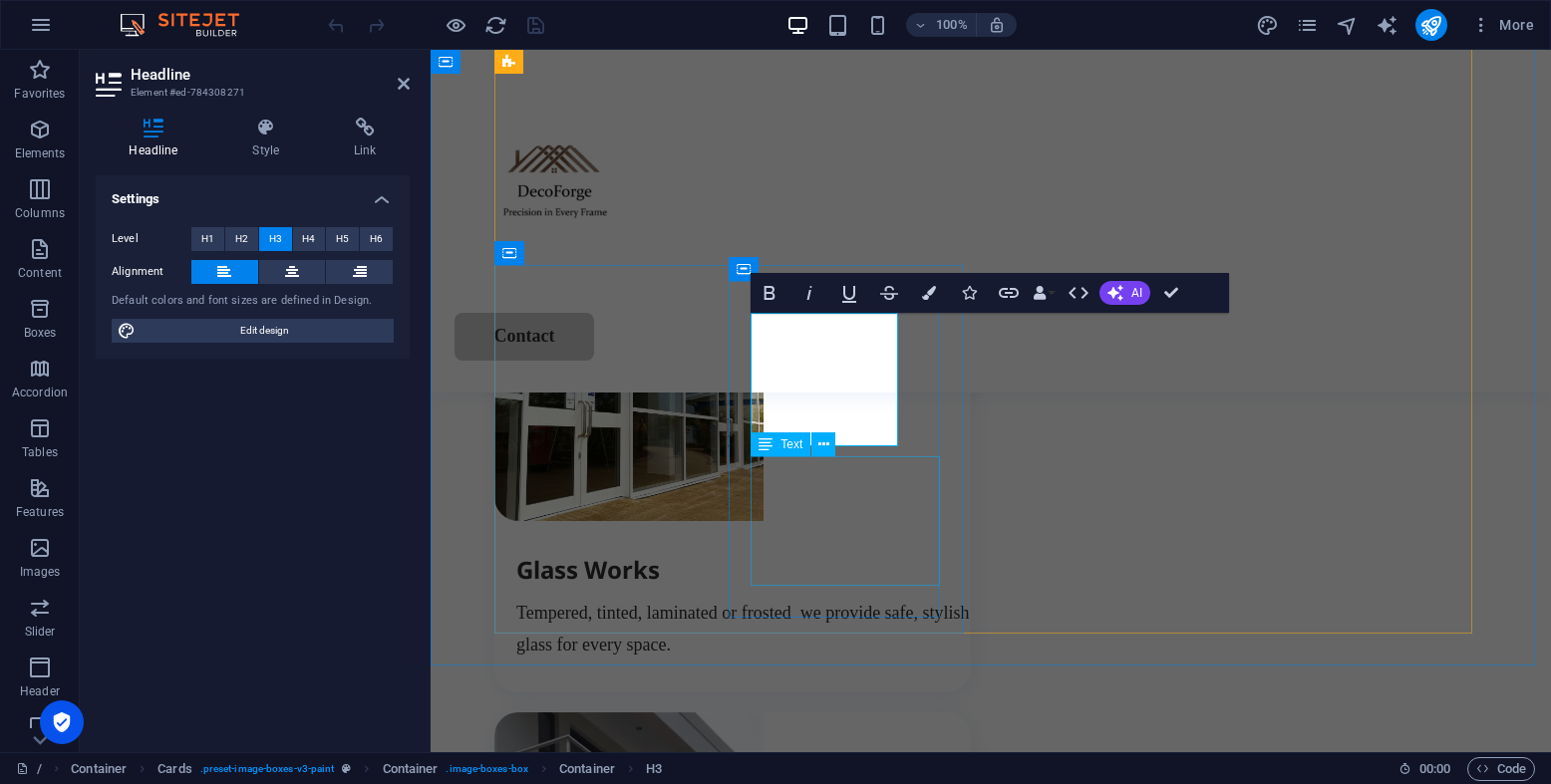 click on "Stainless steel railings, grills, frames, and more built with strength and attention to detail." at bounding box center (744, 1089) 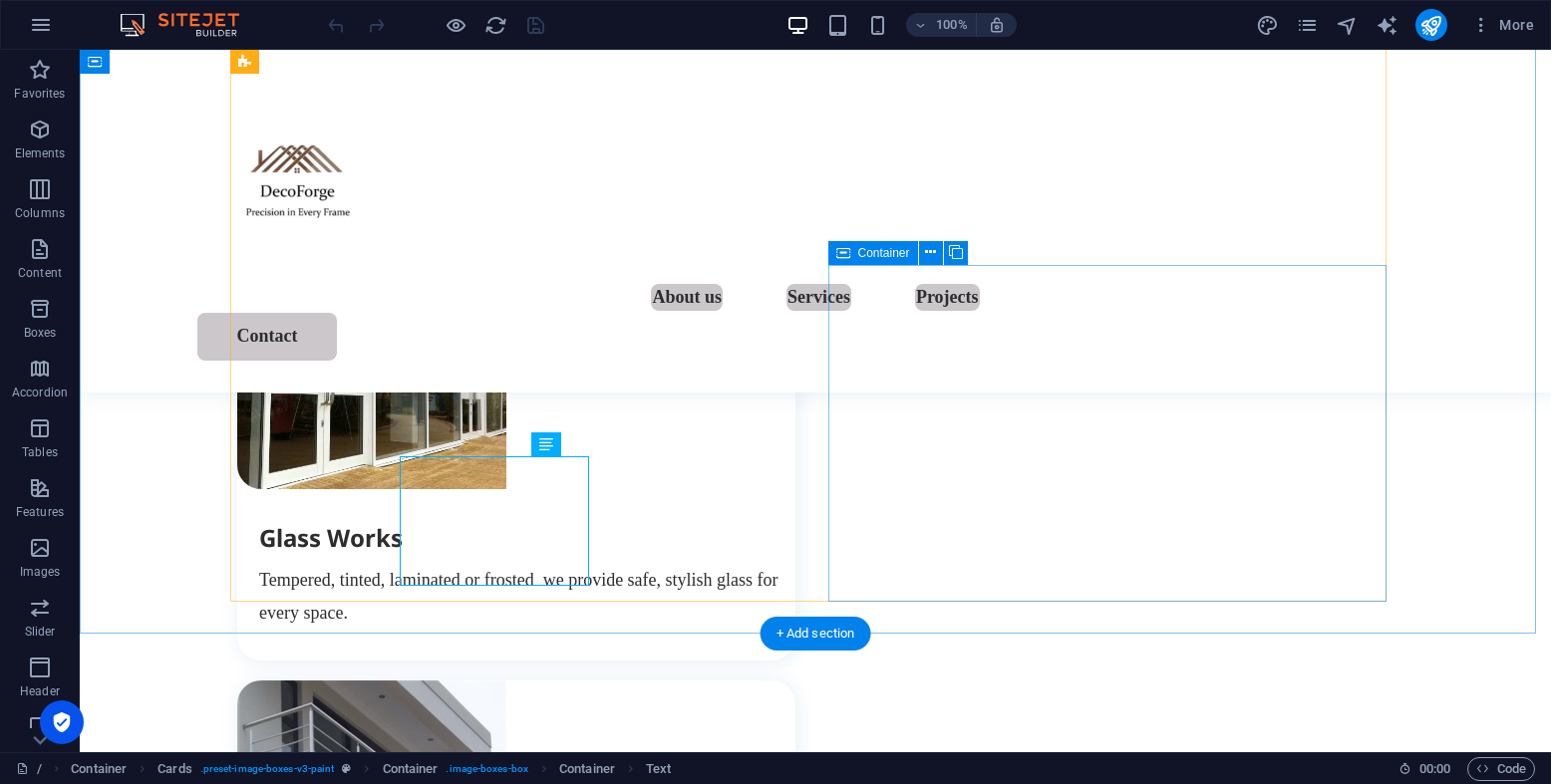 click on "Car Shades & Outdoor Structures From stylish car shades and outdoor structures built to last. Perfect for homes, businesses, or patios." at bounding box center [516, 1361] 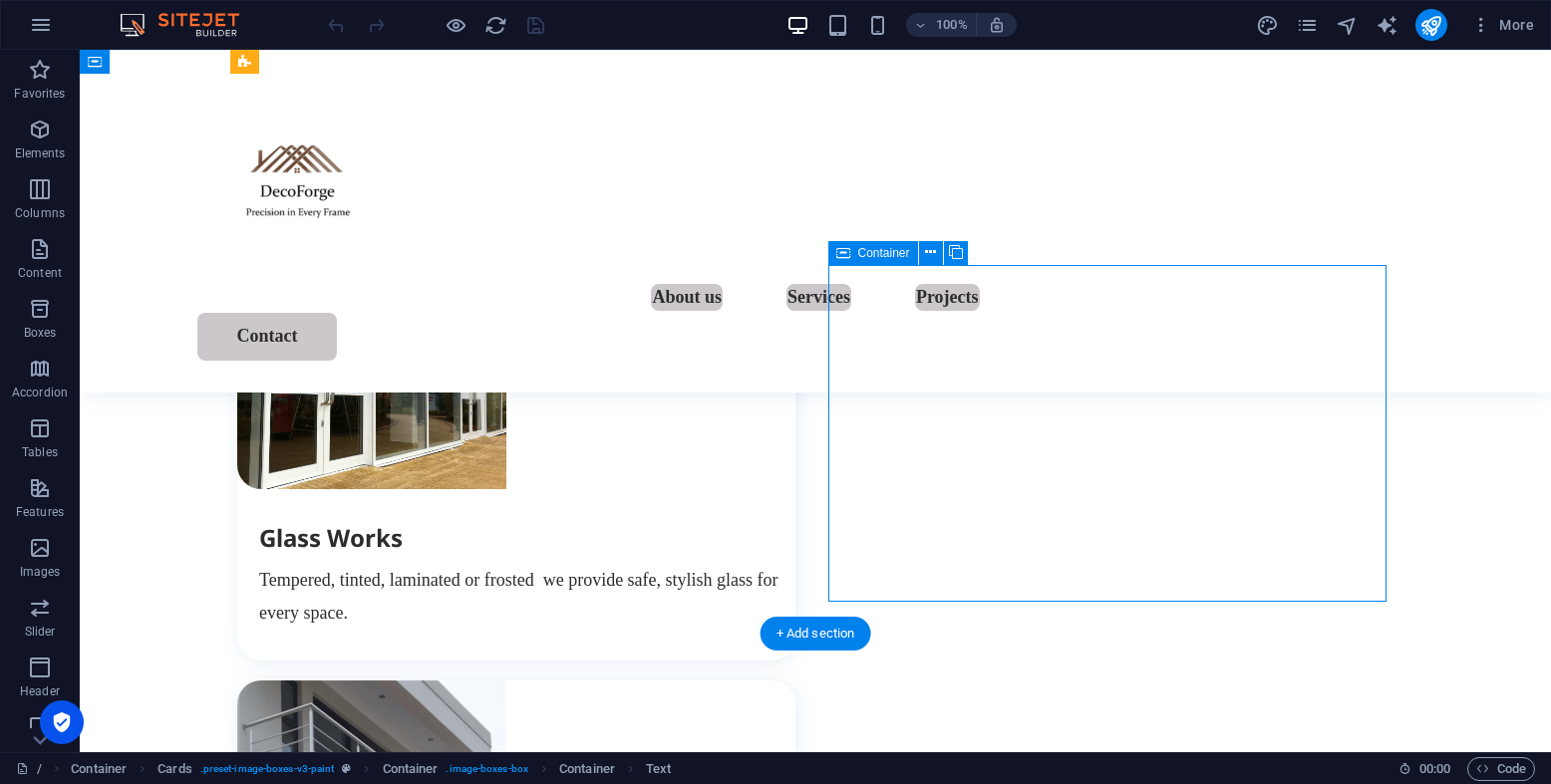 click on "Car Shades & Outdoor Structures From stylish car shades and outdoor structures built to last. Perfect for homes, businesses, or patios." at bounding box center [516, 1361] 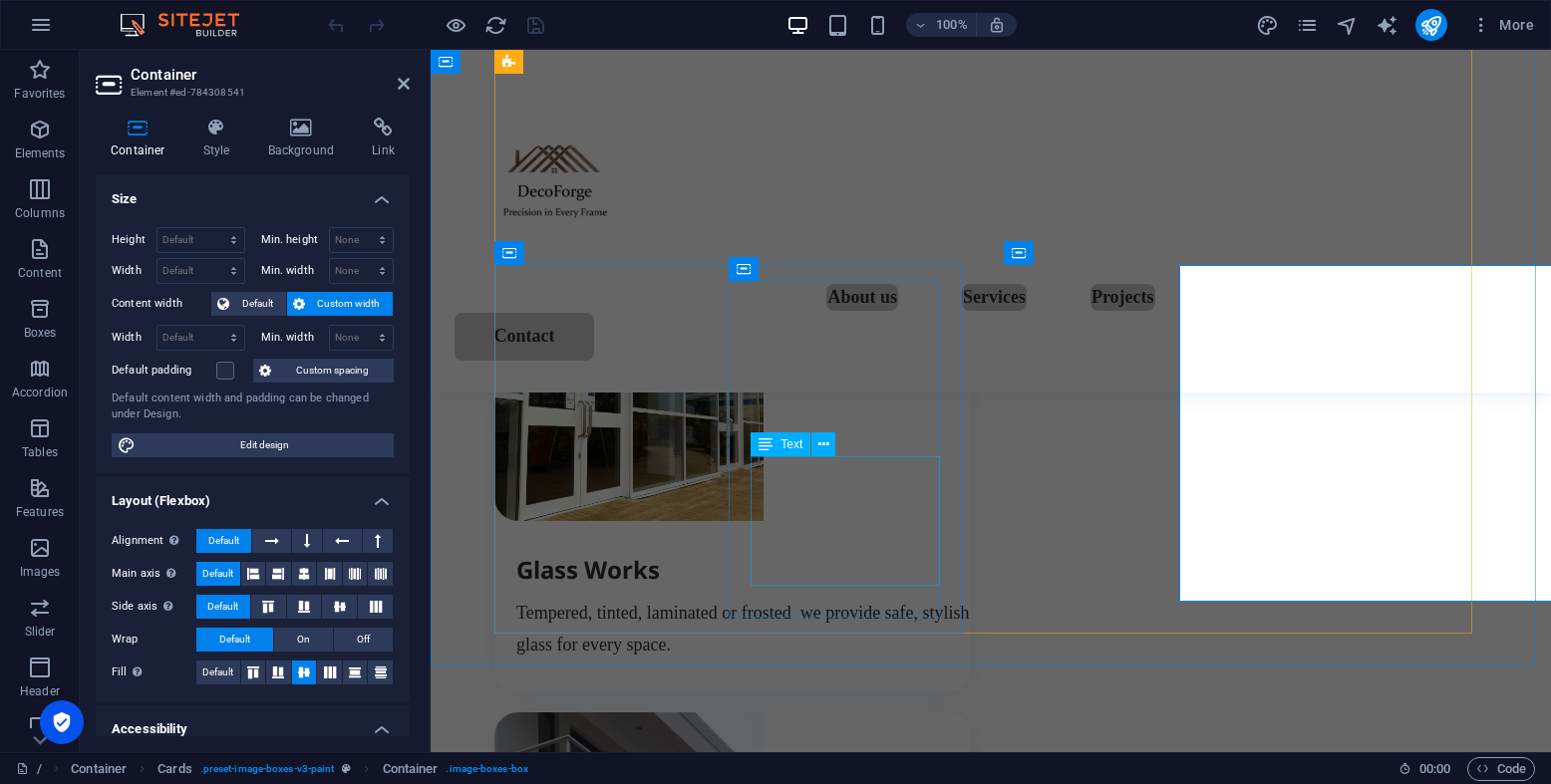 click on "Stainless steel railings, grills, frames, and more built with strength and attention to detail." at bounding box center (744, 1089) 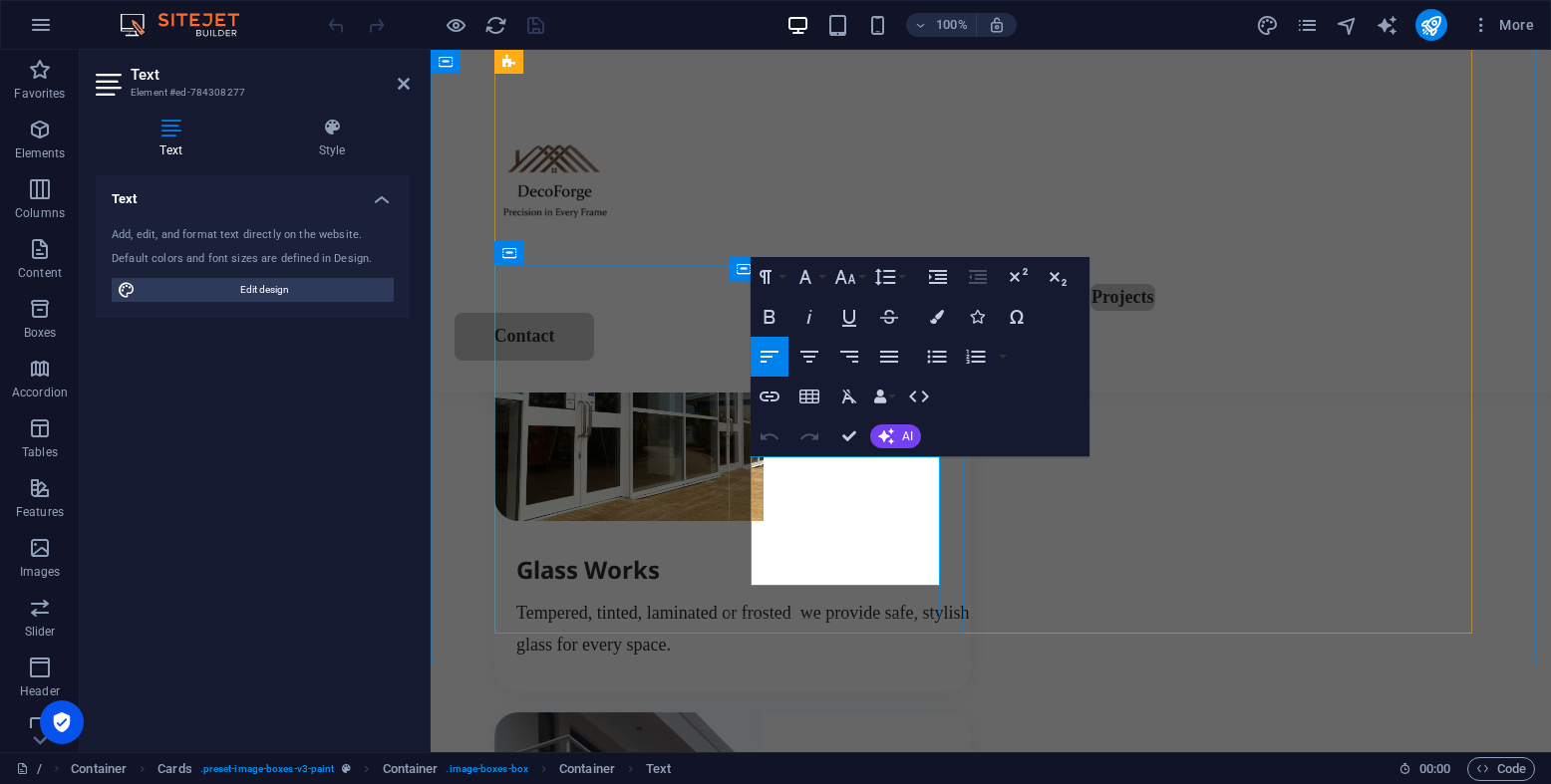 drag, startPoint x: 877, startPoint y: 572, endPoint x: 783, endPoint y: 506, distance: 114.85643 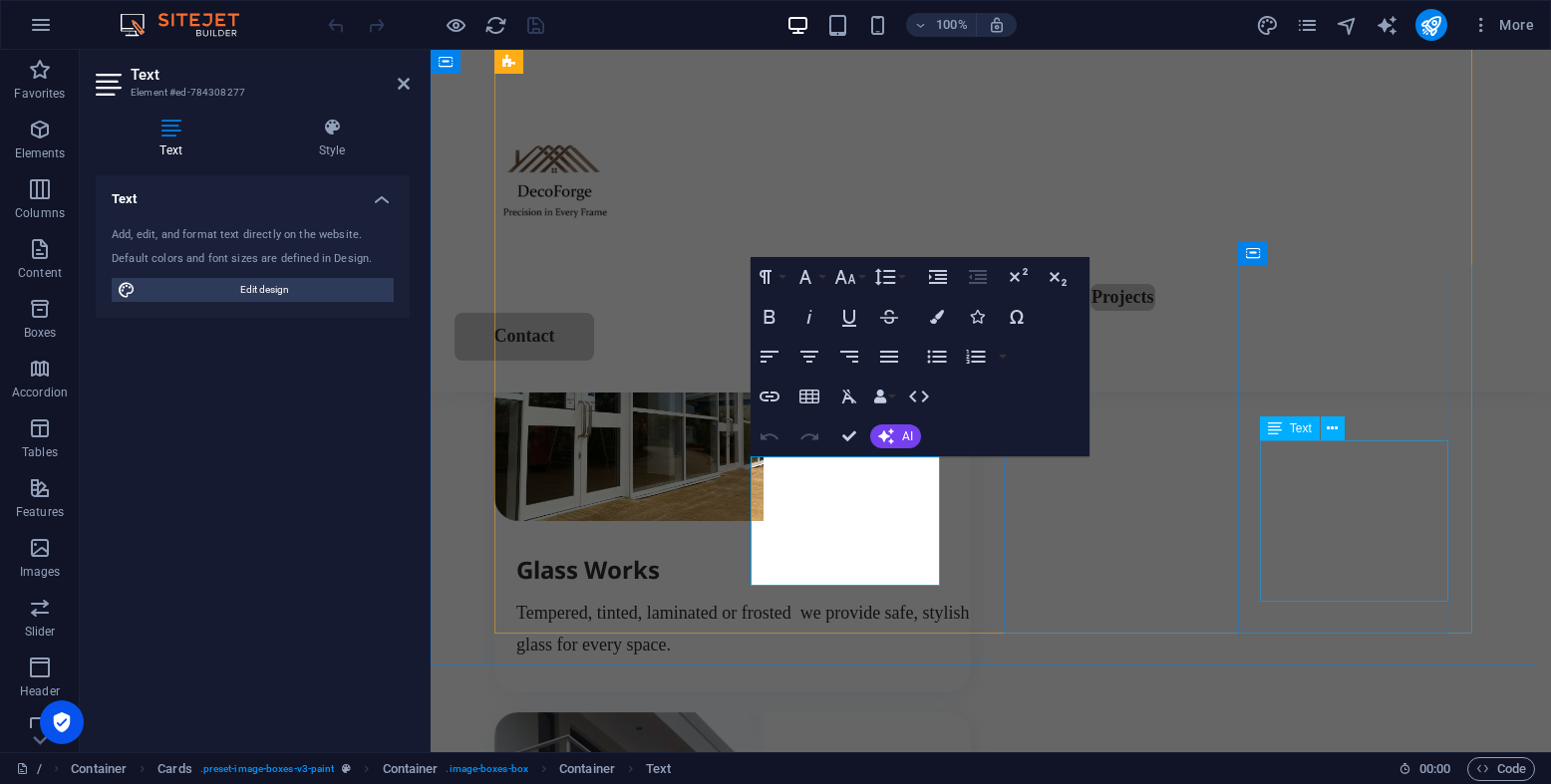 click on "From stylish car shades and outdoor structures built to last. Perfect for homes, businesses, or patios." at bounding box center [744, 1549] 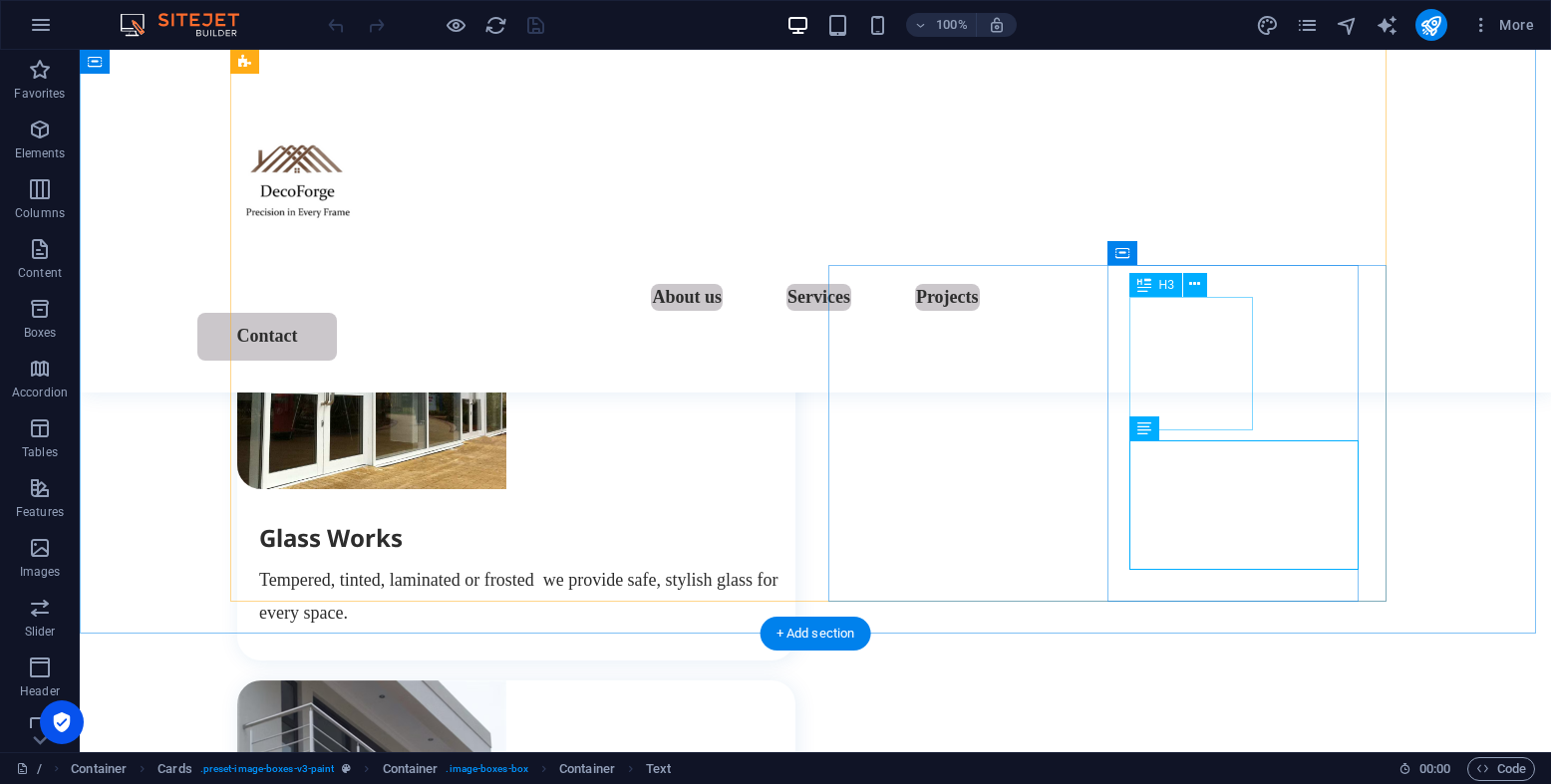 click on "Car Shades & Outdoor Structures" at bounding box center (527, 1458) 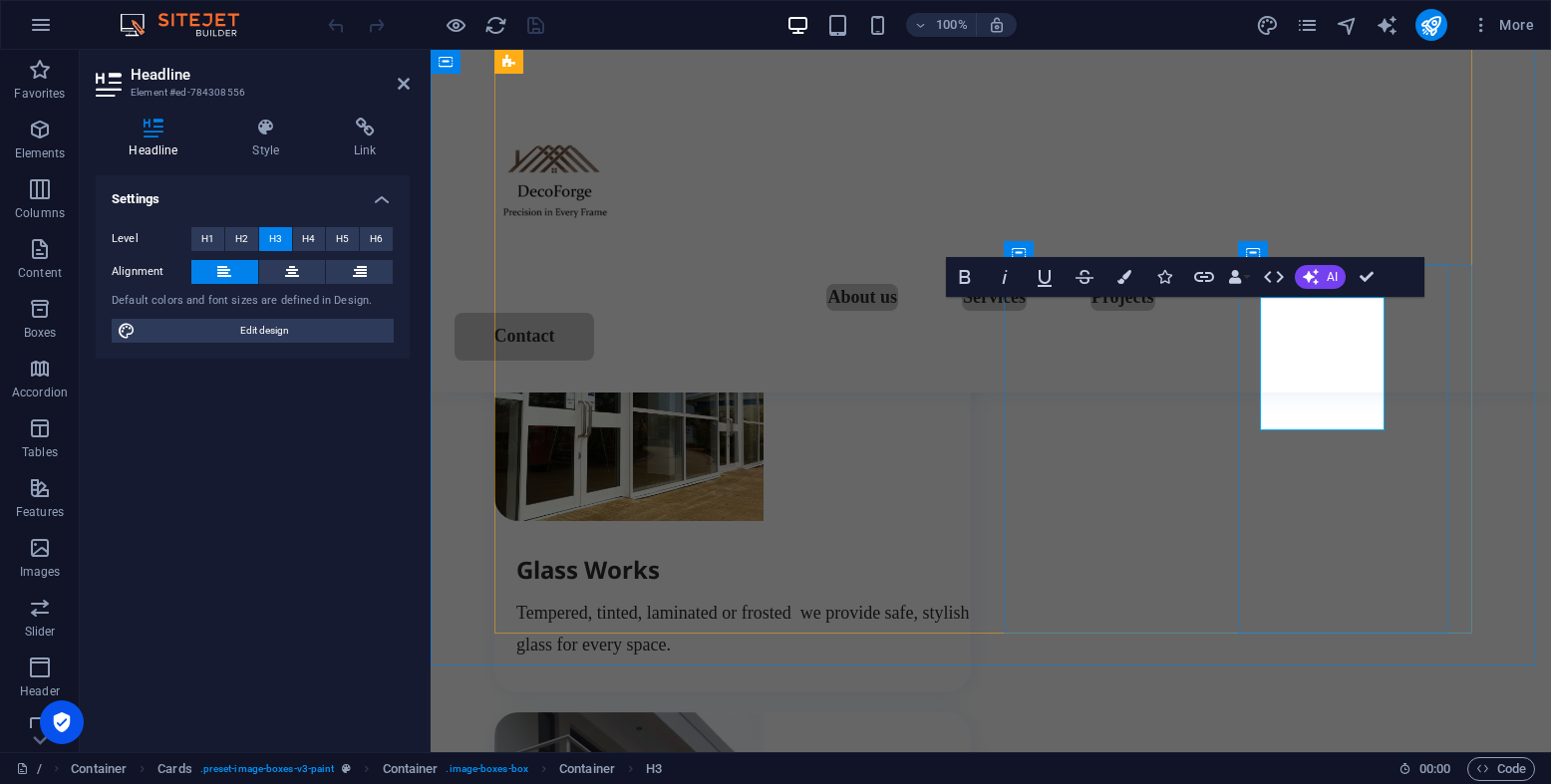 click on "Car Shades & Outdoor Structures" at bounding box center (744, 1491) 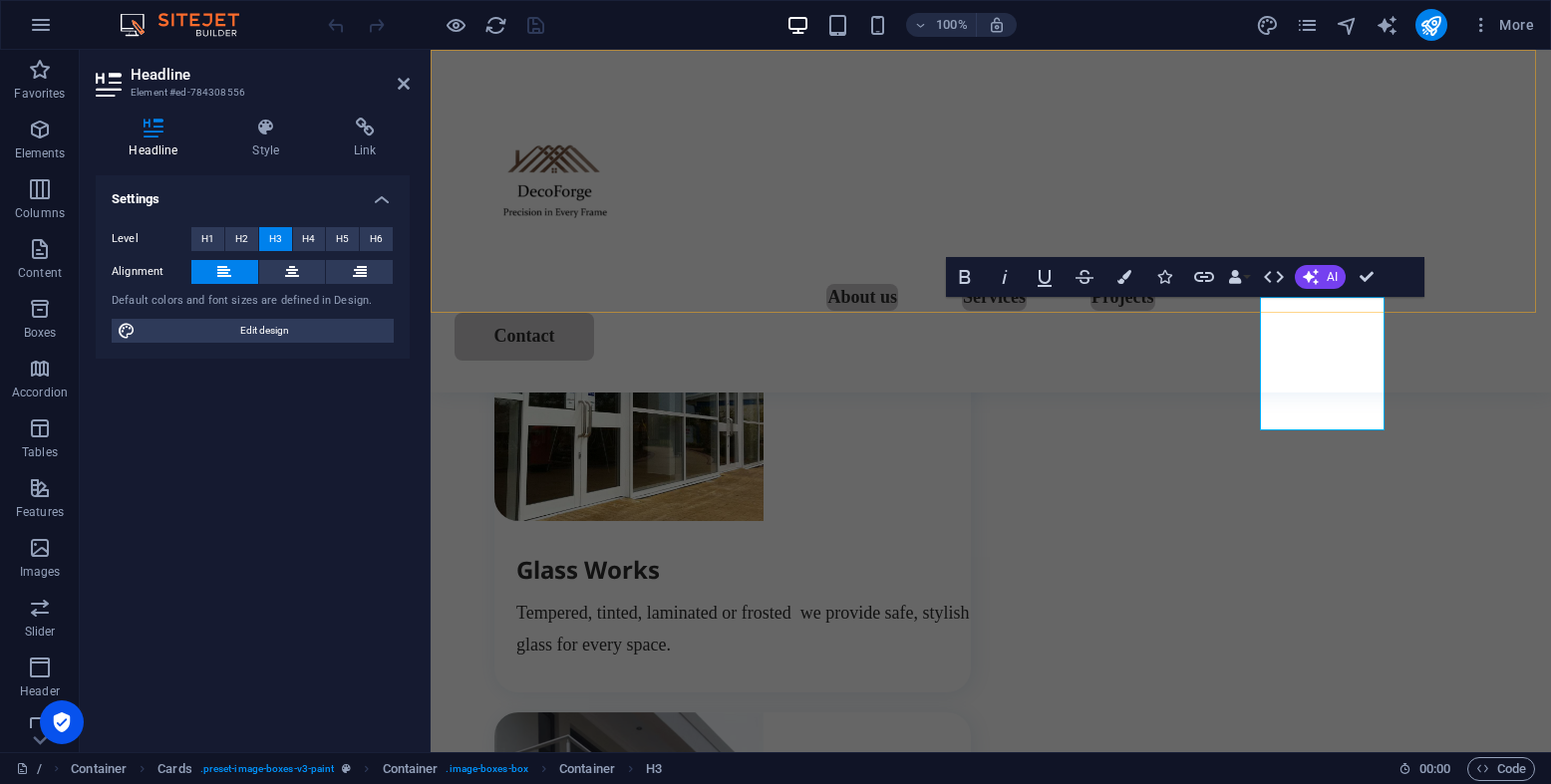 drag, startPoint x: 1382, startPoint y: 413, endPoint x: 1262, endPoint y: 305, distance: 161.44349 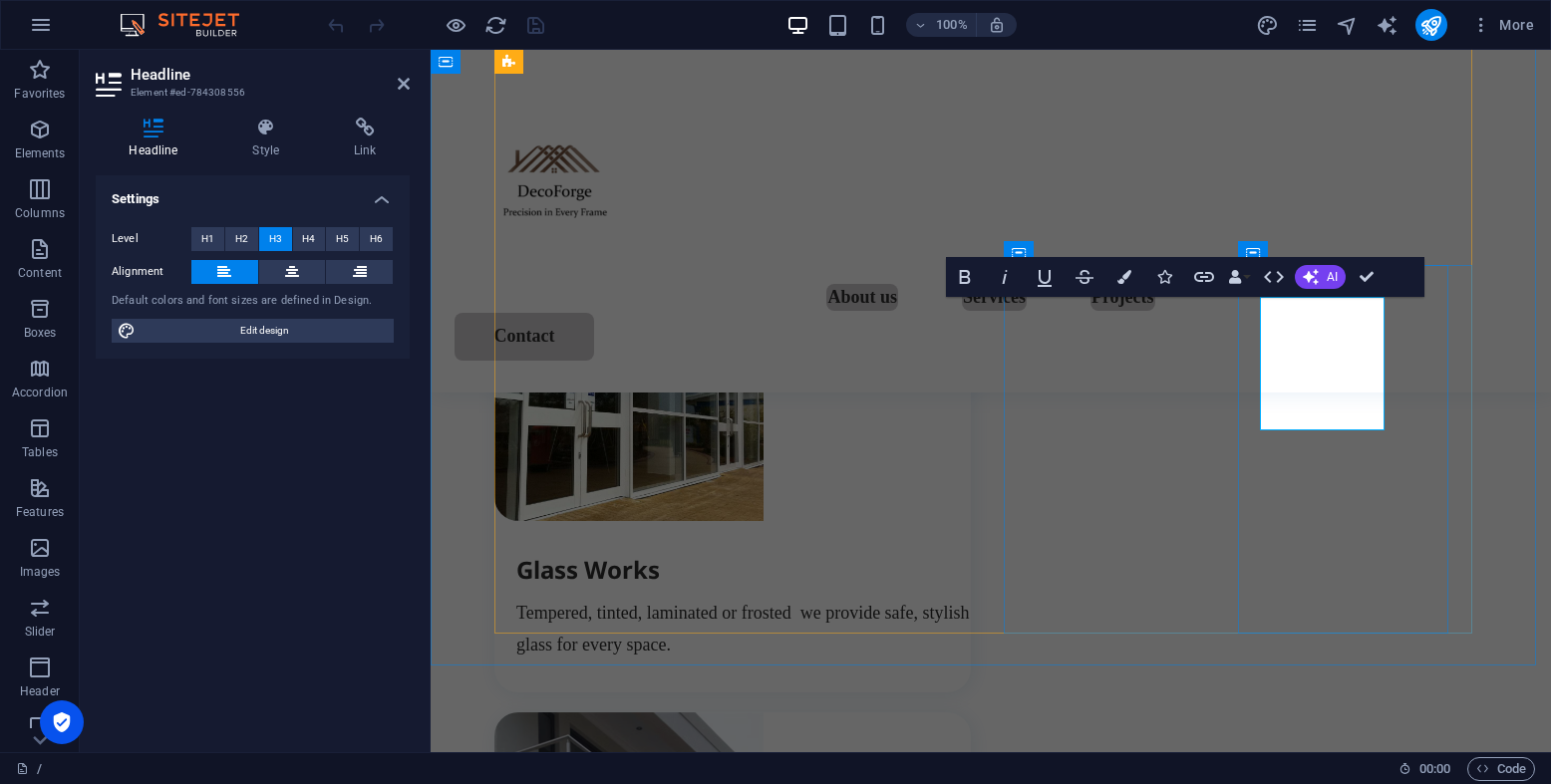 copy on "Car Shades & Outdoor Structures" 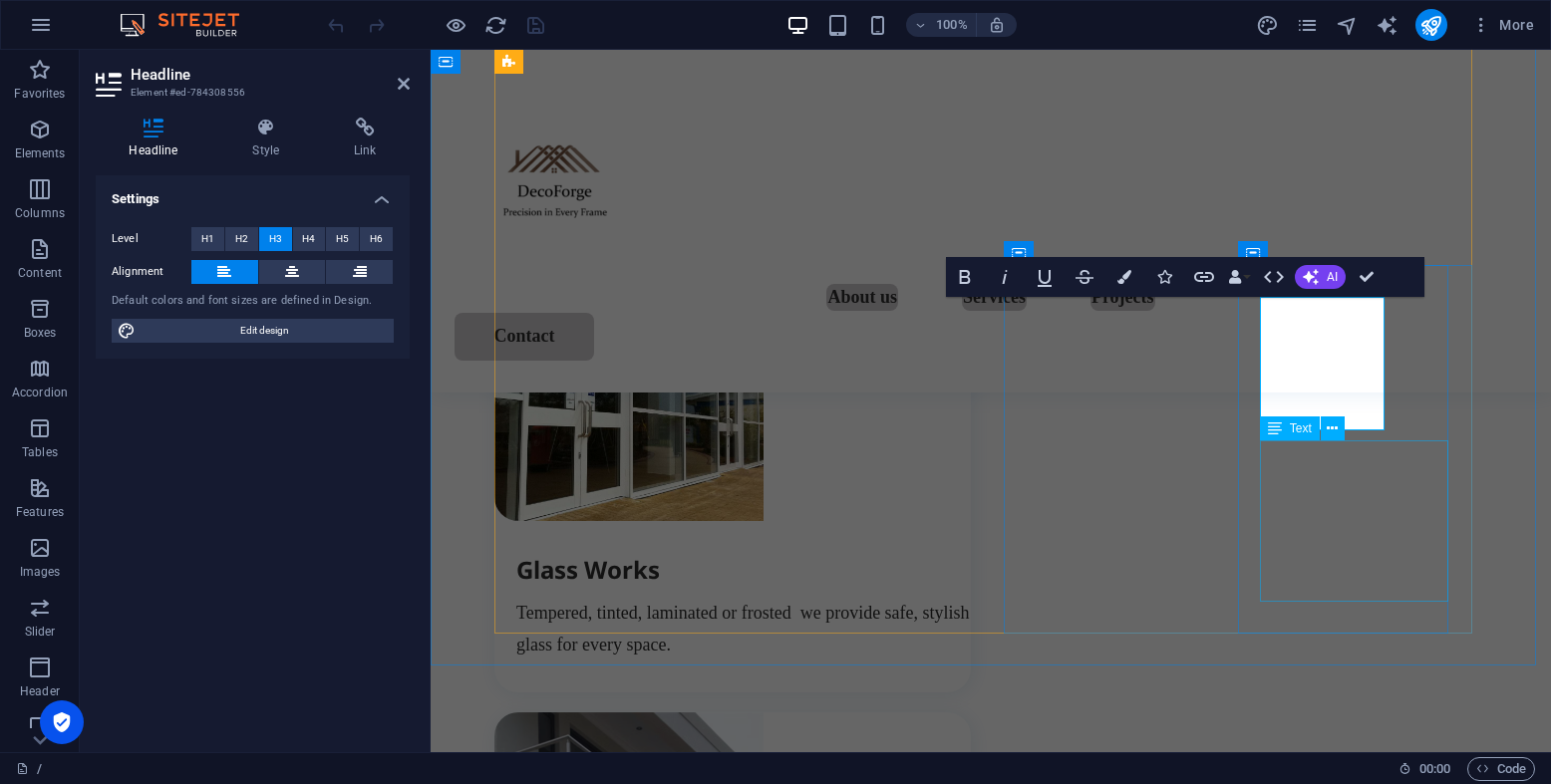 drag, startPoint x: 1335, startPoint y: 539, endPoint x: 1331, endPoint y: 558, distance: 19.416488 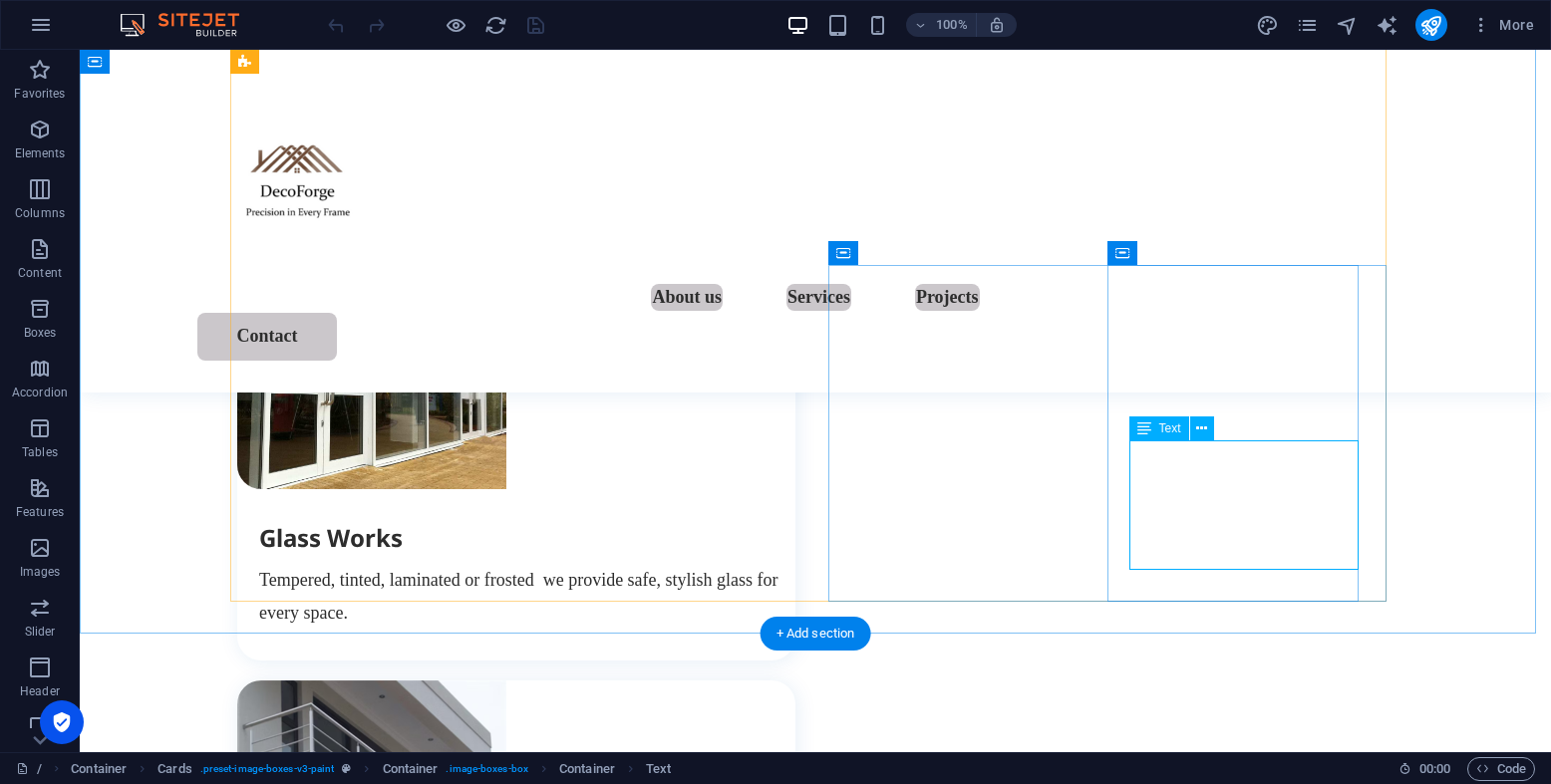 click on "From stylish car shades and outdoor structures built to last. Perfect for homes, businesses, or patios." at bounding box center [527, 1517] 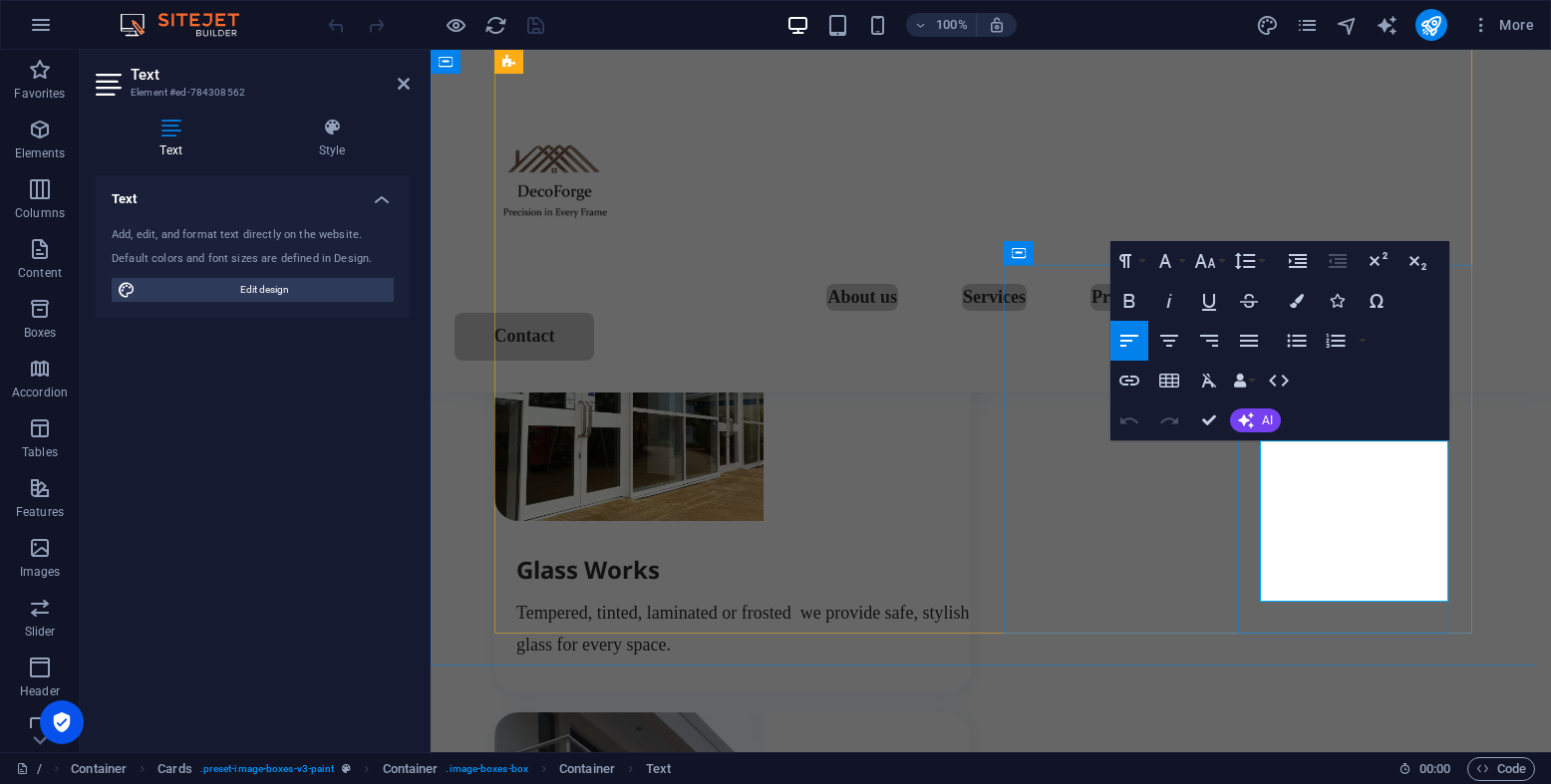 click on "From stylish car shades and outdoor structures built to last. Perfect for homes, businesses, or patios." at bounding box center [744, 1549] 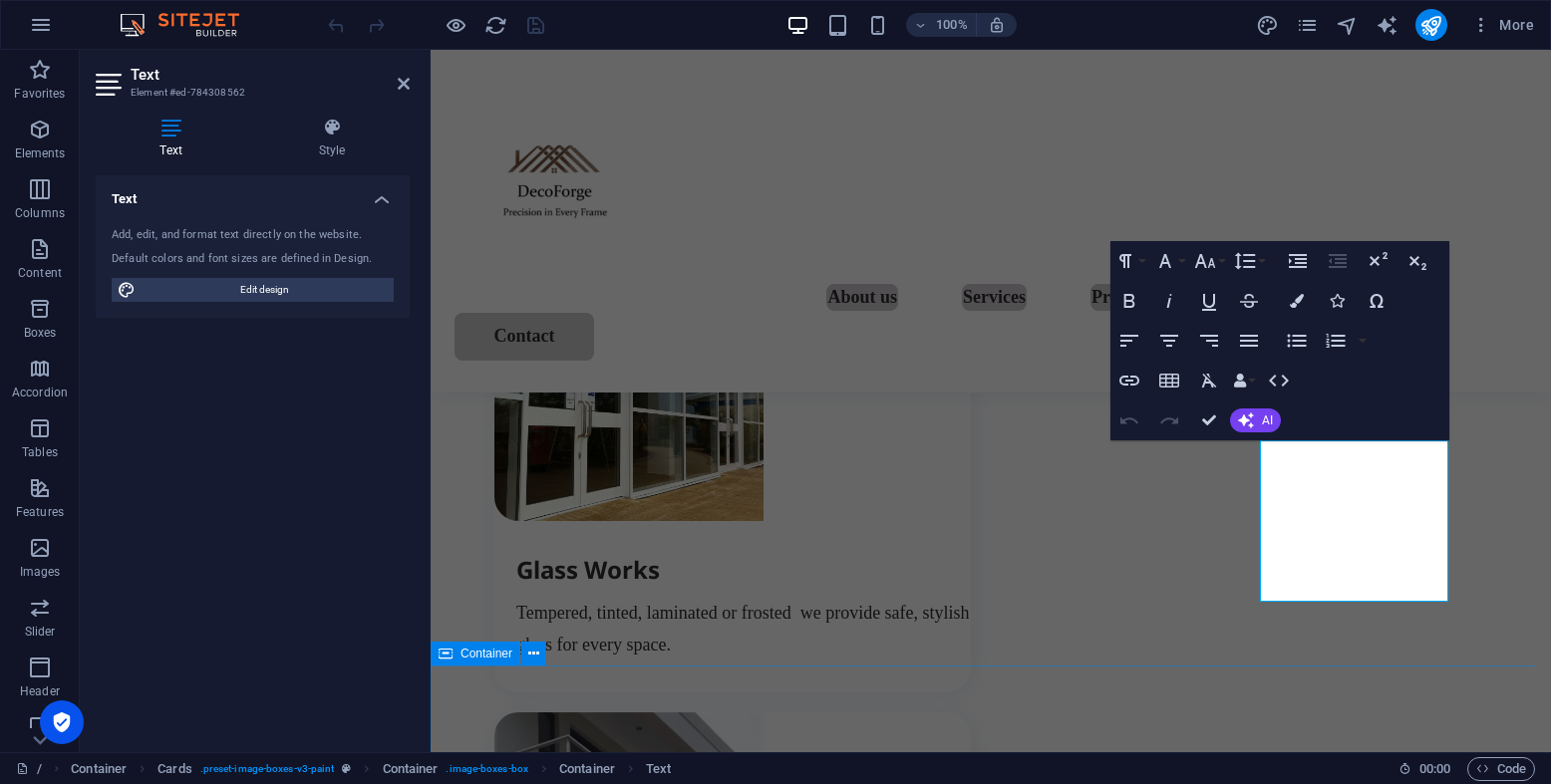 click on "Projects Explore some of our favorite projects from elegant home installations to large-scale commercial jobs. Every project reflects our attention to detail, structural integrity, and clean, modern finishes." at bounding box center (991, 1732) 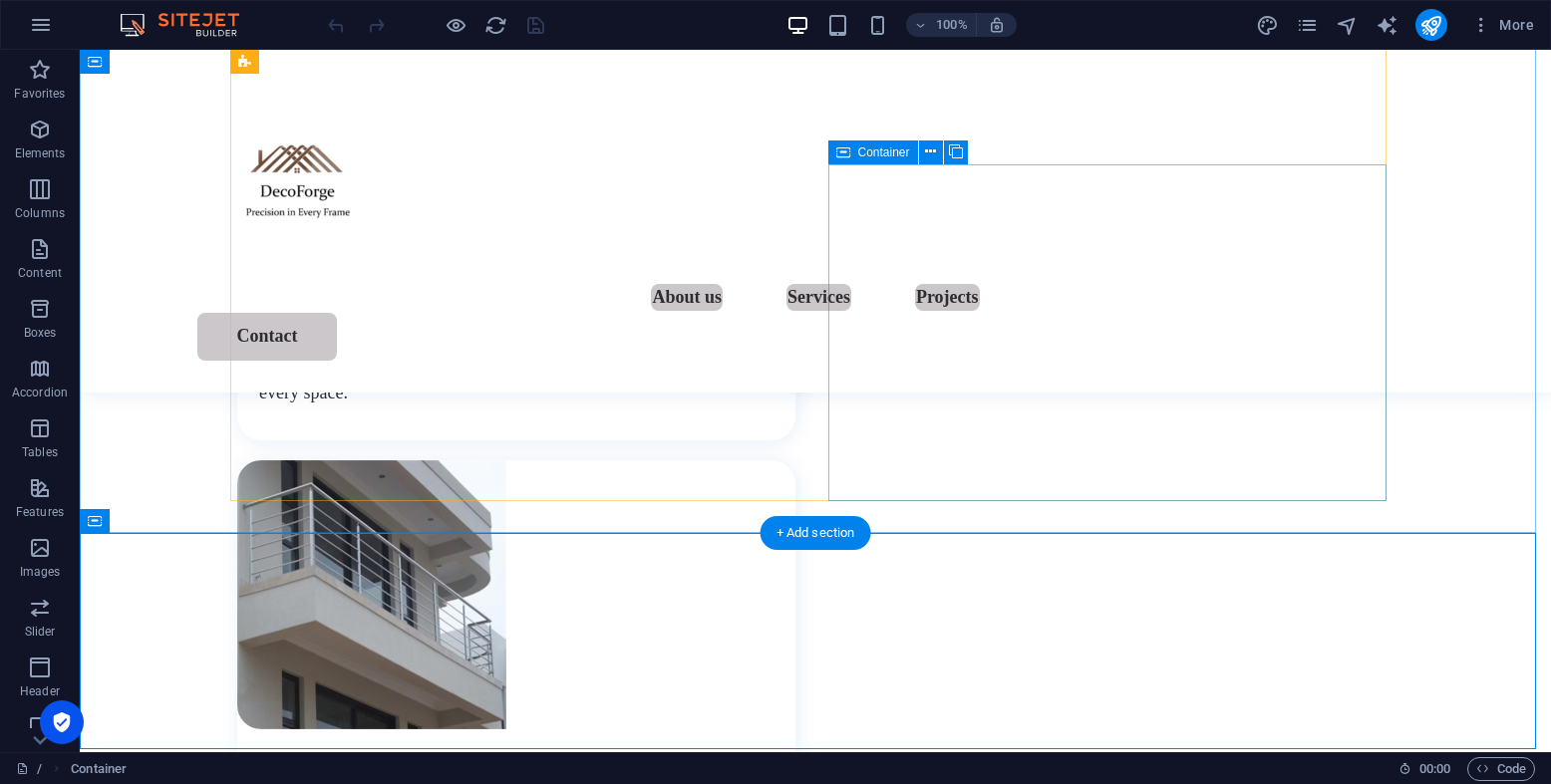 scroll, scrollTop: 2536, scrollLeft: 0, axis: vertical 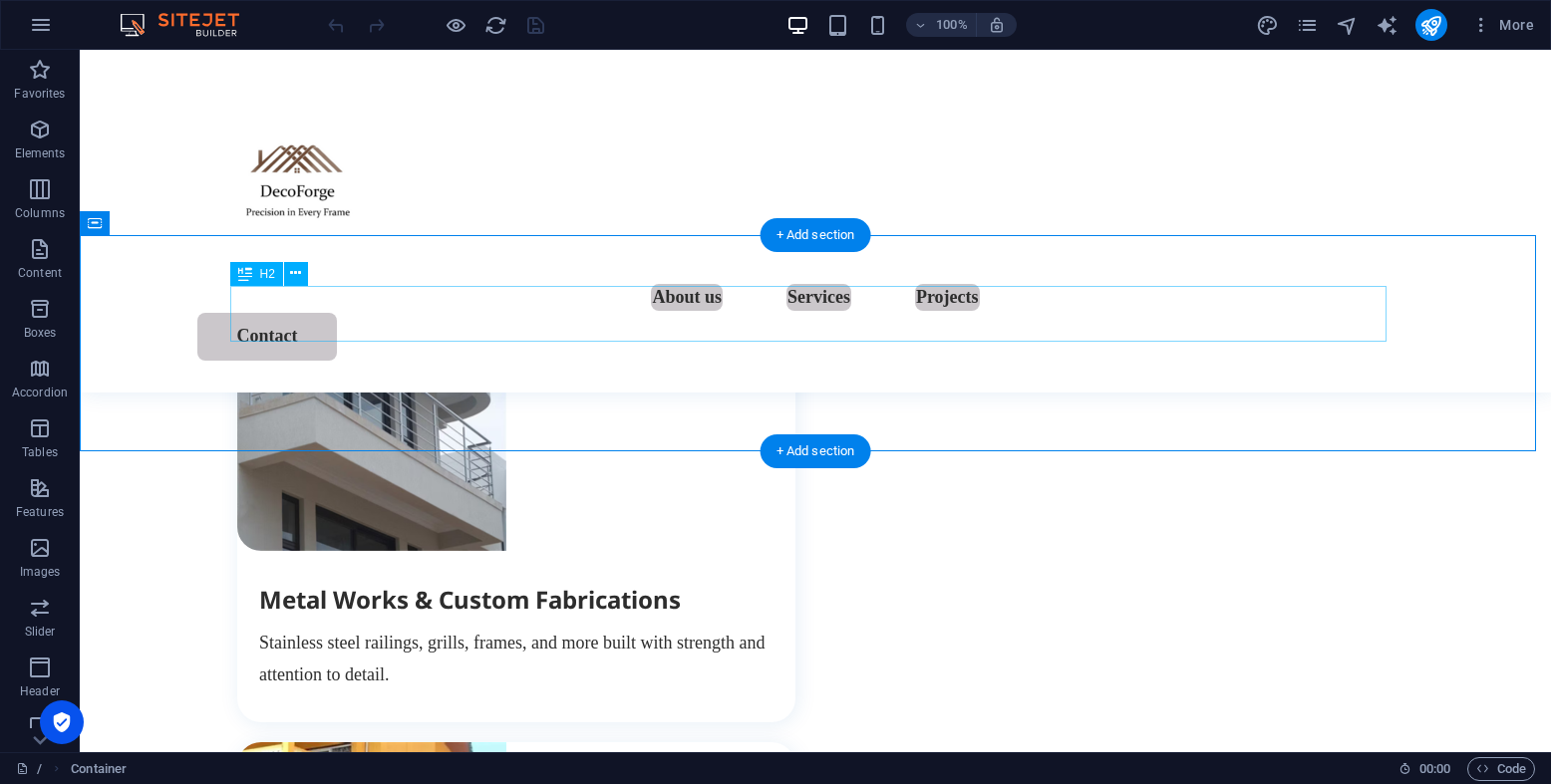 click on "Projects" at bounding box center (815, 1294) 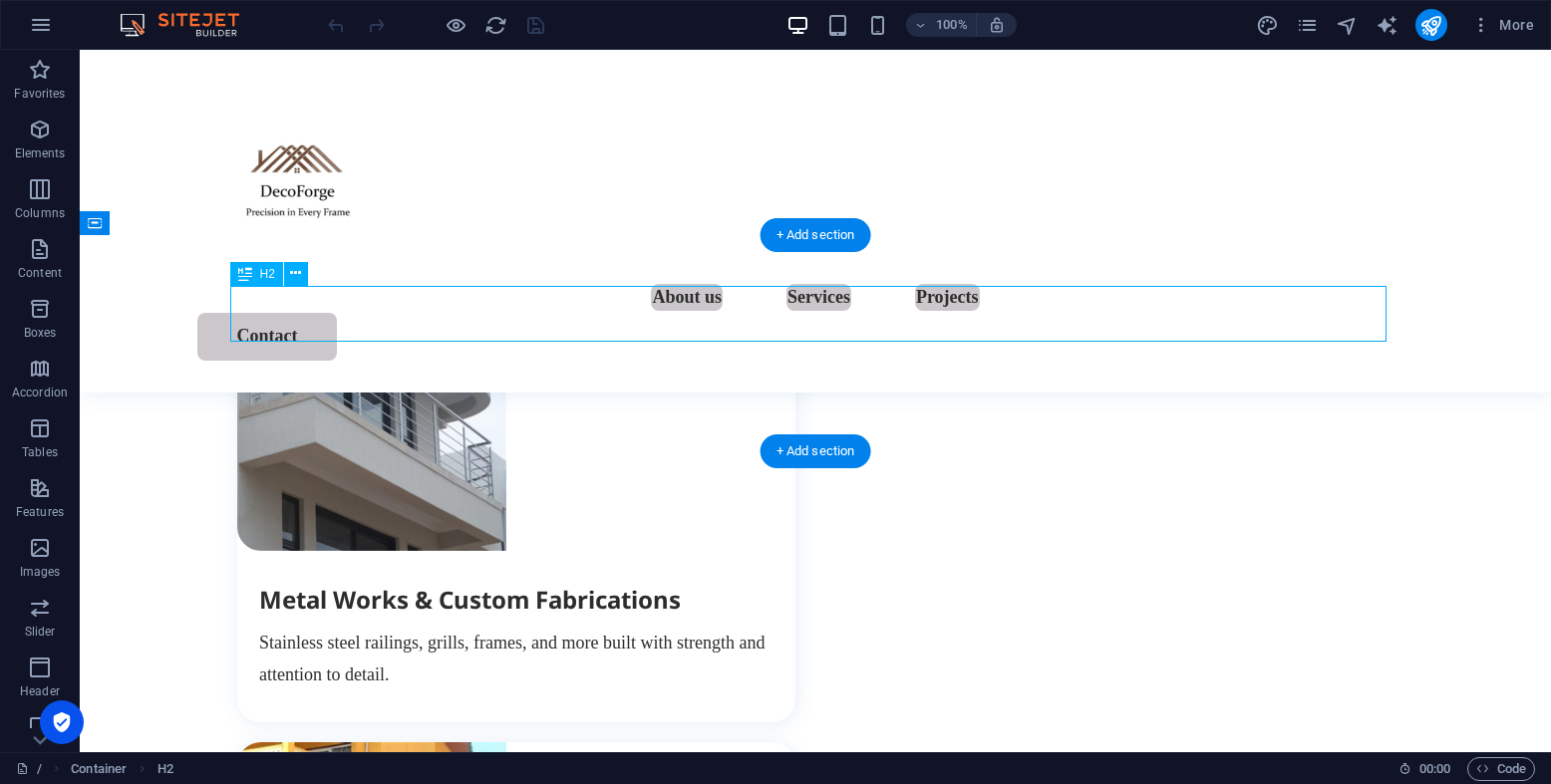 click on "Projects" at bounding box center (815, 1294) 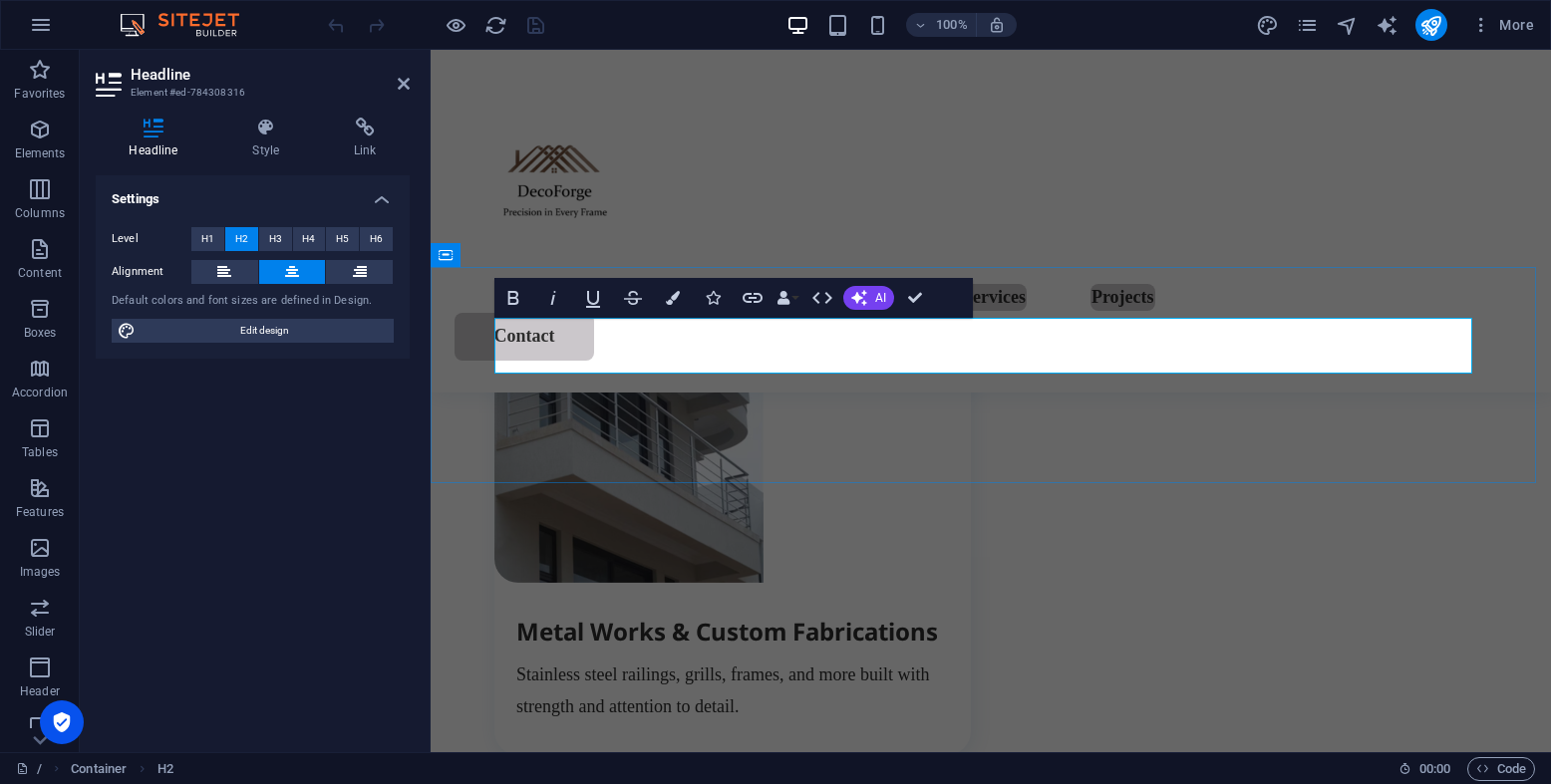 click on "Projects" at bounding box center [991, 1326] 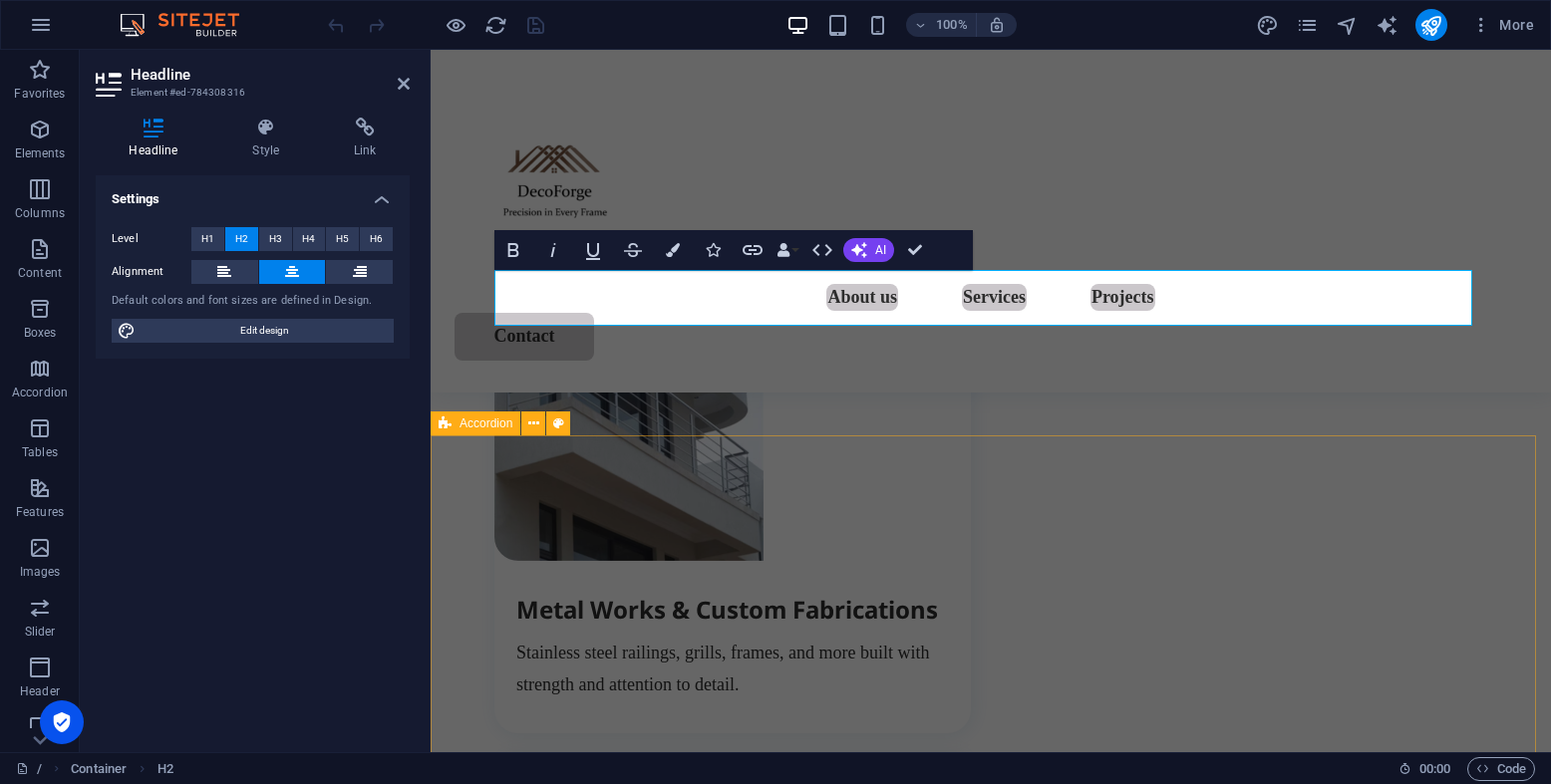 scroll, scrollTop: 2536, scrollLeft: 0, axis: vertical 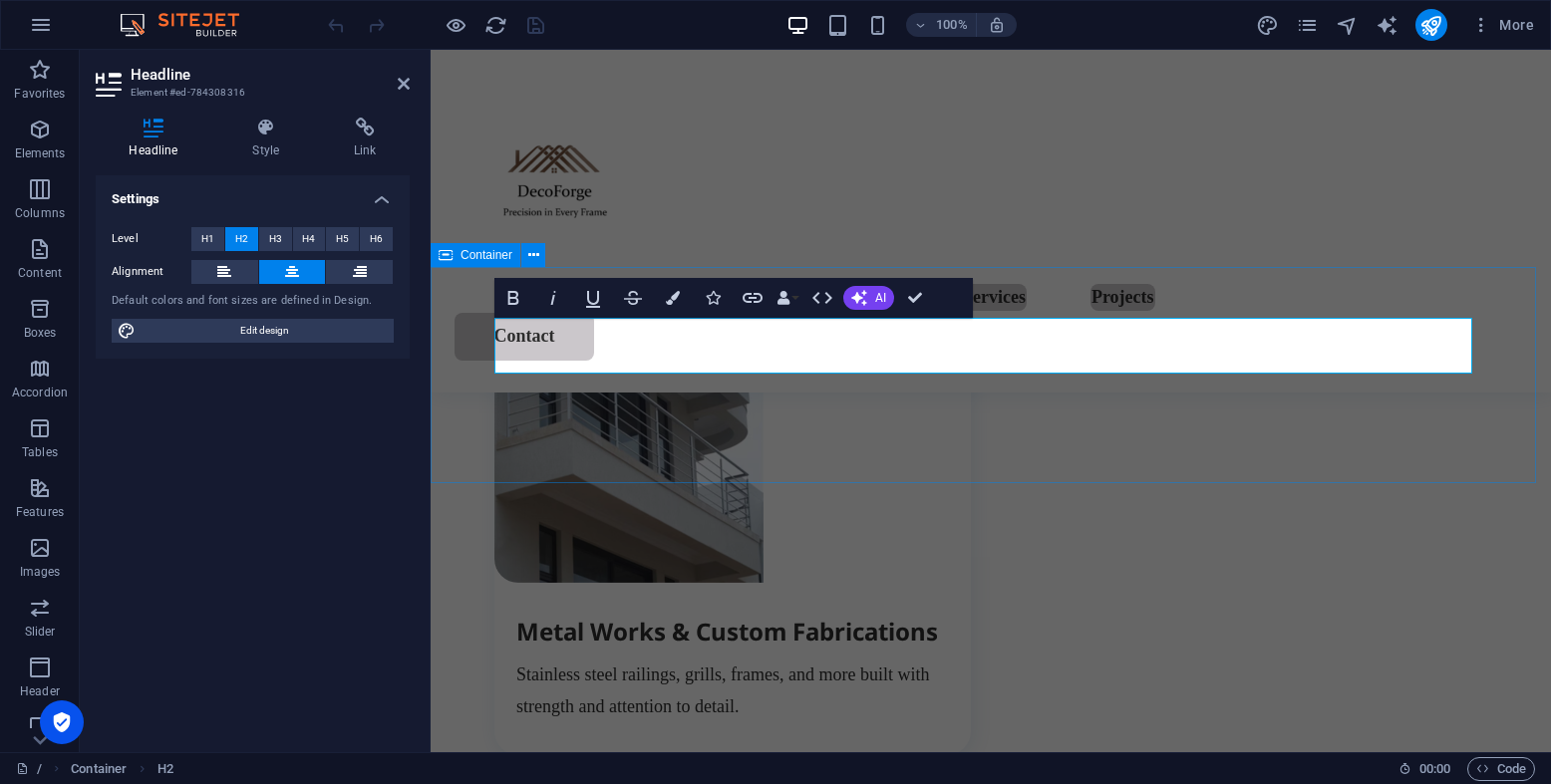click on "Projects Explore some of our favorite projects from elegant home installations to large-scale commercial jobs. Every project reflects our attention to detail, structural integrity, and clean, modern finishes." at bounding box center (991, 1334) 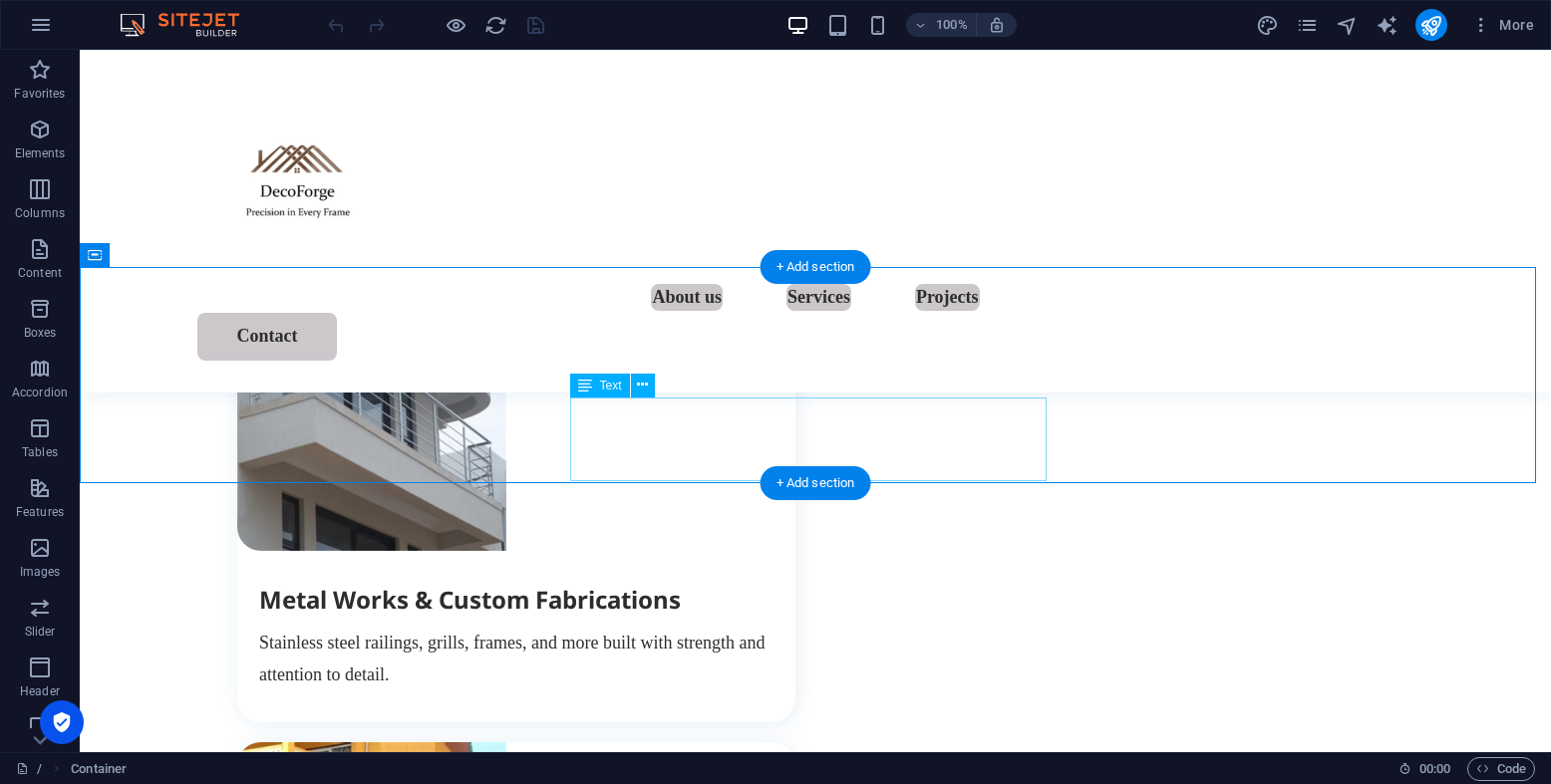 scroll, scrollTop: 2504, scrollLeft: 0, axis: vertical 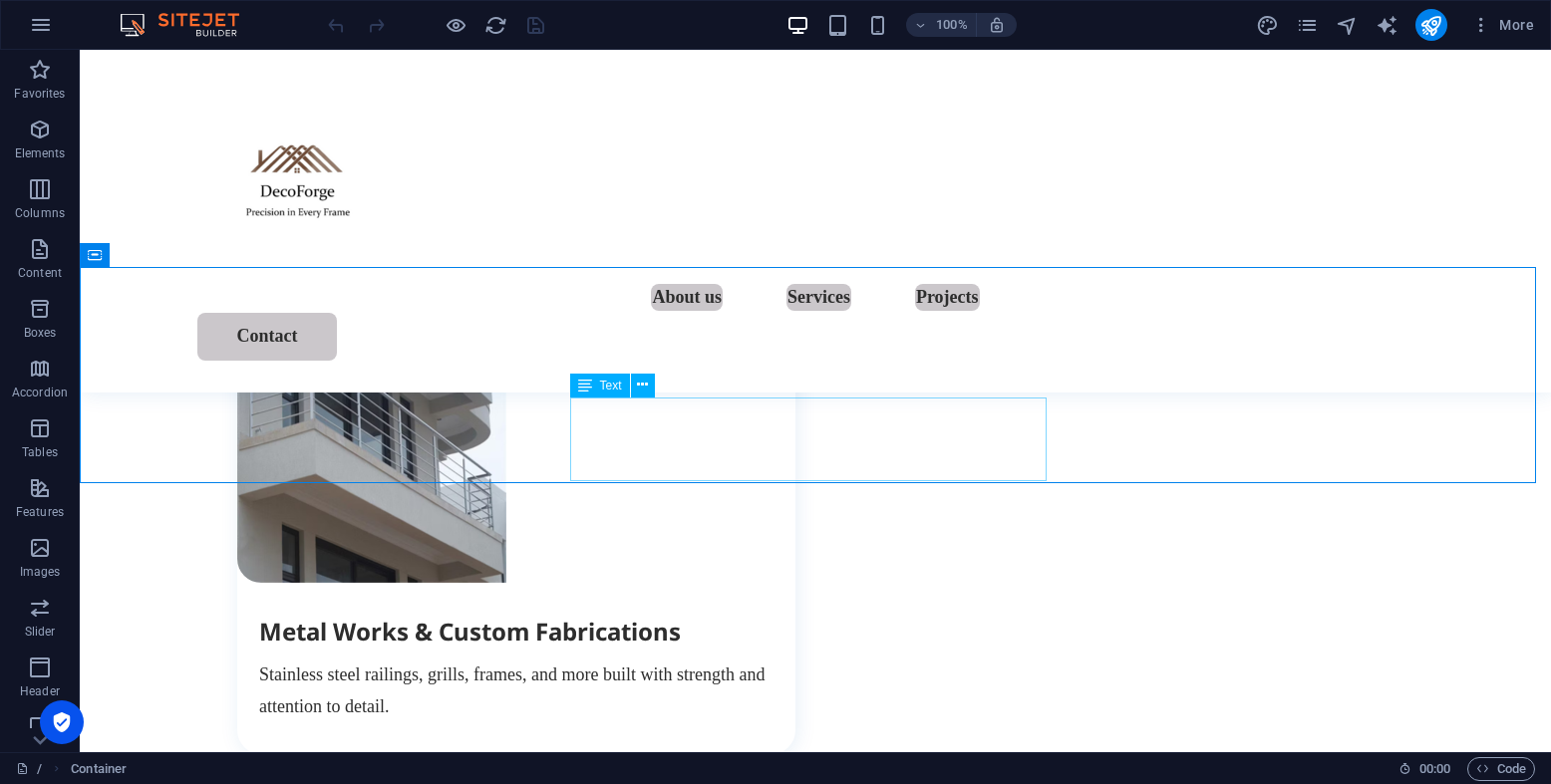 click on "Explore some of our favorite projects from elegant home installations to large-scale commercial jobs. Every project reflects our attention to detail, structural integrity, and clean, modern finishes." at bounding box center [815, 1399] 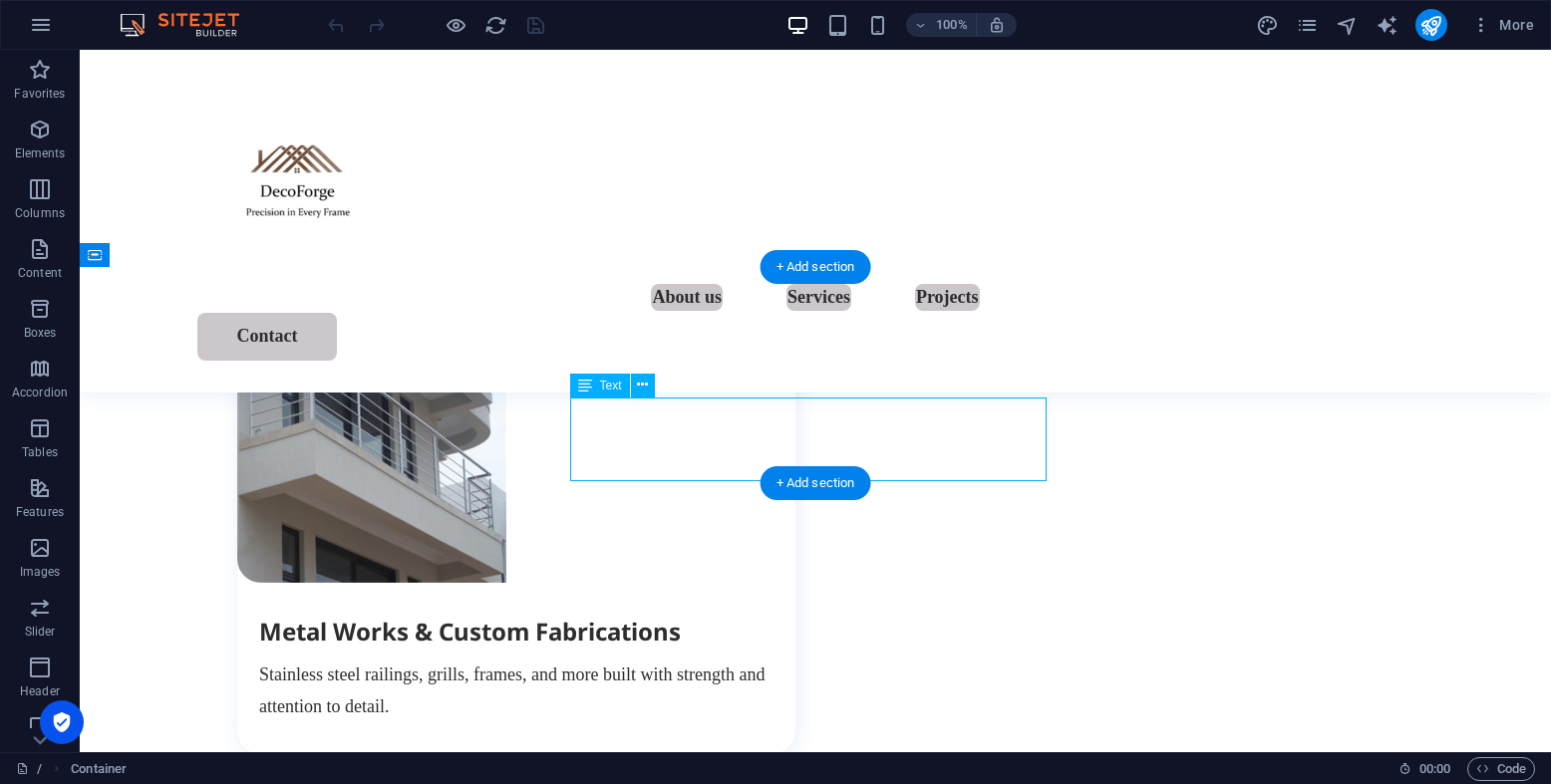 click on "Explore some of our favorite projects from elegant home installations to large-scale commercial jobs. Every project reflects our attention to detail, structural integrity, and clean, modern finishes." at bounding box center (815, 1399) 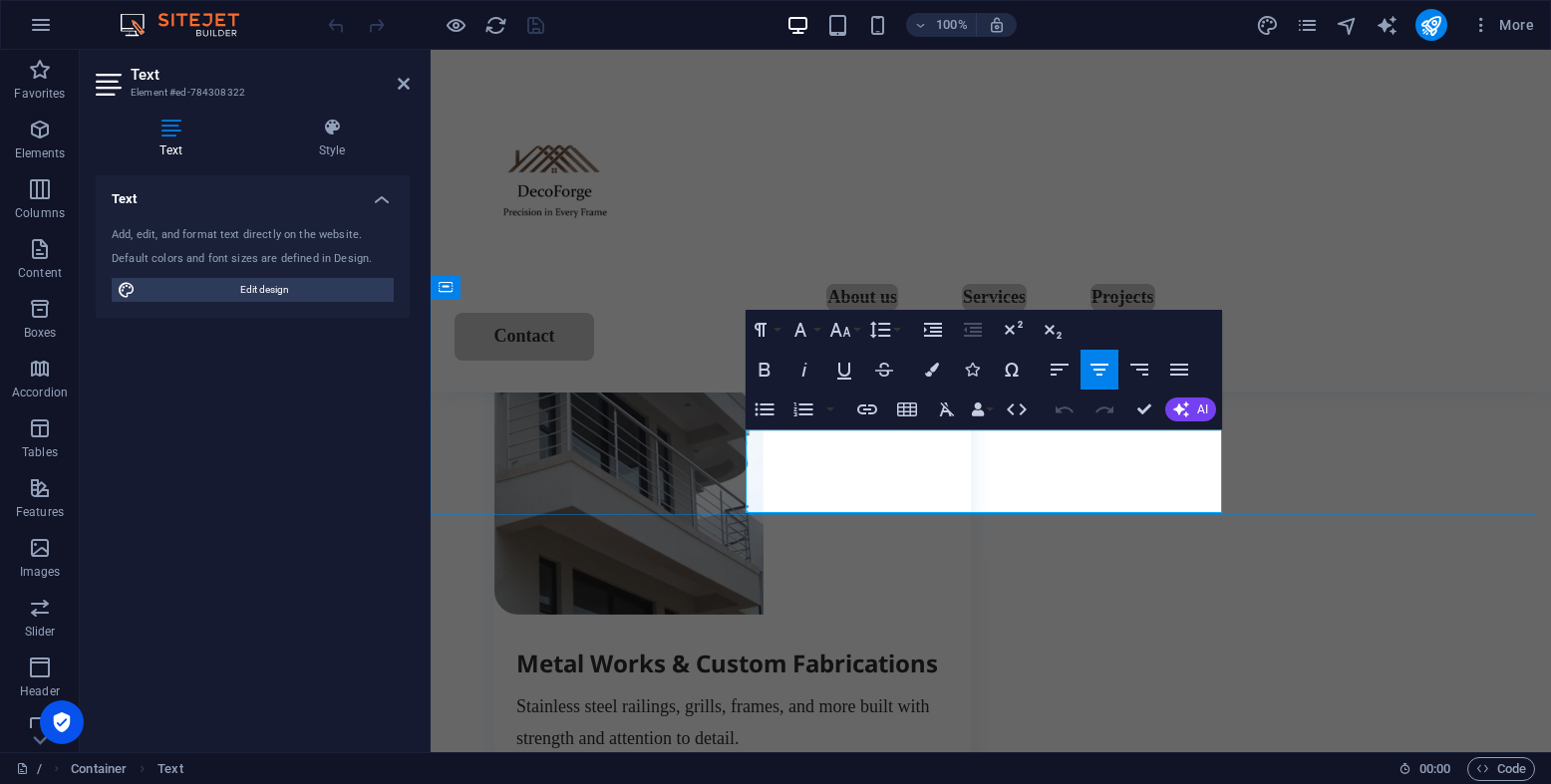 click on "Explore some of our favorite projects from elegant home installations to large-scale commercial jobs. Every project reflects our attention to detail, structural integrity, and clean, modern finishes." at bounding box center [991, 1431] 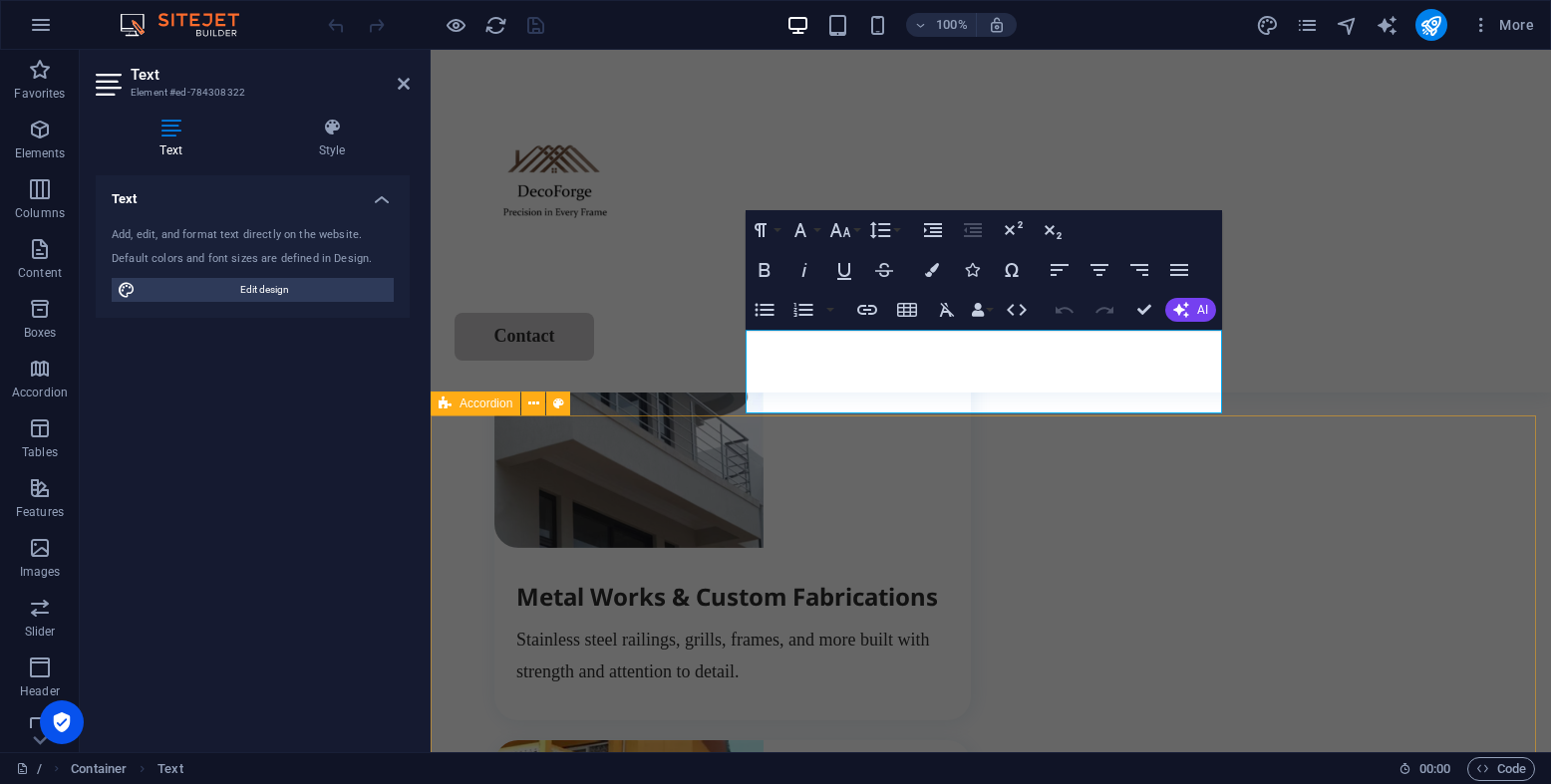 scroll, scrollTop: 2604, scrollLeft: 0, axis: vertical 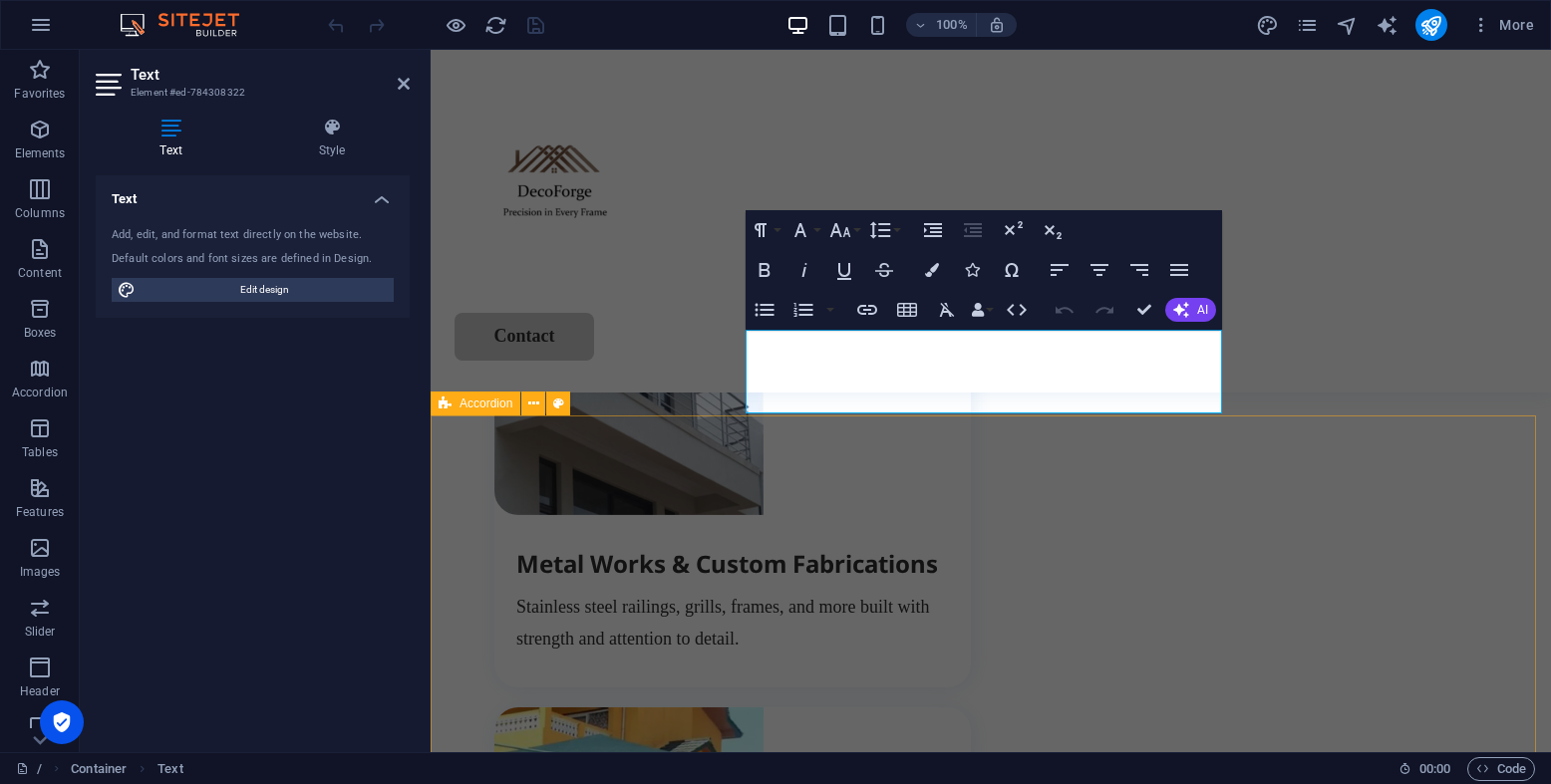 click on "Residential Commercial Special Builds" at bounding box center (991, 1584) 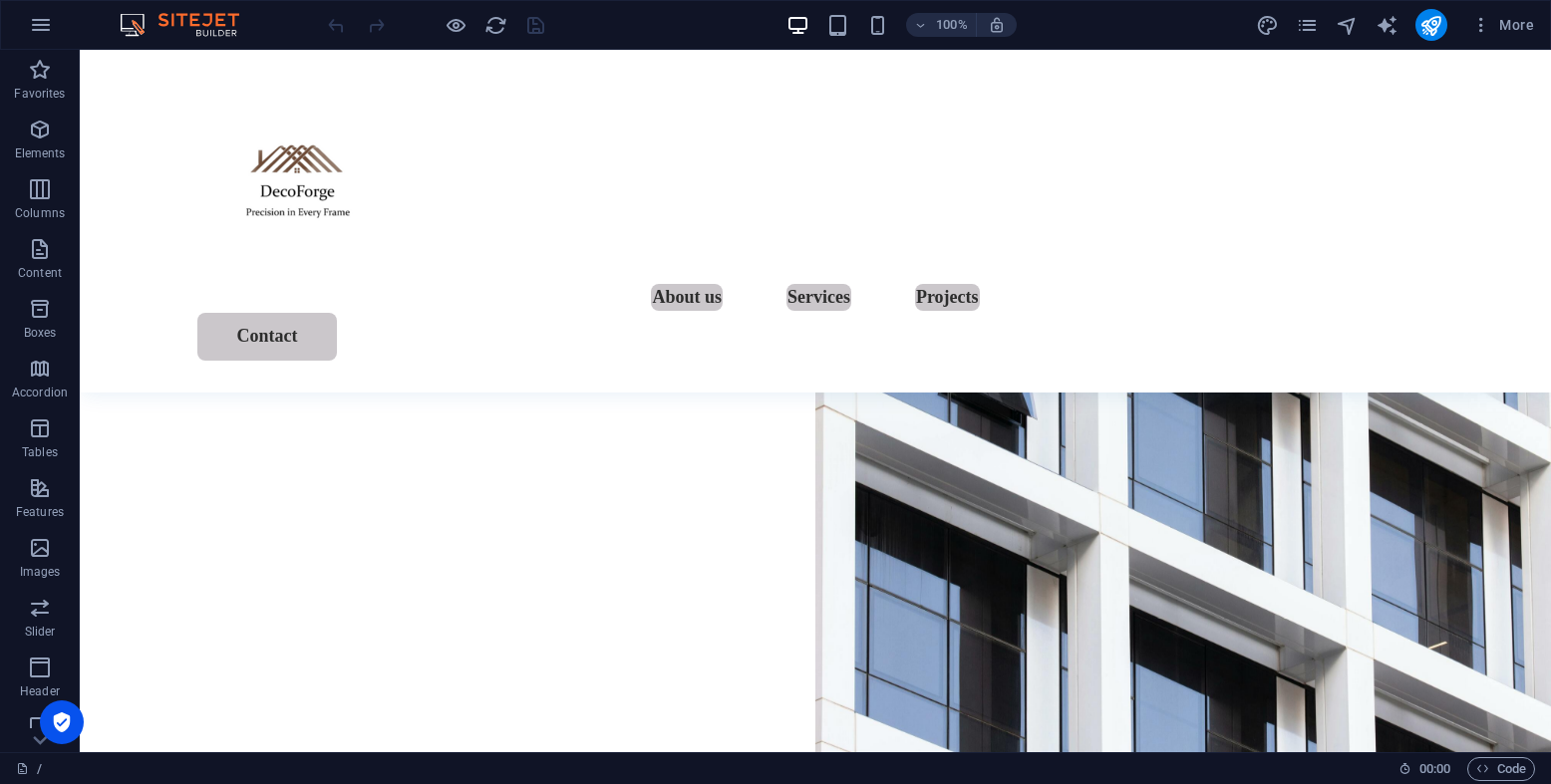 scroll, scrollTop: 0, scrollLeft: 0, axis: both 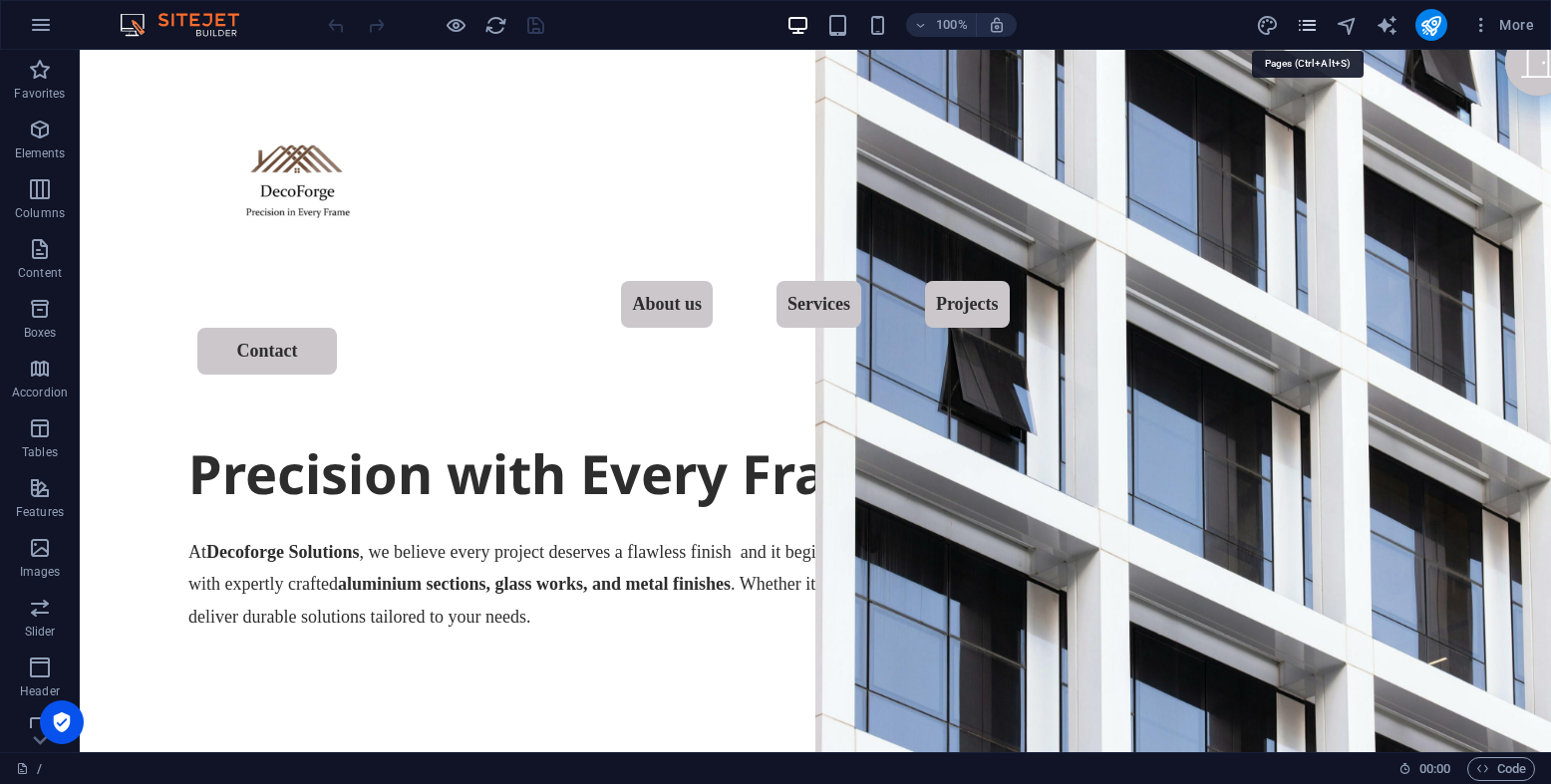 click at bounding box center [1307, 25] 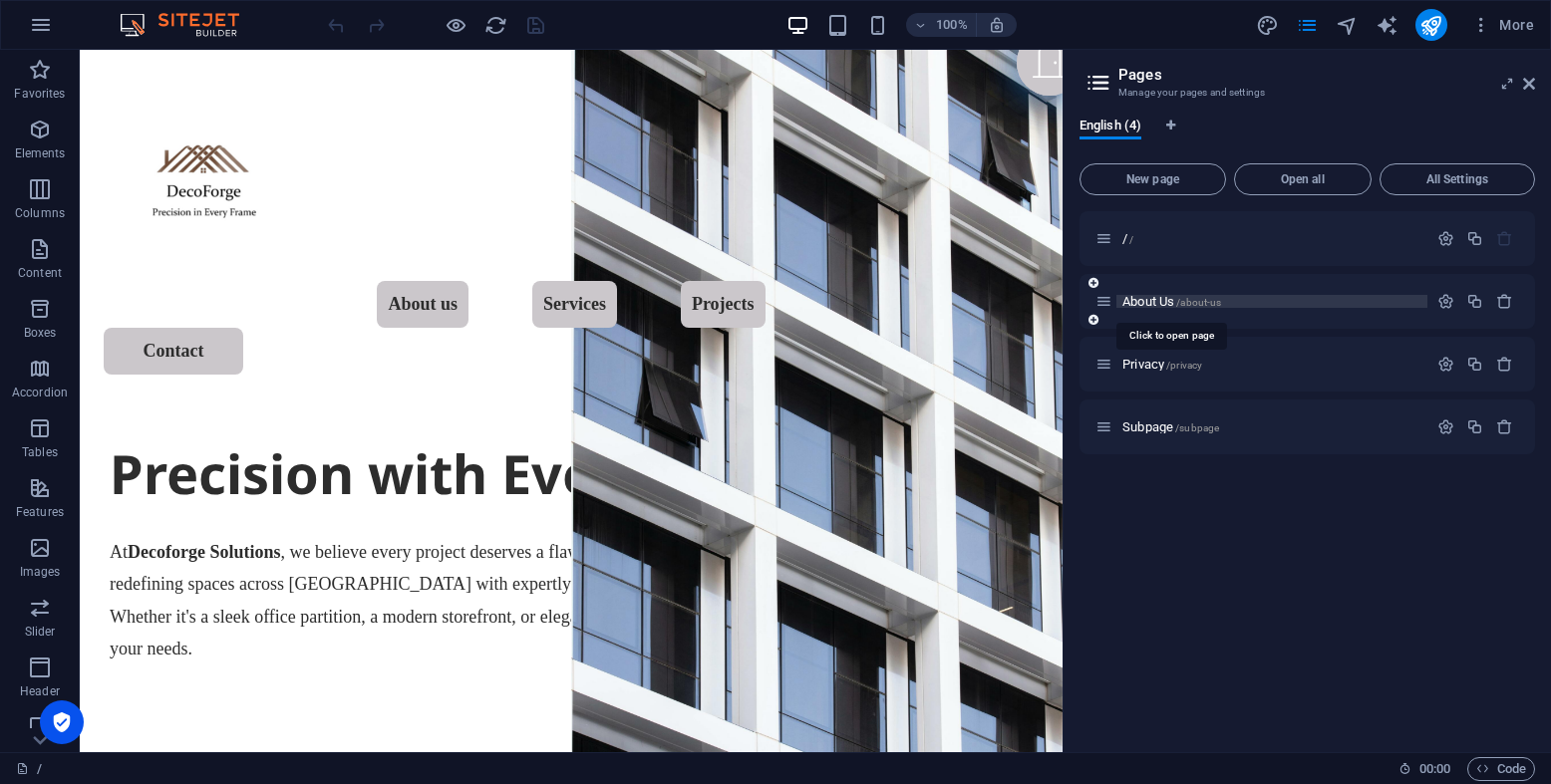 click on "About Us /about-us" at bounding box center (1171, 301) 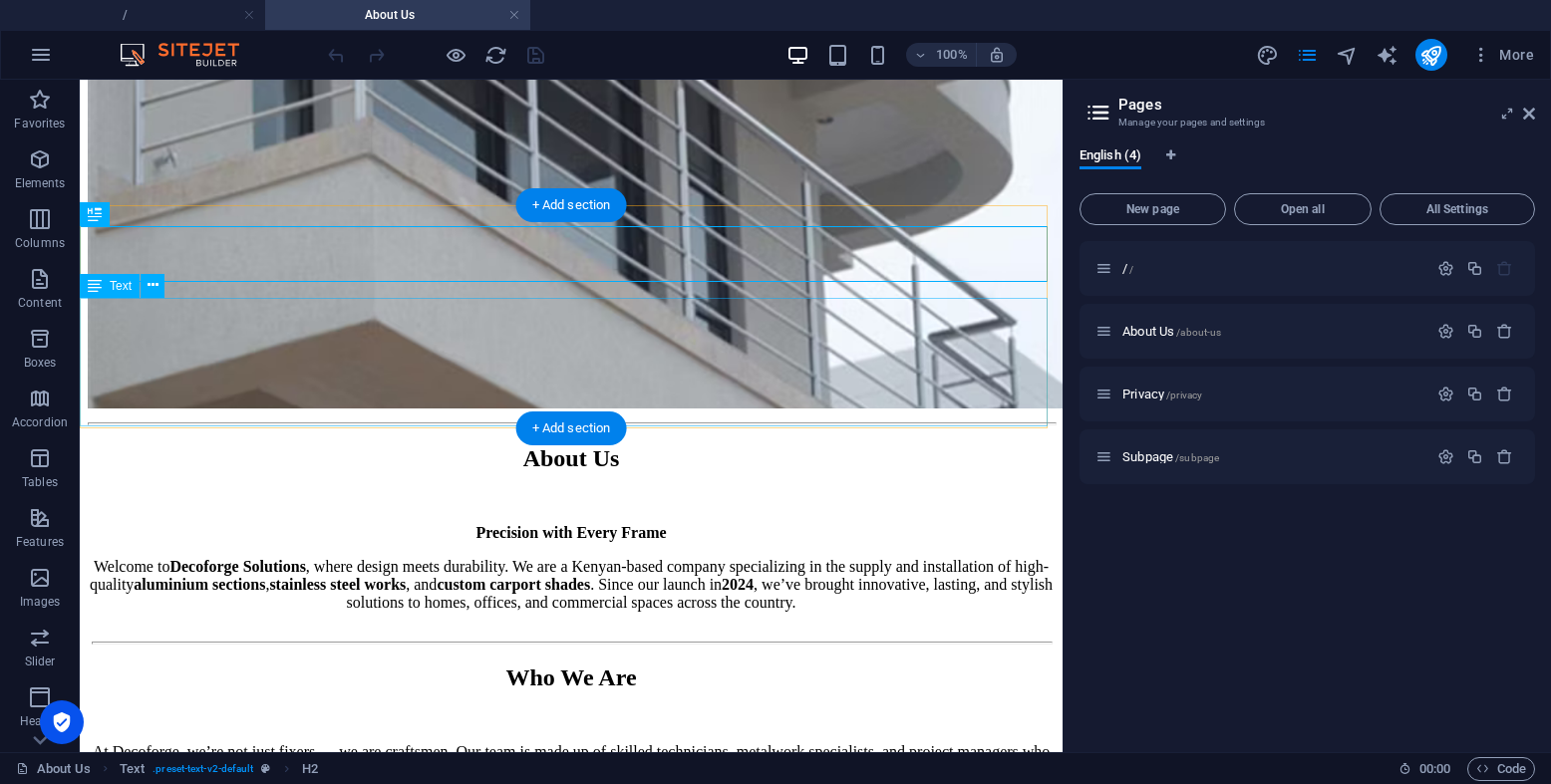 scroll, scrollTop: 299, scrollLeft: 0, axis: vertical 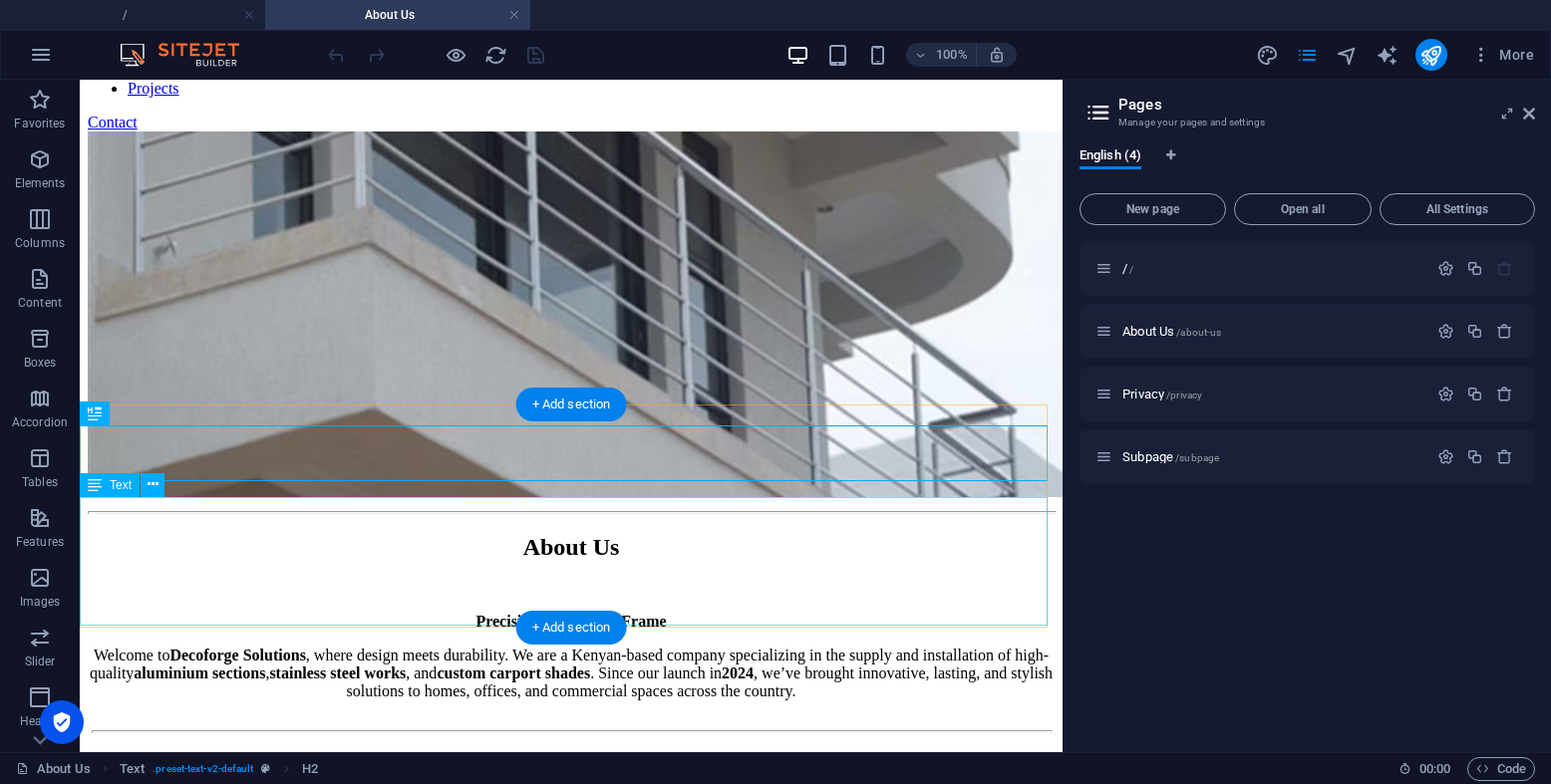 click on "Precision with Every Frame Welcome to  Decoforge Solutions , where design meets durability. We are a Kenyan-based company specializing in the supply and installation of high-quality  aluminium sections ,  stainless steel works , and  custom carport shades . Since our launch in  [DATE] , we’ve brought innovative, lasting, and stylish solutions to homes, offices, and commercial spaces across the country." at bounding box center [571, 656] 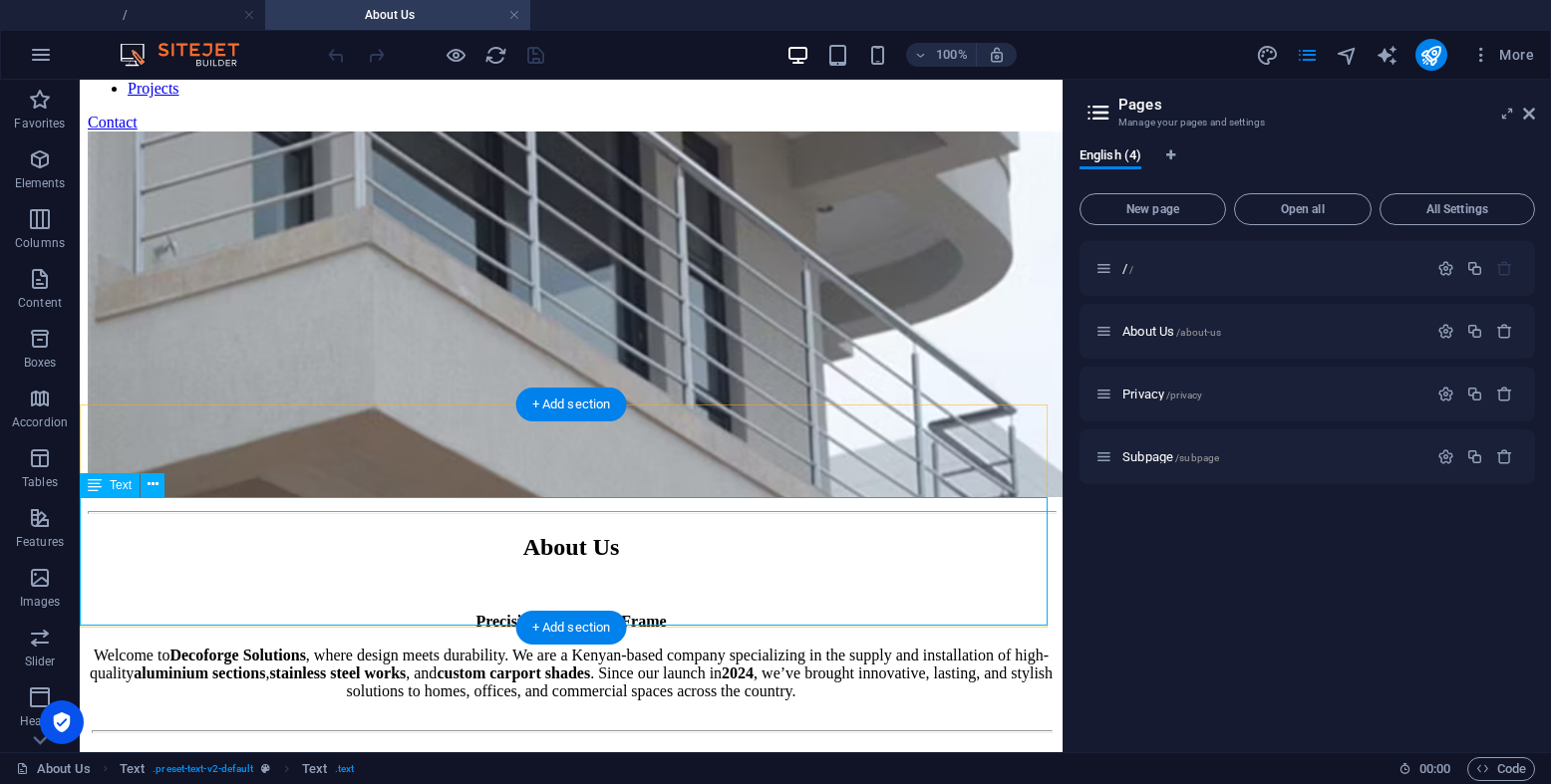 click on "Precision with Every Frame Welcome to  Decoforge Solutions , where design meets durability. We are a Kenyan-based company specializing in the supply and installation of high-quality  aluminium sections ,  stainless steel works , and  custom carport shades . Since our launch in  [DATE] , we’ve brought innovative, lasting, and stylish solutions to homes, offices, and commercial spaces across the country." at bounding box center [571, 656] 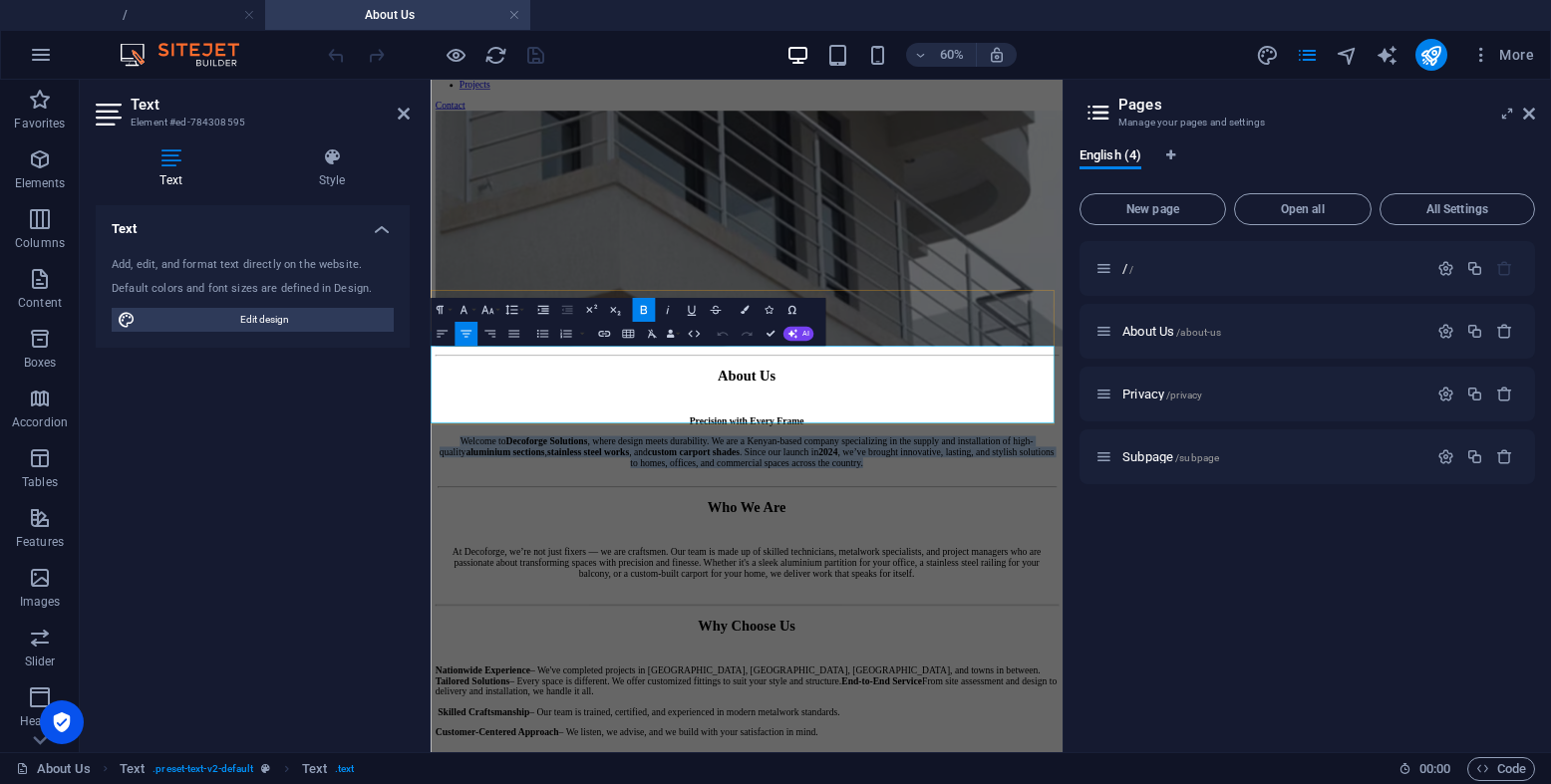 drag, startPoint x: 1276, startPoint y: 644, endPoint x: 435, endPoint y: 574, distance: 843.9082 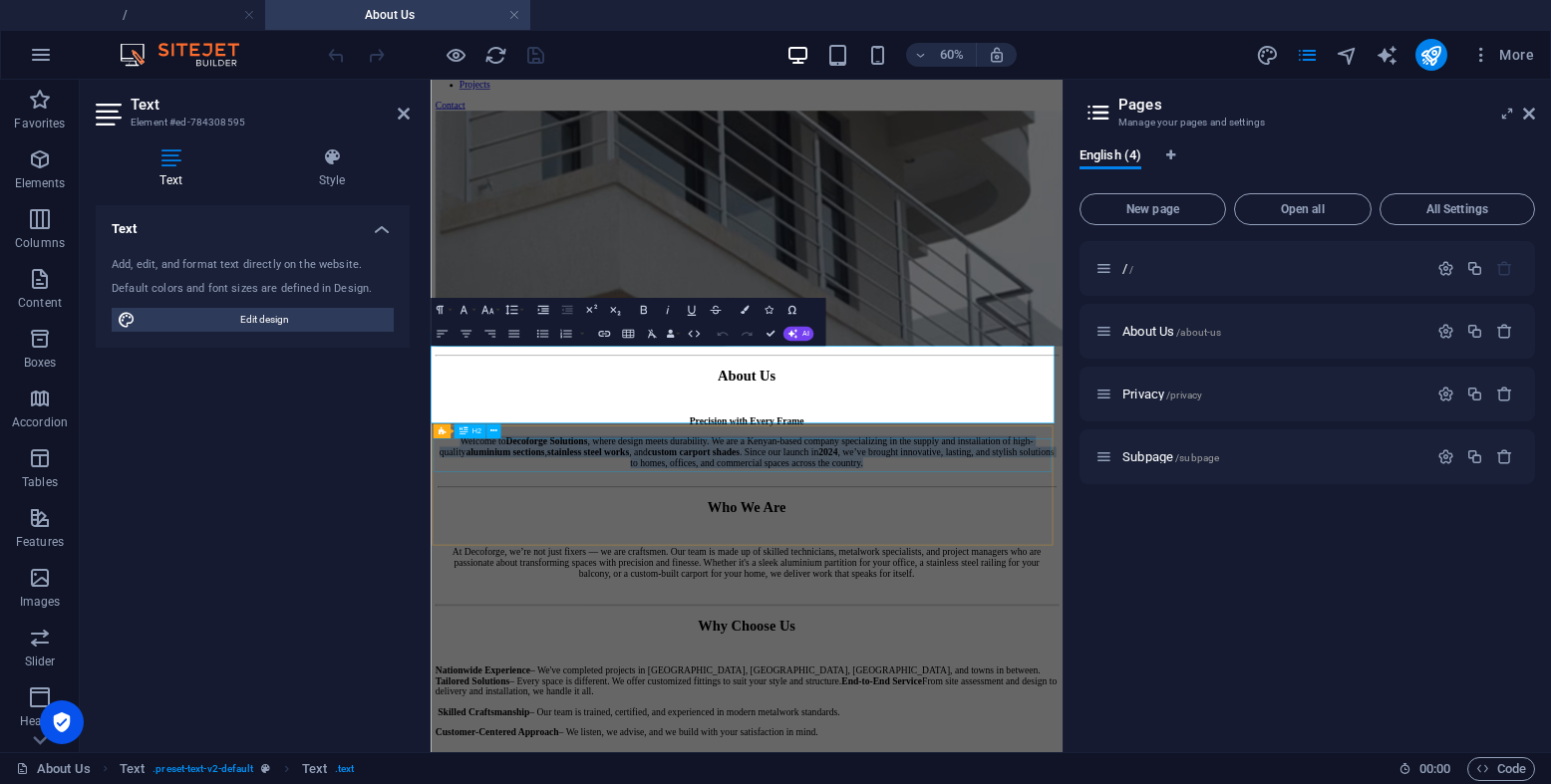 click on "Who We Are" at bounding box center [957, 793] 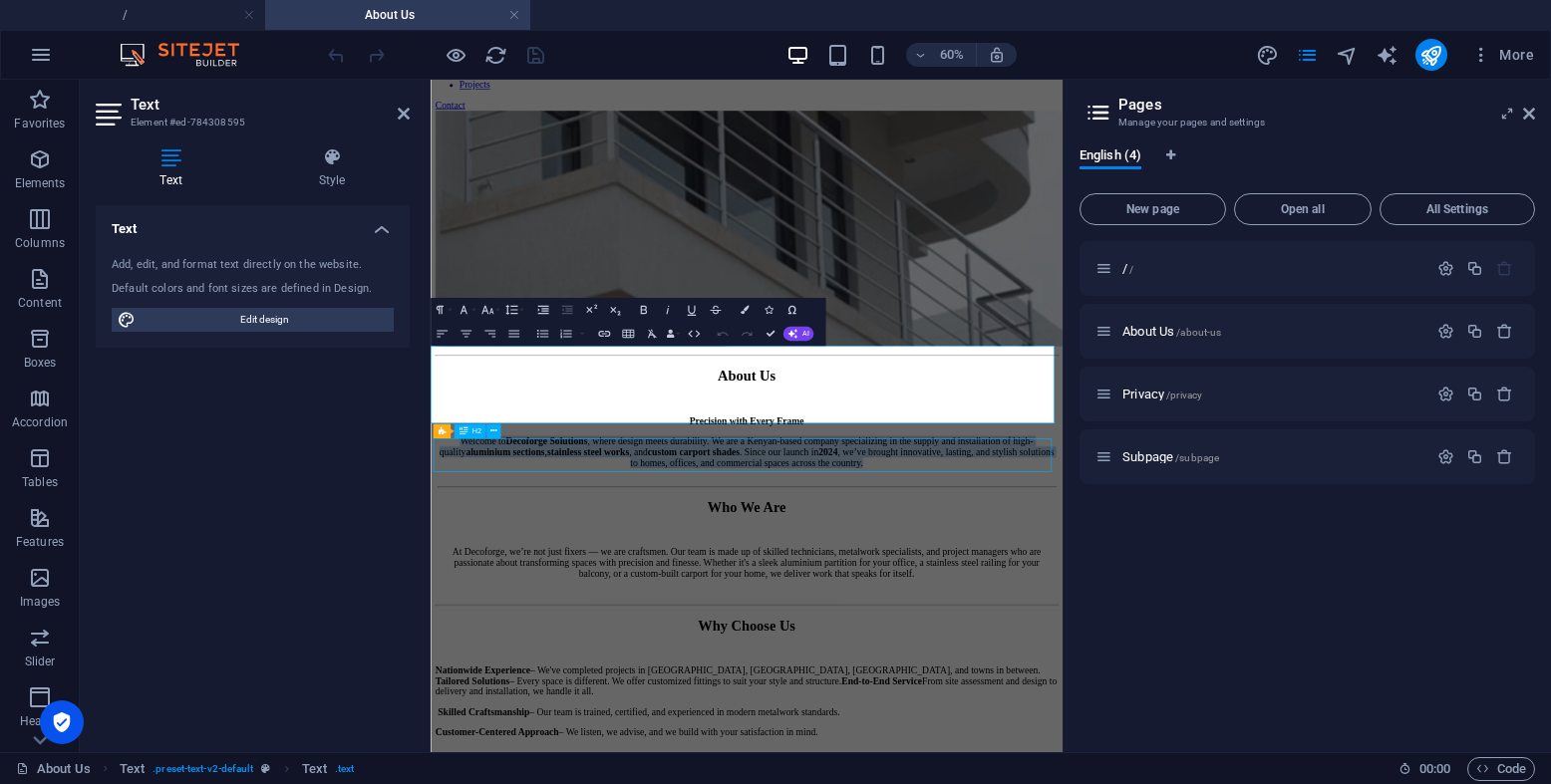 click on "Who We Are" at bounding box center (957, 793) 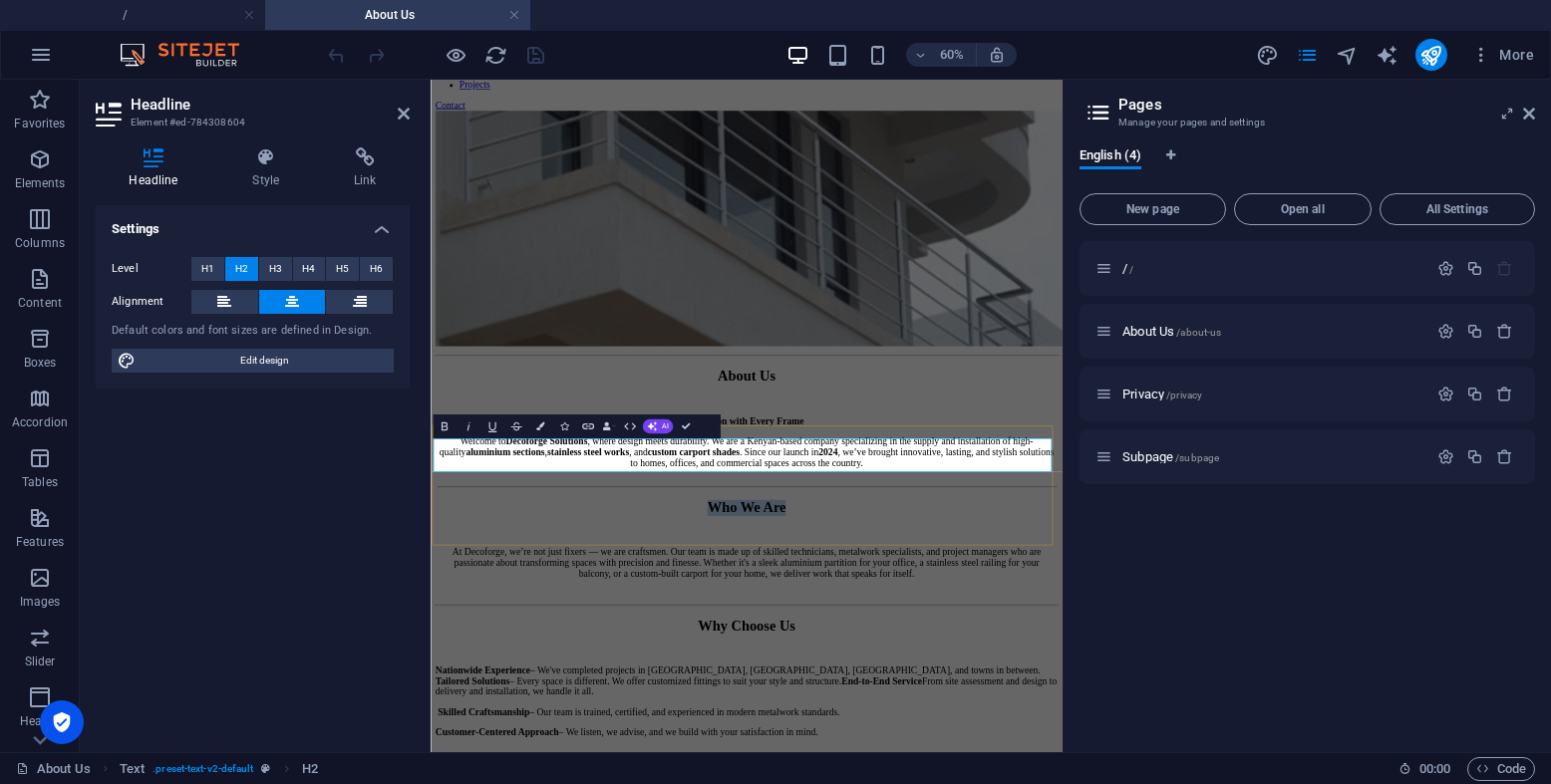 click on "Who We Are" at bounding box center [957, 793] 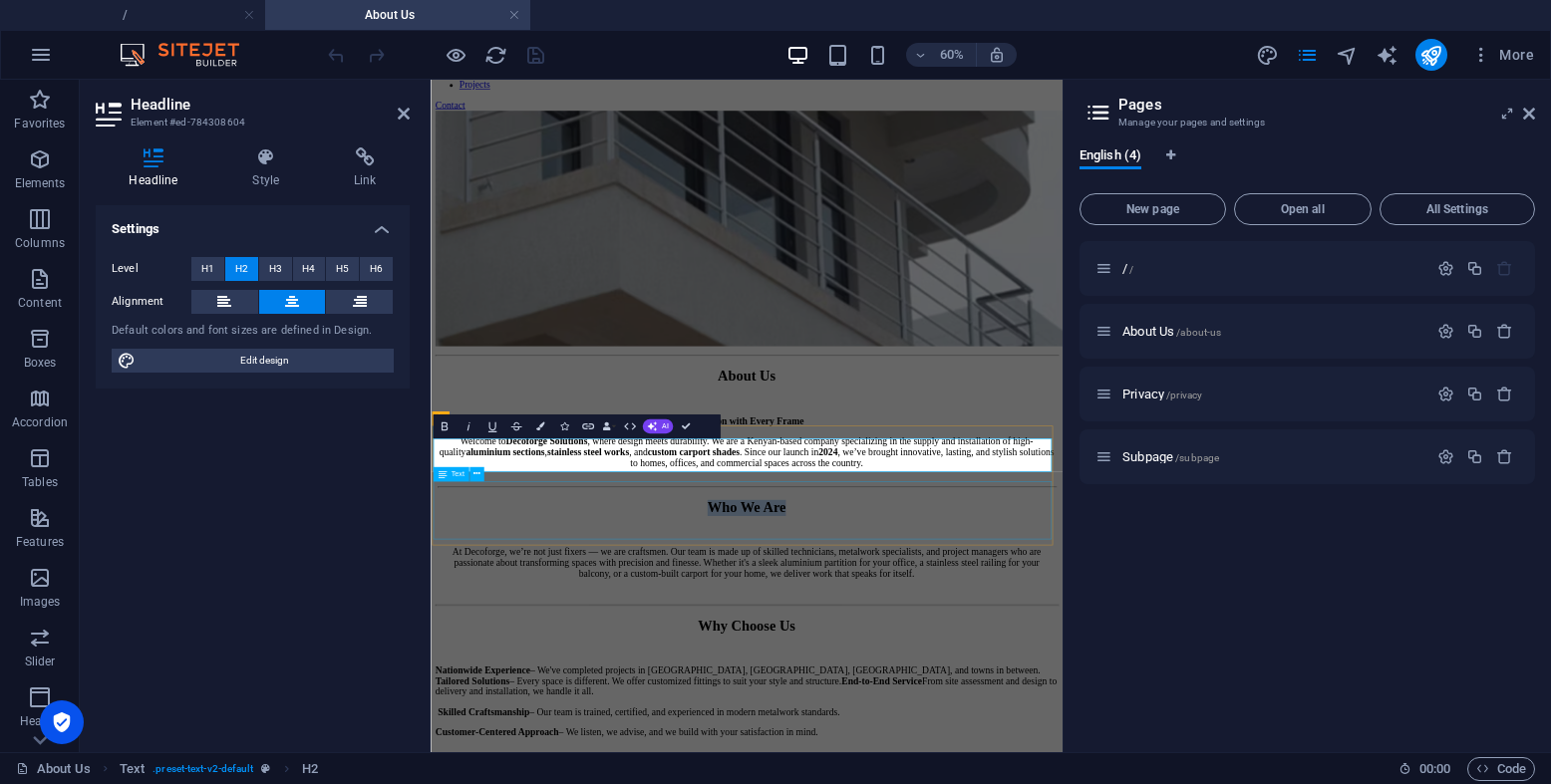 click on "At Decoforge, we’re not just fixers — we are craftsmen. Our team is made up of skilled technicians, metalwork specialists, and project managers who are passionate about transforming spaces with precision and finesse. Whether it's a sleek aluminium partition for your office, a stainless steel railing for your balcony, or a custom-built carport for your home, we deliver work that speaks for itself." at bounding box center [957, 885] 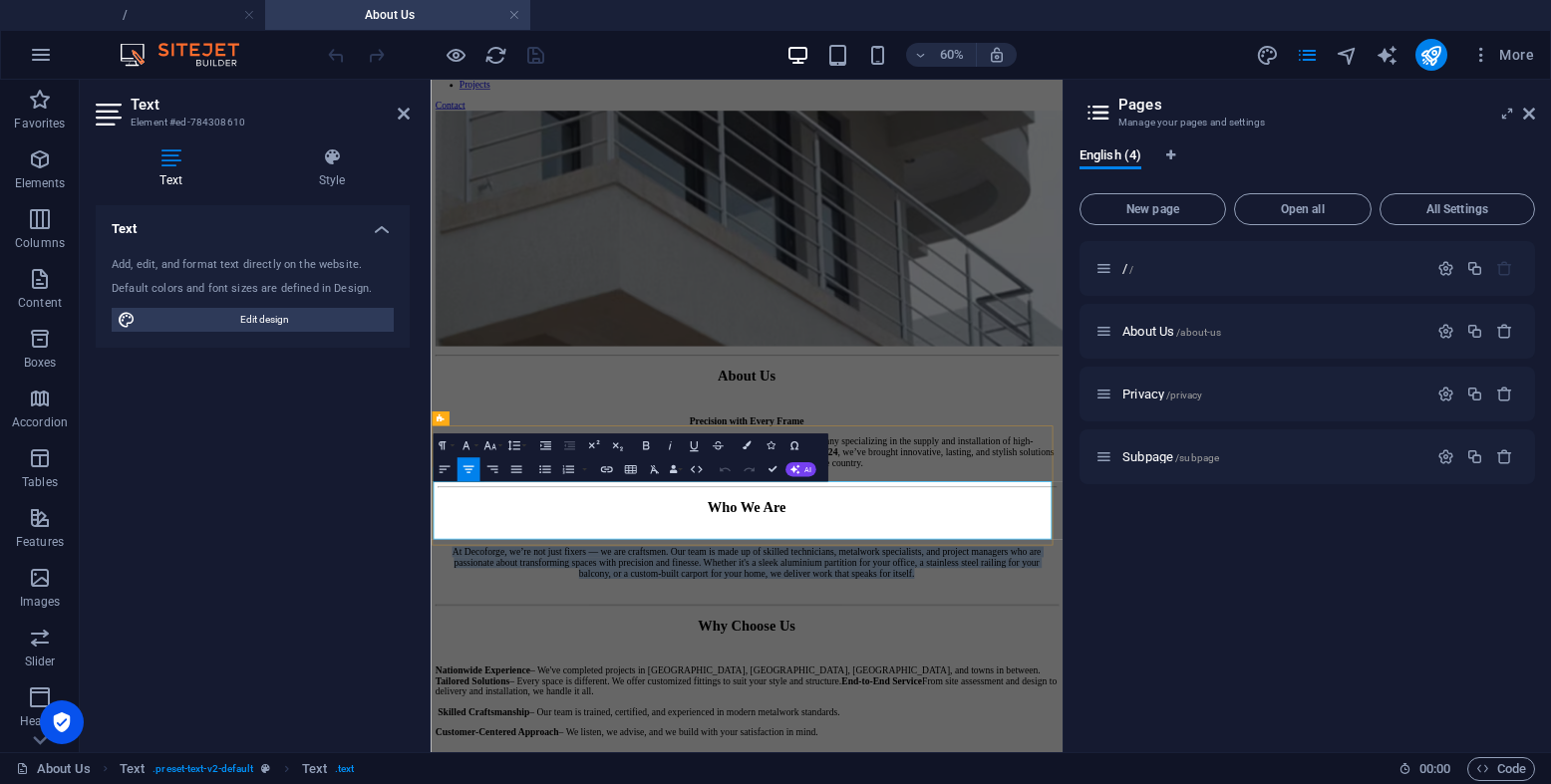drag, startPoint x: 1387, startPoint y: 830, endPoint x: 483, endPoint y: 807, distance: 904.2925 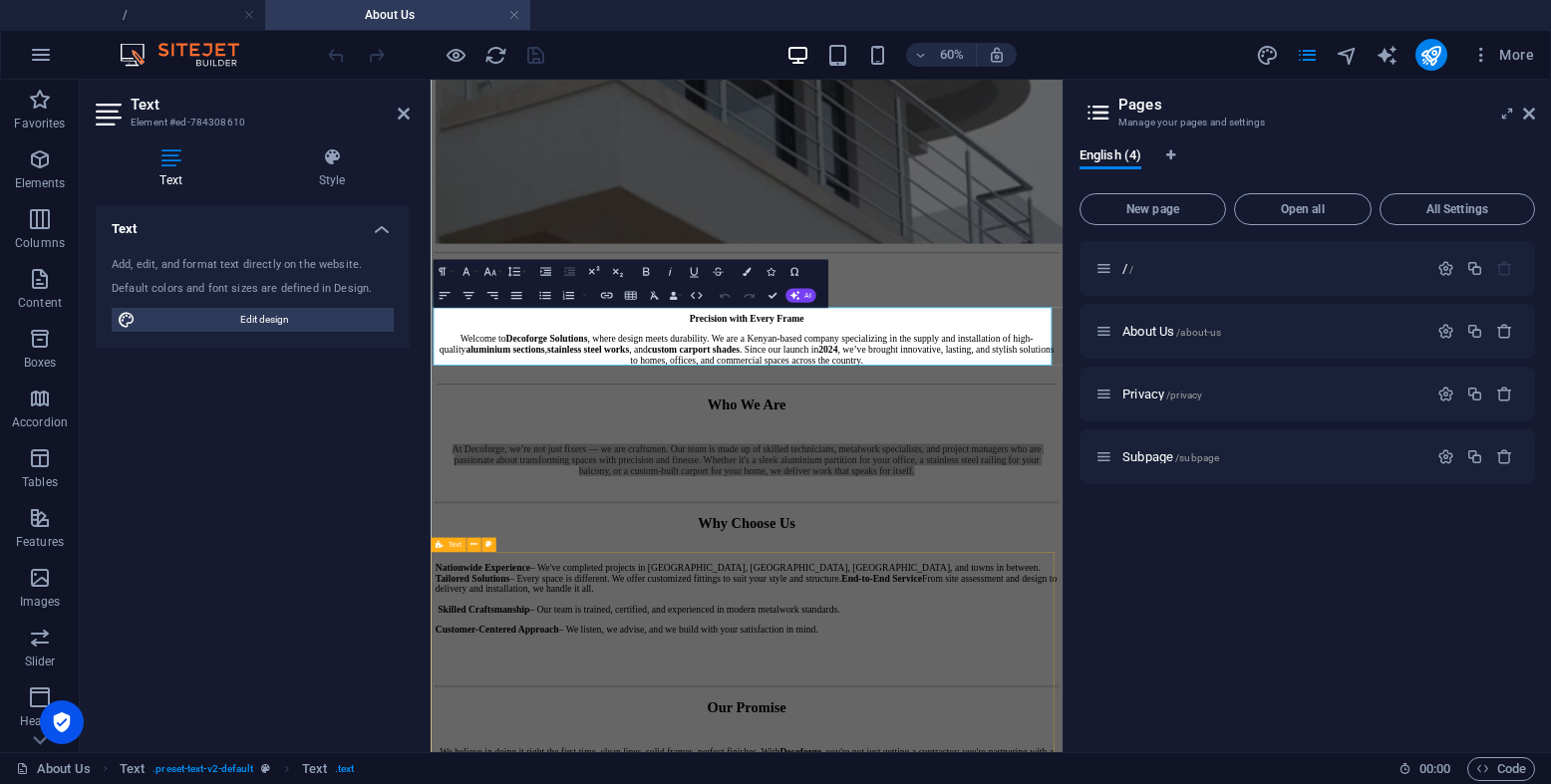 scroll, scrollTop: 598, scrollLeft: 0, axis: vertical 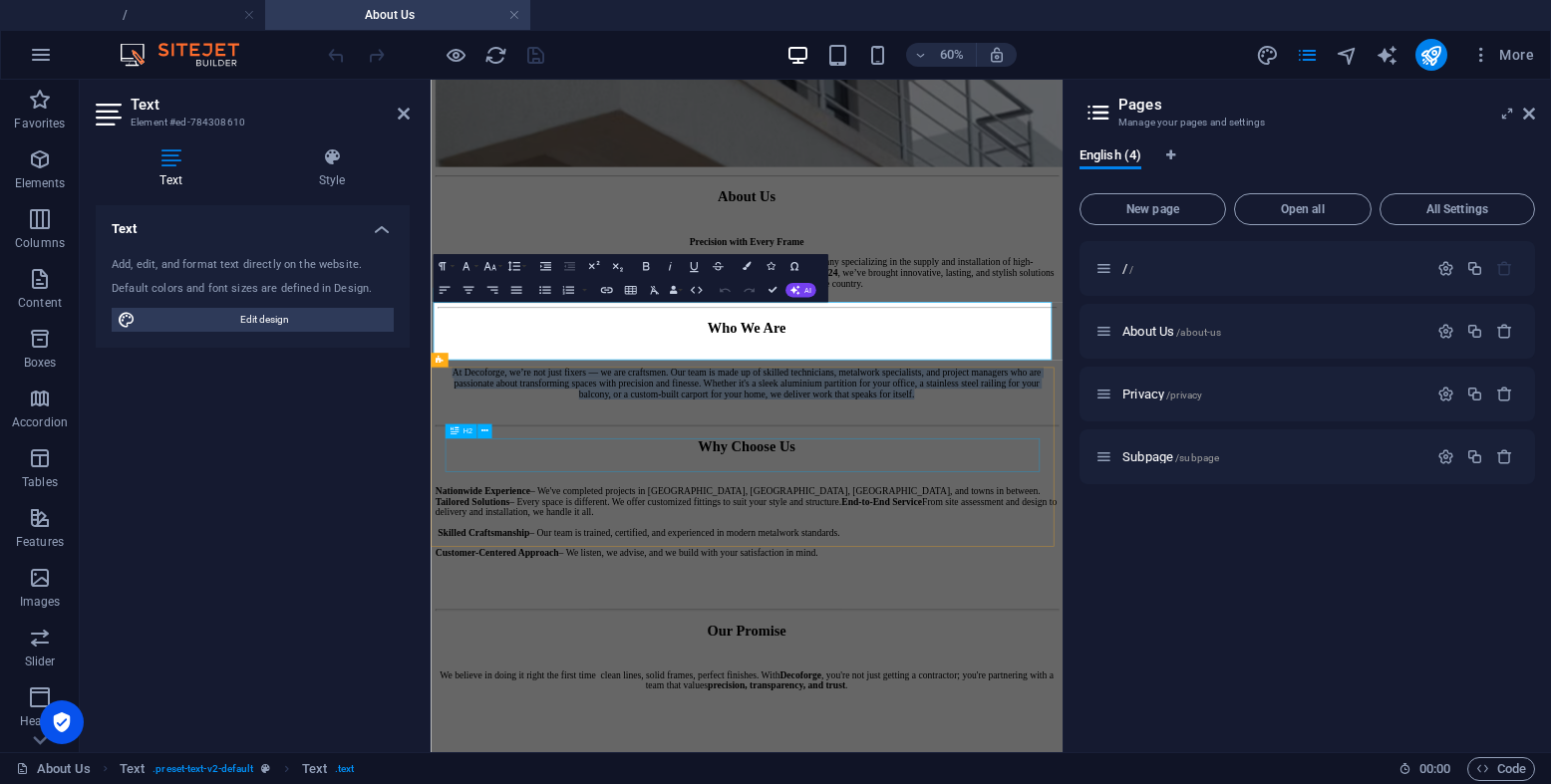 click on "Why Choose Us" at bounding box center [957, 691] 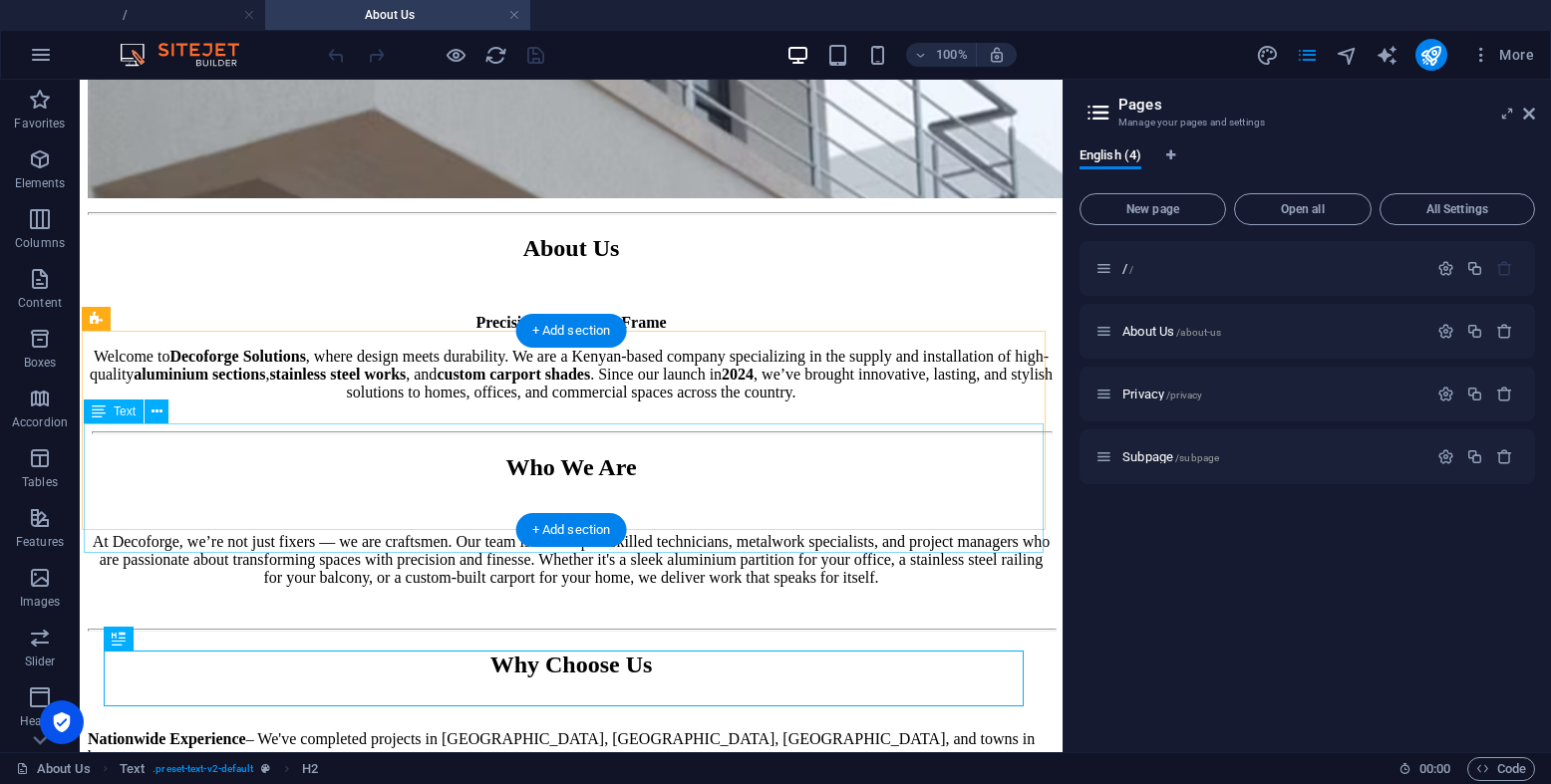 click on "At Decoforge, we’re not just fixers — we are craftsmen. Our team is made up of skilled technicians, metalwork specialists, and project managers who are passionate about transforming spaces with precision and finesse. Whether it's a sleek aluminium partition for your office, a stainless steel railing for your balcony, or a custom-built carport for your home, we deliver work that speaks for itself." at bounding box center [571, 560] 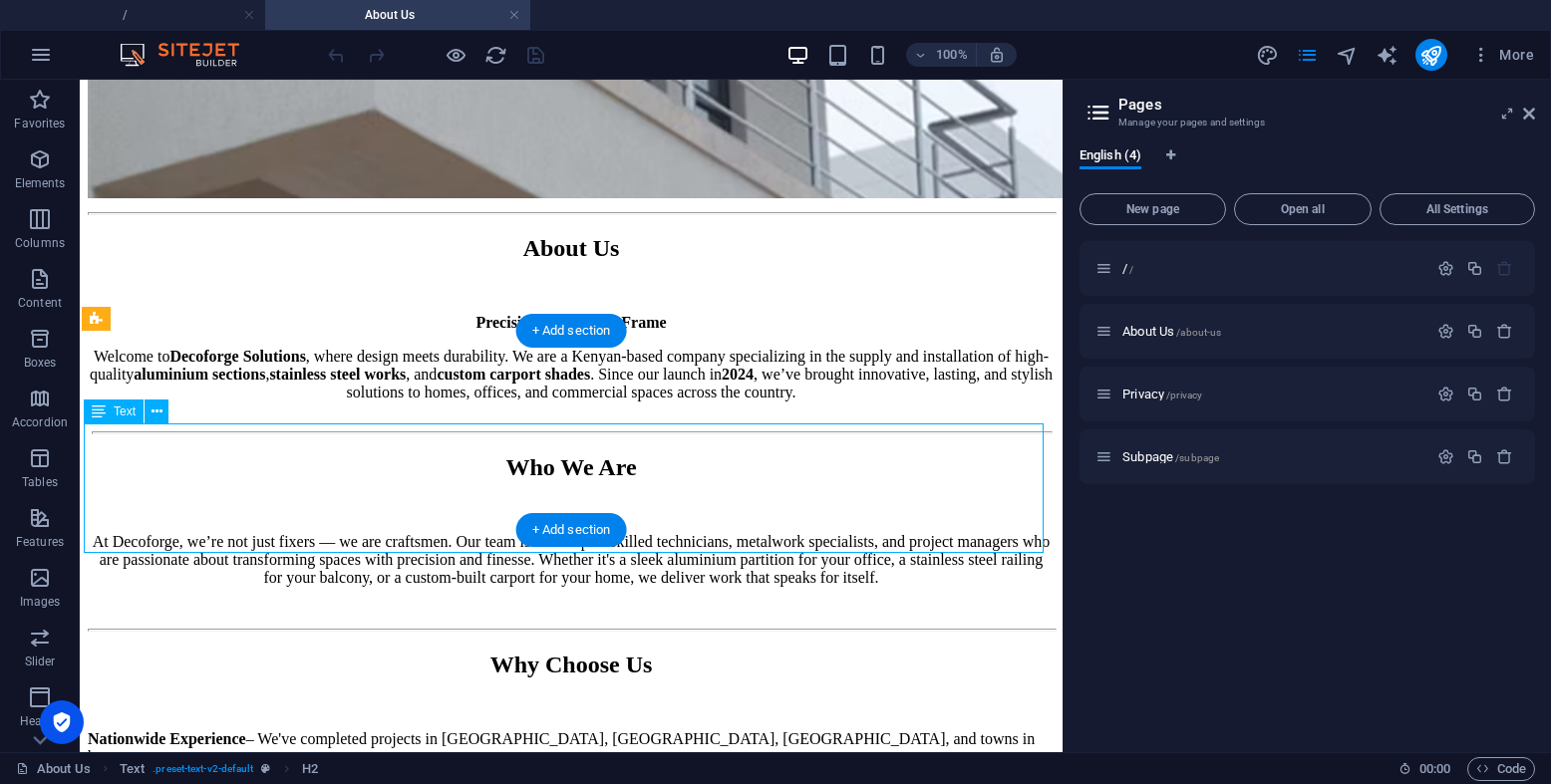 click on "At Decoforge, we’re not just fixers — we are craftsmen. Our team is made up of skilled technicians, metalwork specialists, and project managers who are passionate about transforming spaces with precision and finesse. Whether it's a sleek aluminium partition for your office, a stainless steel railing for your balcony, or a custom-built carport for your home, we deliver work that speaks for itself." at bounding box center (571, 560) 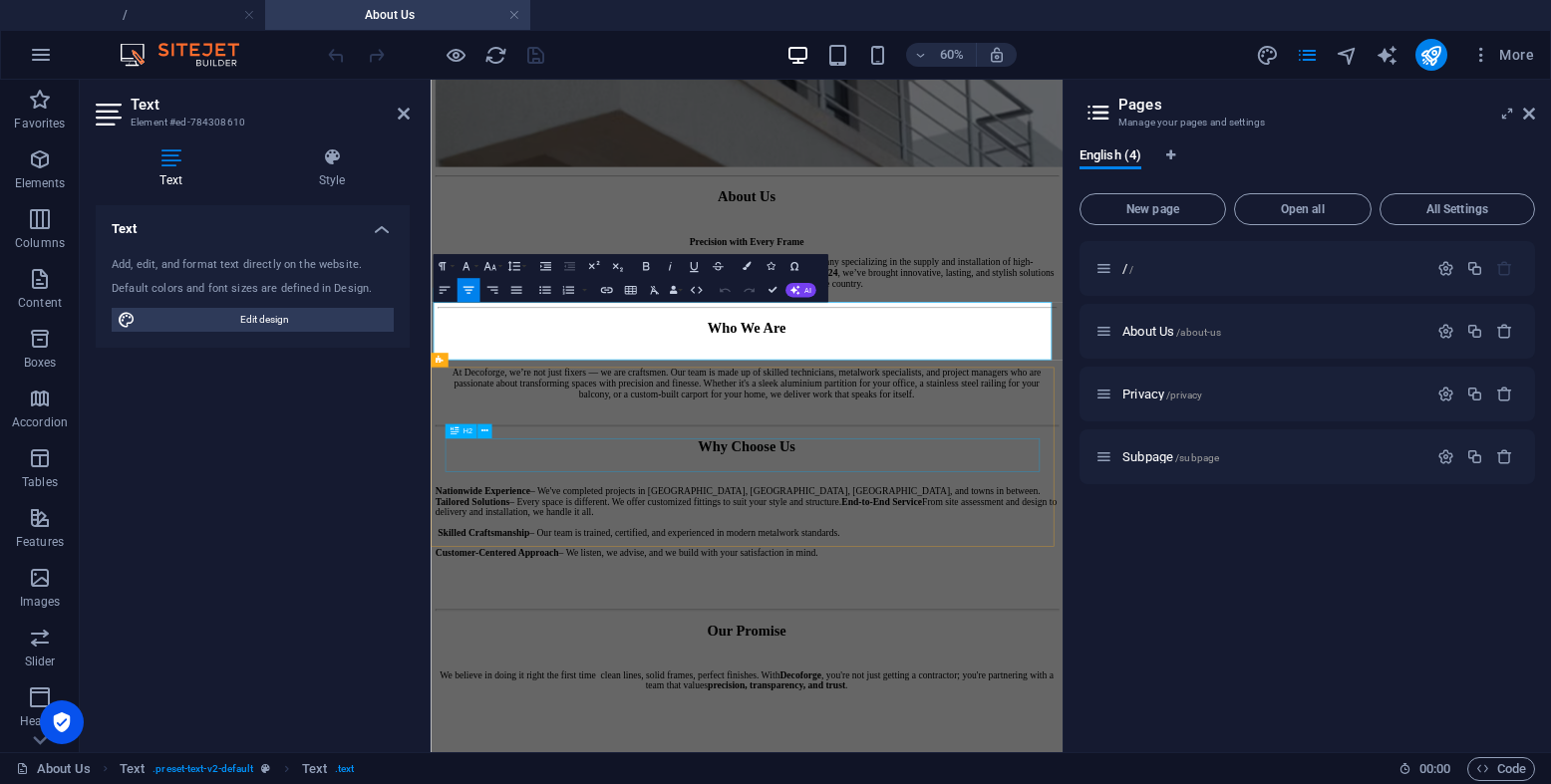 click on "Why Choose Us" at bounding box center [957, 691] 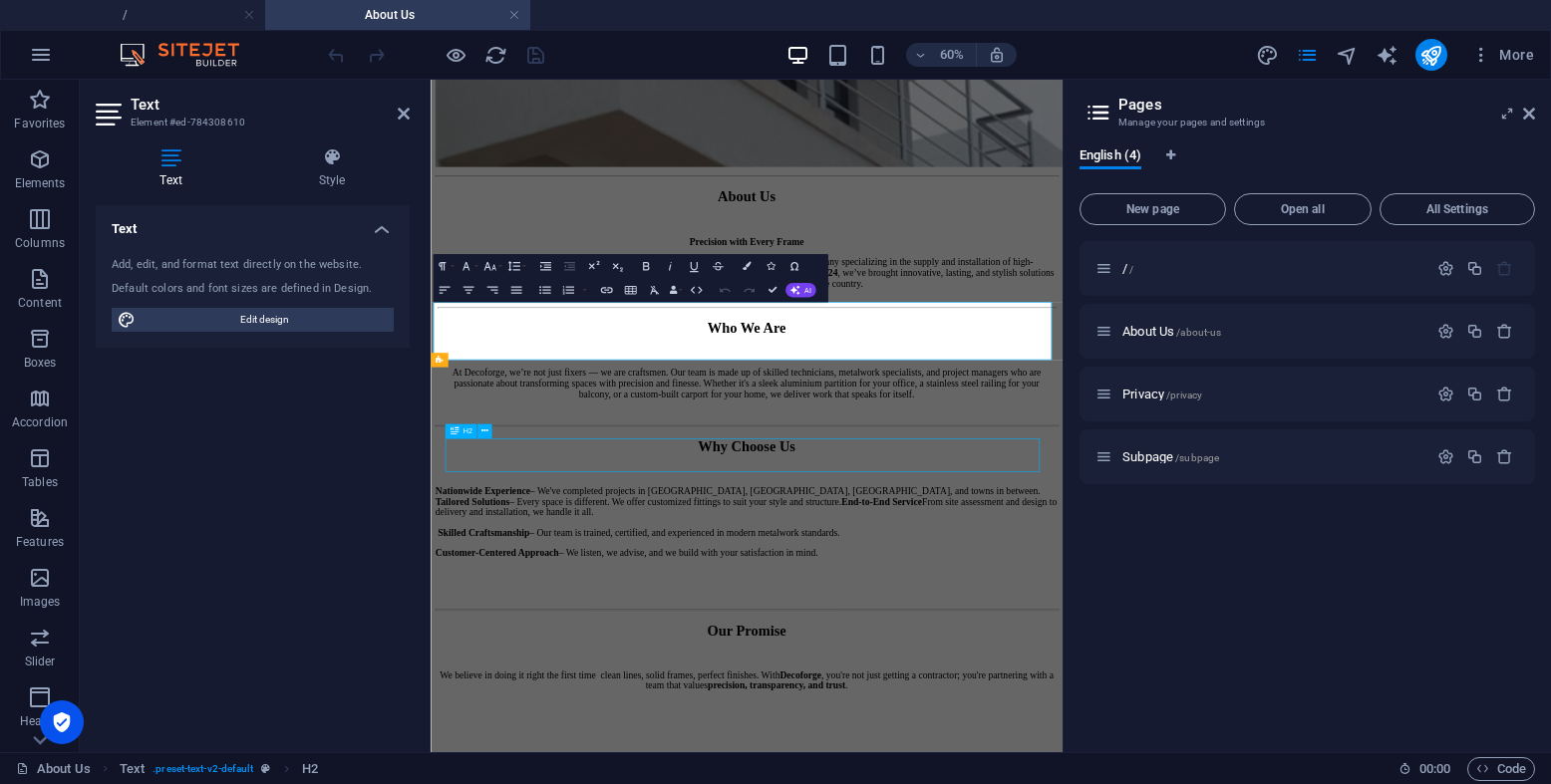 click on "Why Choose Us" at bounding box center [957, 691] 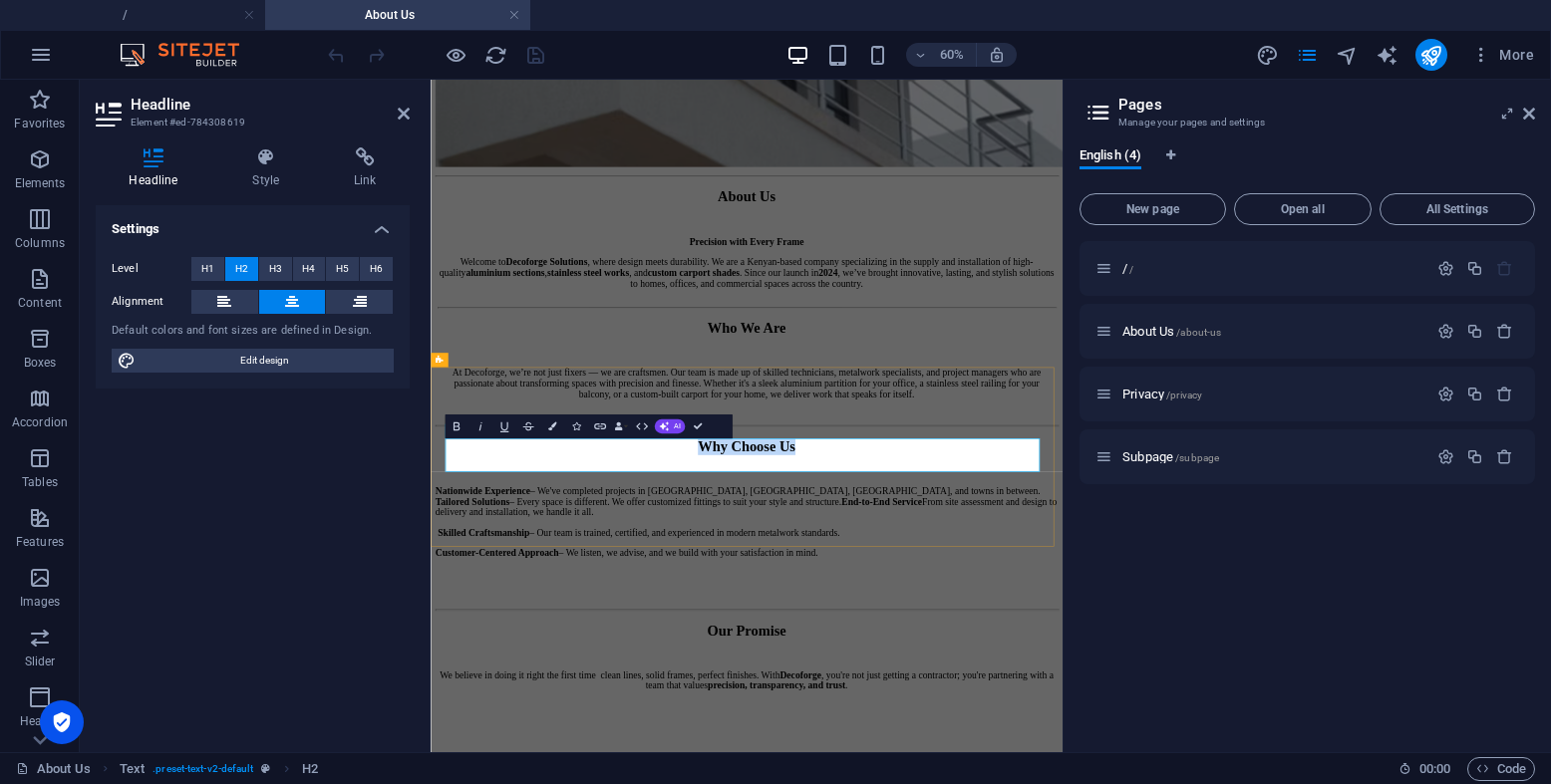 click on "Why Choose Us" at bounding box center (957, 691) 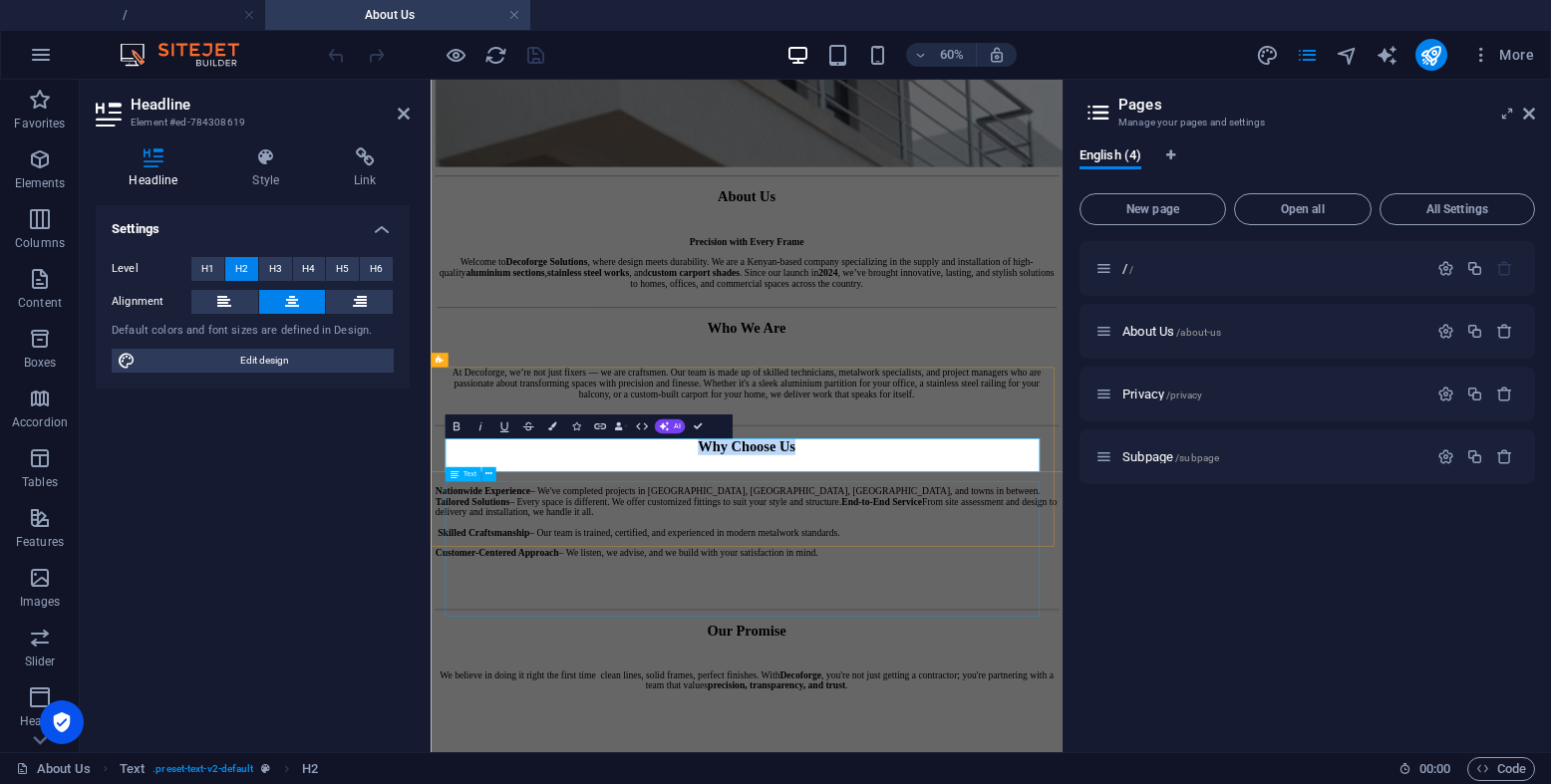 click on "Nationwide Experience  – We've completed projects in [GEOGRAPHIC_DATA], [GEOGRAPHIC_DATA], [GEOGRAPHIC_DATA], and towns in between. Tailored Solutions  – Every space is different. We offer customized fittings to suit your style and structure. End-to-End Service   From site assessment and design to delivery and installation, we handle it all.   Skilled Craftsmanship  – Our team is trained, certified, and experienced in modern metalwork standards.   Customer-Centered Approach  – We listen, we advise, and we build with your satisfaction in mind." at bounding box center (957, 835) 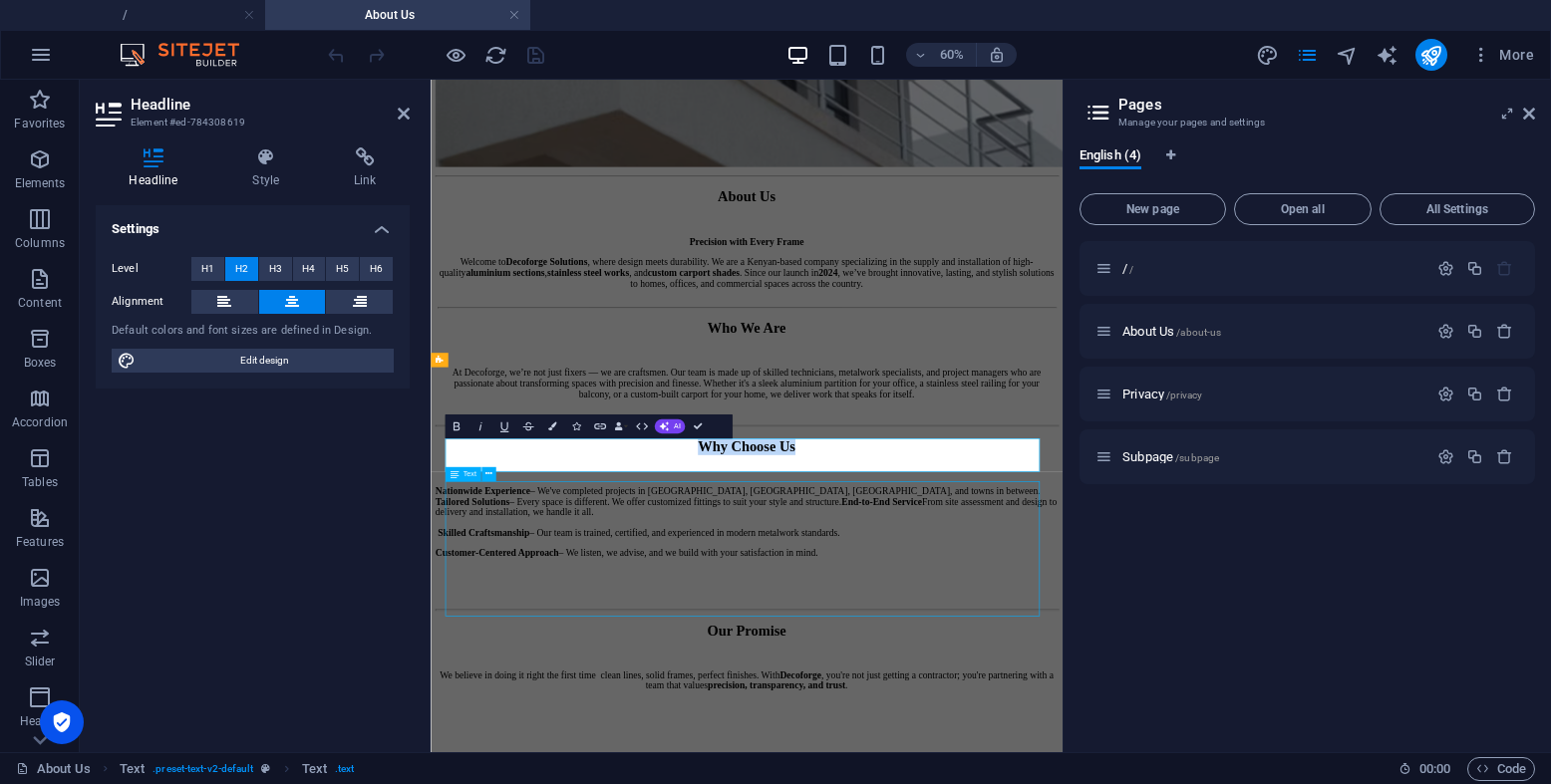 click on "Nationwide Experience  – We've completed projects in [GEOGRAPHIC_DATA], [GEOGRAPHIC_DATA], [GEOGRAPHIC_DATA], and towns in between. Tailored Solutions  – Every space is different. We offer customized fittings to suit your style and structure. End-to-End Service   From site assessment and design to delivery and installation, we handle it all.   Skilled Craftsmanship  – Our team is trained, certified, and experienced in modern metalwork standards.   Customer-Centered Approach  – We listen, we advise, and we build with your satisfaction in mind." at bounding box center [957, 835] 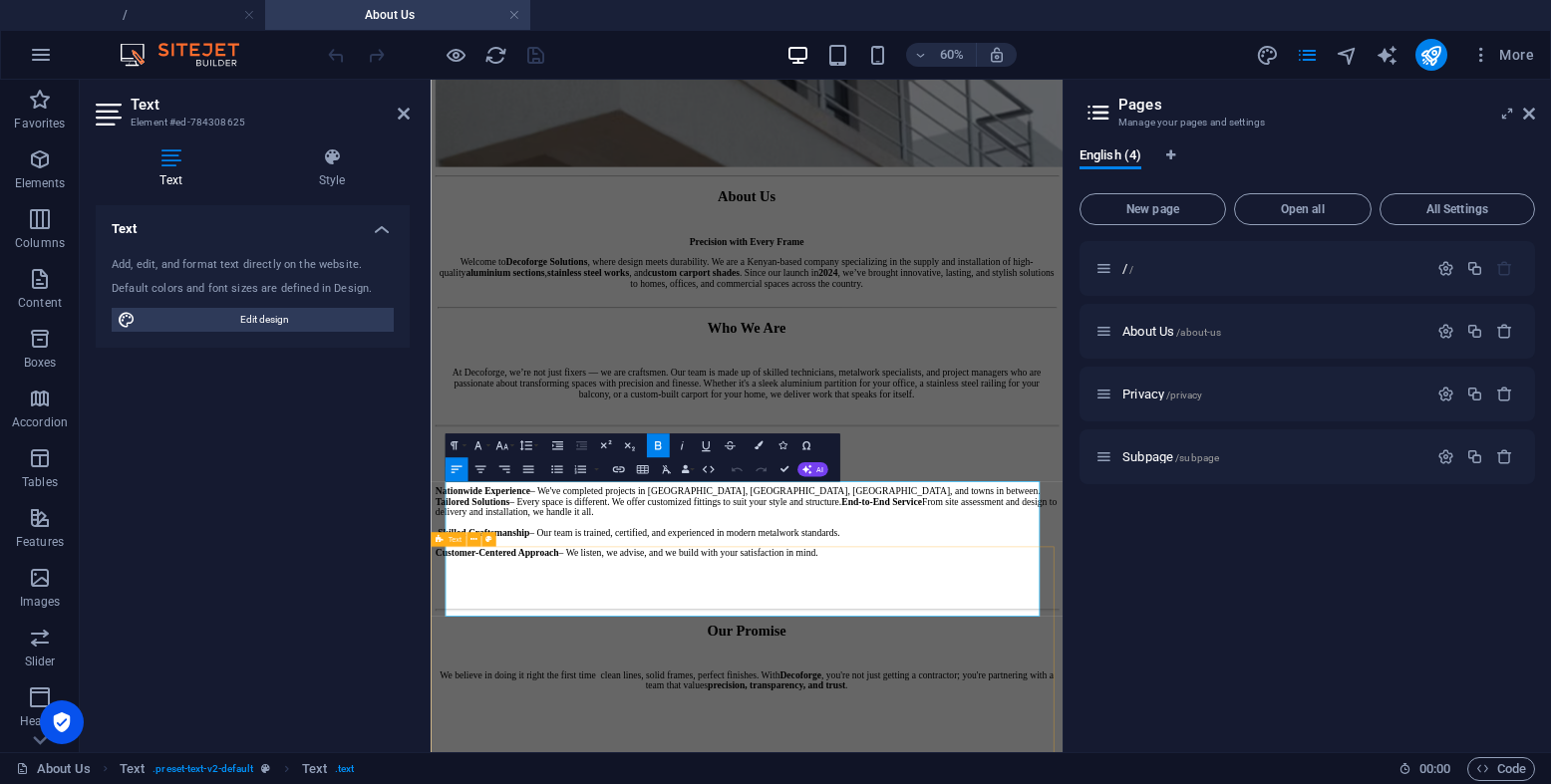 drag, startPoint x: 1181, startPoint y: 903, endPoint x: 1230, endPoint y: 574, distance: 332.62892 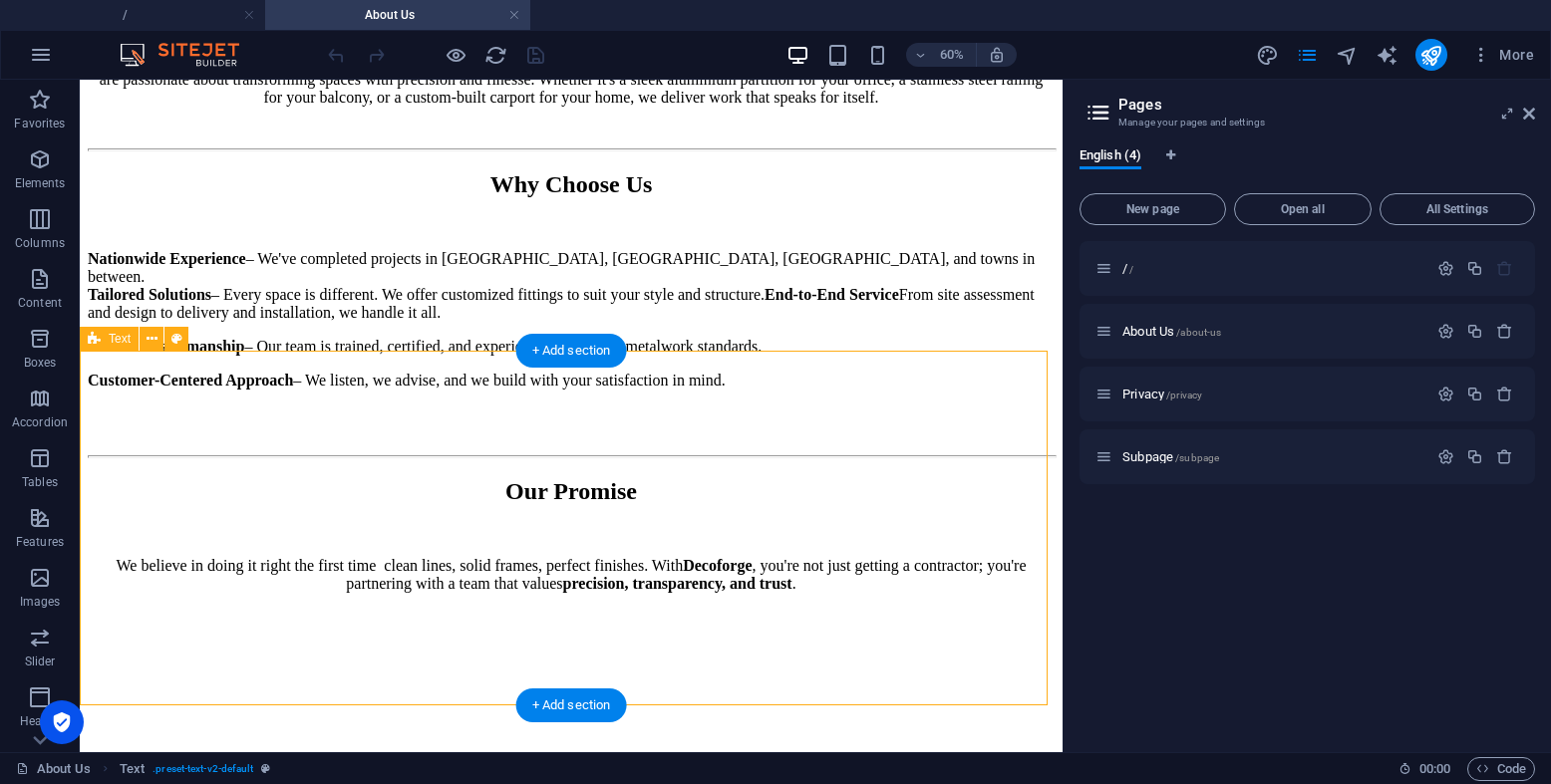 click on "We believe in doing it right the first time  clean lines, solid frames, perfect finishes. With  Decoforge , you're not just getting a contractor; you're partnering with a team that values  precision, transparency, and trust ." at bounding box center [571, 575] 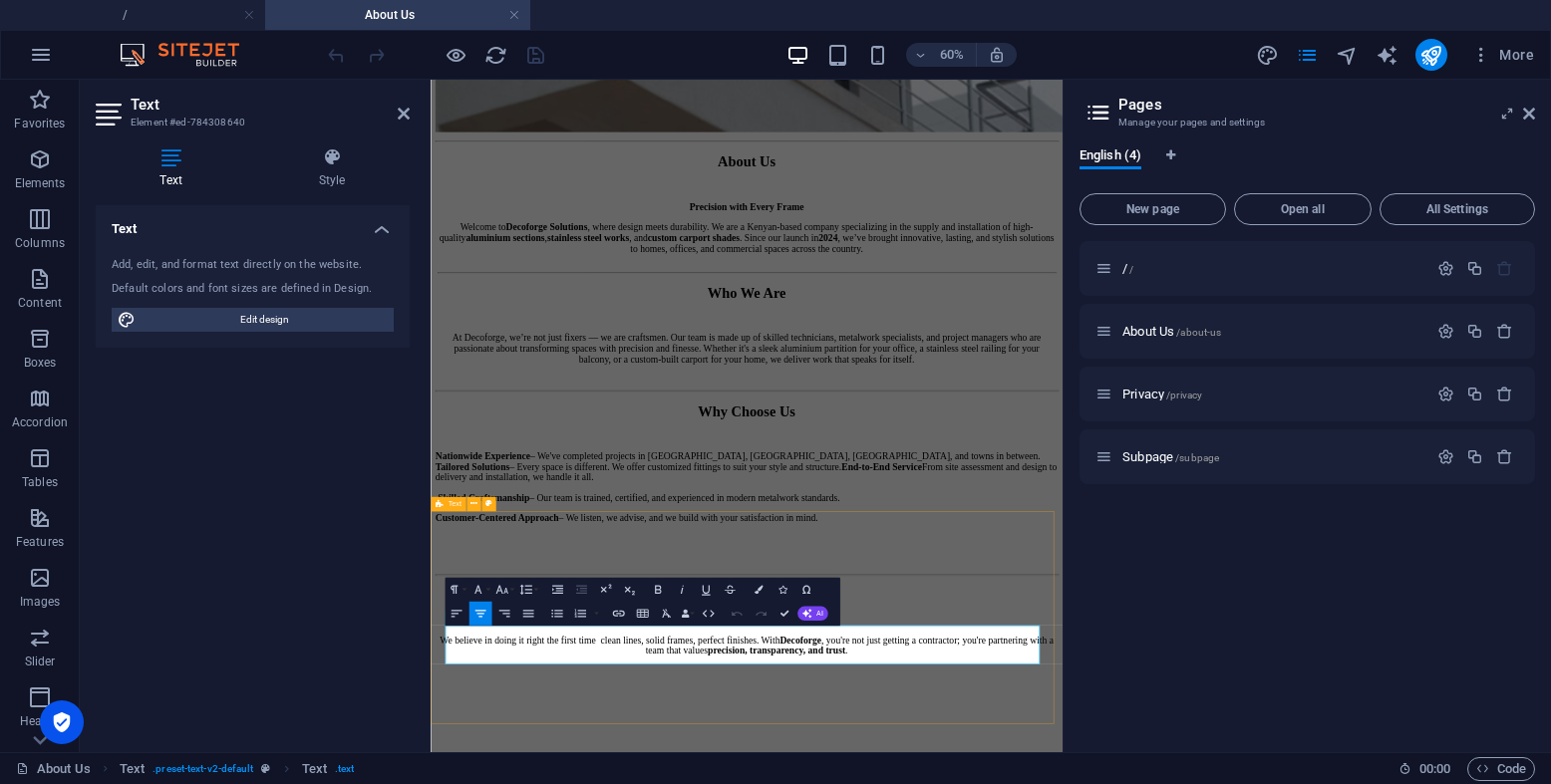 click on "Our Promise We believe in doing it right the first time  clean lines, solid frames, perfect finishes. With  Decoforge , you're not just getting a contractor; you're partnering with a team that values  precision, transparency, and trust ." at bounding box center [957, 1081] 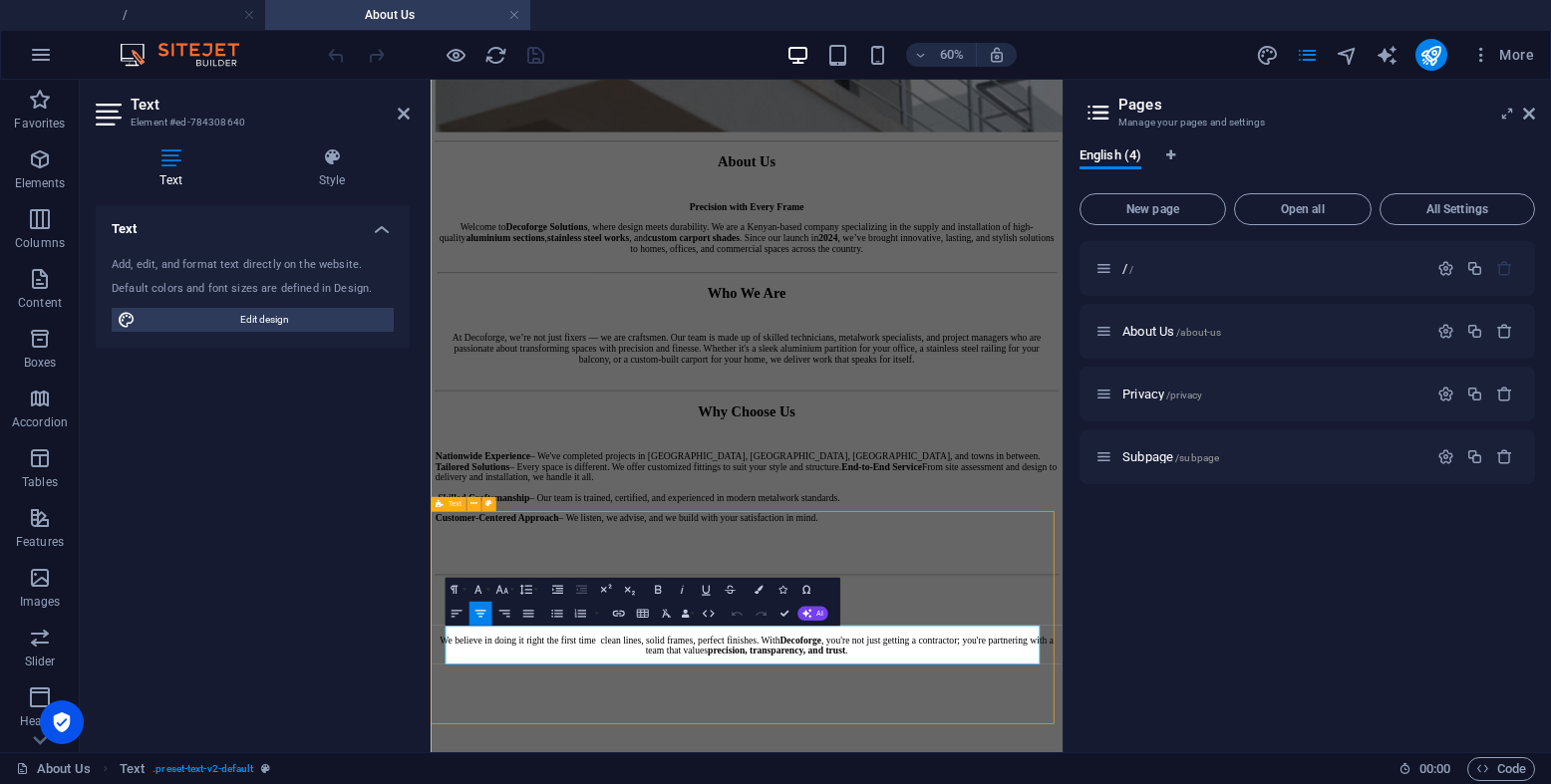 scroll, scrollTop: 1078, scrollLeft: 0, axis: vertical 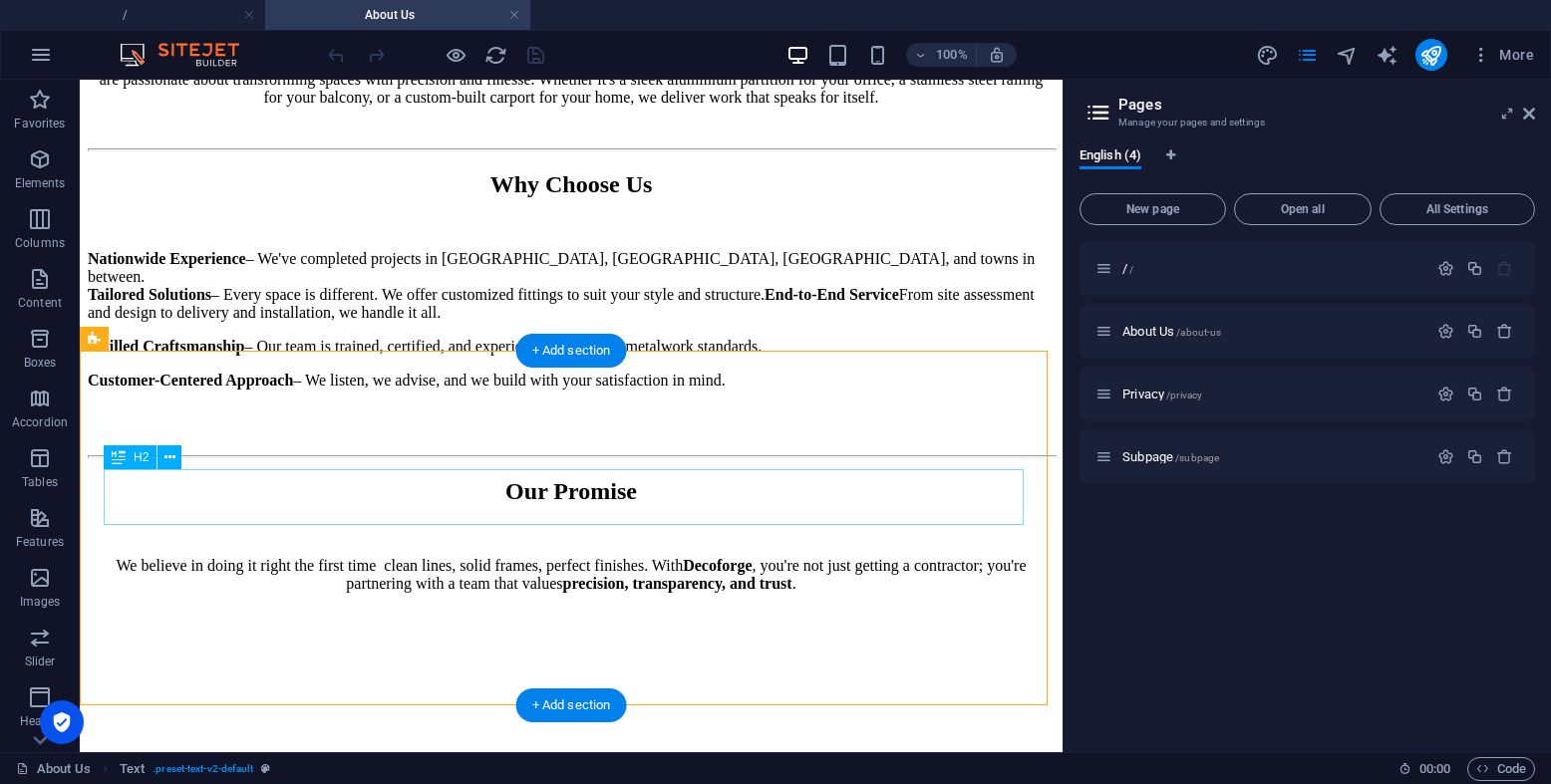 click on "Our Promise" at bounding box center (571, 491) 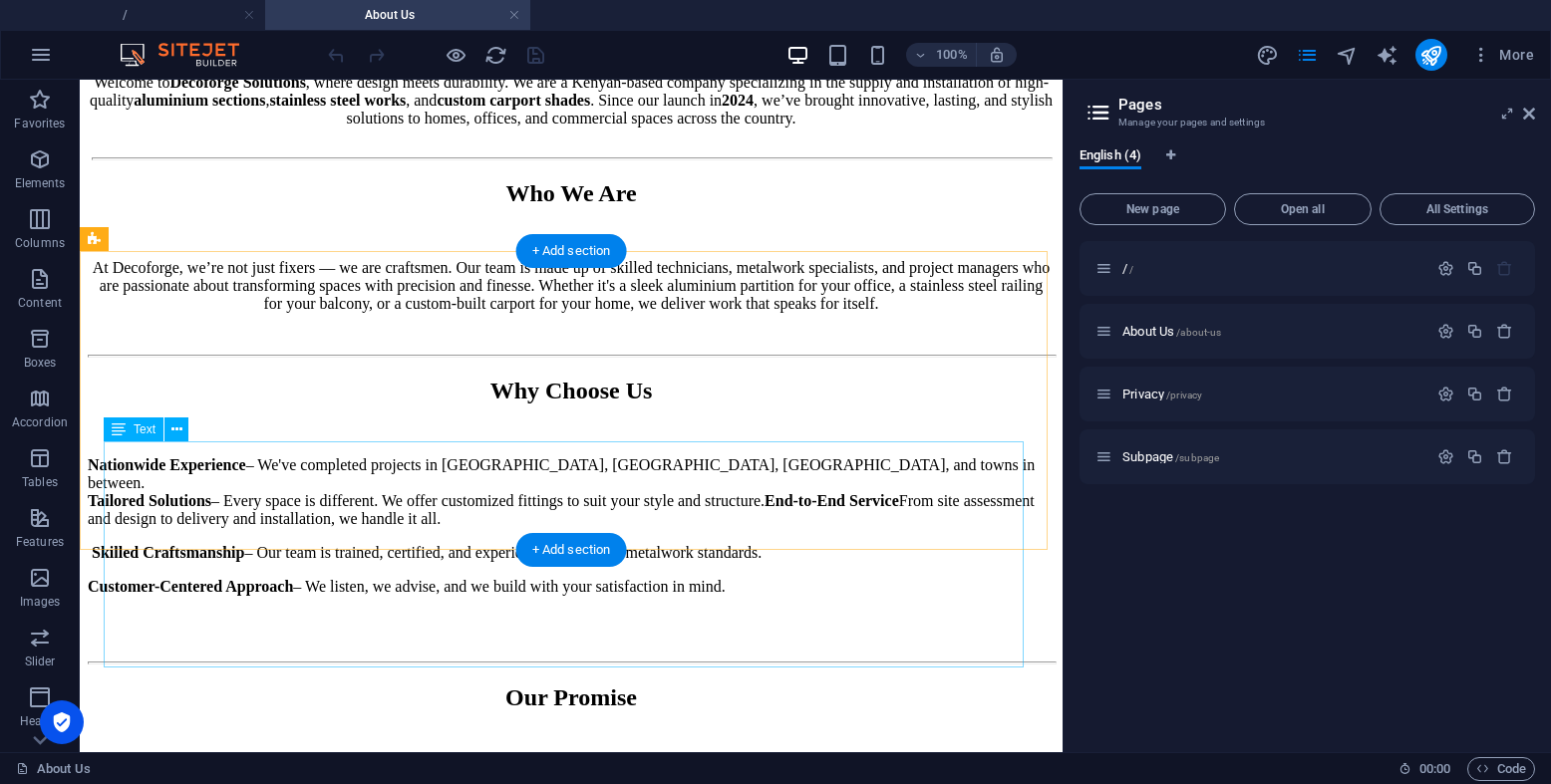scroll, scrollTop: 879, scrollLeft: 0, axis: vertical 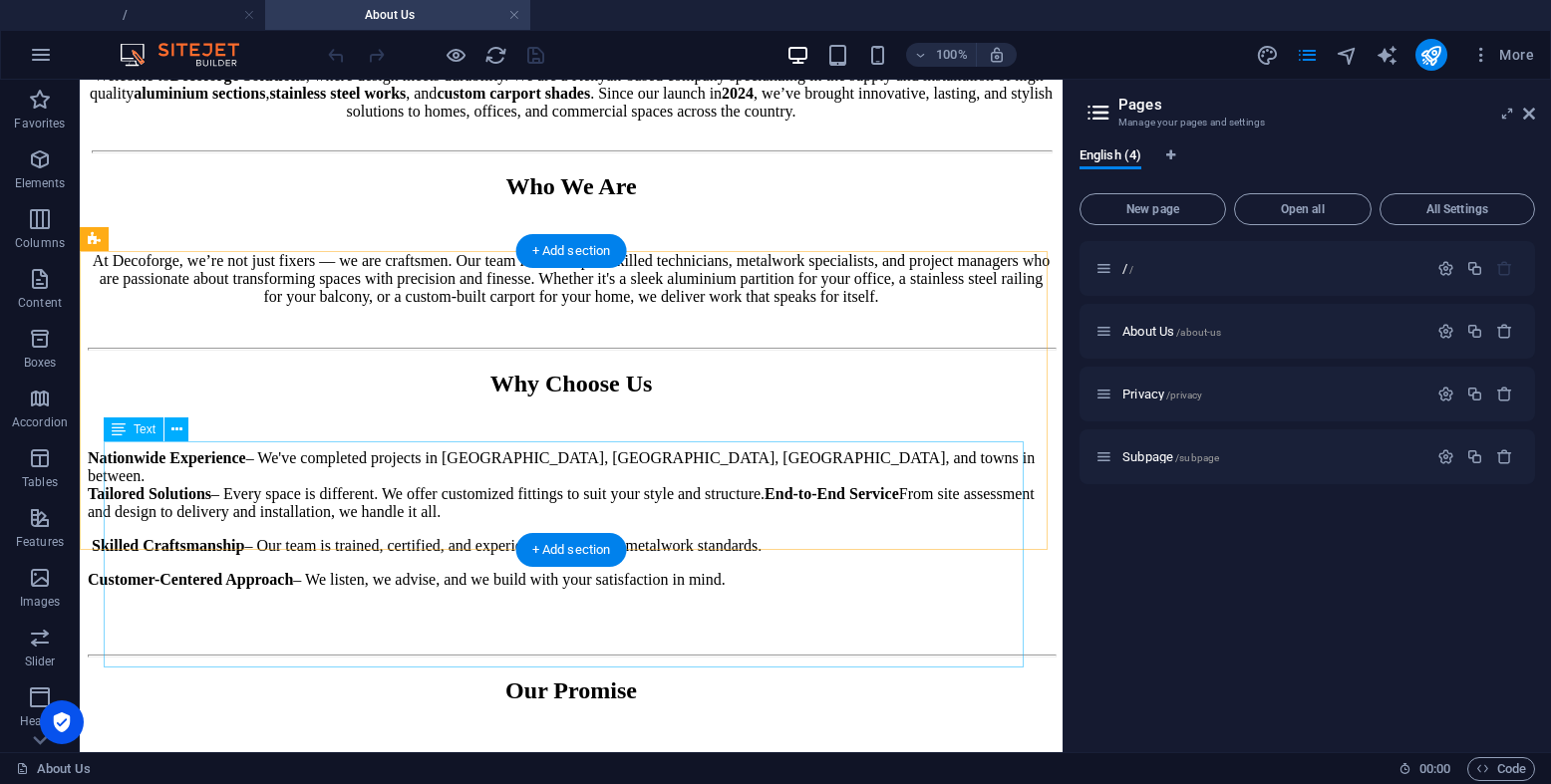 click on "Nationwide Experience  – We've completed projects in [GEOGRAPHIC_DATA], [GEOGRAPHIC_DATA], [GEOGRAPHIC_DATA], and towns in between. Tailored Solutions  – Every space is different. We offer customized fittings to suit your style and structure. End-to-End Service   From site assessment and design to delivery and installation, we handle it all.   Skilled Craftsmanship  – Our team is trained, certified, and experienced in modern metalwork standards.   Customer-Centered Approach  – We listen, we advise, and we build with your satisfaction in mind." at bounding box center (571, 537) 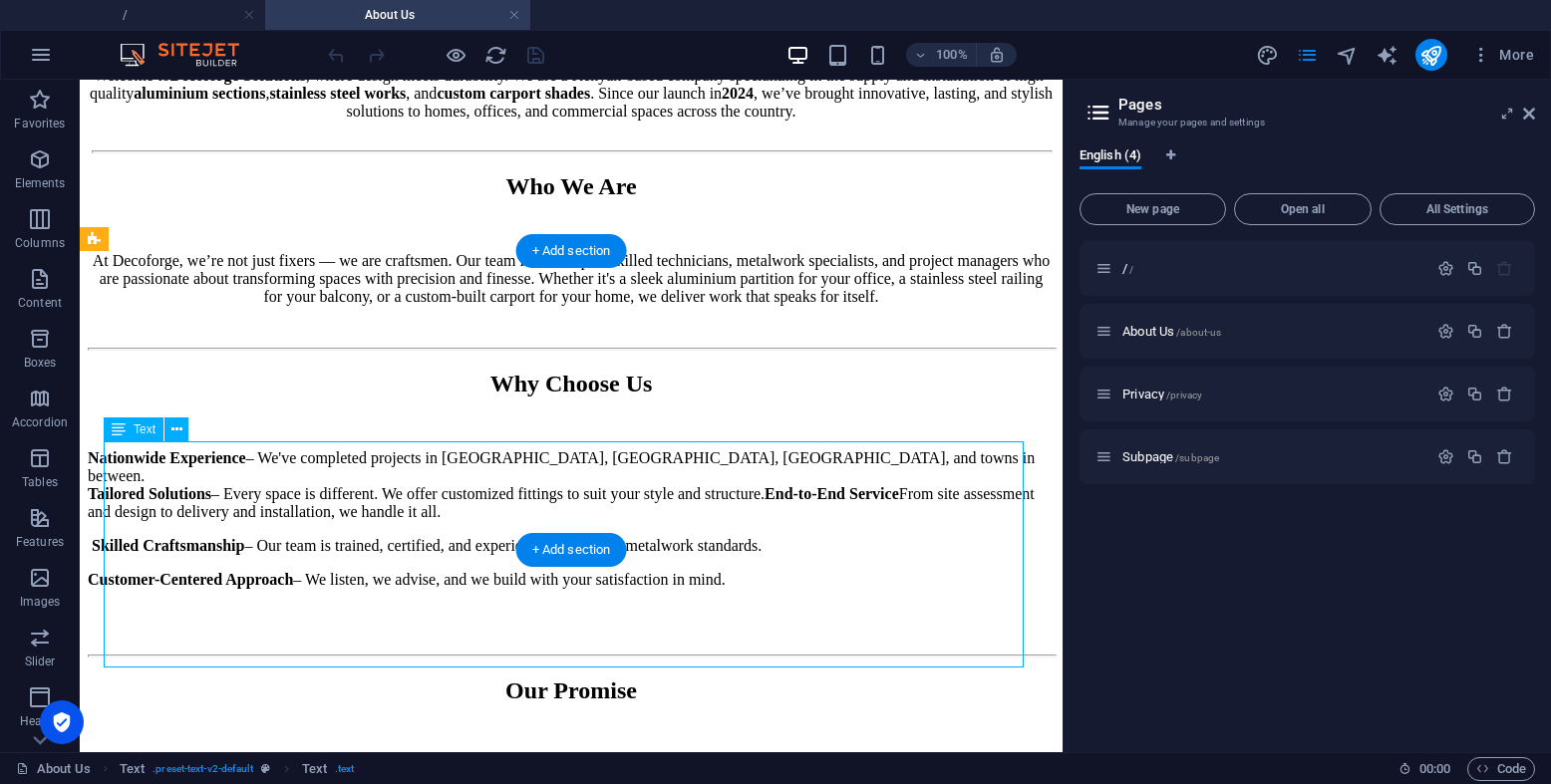 click on "Nationwide Experience  – We've completed projects in [GEOGRAPHIC_DATA], [GEOGRAPHIC_DATA], [GEOGRAPHIC_DATA], and towns in between. Tailored Solutions  – Every space is different. We offer customized fittings to suit your style and structure. End-to-End Service   From site assessment and design to delivery and installation, we handle it all.   Skilled Craftsmanship  – Our team is trained, certified, and experienced in modern metalwork standards.   Customer-Centered Approach  – We listen, we advise, and we build with your satisfaction in mind." at bounding box center [571, 537] 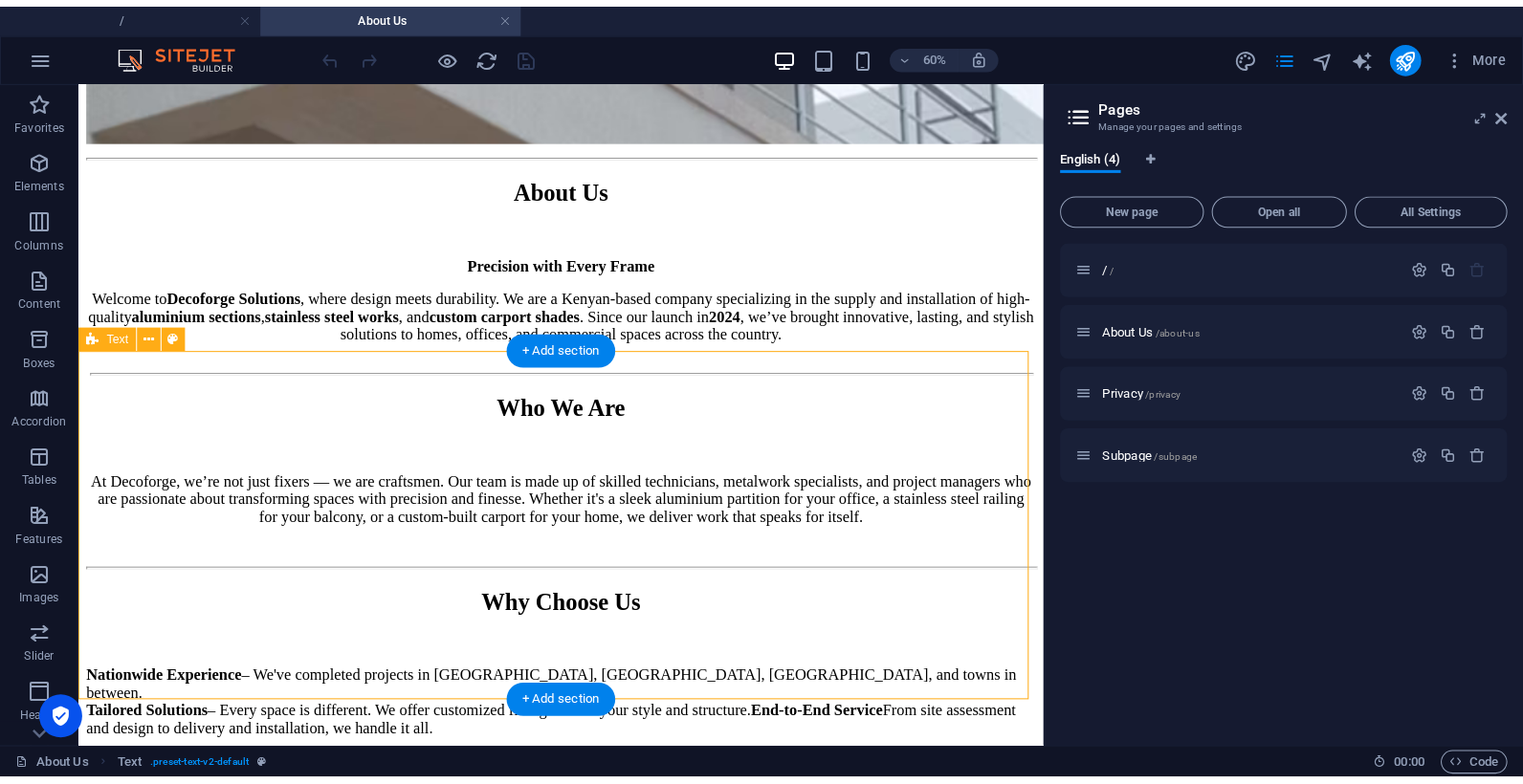 scroll, scrollTop: 1034, scrollLeft: 0, axis: vertical 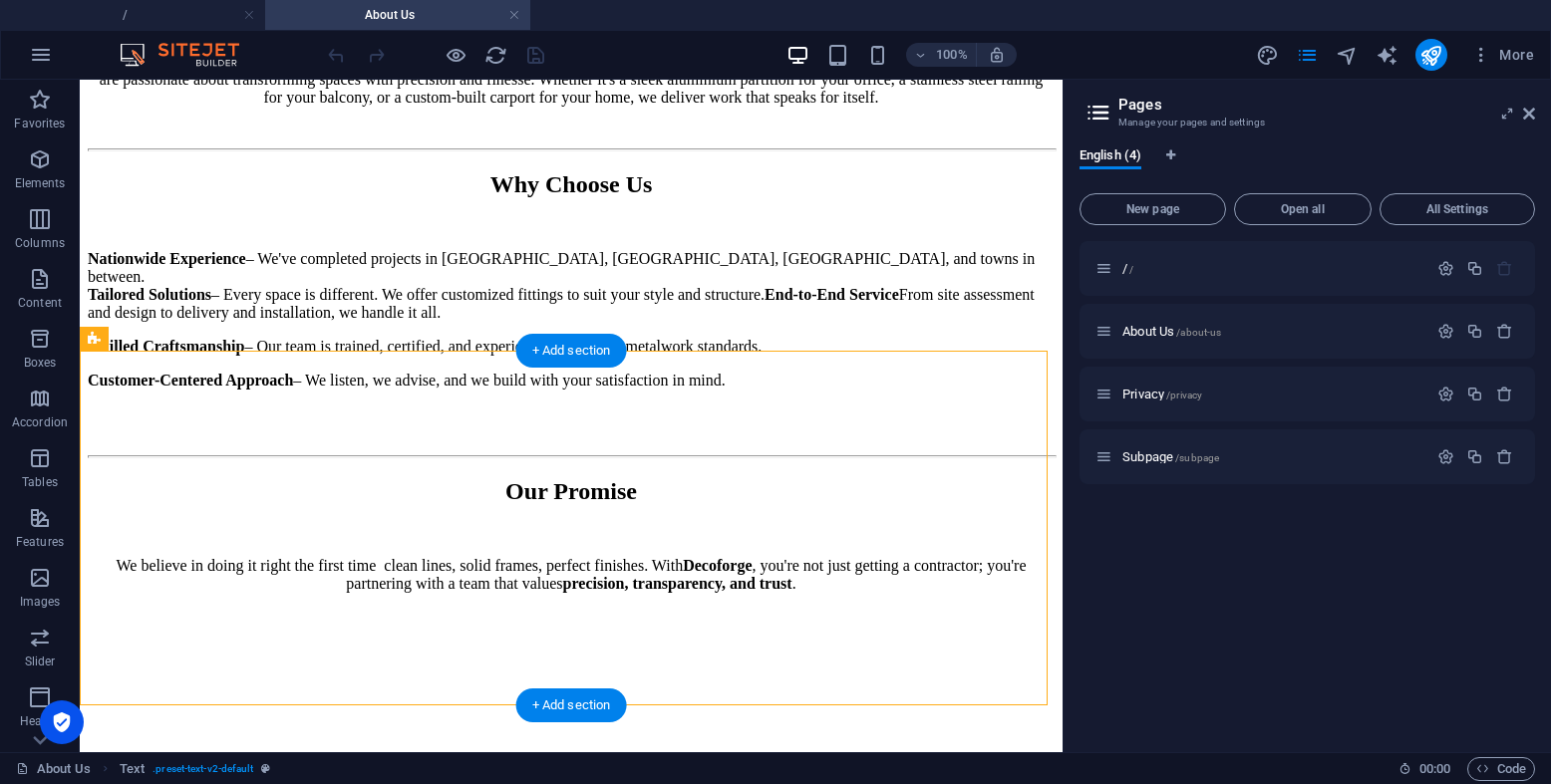 drag, startPoint x: 843, startPoint y: 833, endPoint x: 709, endPoint y: 514, distance: 346.0014 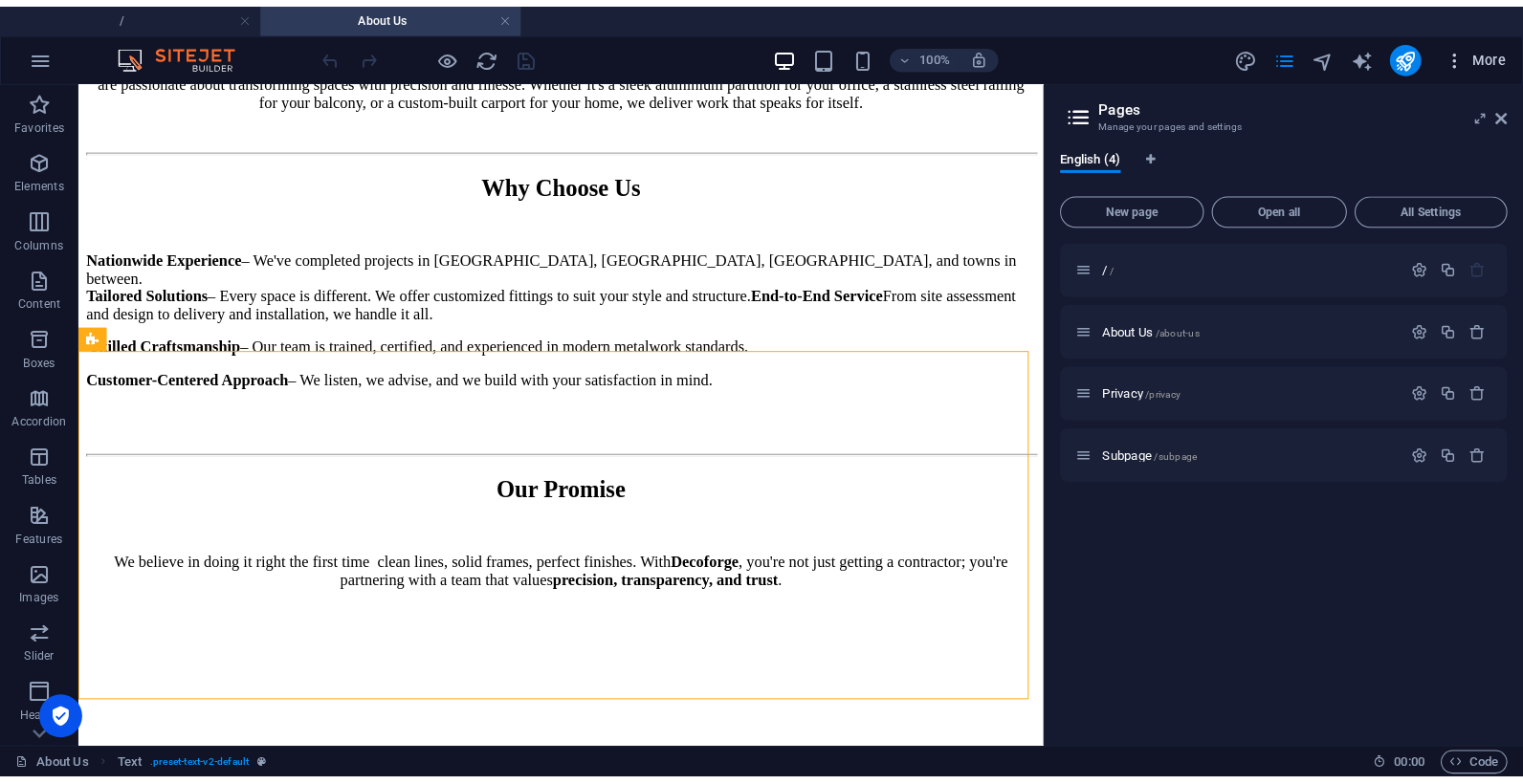 scroll, scrollTop: 1016, scrollLeft: 0, axis: vertical 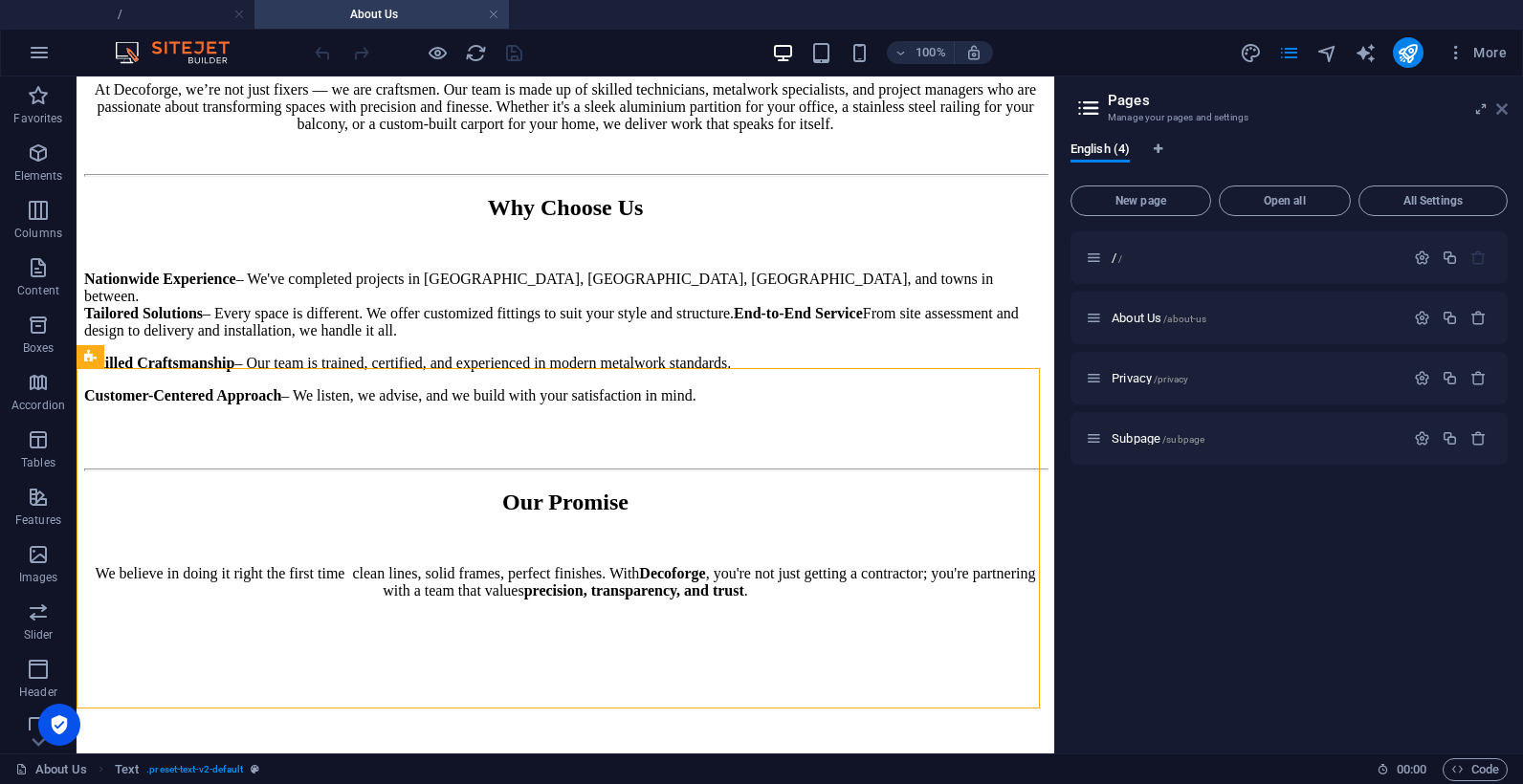 click at bounding box center (1502, 109) 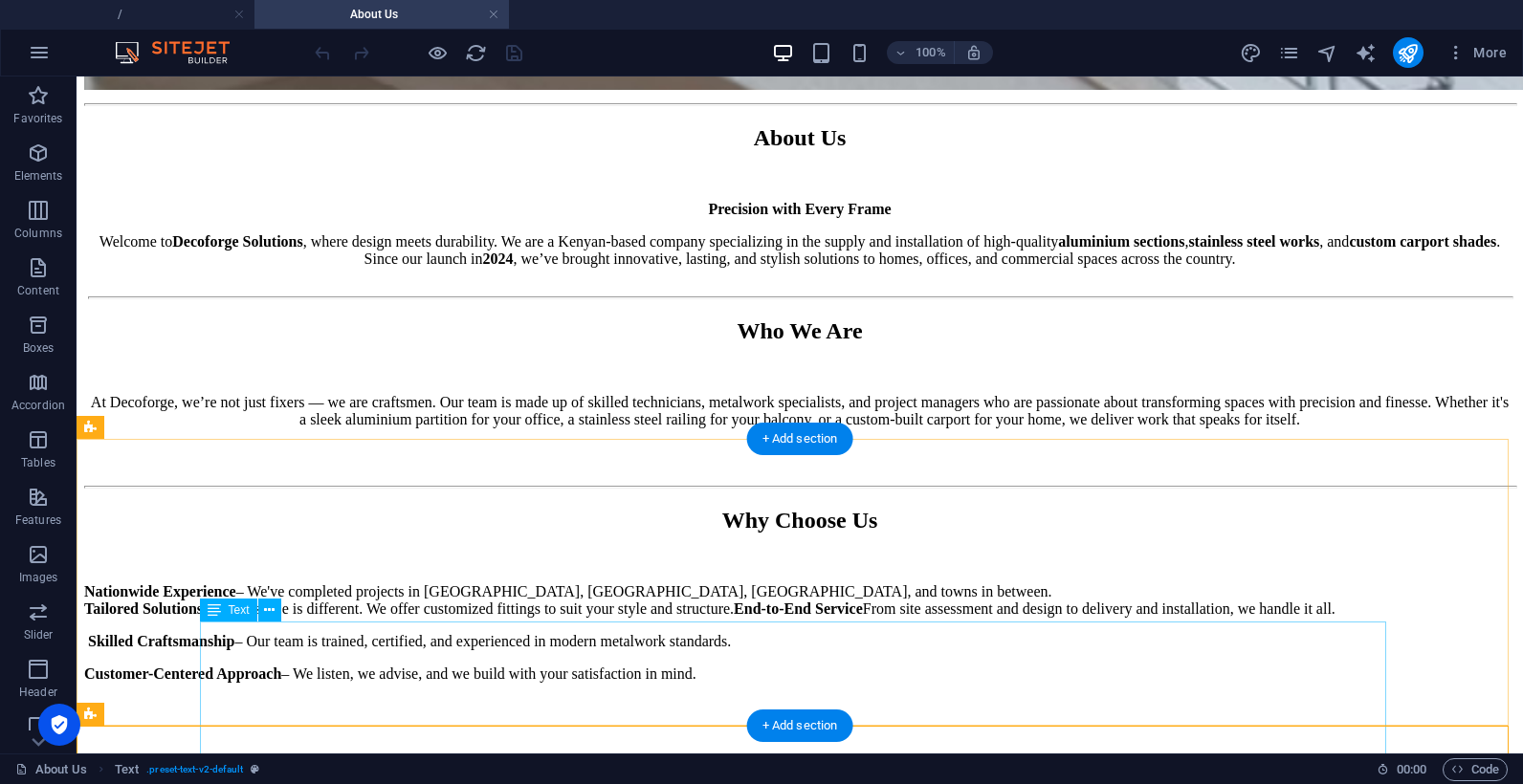 scroll, scrollTop: 904, scrollLeft: 0, axis: vertical 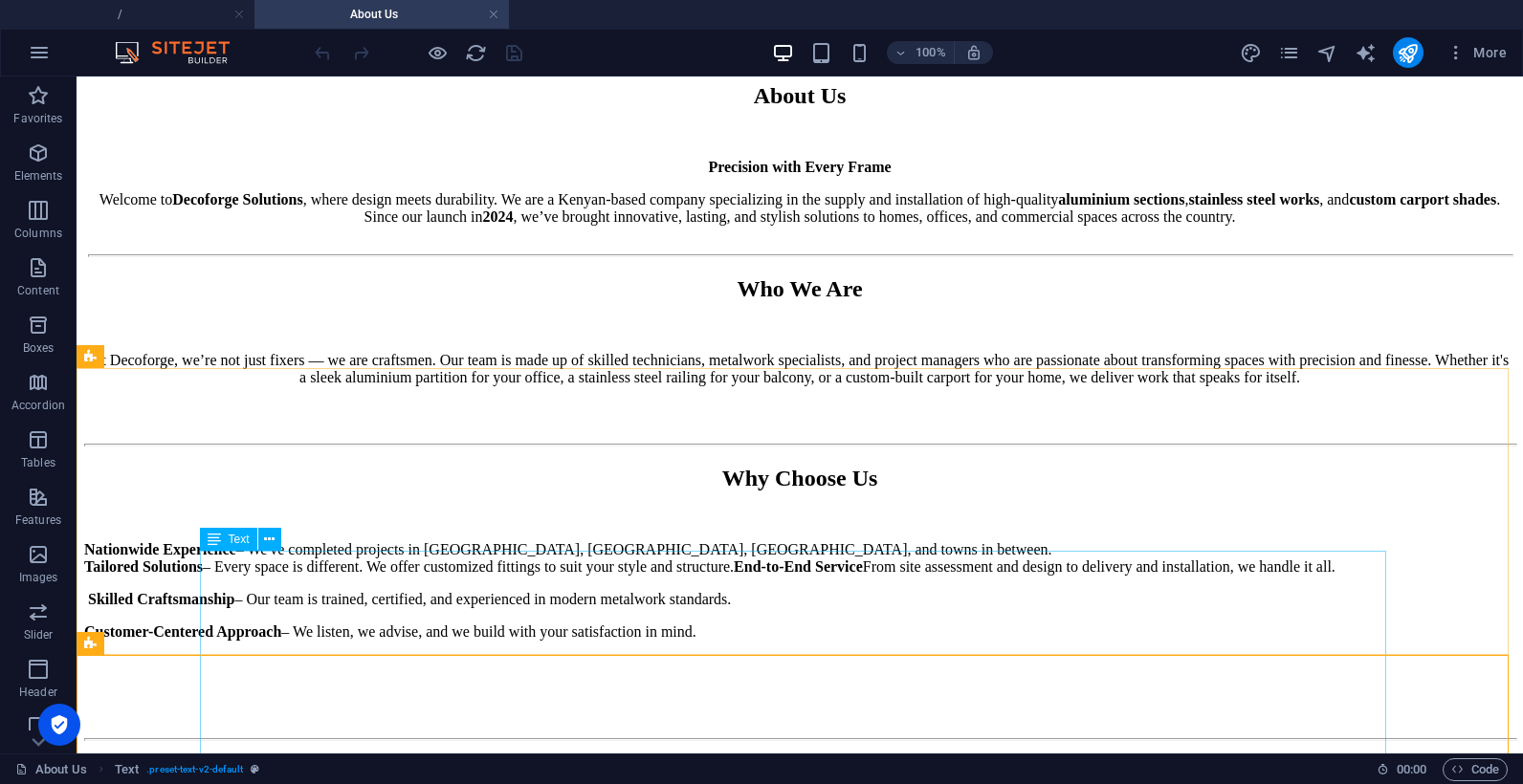 click at bounding box center [214, 539] 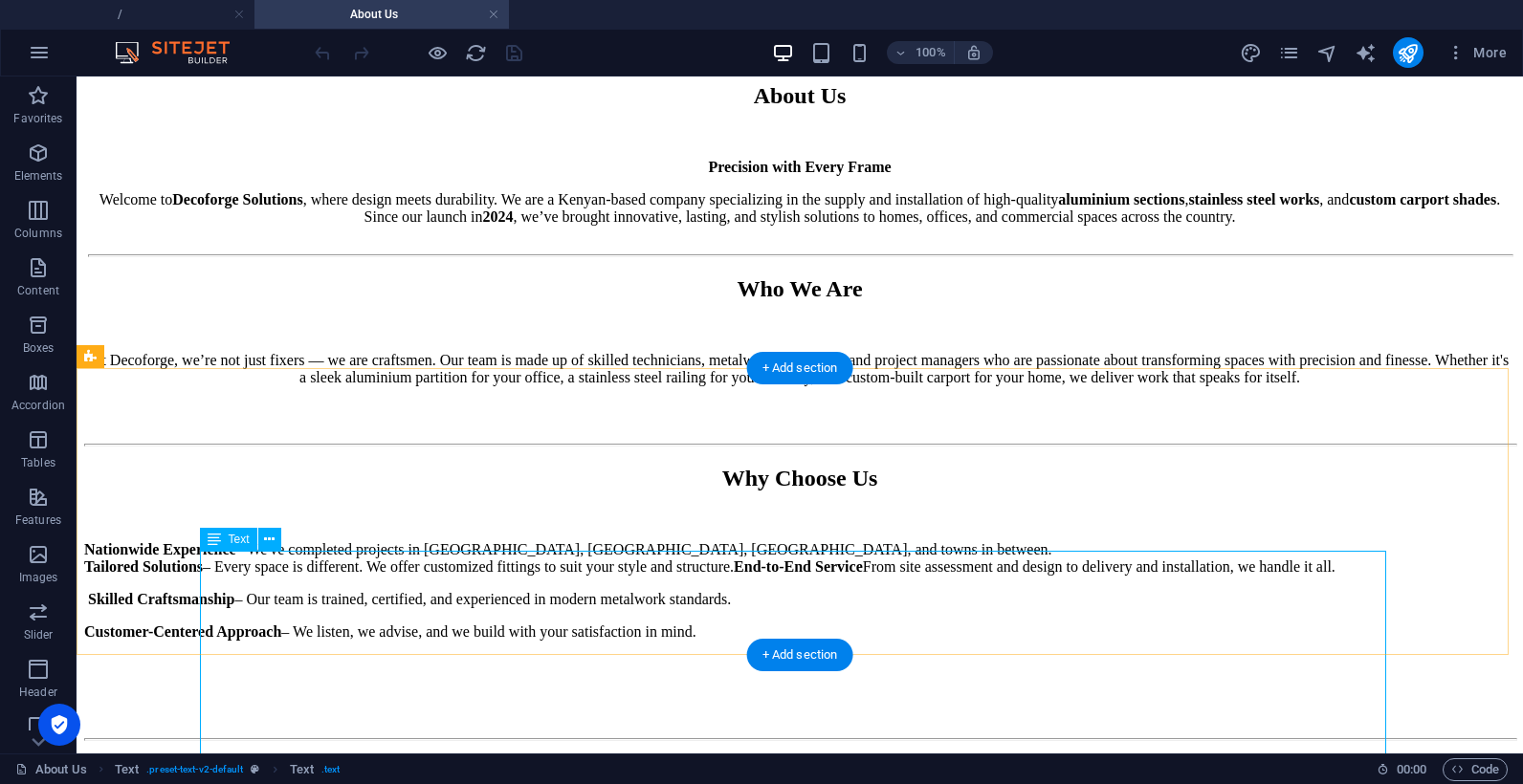 click on "Nationwide Experience  – We've completed projects in [GEOGRAPHIC_DATA], [GEOGRAPHIC_DATA], [GEOGRAPHIC_DATA], and towns in between. Tailored Solutions  – Every space is different. We offer customized fittings to suit your style and structure. End-to-End Service   From site assessment and design to delivery and installation, we handle it all.   Skilled Craftsmanship  – Our team is trained, certified, and experienced in modern metalwork standards.   Customer-Centered Approach  – We listen, we advise, and we build with your satisfaction in mind." at bounding box center [800, 608] 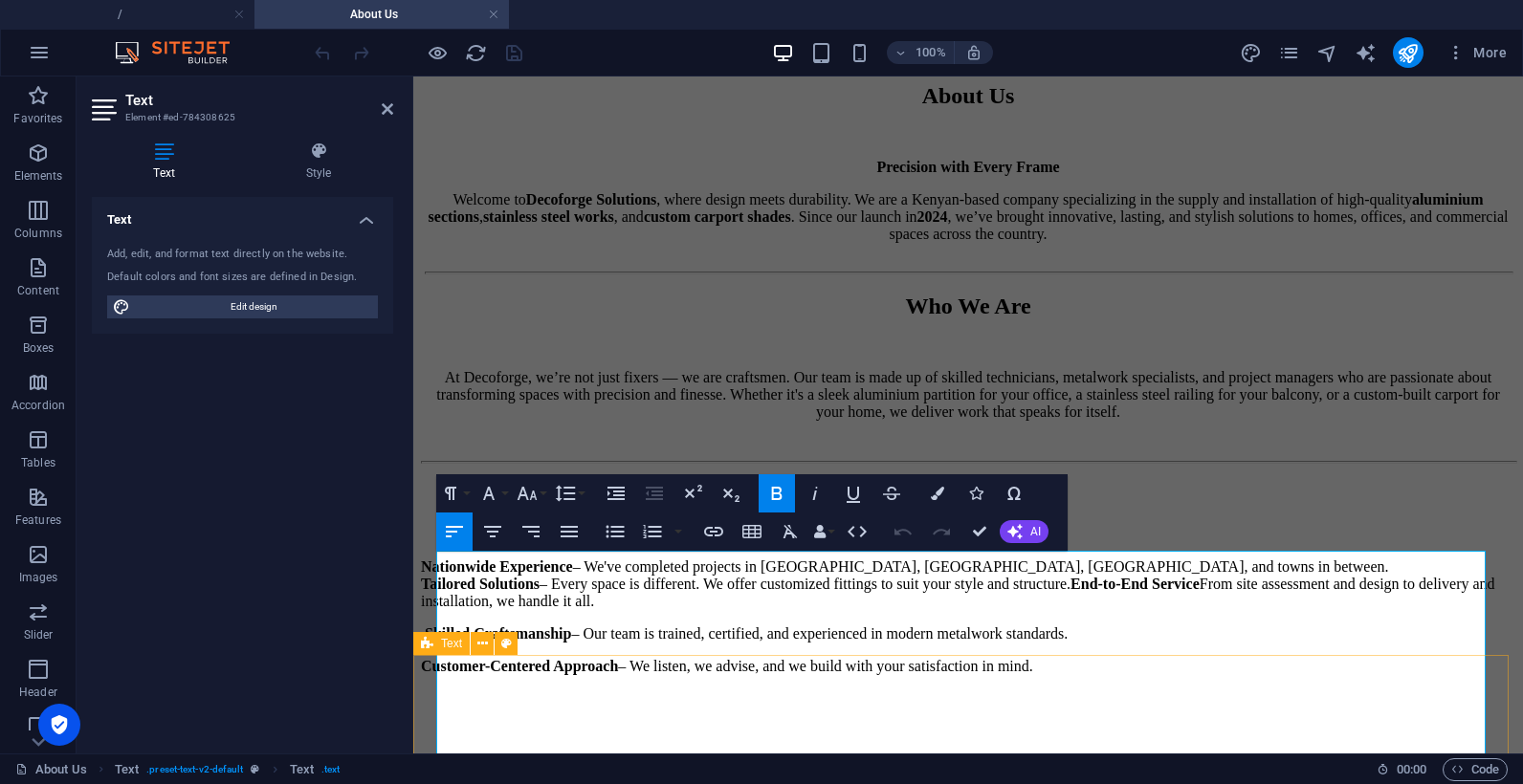 click on "Our Promise We believe in doing it right the first time  clean lines, solid frames, perfect finishes. With  Decoforge , you're not just getting a contractor; you're partnering with a team that values  precision, transparency, and trust ." at bounding box center (968, 926) 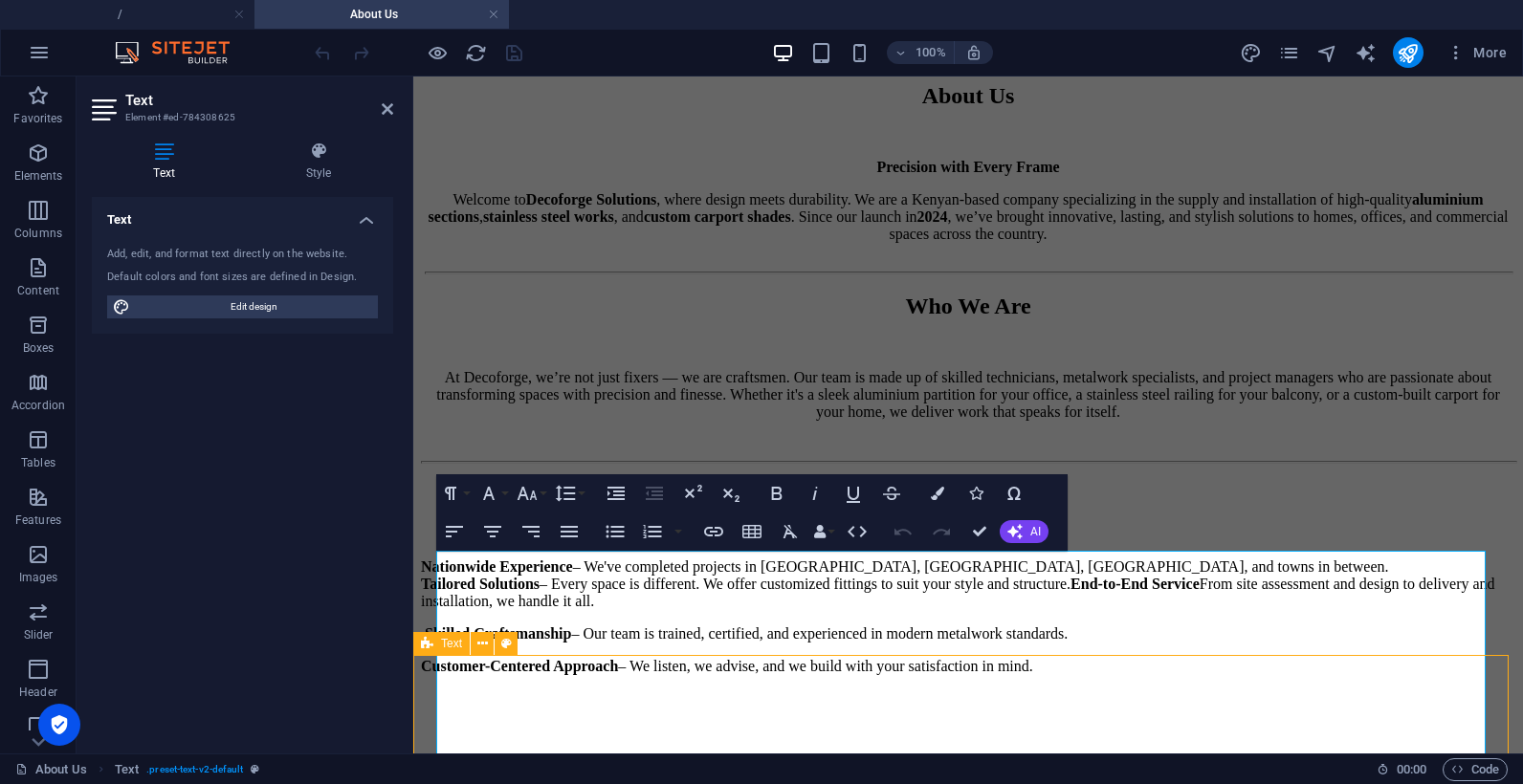 click on "Our Promise We believe in doing it right the first time  clean lines, solid frames, perfect finishes. With  Decoforge , you're not just getting a contractor; you're partnering with a team that values  precision, transparency, and trust ." at bounding box center (968, 926) 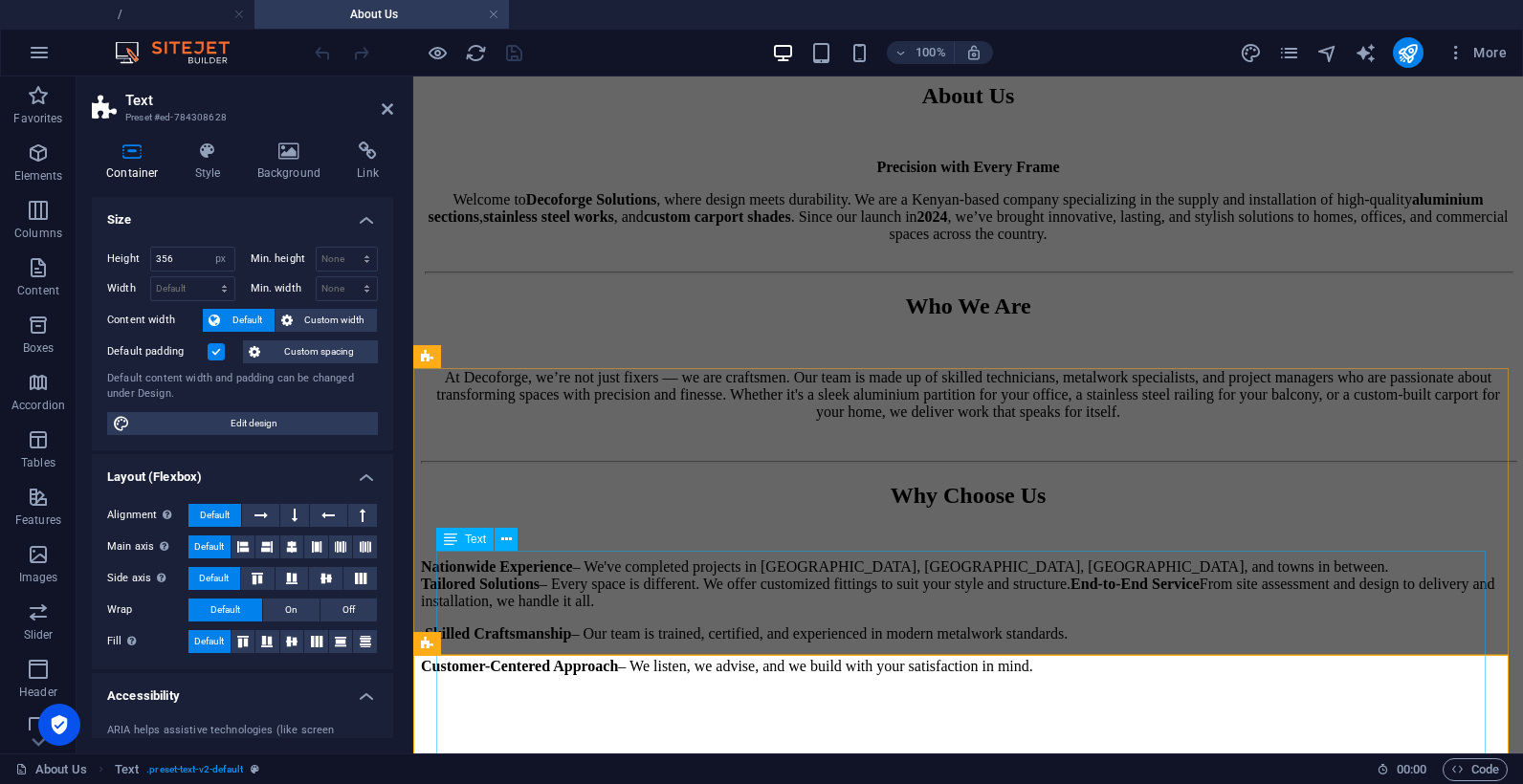 click on "Nationwide Experience  – We've completed projects in [GEOGRAPHIC_DATA], [GEOGRAPHIC_DATA], [GEOGRAPHIC_DATA], and towns in between. Tailored Solutions  – Every space is different. We offer customized fittings to suit your style and structure. End-to-End Service   From site assessment and design to delivery and installation, we handle it all.   Skilled Craftsmanship  – Our team is trained, certified, and experienced in modern metalwork standards.   Customer-Centered Approach  – We listen, we advise, and we build with your satisfaction in mind." at bounding box center [968, 634] 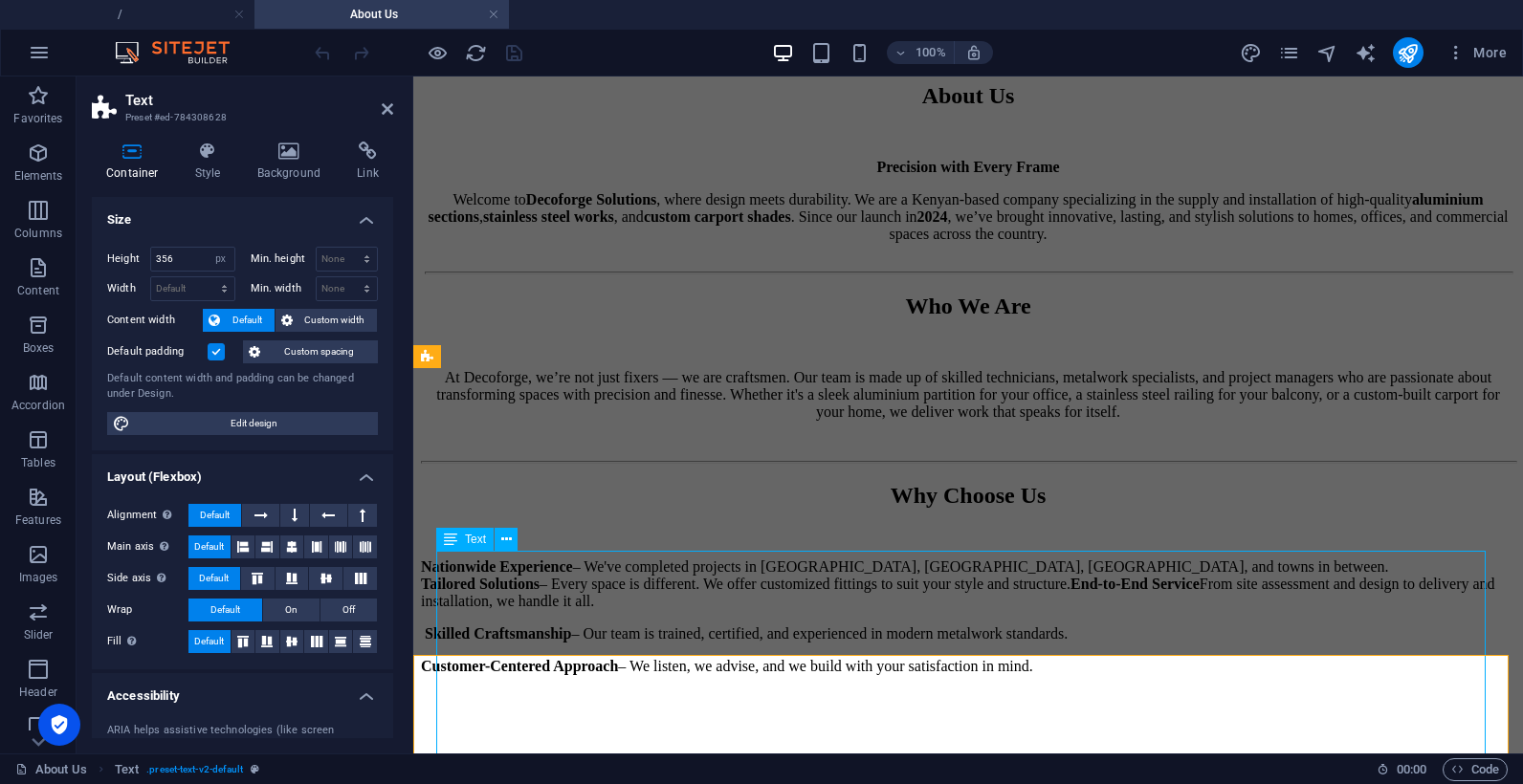 click on "Nationwide Experience  – We've completed projects in [GEOGRAPHIC_DATA], [GEOGRAPHIC_DATA], [GEOGRAPHIC_DATA], and towns in between. Tailored Solutions  – Every space is different. We offer customized fittings to suit your style and structure. End-to-End Service   From site assessment and design to delivery and installation, we handle it all.   Skilled Craftsmanship  – Our team is trained, certified, and experienced in modern metalwork standards.   Customer-Centered Approach  – We listen, we advise, and we build with your satisfaction in mind." at bounding box center [968, 634] 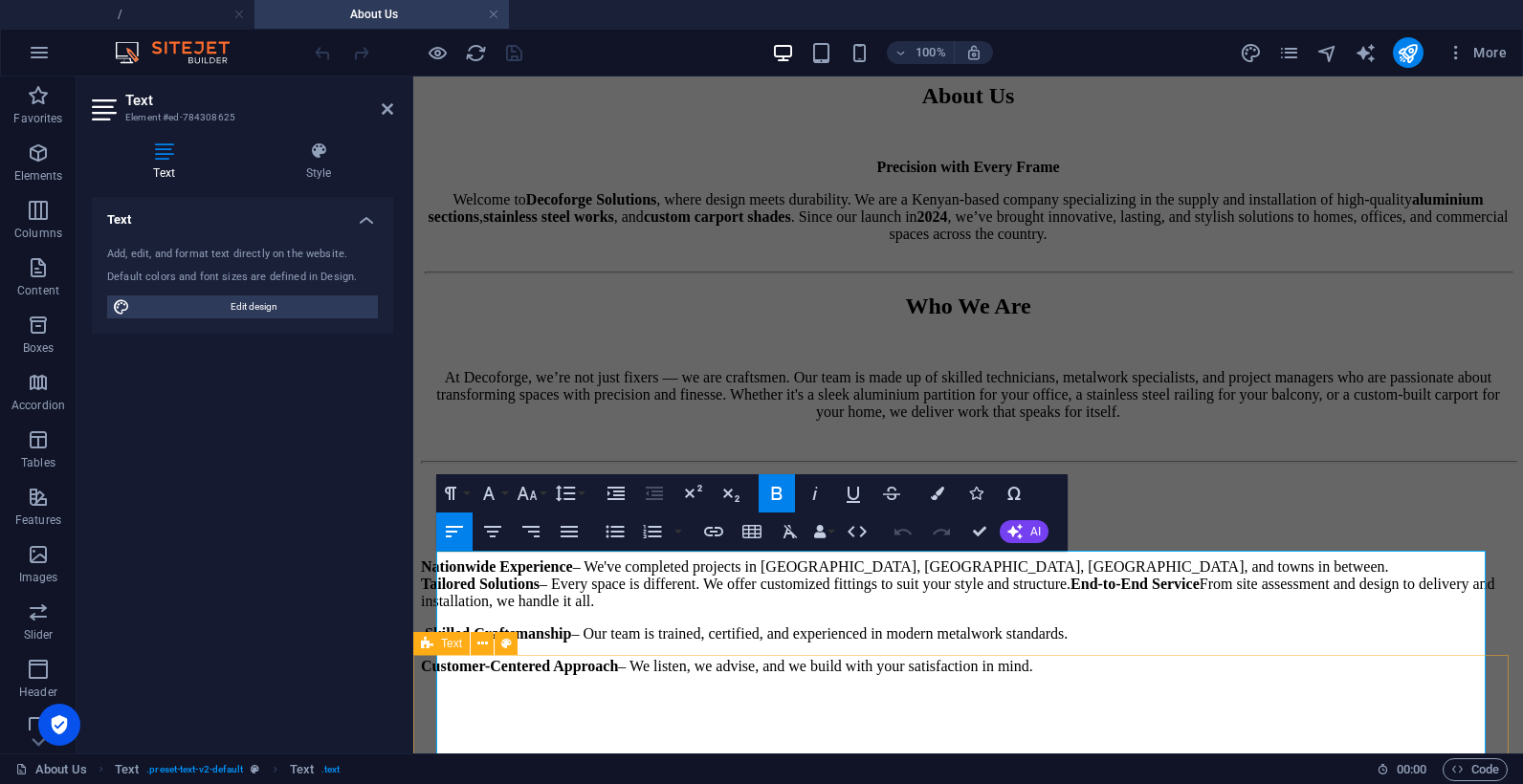 drag, startPoint x: 438, startPoint y: 564, endPoint x: 872, endPoint y: 636, distance: 439.93181 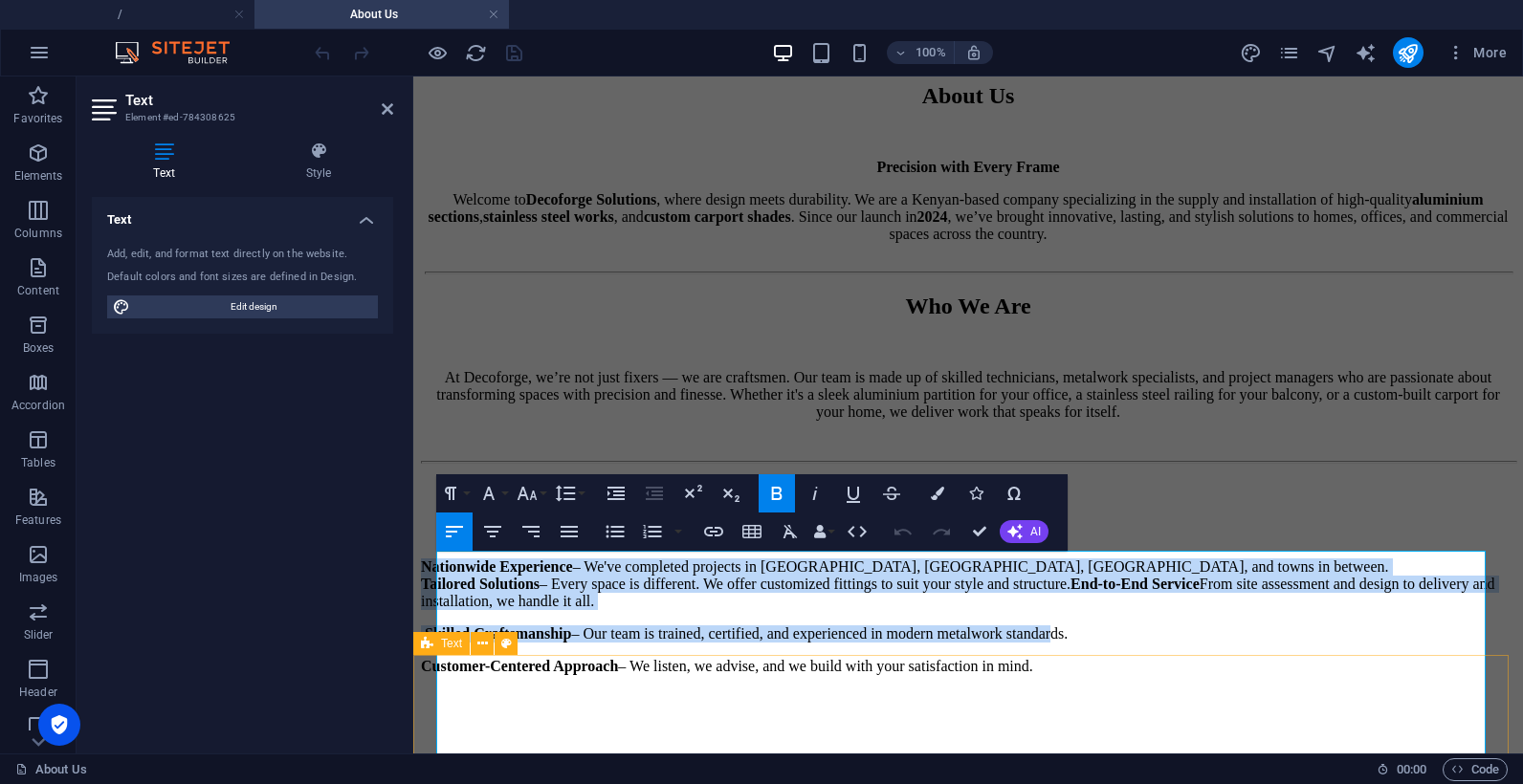 click on "Our Promise We believe in doing it right the first time  clean lines, solid frames, perfect finishes. With  Decoforge , you're not just getting a contractor; you're partnering with a team that values  precision, transparency, and trust ." at bounding box center [968, 926] 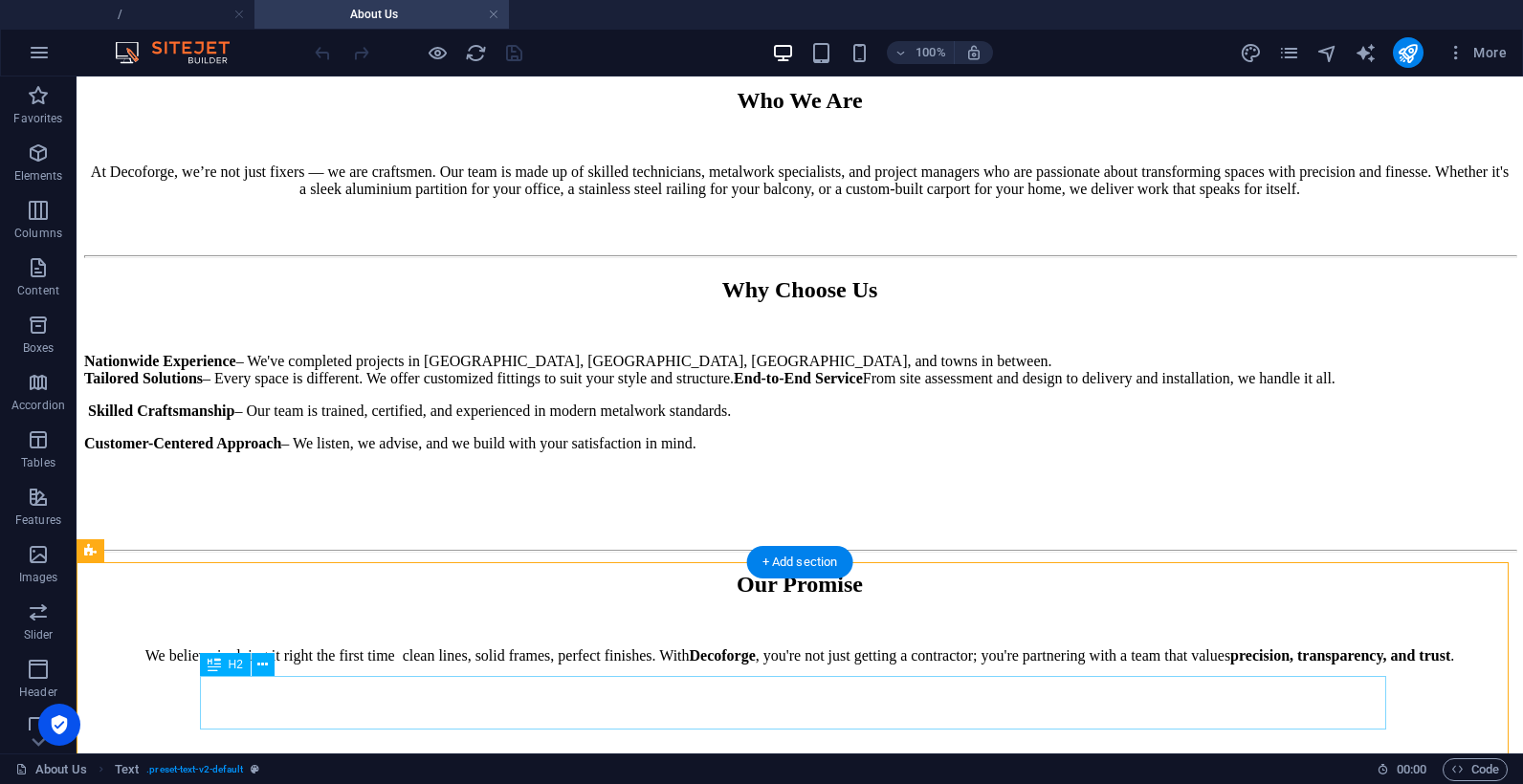scroll, scrollTop: 1095, scrollLeft: 0, axis: vertical 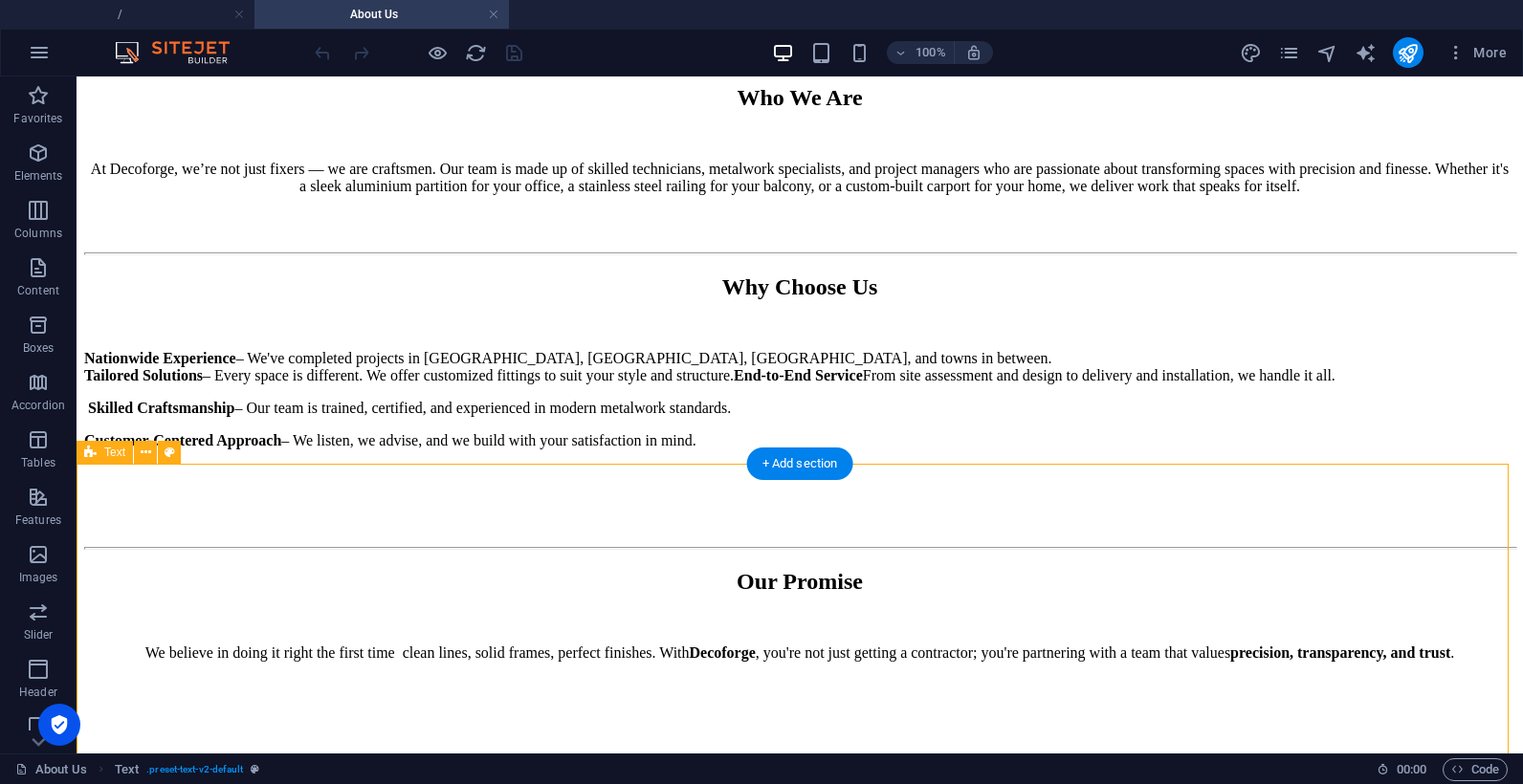 click on "Our Promise We believe in doing it right the first time  clean lines, solid frames, perfect finishes. With  Decoforge , you're not just getting a contractor; you're partnering with a team that values  precision, transparency, and trust ." at bounding box center (800, 717) 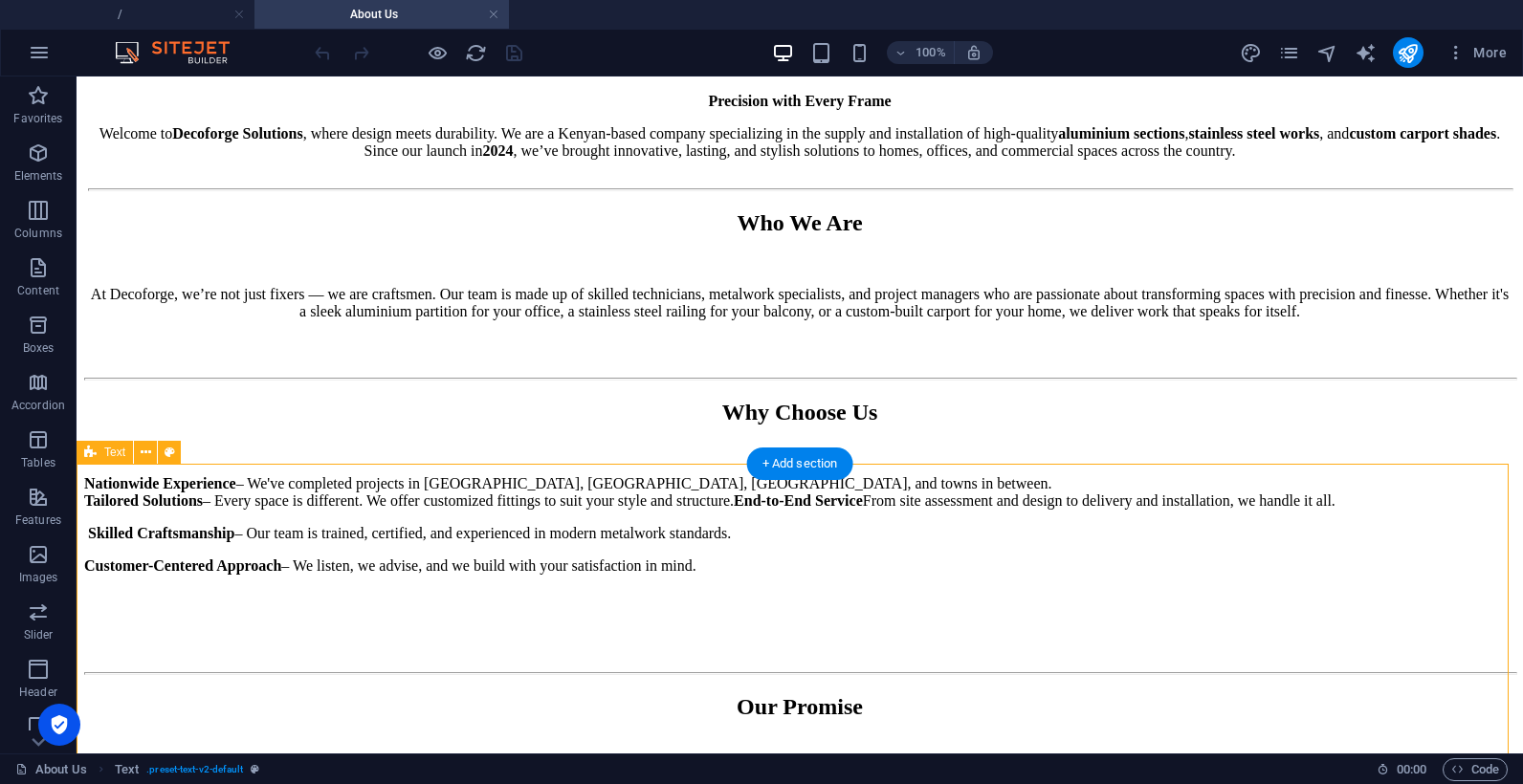 select on "px" 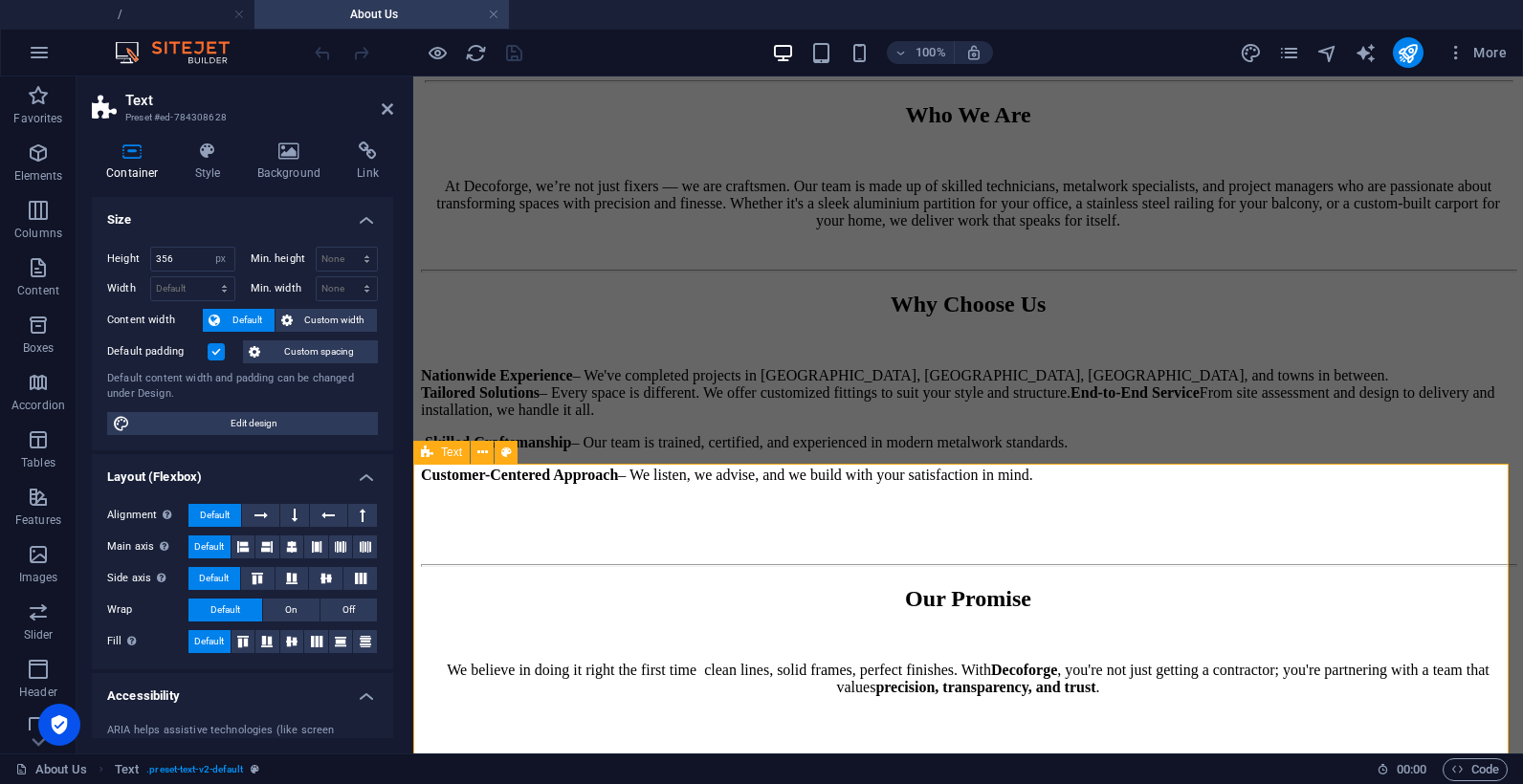 click on "Our Promise We believe in doing it right the first time  clean lines, solid frames, perfect finishes. With  Decoforge , you're not just getting a contractor; you're partnering with a team that values  precision, transparency, and trust ." at bounding box center [968, 734] 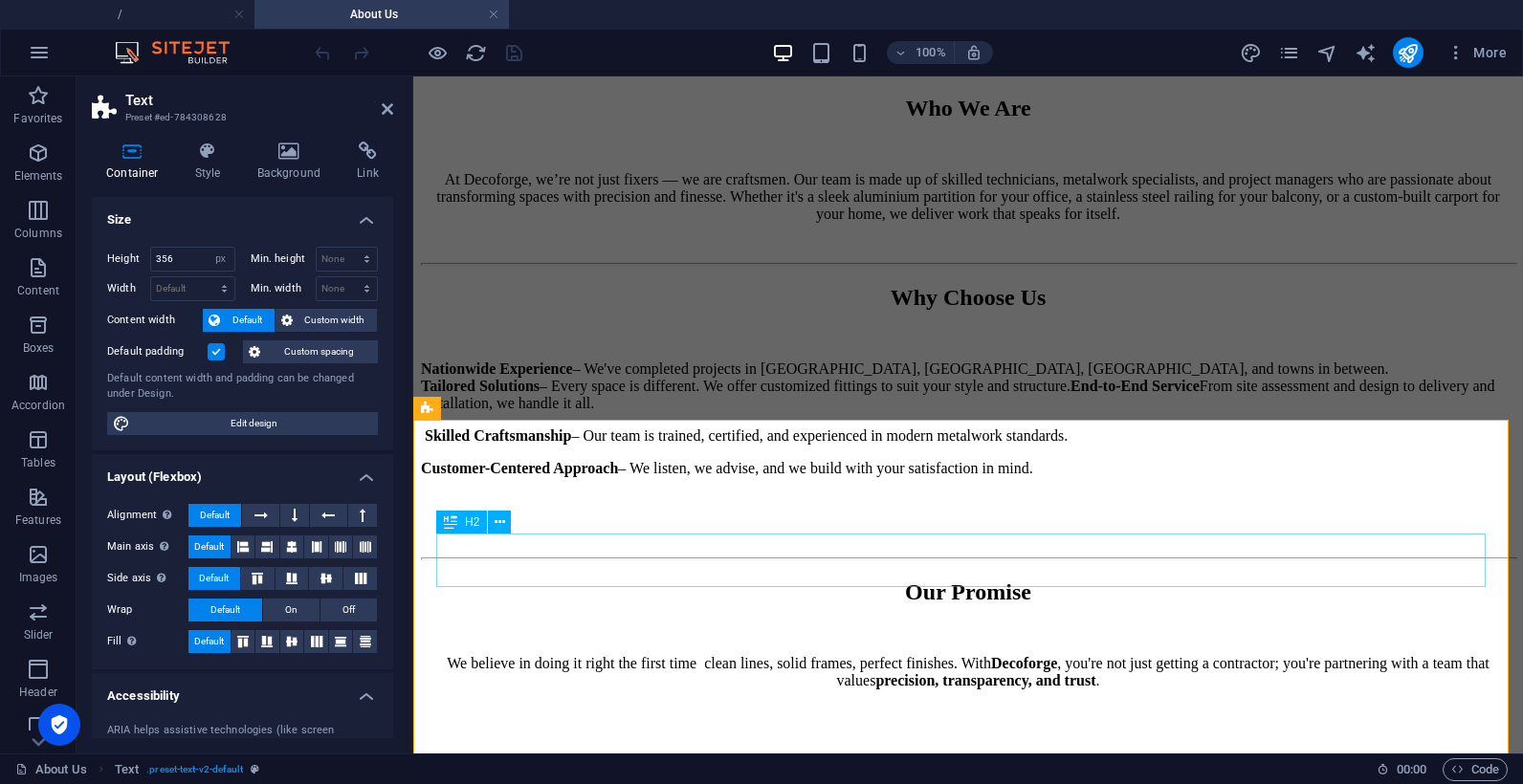 scroll, scrollTop: 1065, scrollLeft: 0, axis: vertical 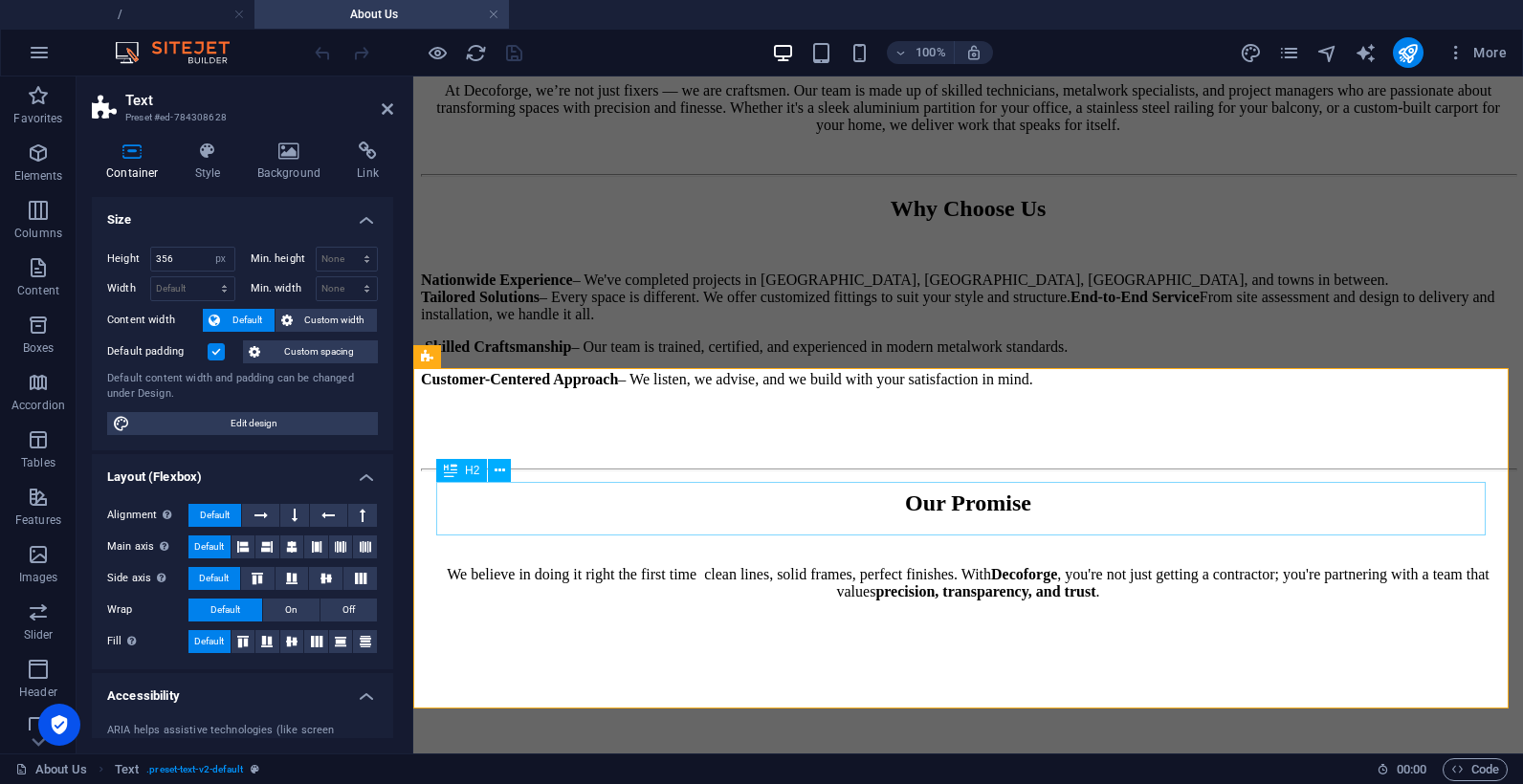 click on "Our Promise" at bounding box center [968, 503] 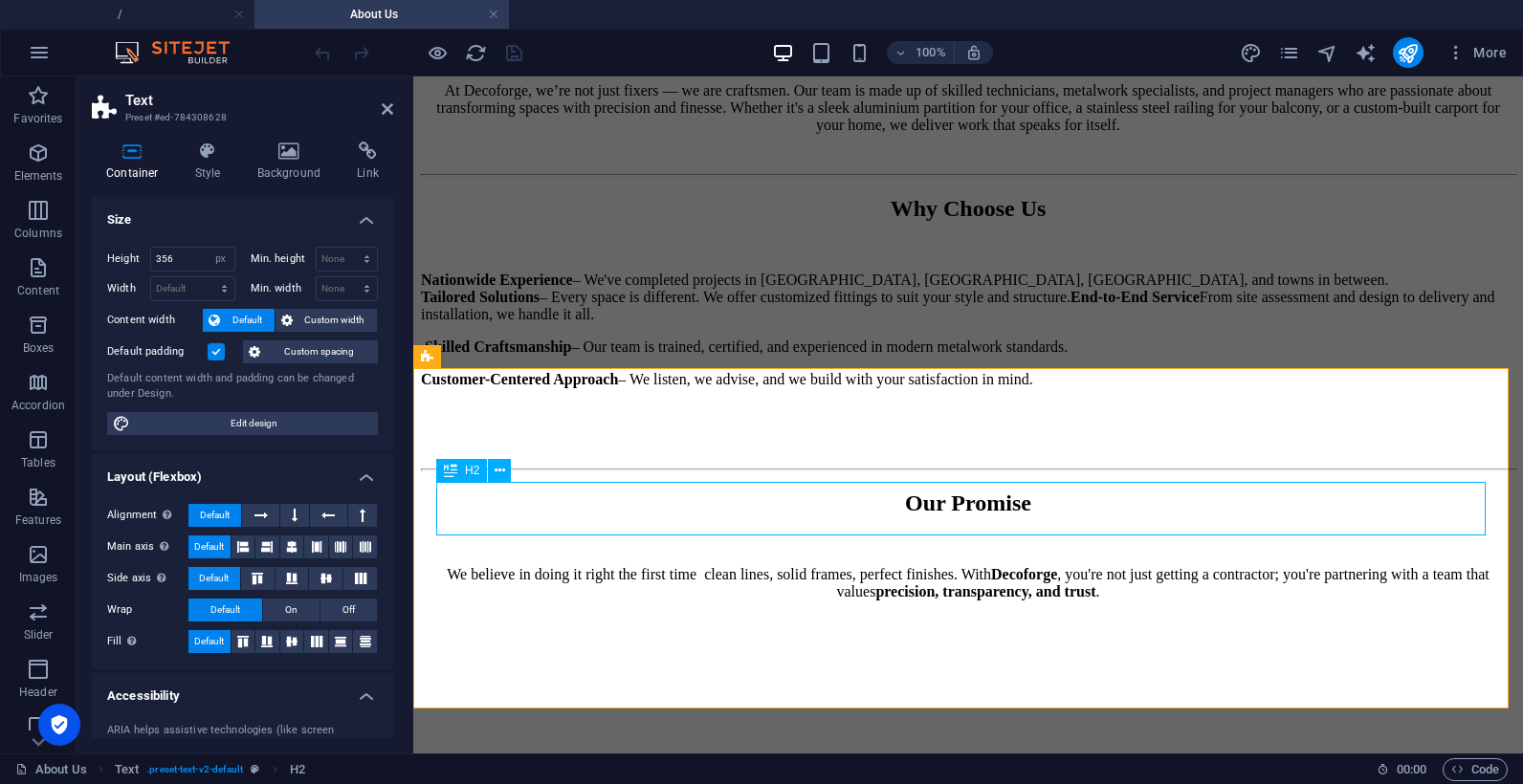 click on "Our Promise" at bounding box center (968, 503) 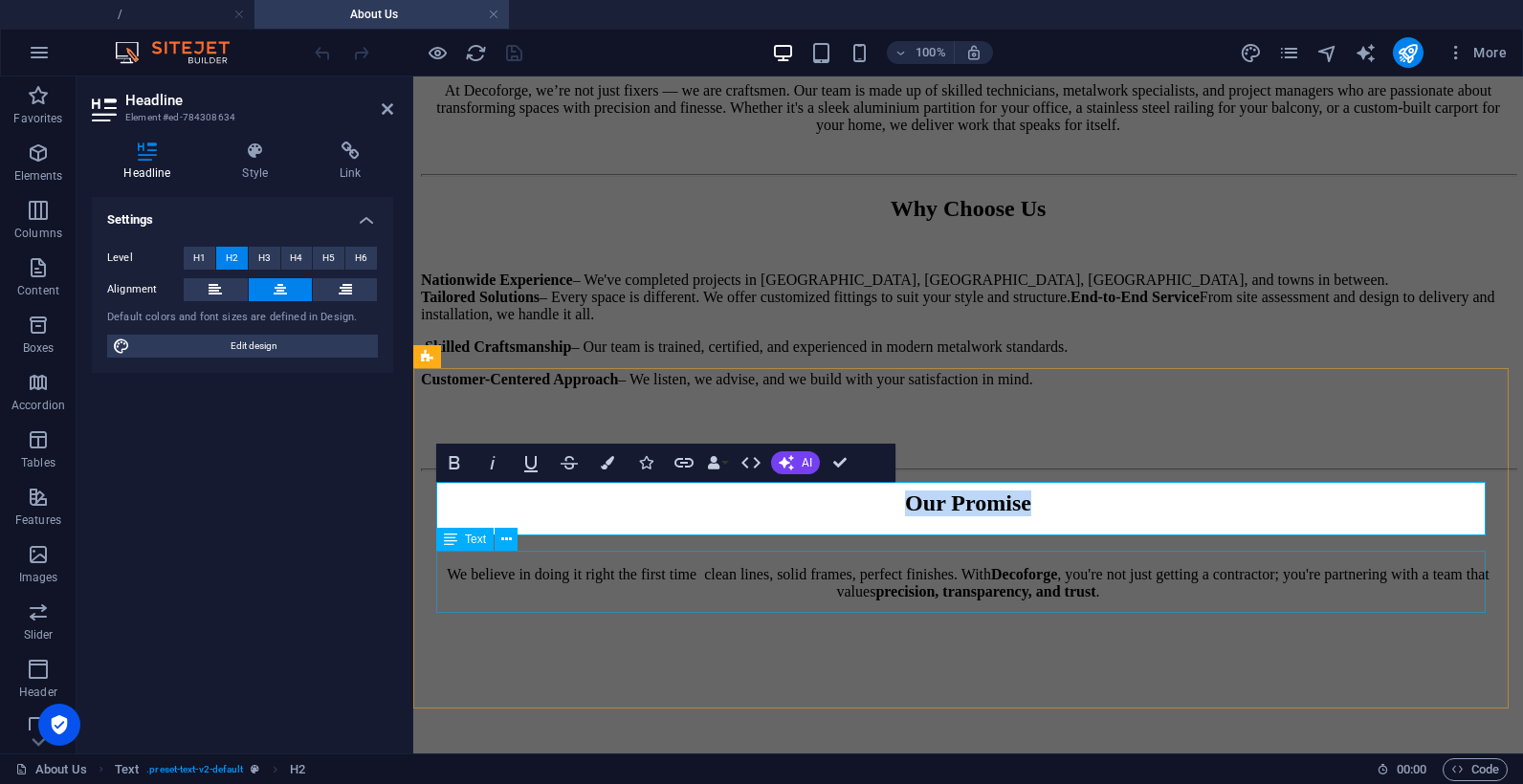 click on "We believe in doing it right the first time  clean lines, solid frames, perfect finishes. With  Decoforge , you're not just getting a contractor; you're partnering with a team that values  precision, transparency, and trust ." at bounding box center (968, 583) 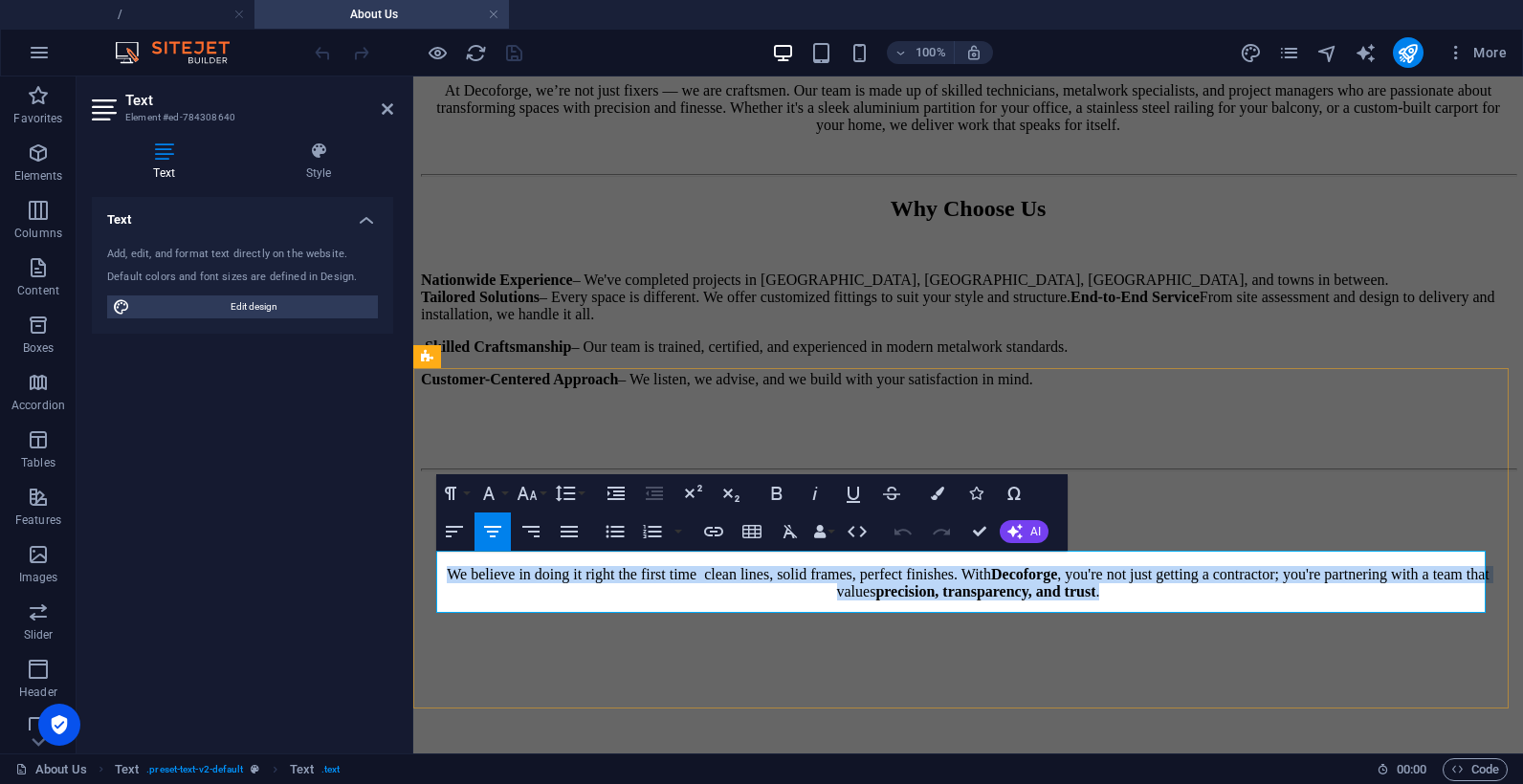 drag, startPoint x: 1221, startPoint y: 597, endPoint x: 468, endPoint y: 568, distance: 753.5582 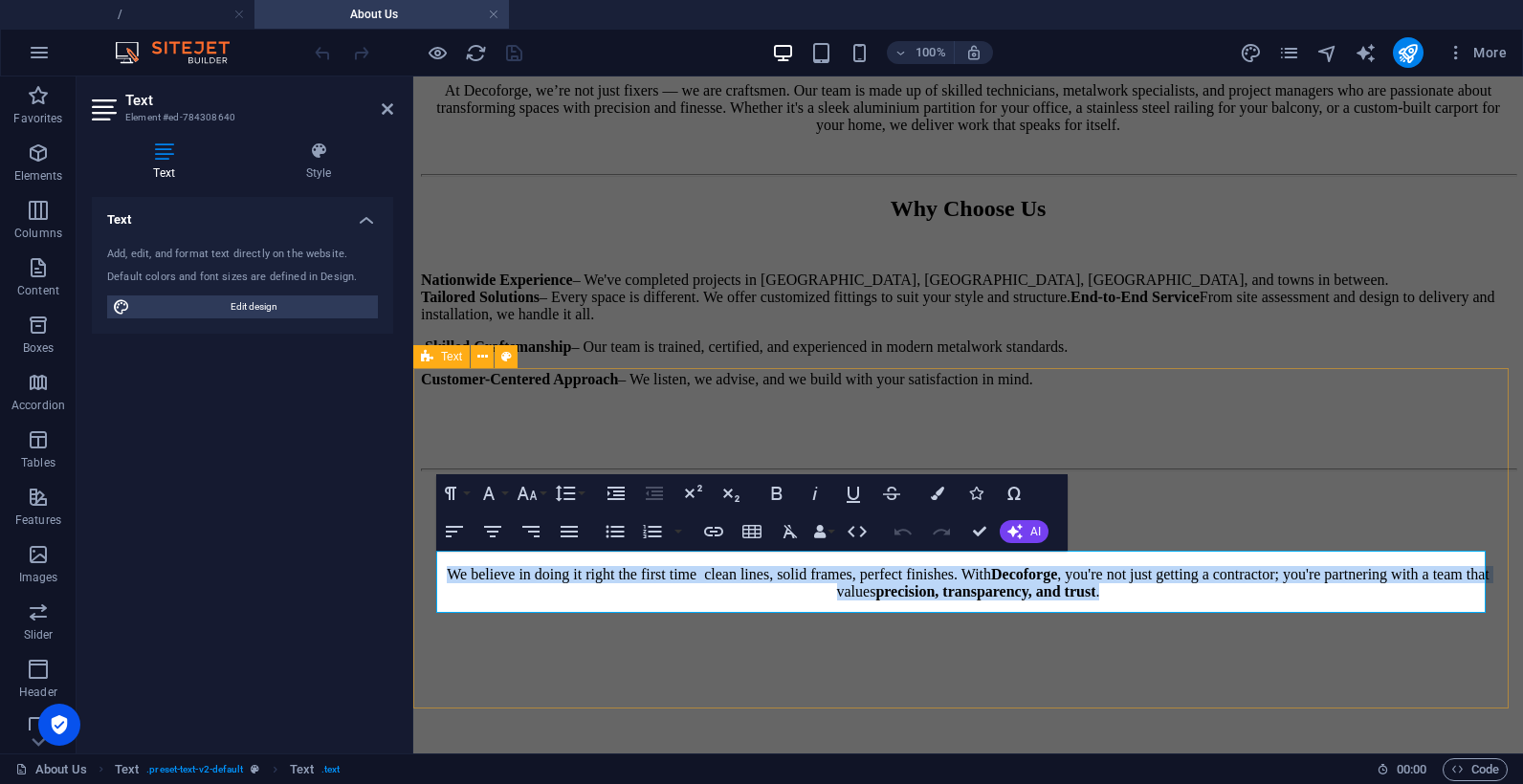 click on "Our Promise We believe in doing it right the first time  clean lines, solid frames, perfect finishes. With  Decoforge , you're not just getting a contractor; you're partnering with a team that values  precision, transparency, and trust ." at bounding box center [968, 639] 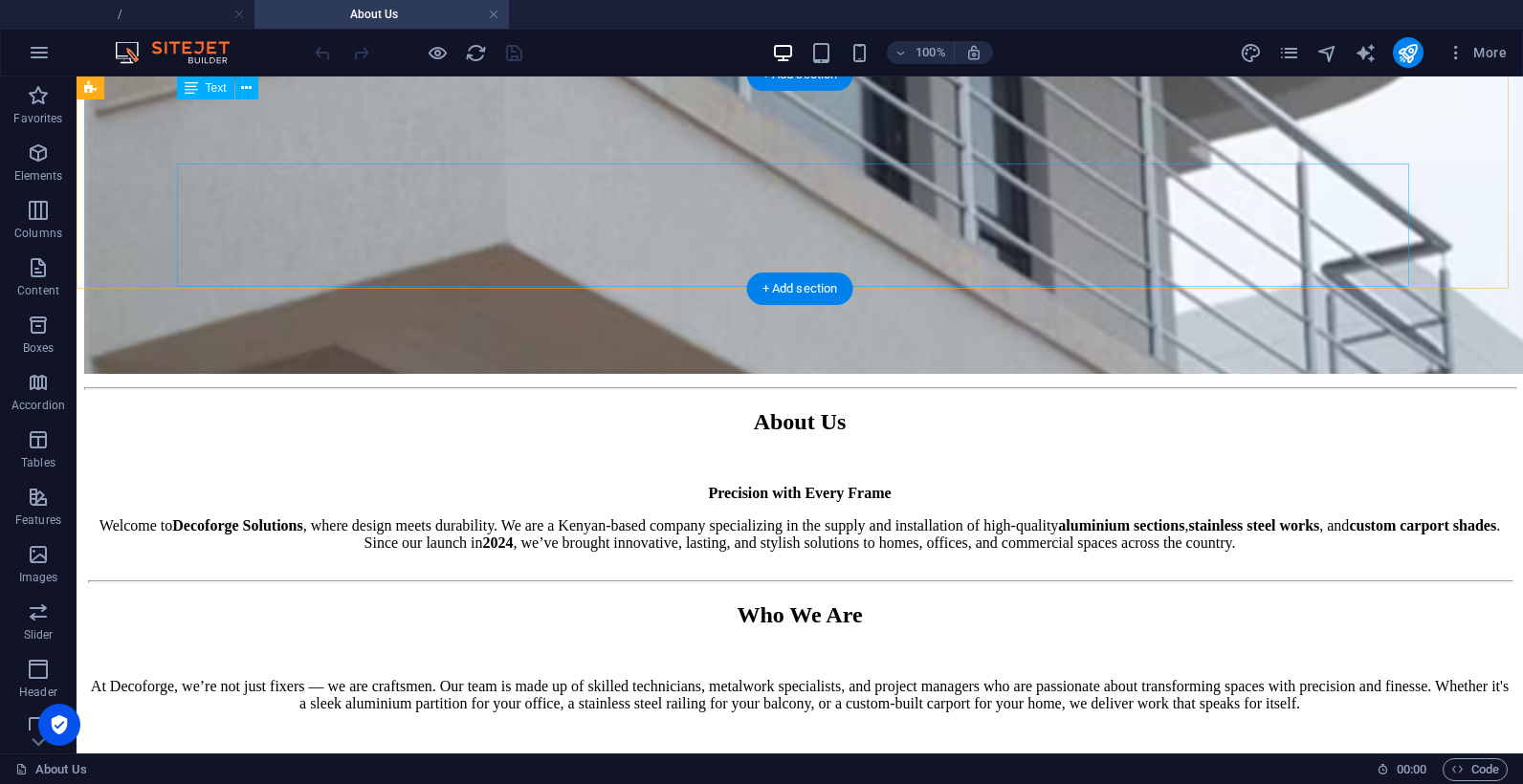 scroll, scrollTop: 330, scrollLeft: 0, axis: vertical 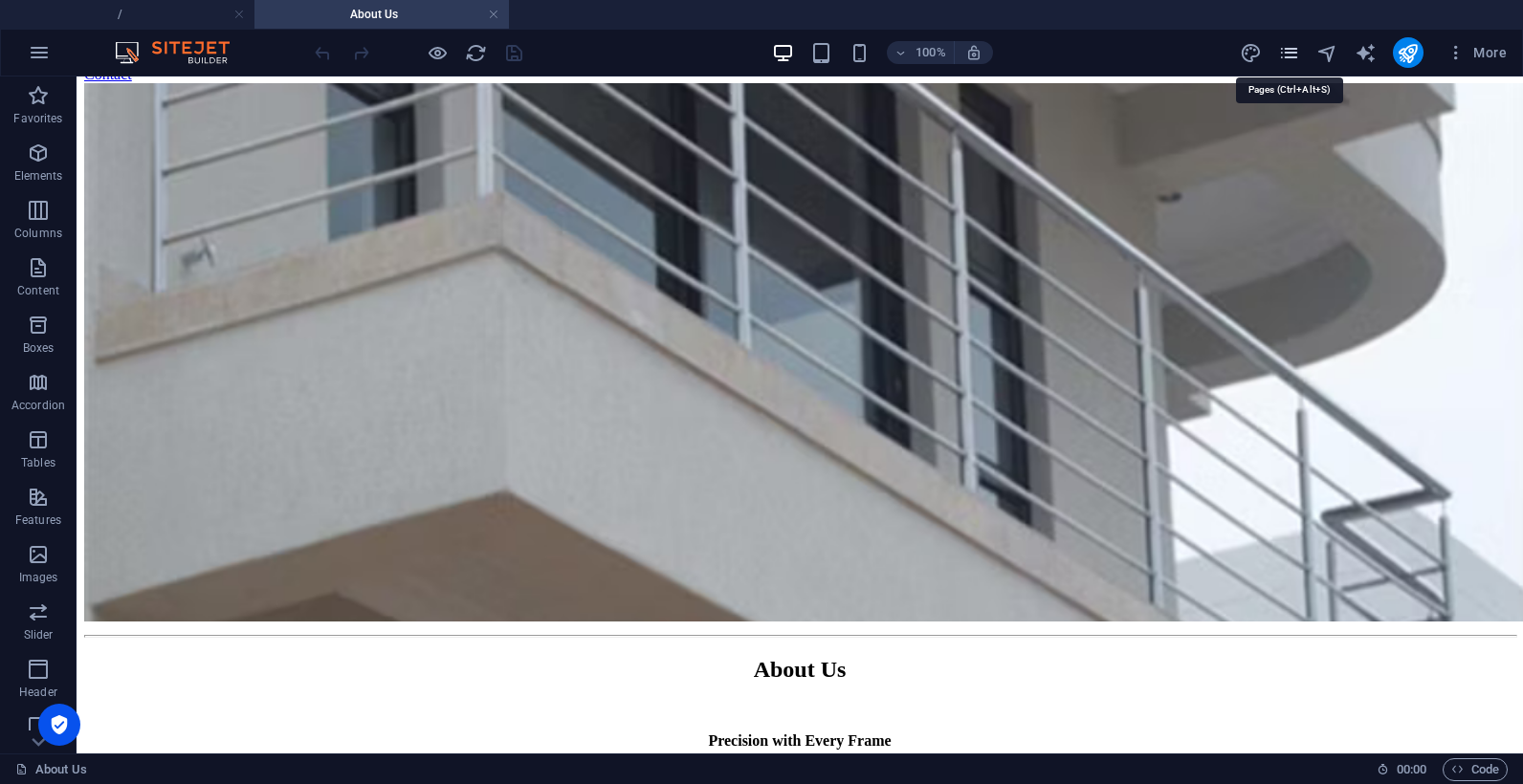 click at bounding box center (1289, 53) 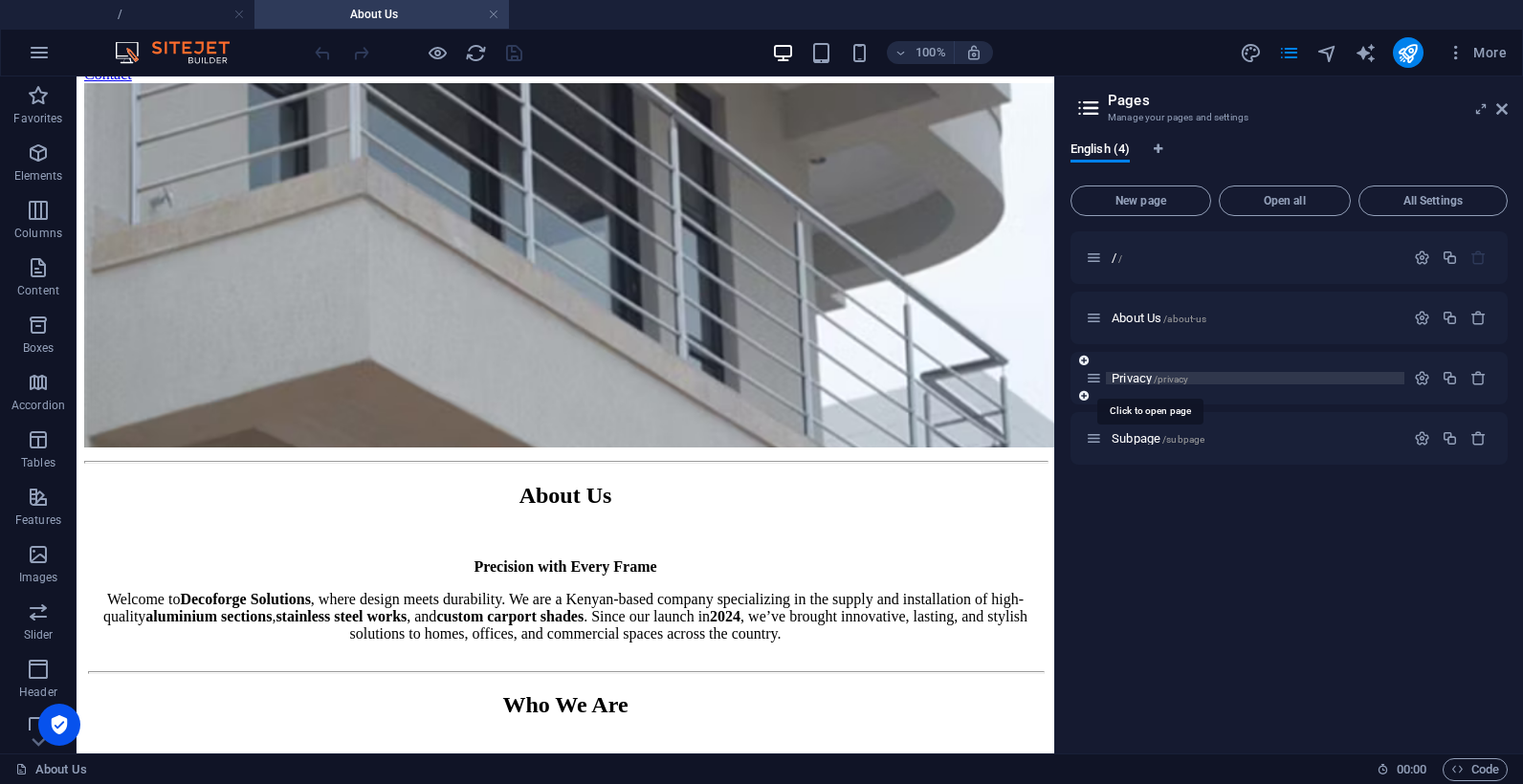 click on "Privacy /privacy" at bounding box center [1150, 378] 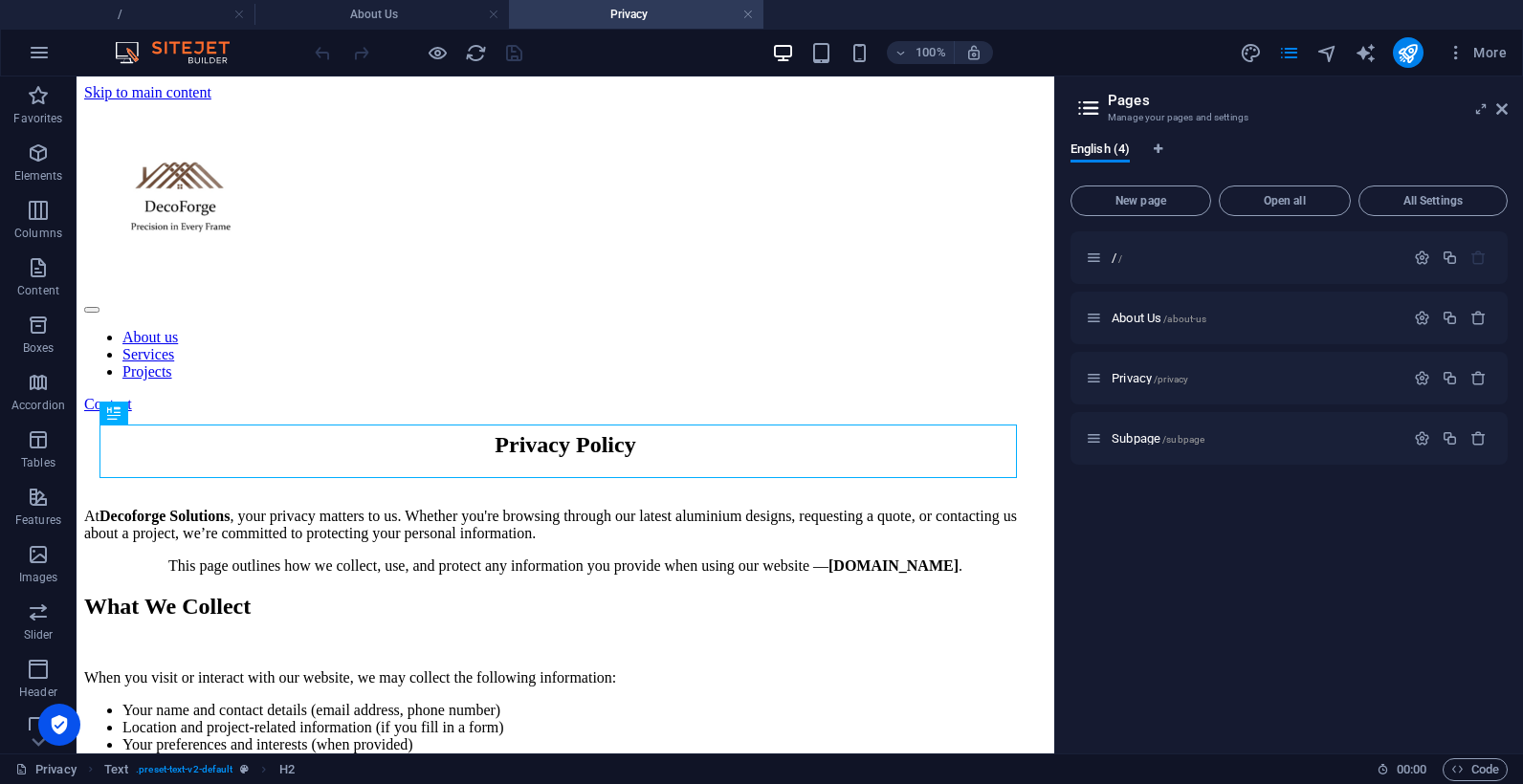 scroll, scrollTop: 0, scrollLeft: 0, axis: both 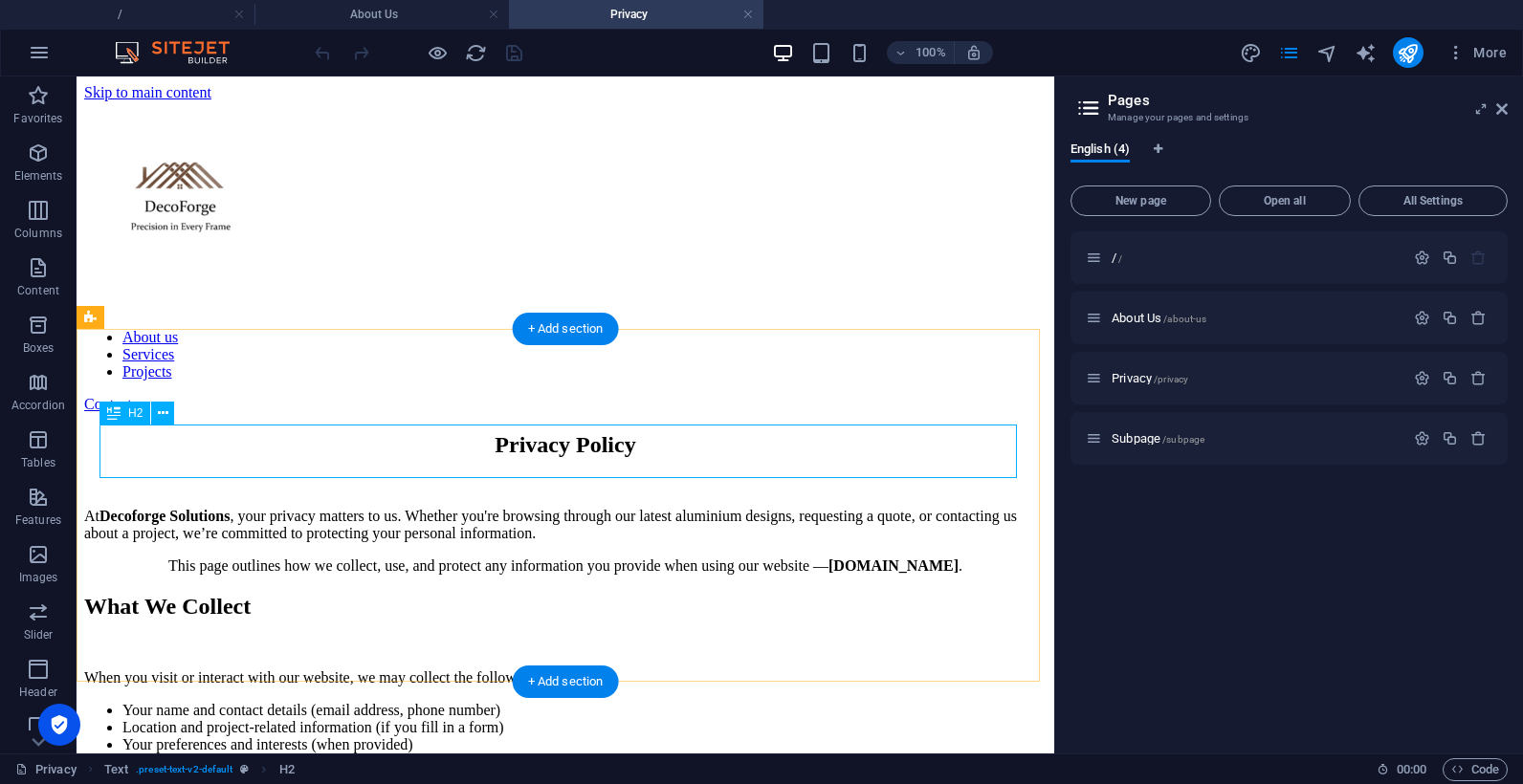 click on "Privacy Policy" at bounding box center (565, 445) 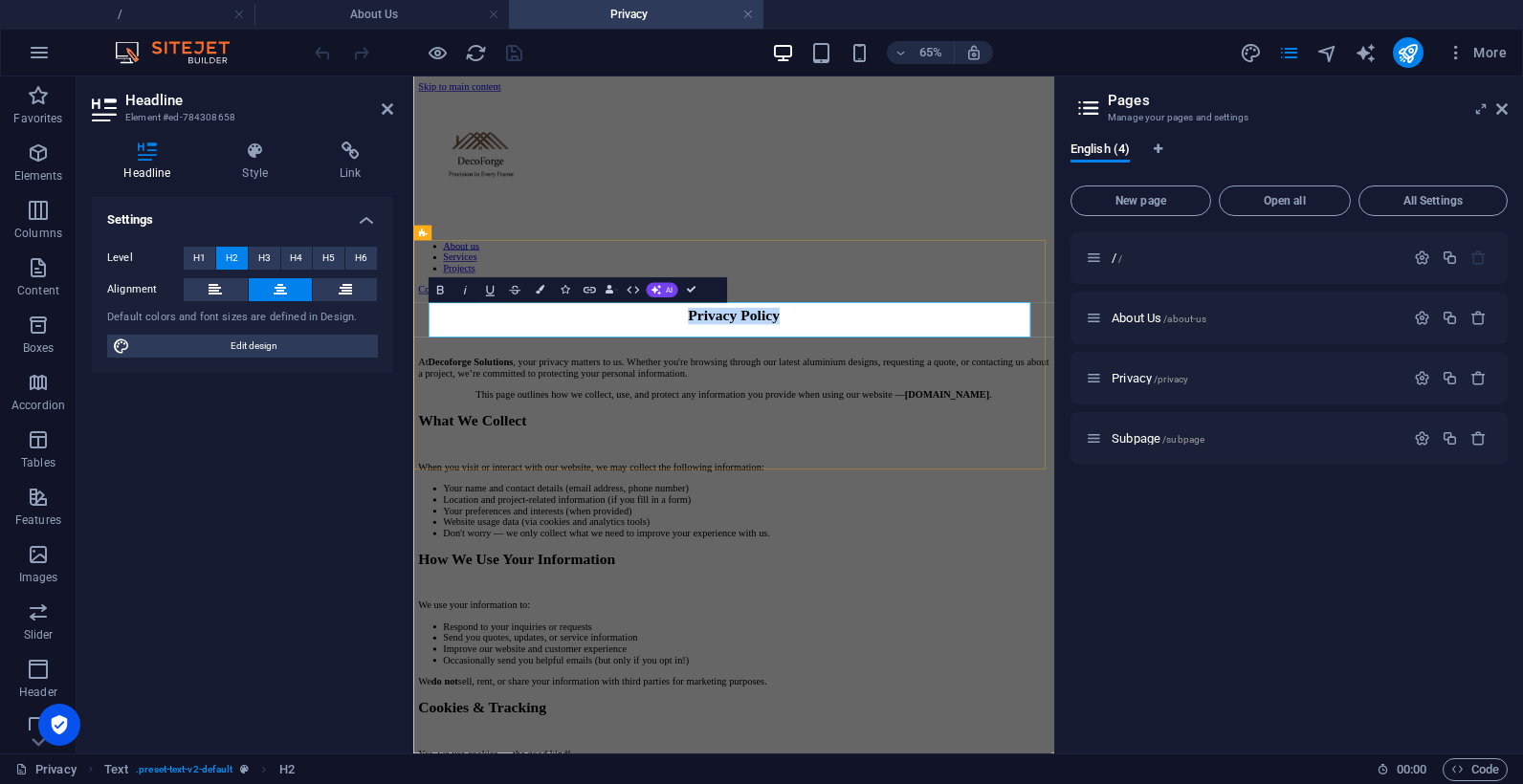 click on "Privacy Policy" at bounding box center (906, 445) 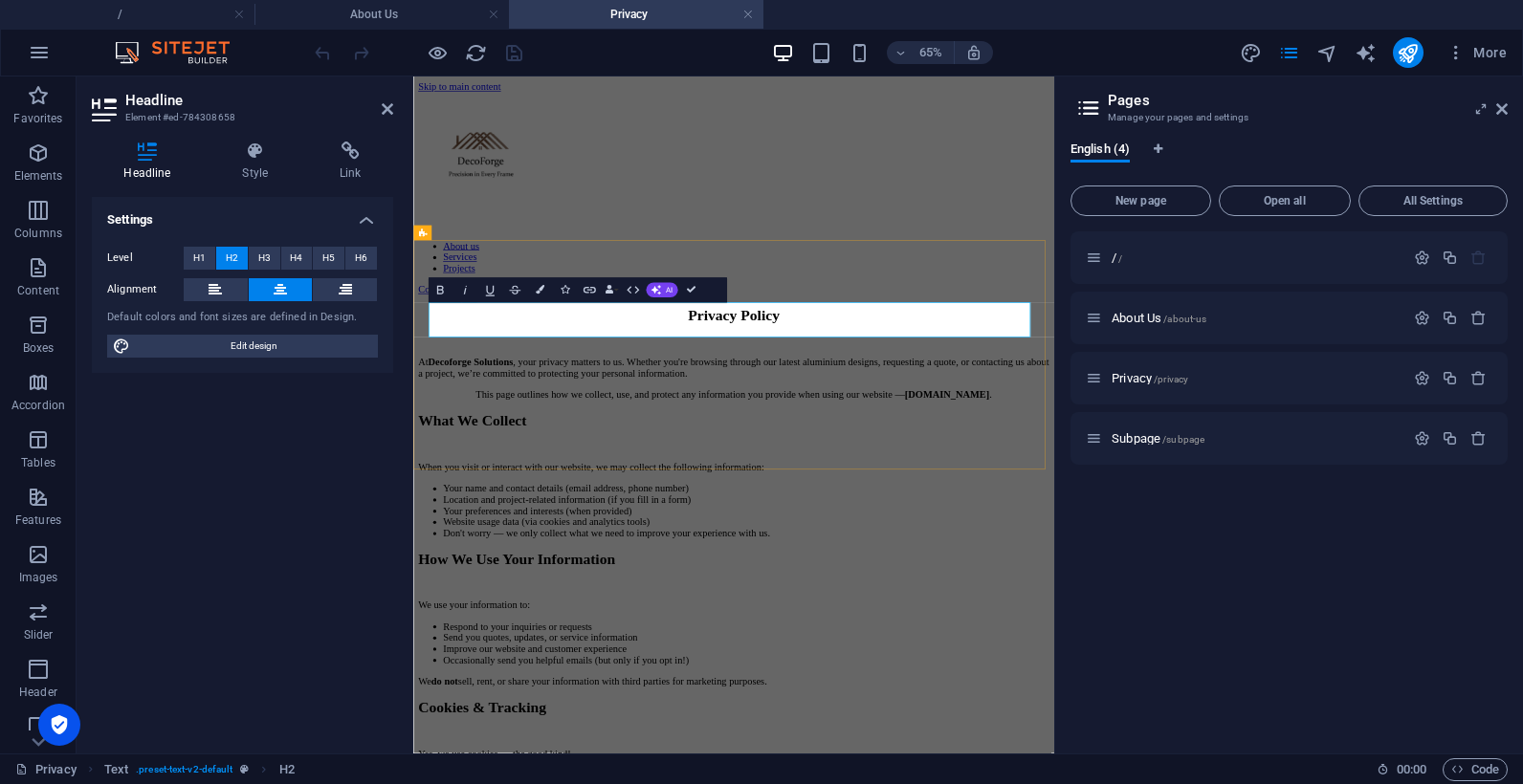 click on "Privacy Policy" at bounding box center (906, 445) 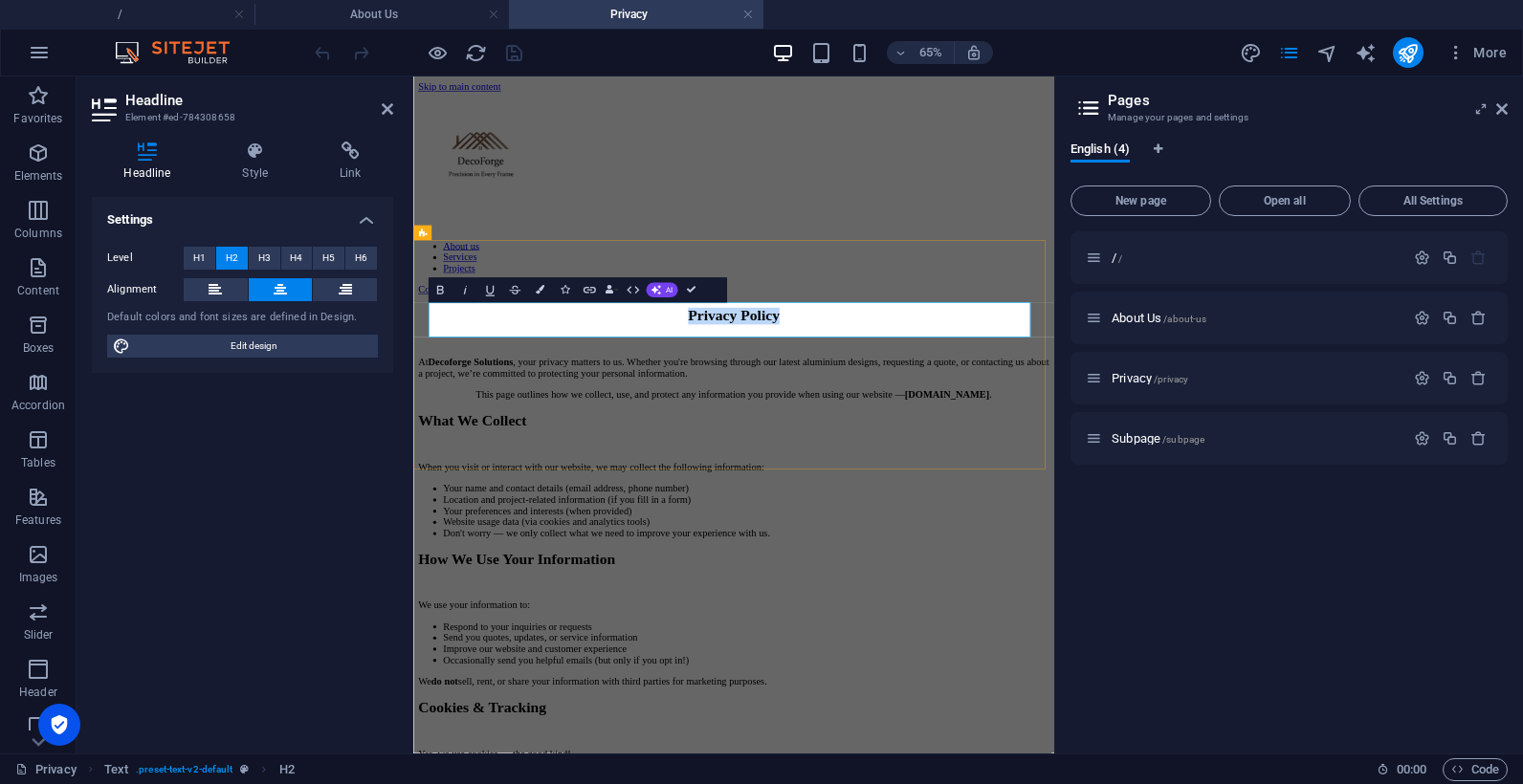 drag, startPoint x: 1038, startPoint y: 462, endPoint x: 753, endPoint y: 454, distance: 285.11226 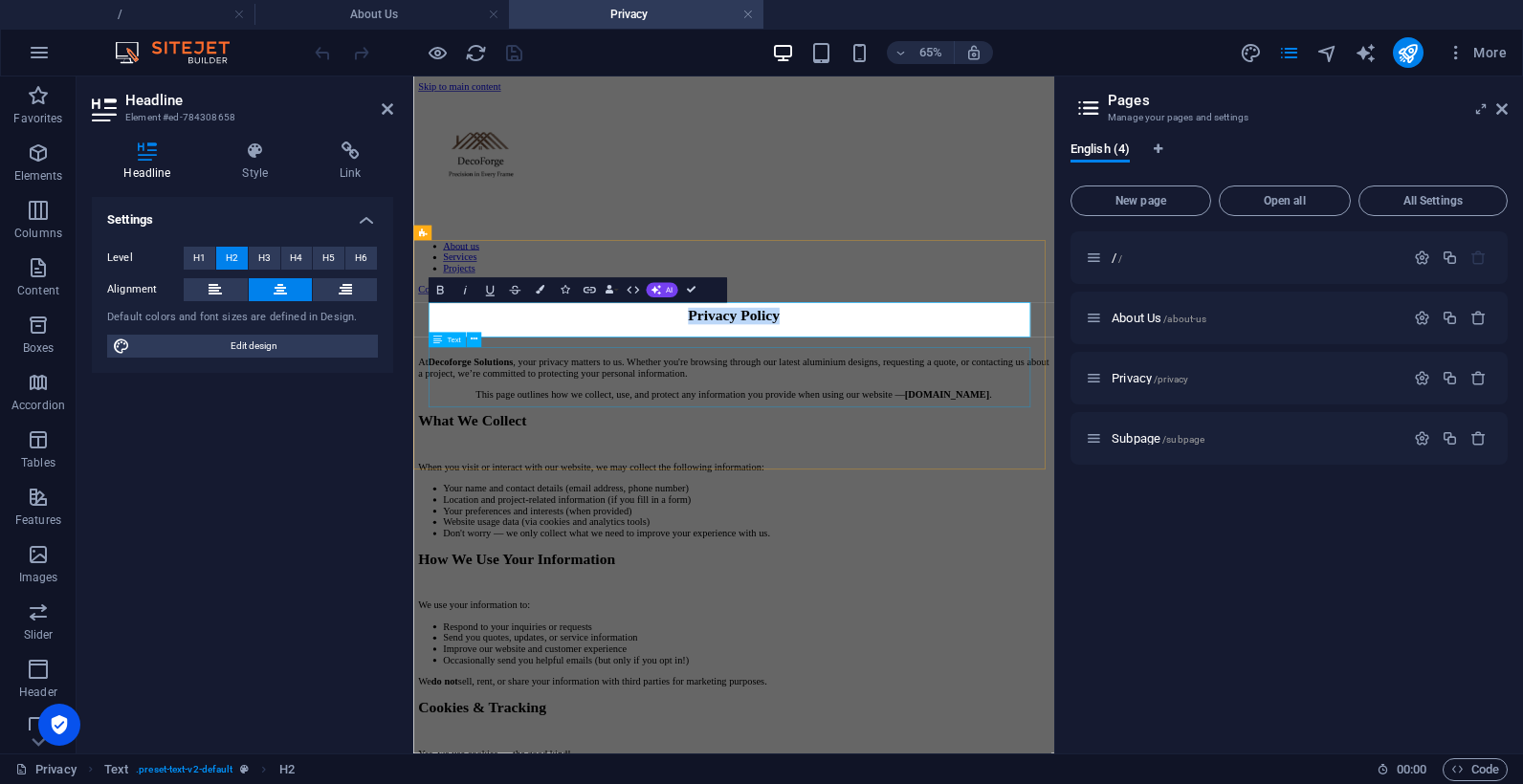 click on "At  Decoforge Solutions , your privacy matters to us. Whether you're browsing through our latest aluminium designs, requesting a quote, or contacting us about a project, we’re committed to protecting your personal information. This page outlines how we collect, use, and protect any information you provide when using our website —  [DOMAIN_NAME] ." at bounding box center [906, 541] 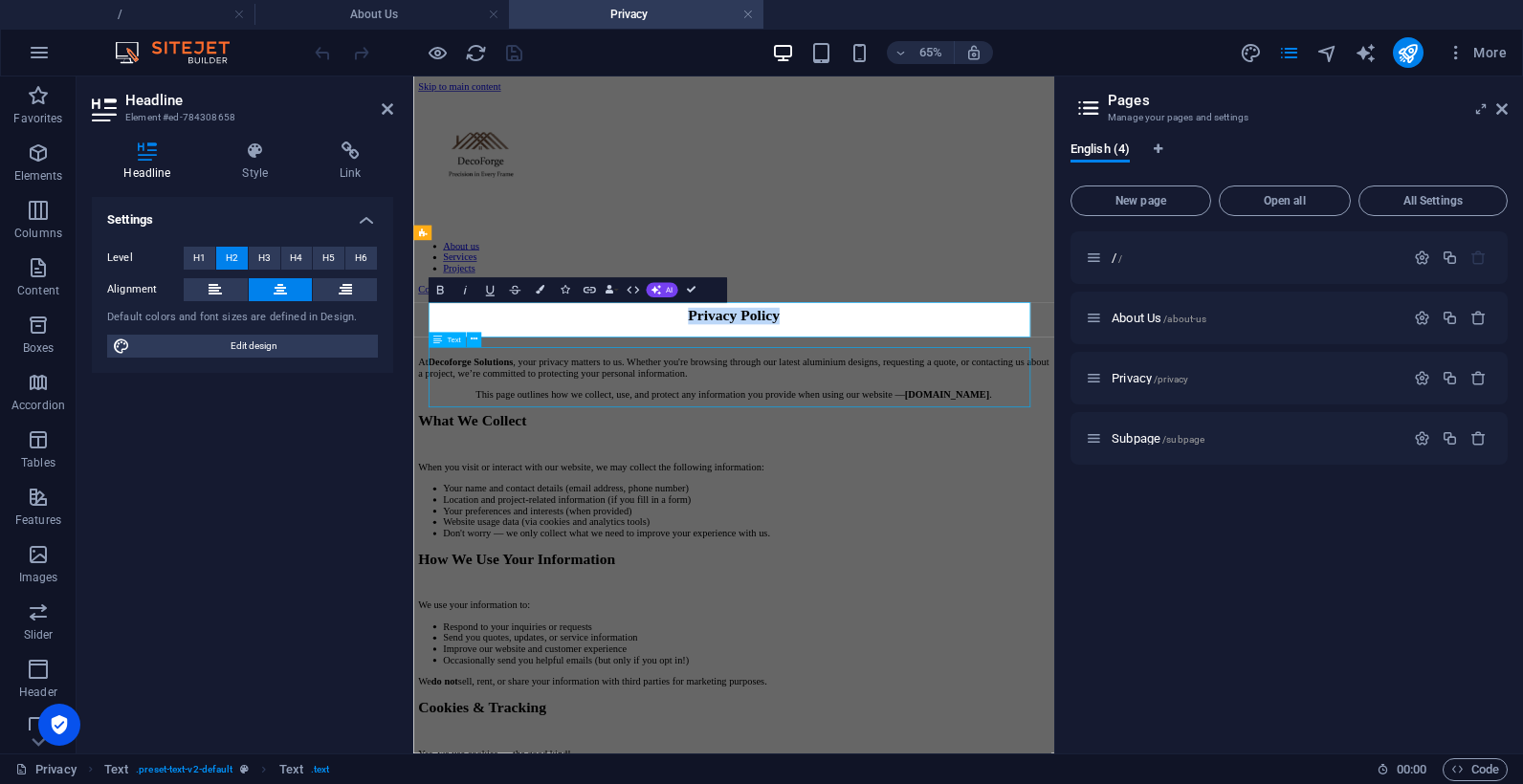 click on "At  Decoforge Solutions , your privacy matters to us. Whether you're browsing through our latest aluminium designs, requesting a quote, or contacting us about a project, we’re committed to protecting your personal information. This page outlines how we collect, use, and protect any information you provide when using our website —  [DOMAIN_NAME] ." at bounding box center (906, 541) 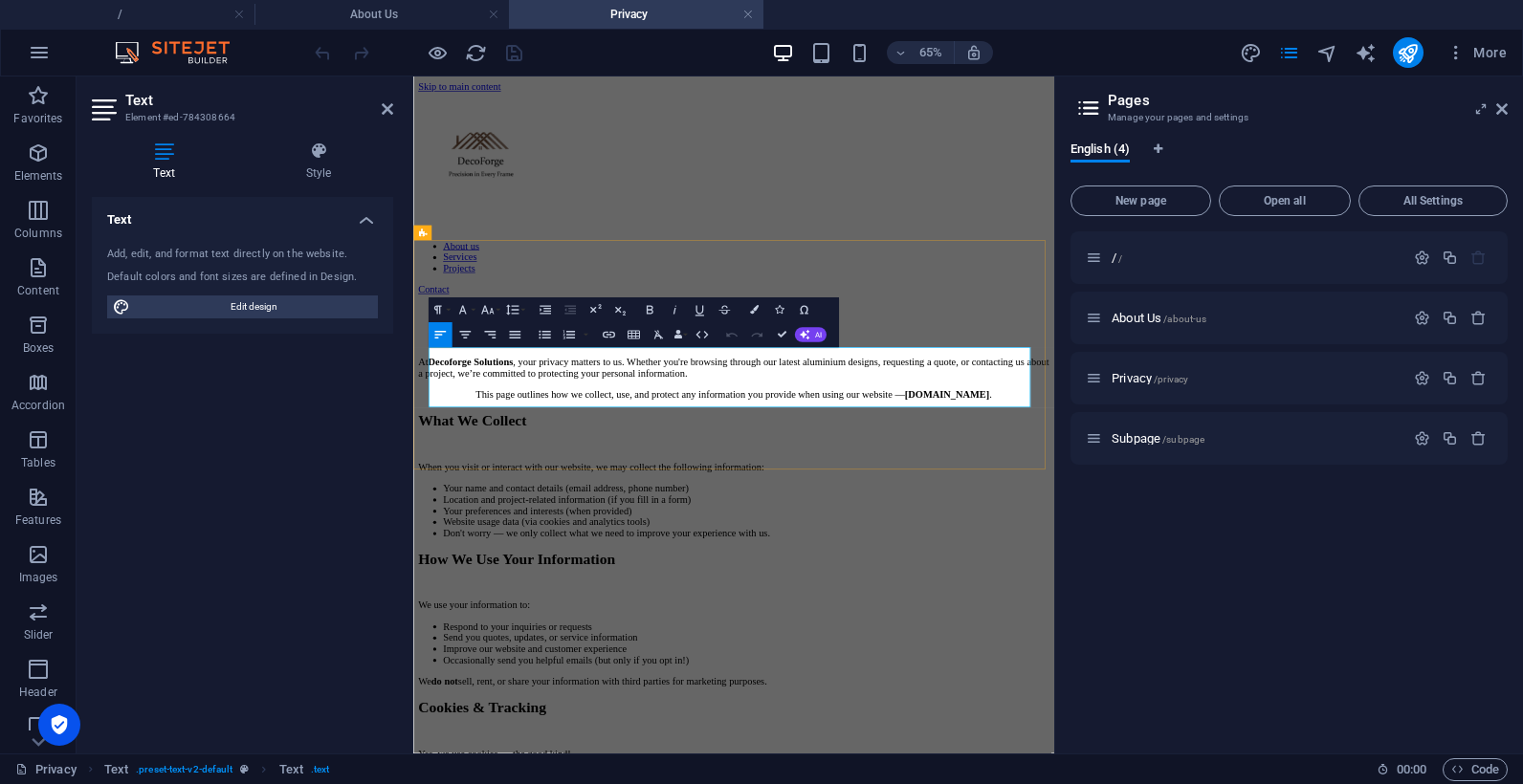 click on "This page outlines how we collect, use, and protect any information you provide when using our website —  [DOMAIN_NAME] ." at bounding box center (906, 566) 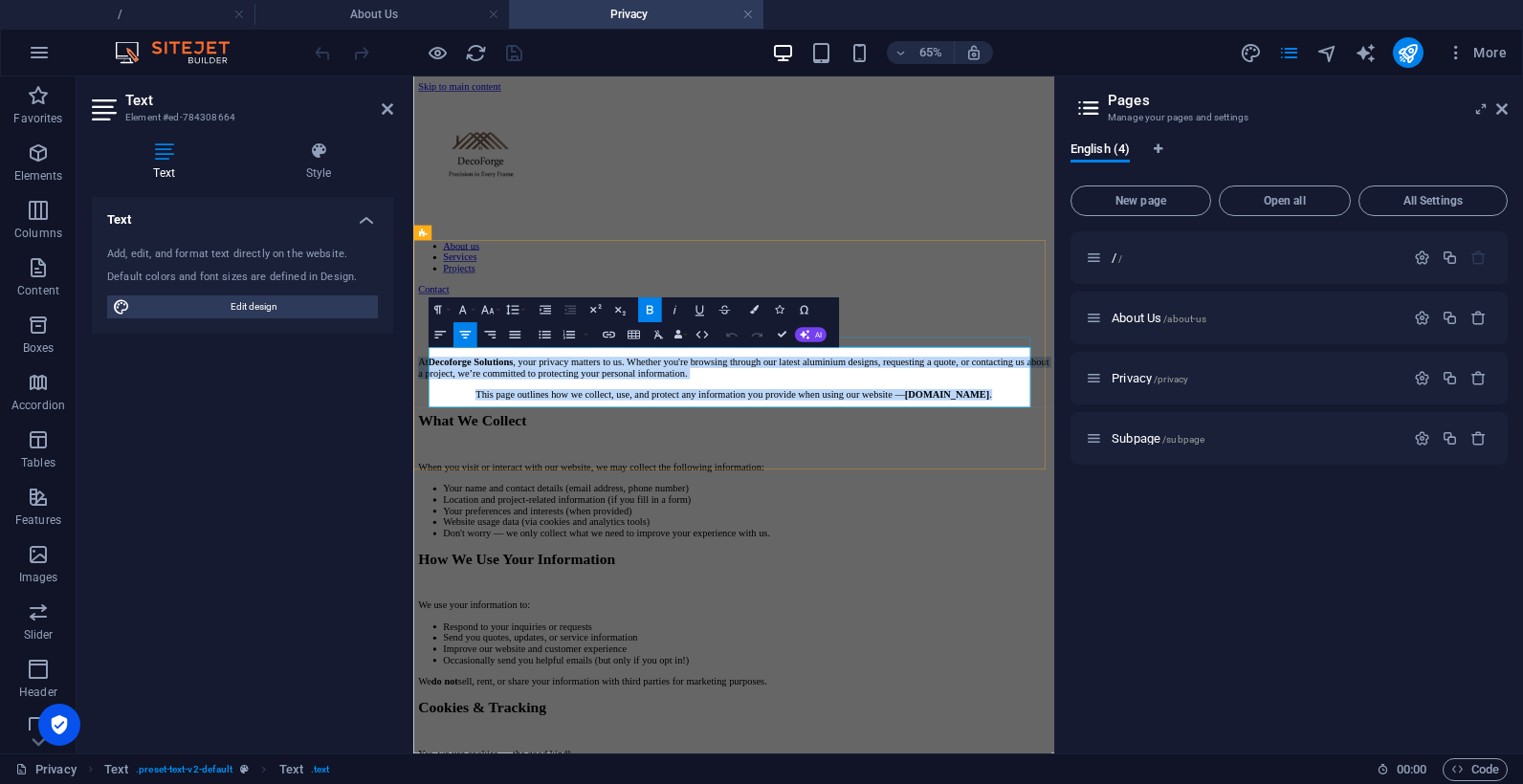 drag, startPoint x: 1343, startPoint y: 573, endPoint x: 844, endPoint y: 420, distance: 521.9291 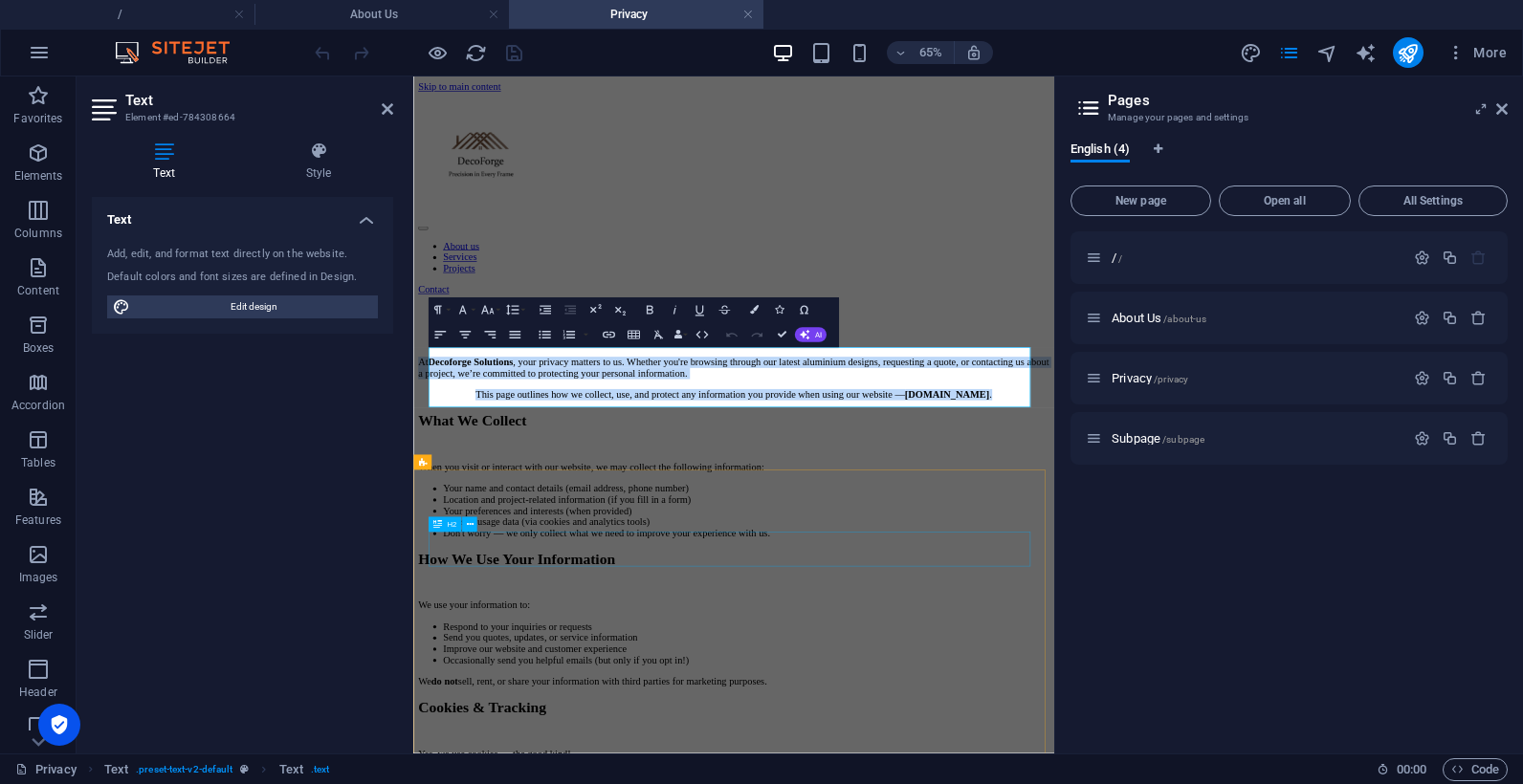 click on "What We Collect" at bounding box center [906, 606] 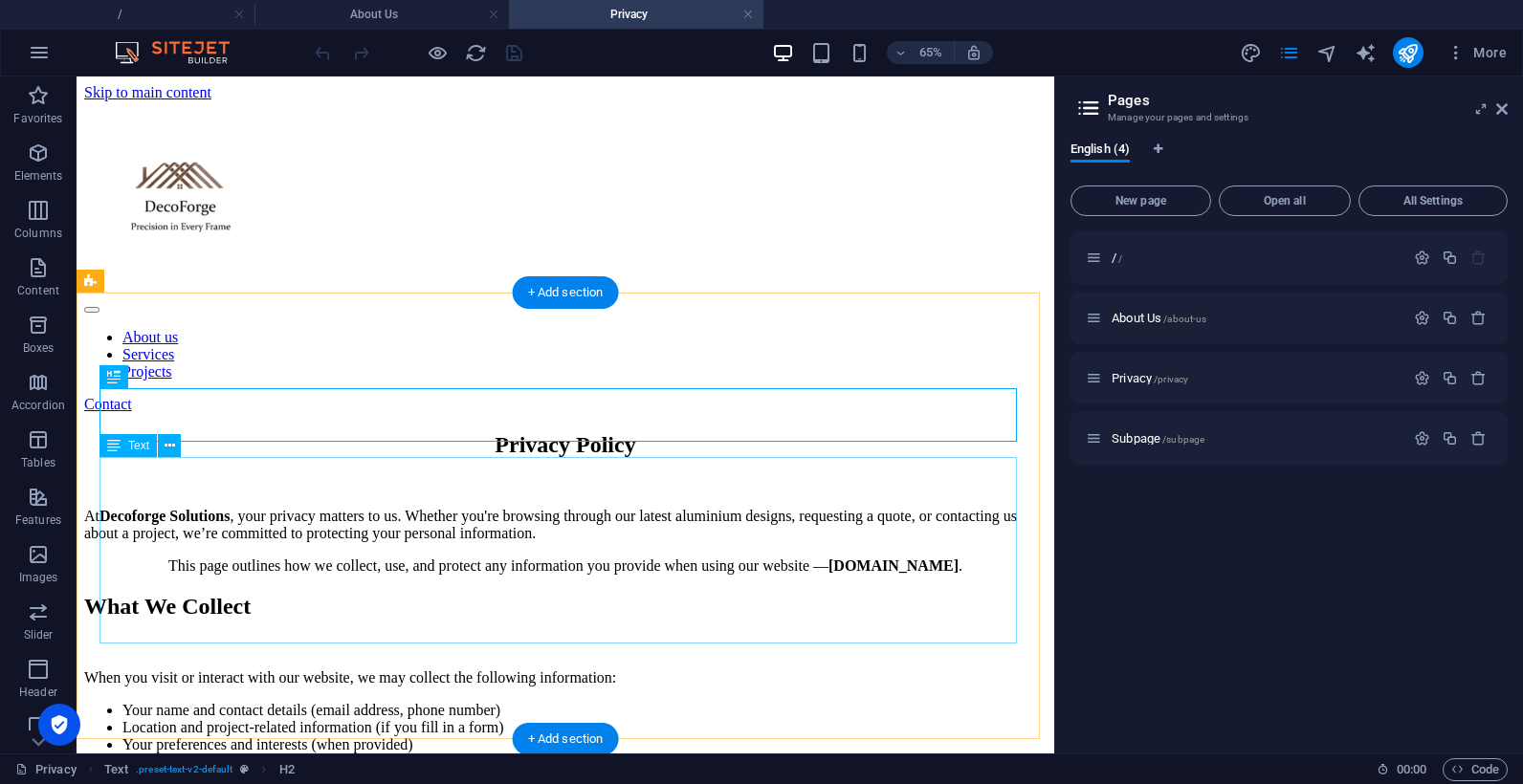 scroll, scrollTop: 389, scrollLeft: 0, axis: vertical 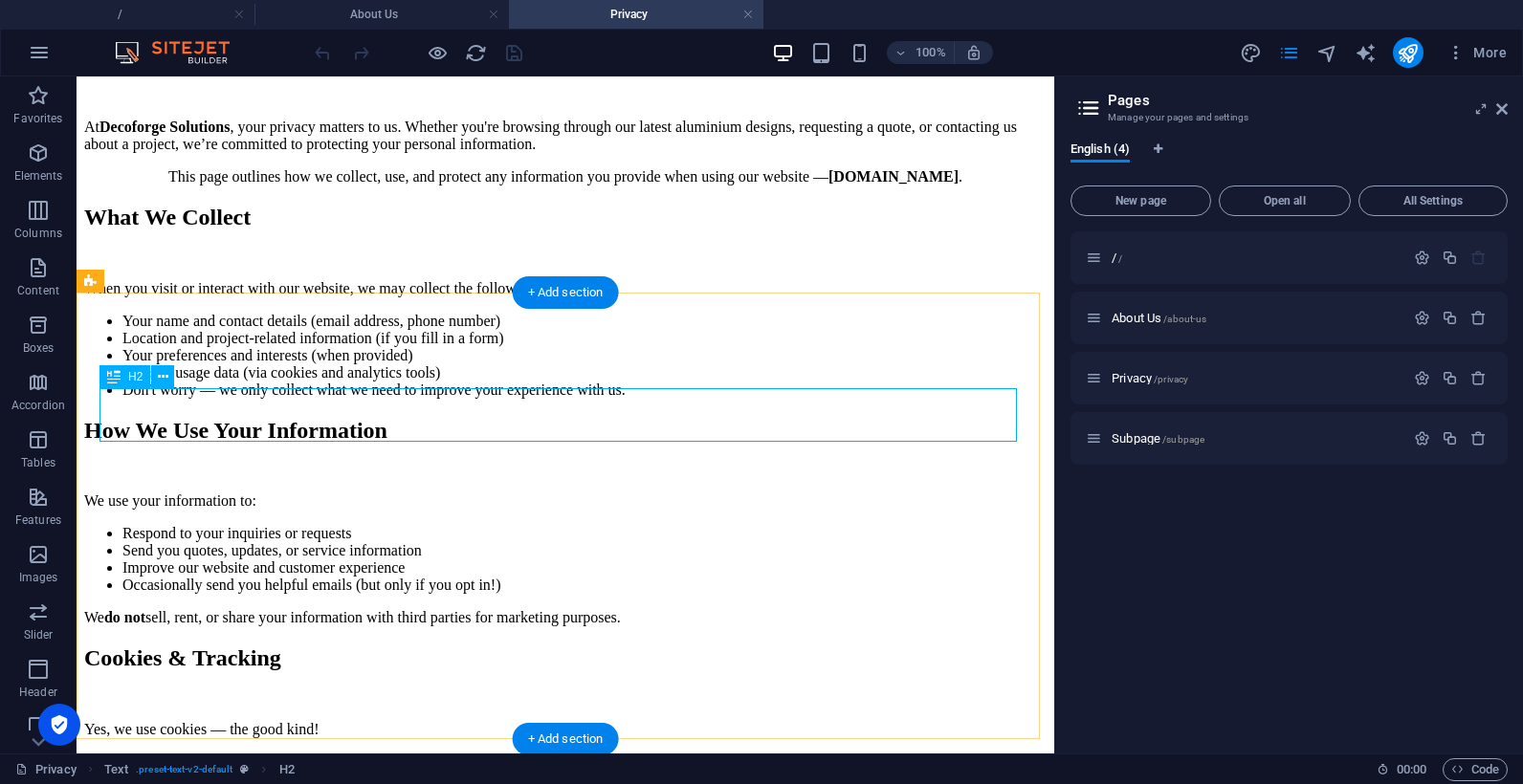 click on "What We Collect" at bounding box center (565, 217) 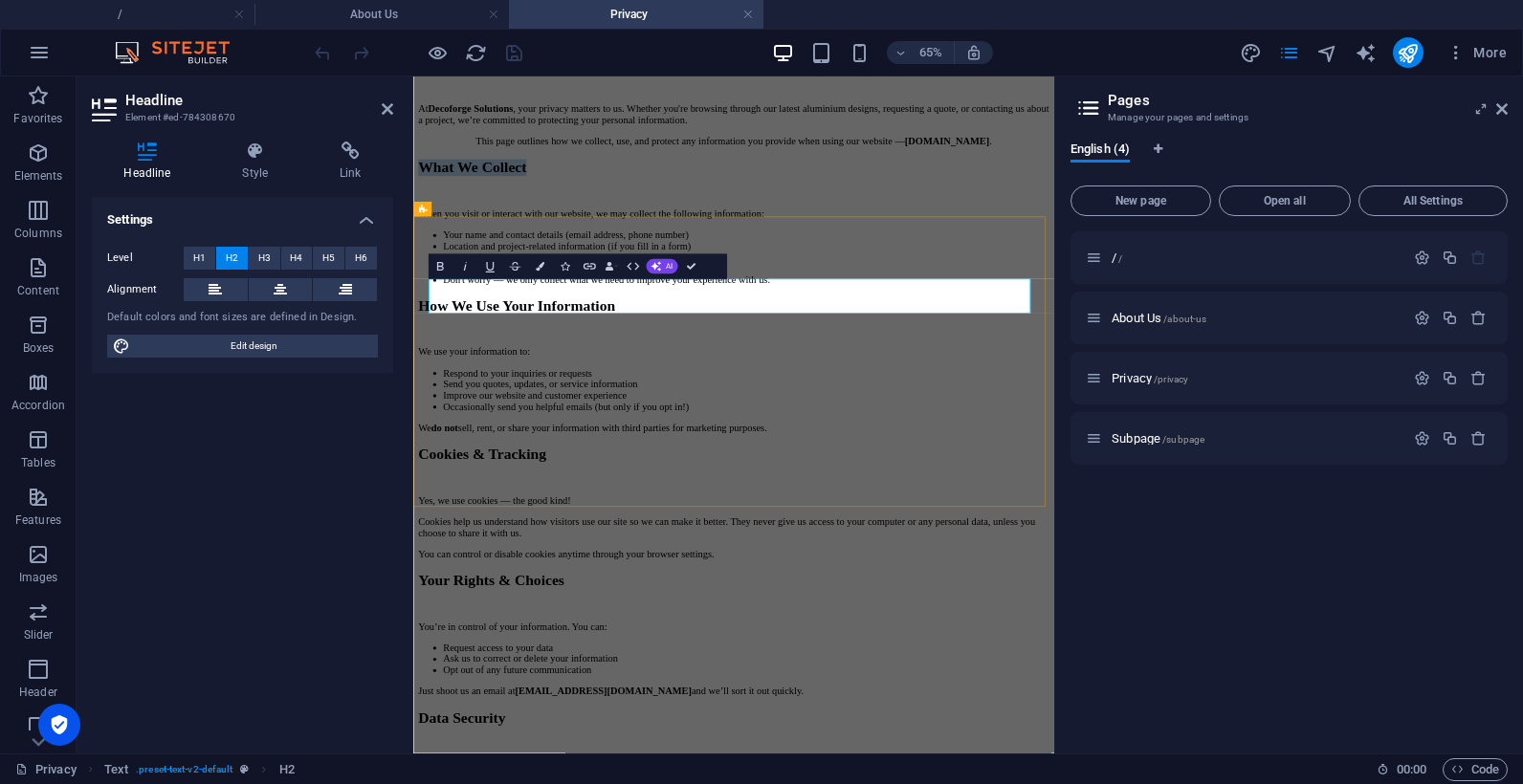 click on "What We Collect" at bounding box center [906, 217] 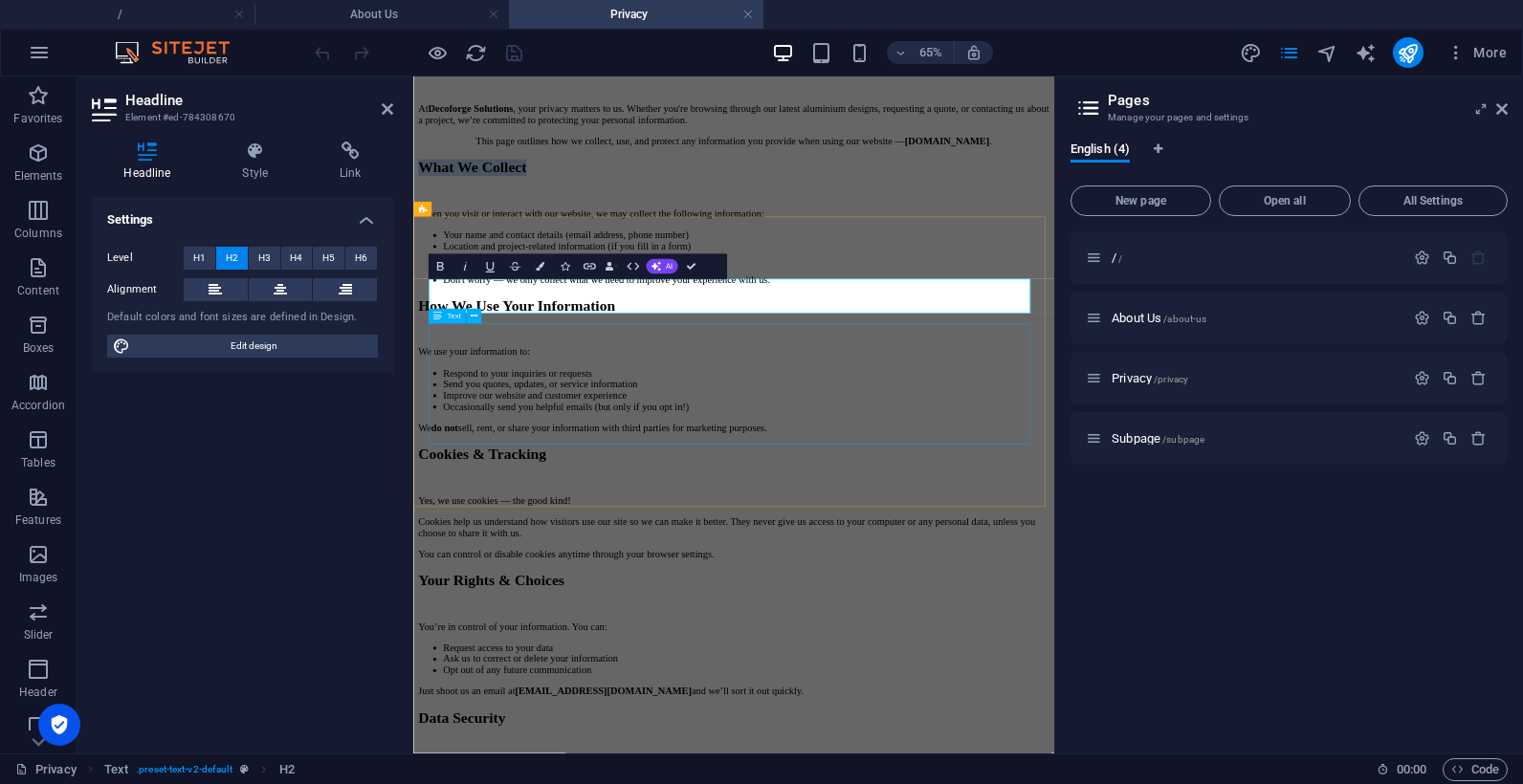 click on "When you visit or interact with our website, we may collect the following information: Your name and contact details (email address, phone number) Location and project-related information (if you fill in a form) Your preferences and interests (when provided) Website usage data (via cookies and analytics tools) Don't worry — we only collect what we need to improve your experience with us." at bounding box center [906, 339] 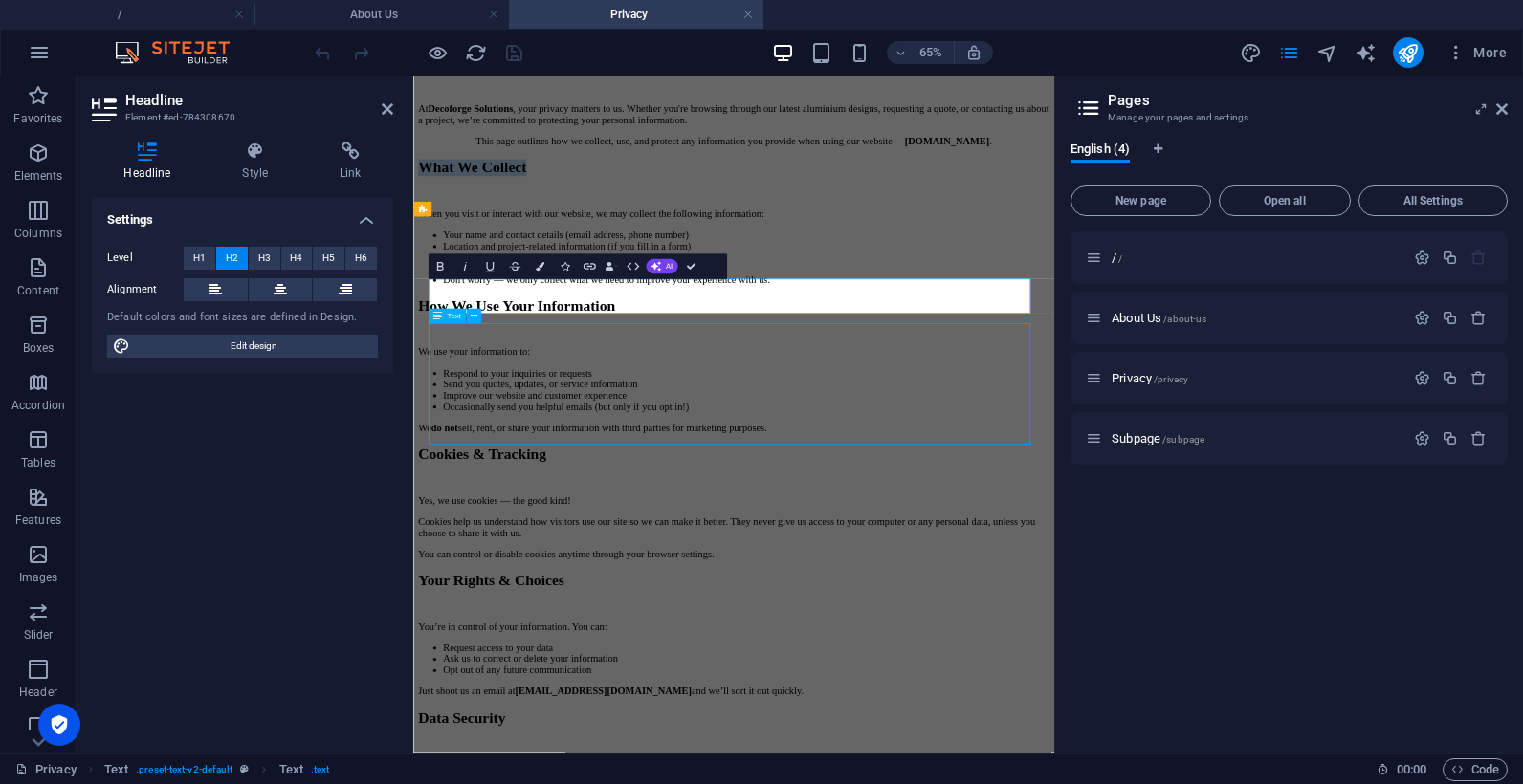 click on "When you visit or interact with our website, we may collect the following information: Your name and contact details (email address, phone number) Location and project-related information (if you fill in a form) Your preferences and interests (when provided) Website usage data (via cookies and analytics tools) Don't worry — we only collect what we need to improve your experience with us." at bounding box center [906, 339] 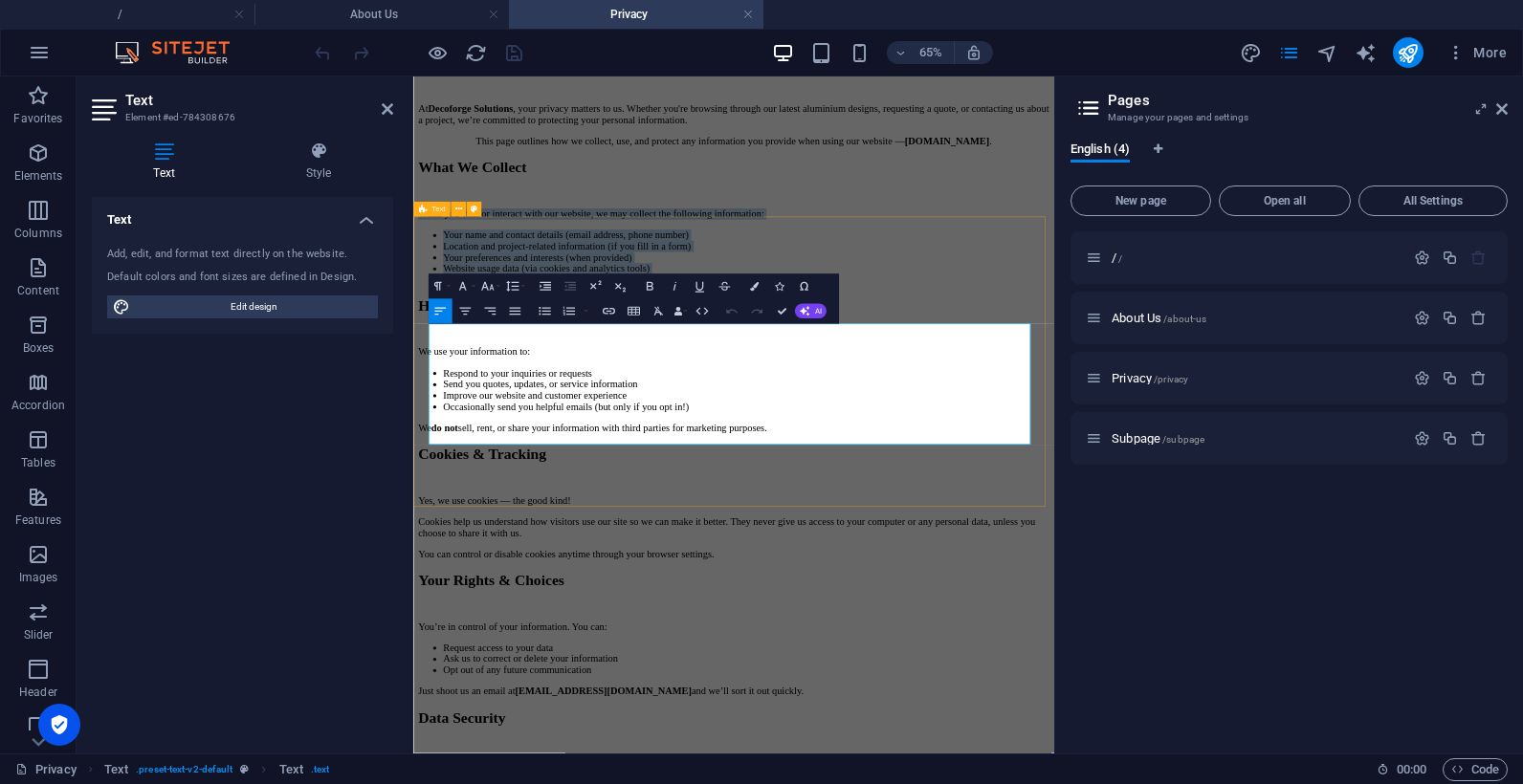 drag, startPoint x: 1053, startPoint y: 629, endPoint x: 433, endPoint y: 460, distance: 642.6204 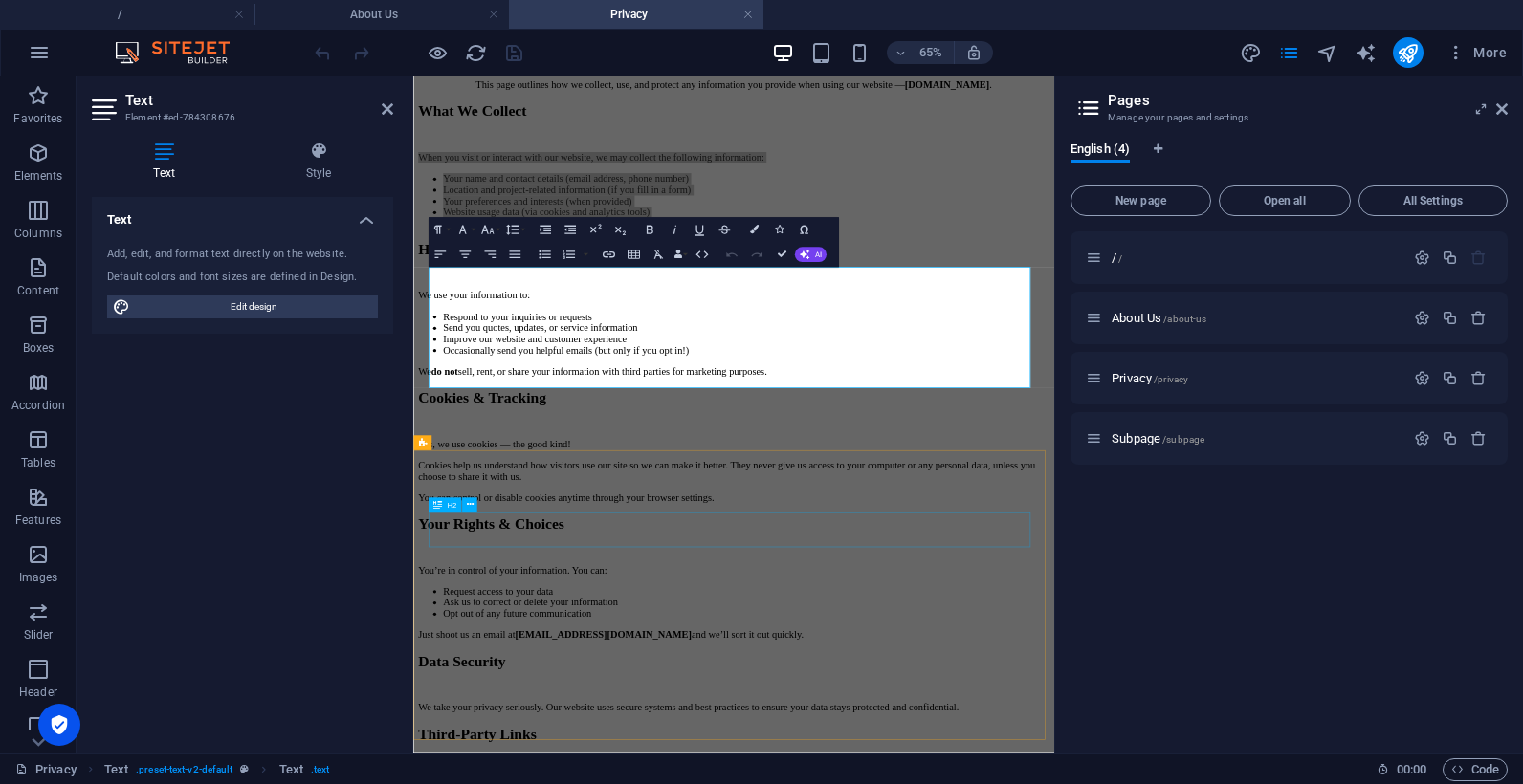 scroll, scrollTop: 580, scrollLeft: 0, axis: vertical 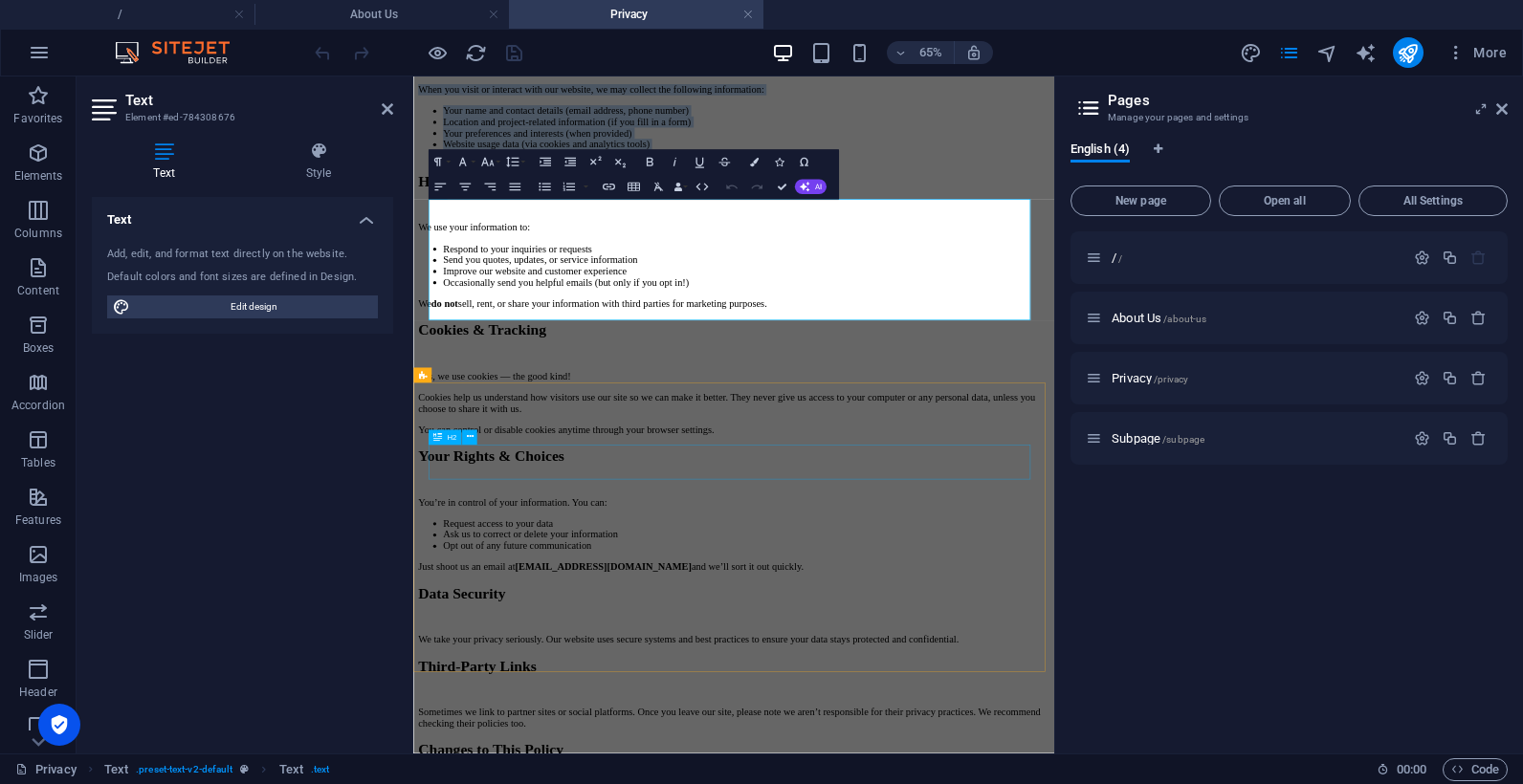 click on "How We Use Your Information" at bounding box center (906, 239) 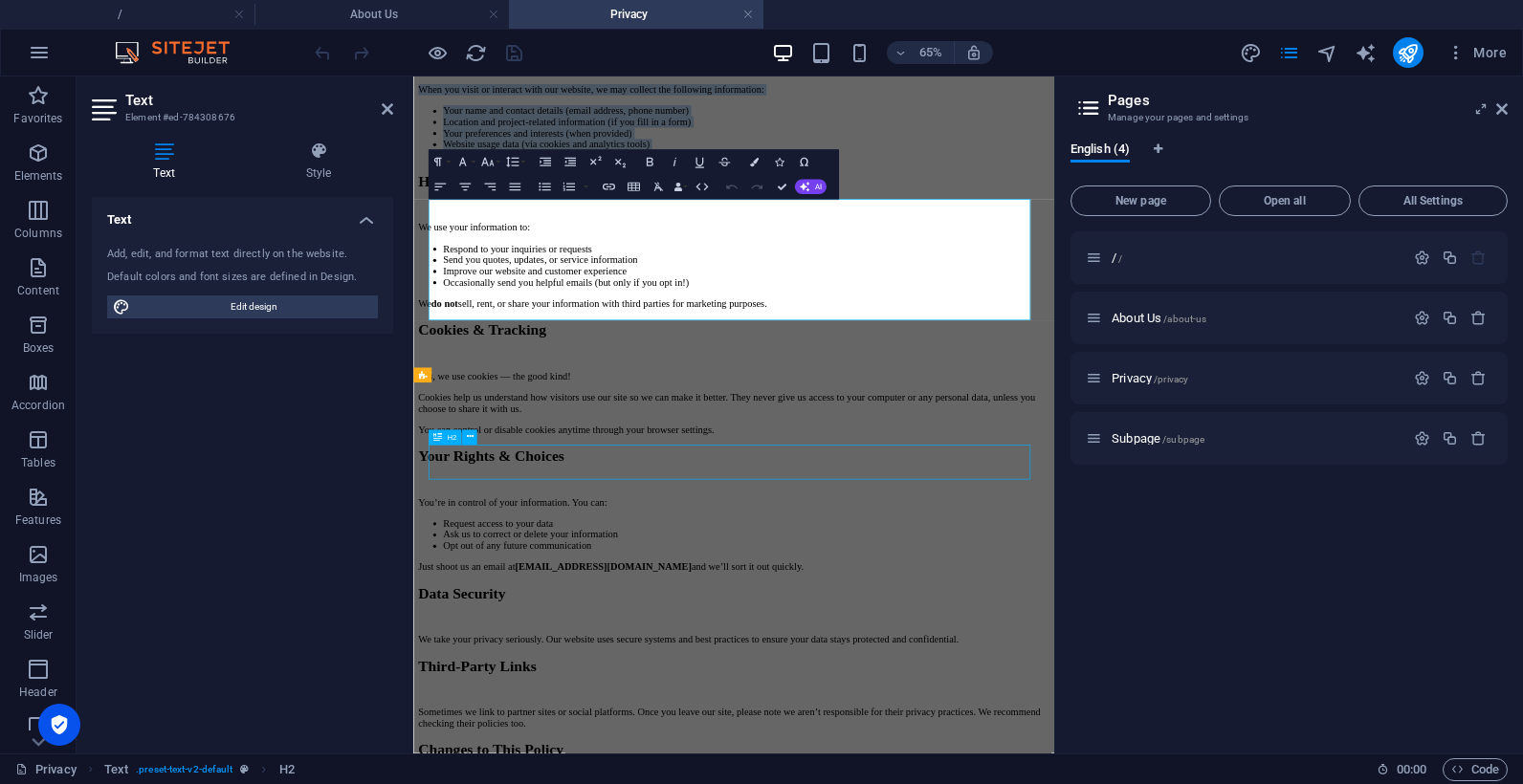 click on "How We Use Your Information" at bounding box center (906, 239) 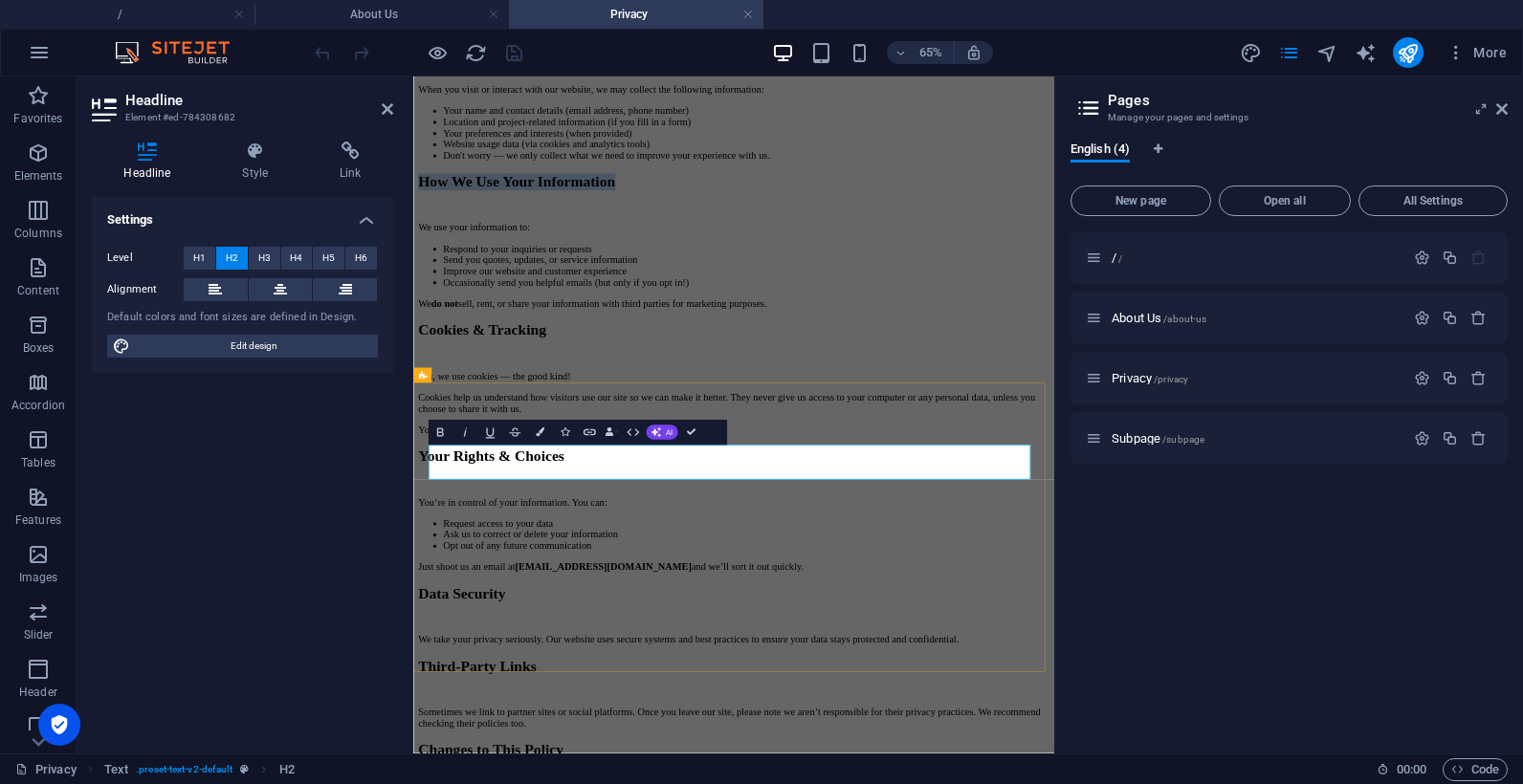click on "How We Use Your Information" at bounding box center [906, 239] 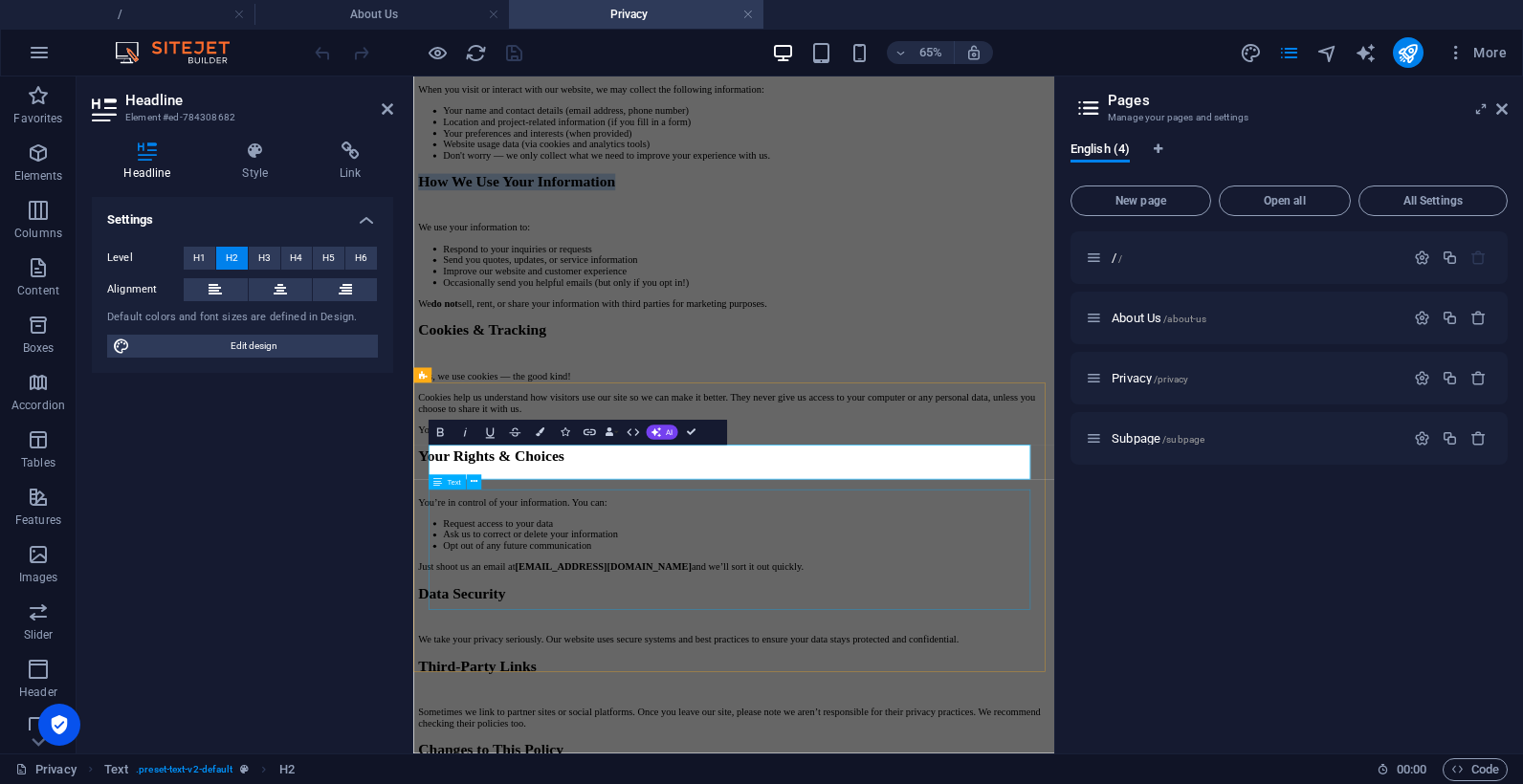 click on "We use your information to: Respond to your inquiries or requests Send you quotes, updates, or service information Improve our website and customer experience Occasionally send you helpful emails (but only if you opt in!) We  do not  sell, rent, or share your information with third parties for marketing purposes." at bounding box center [906, 368] 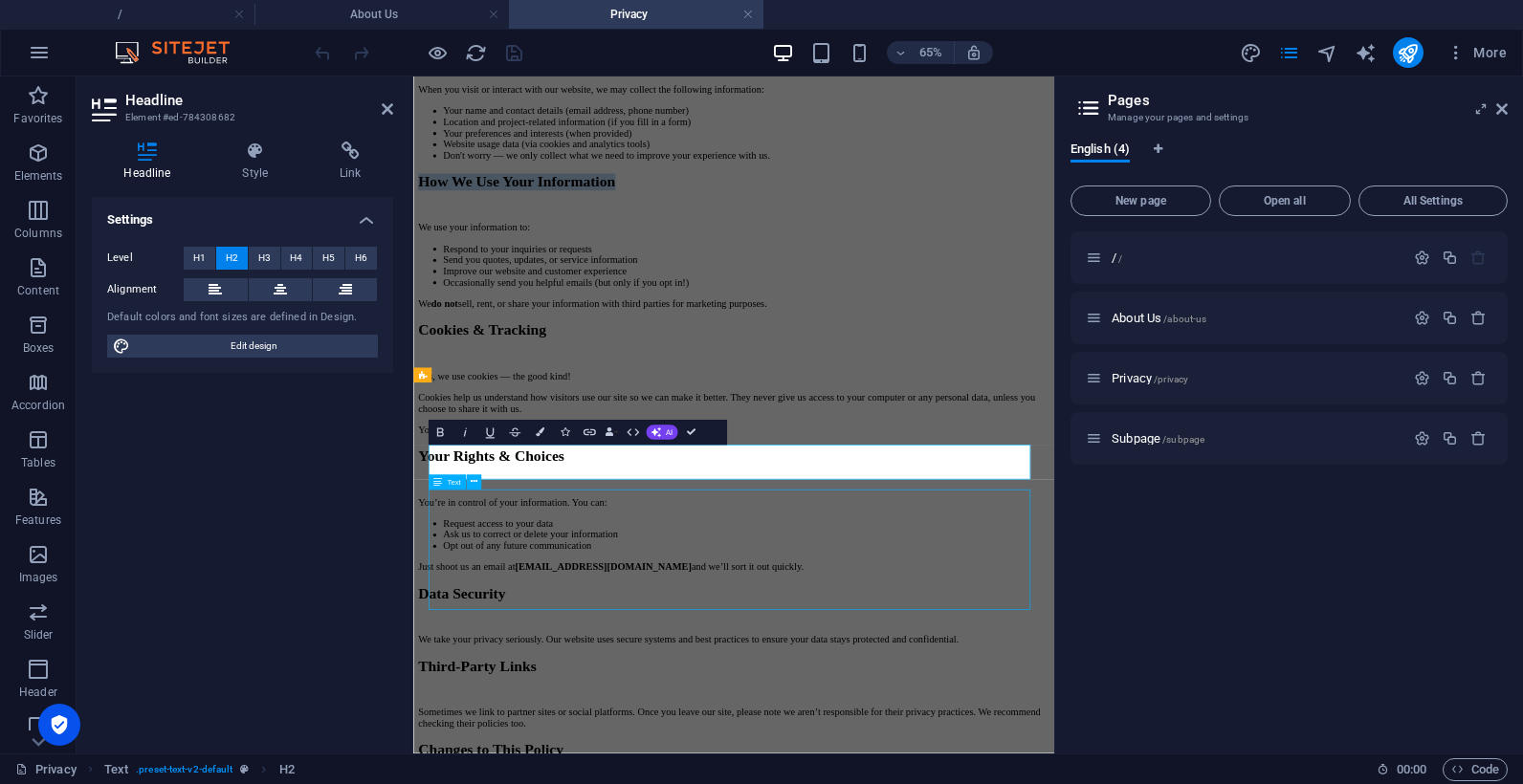 click on "We use your information to: Respond to your inquiries or requests Send you quotes, updates, or service information Improve our website and customer experience Occasionally send you helpful emails (but only if you opt in!) We  do not  sell, rent, or share your information with third parties for marketing purposes." at bounding box center (906, 368) 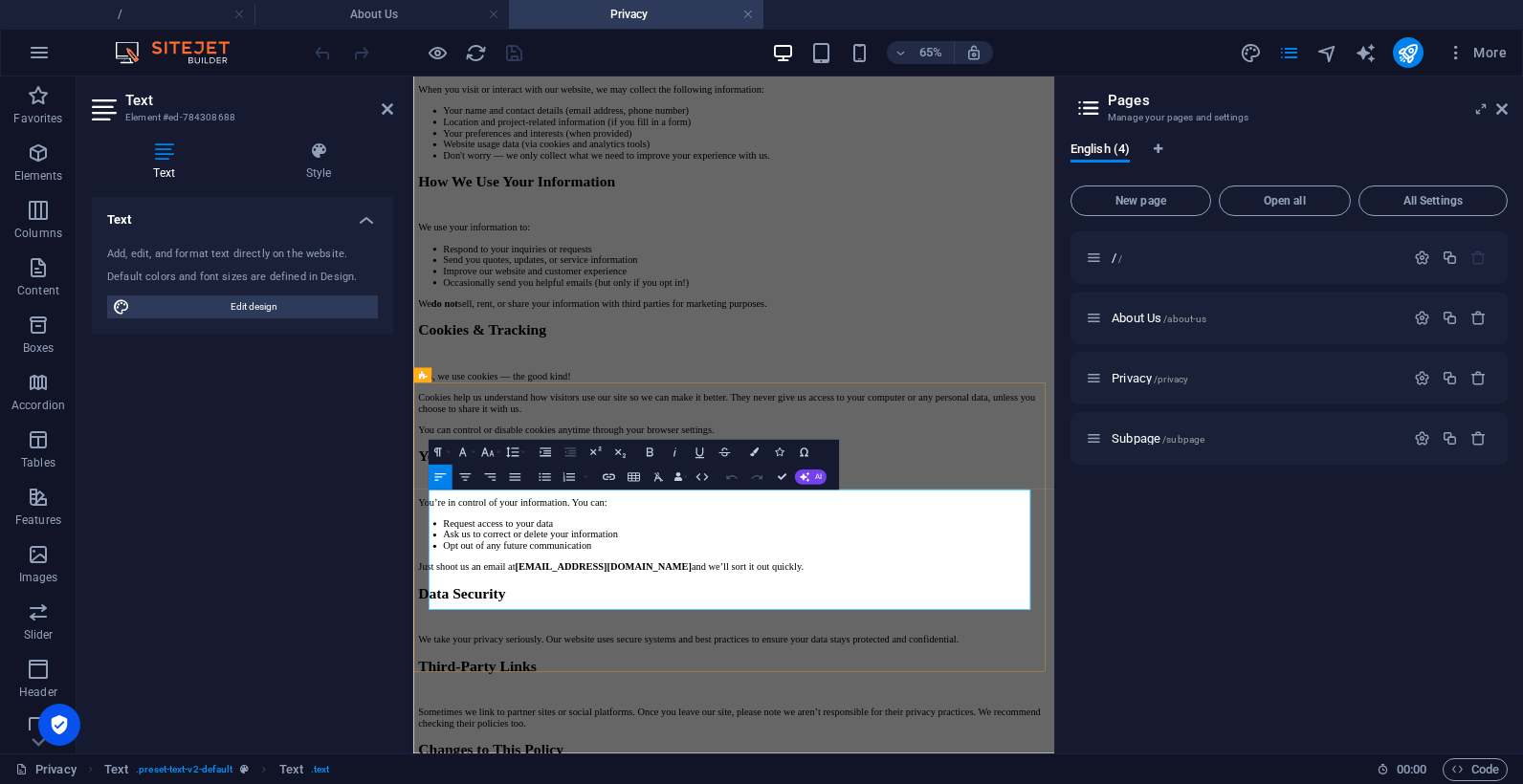 drag, startPoint x: 1065, startPoint y: 870, endPoint x: 436, endPoint y: 728, distance: 644.8294 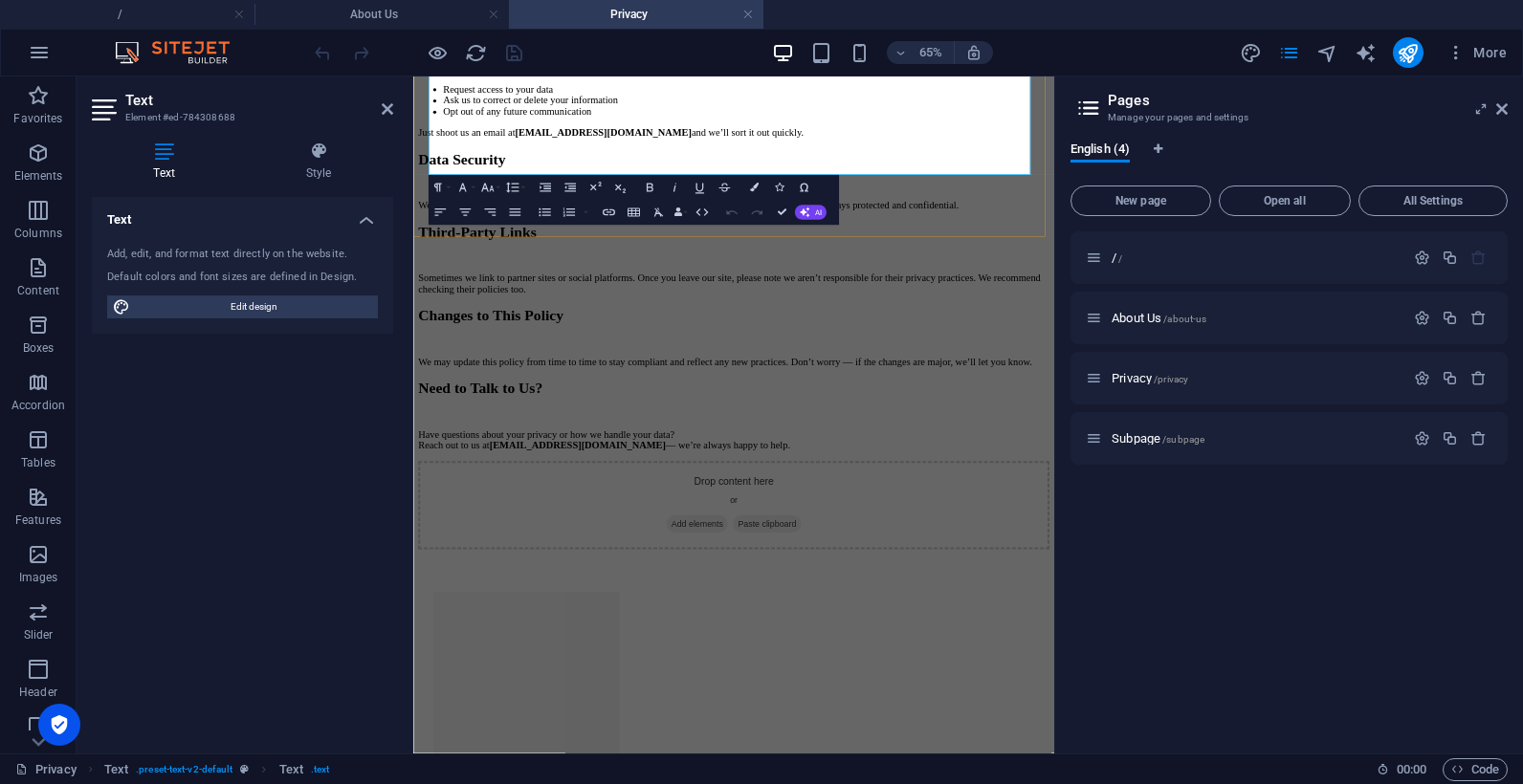 scroll, scrollTop: 1250, scrollLeft: 0, axis: vertical 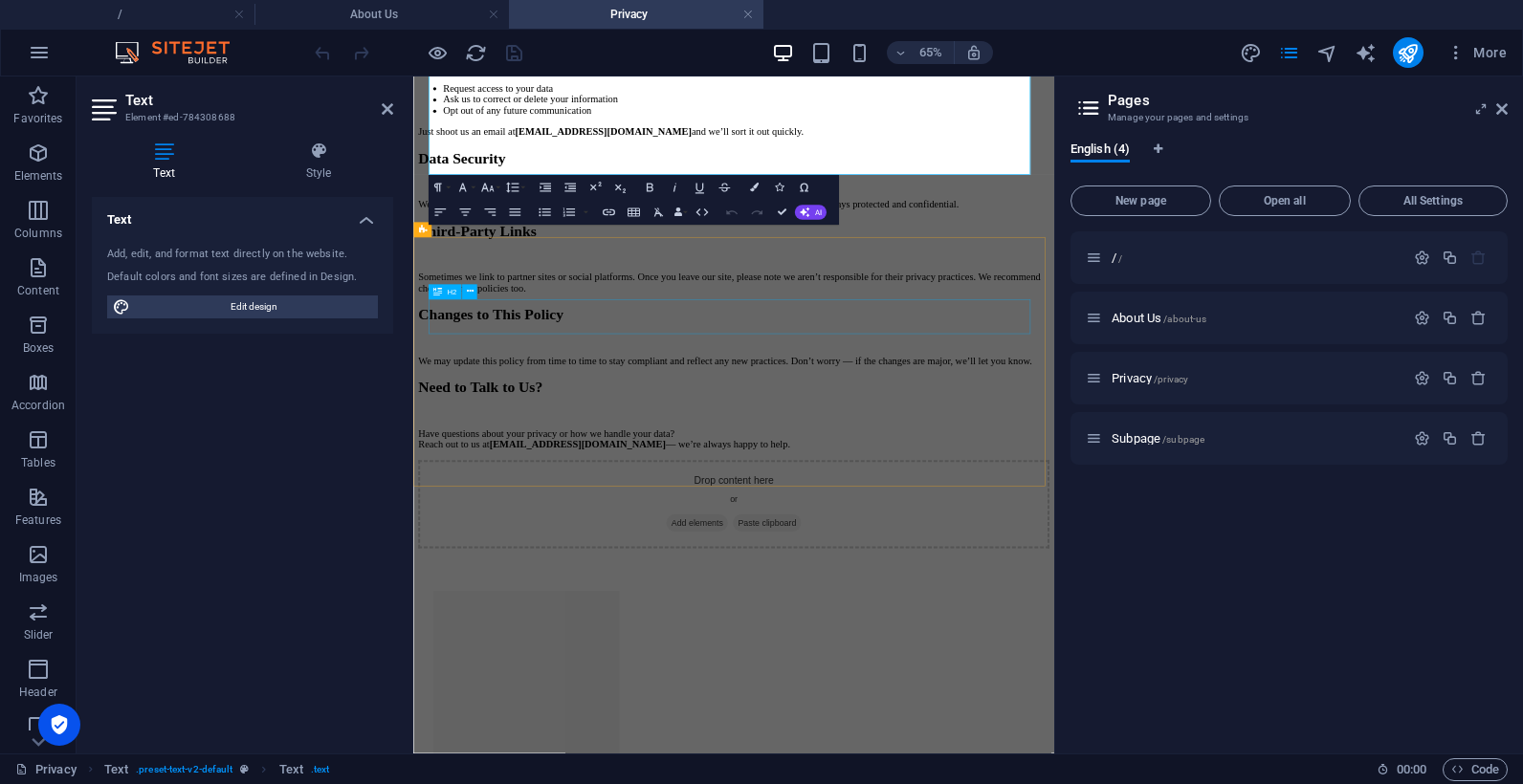 click on "Cookies & Tracking" at bounding box center (906, -203) 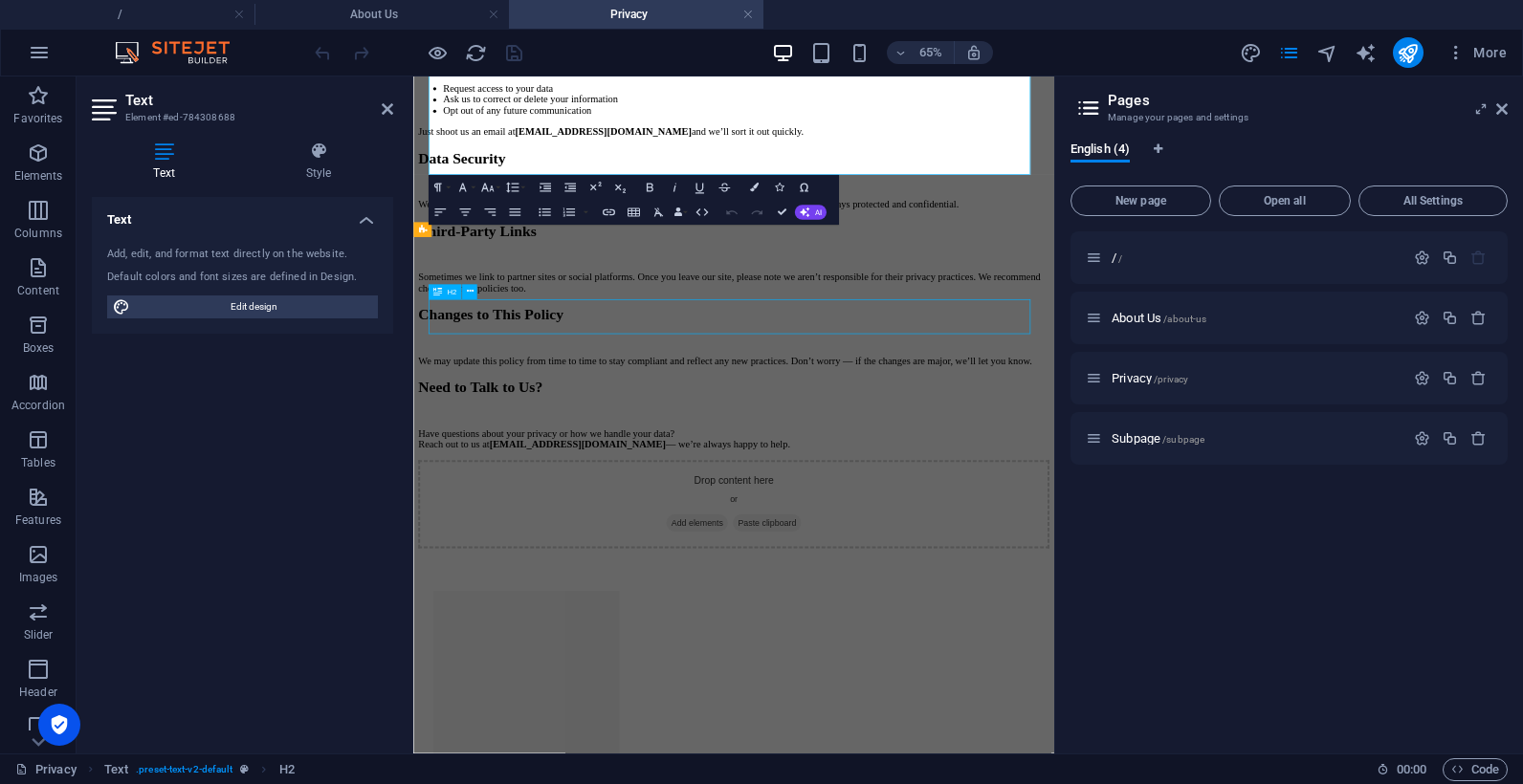 click on "Cookies & Tracking" at bounding box center [906, -203] 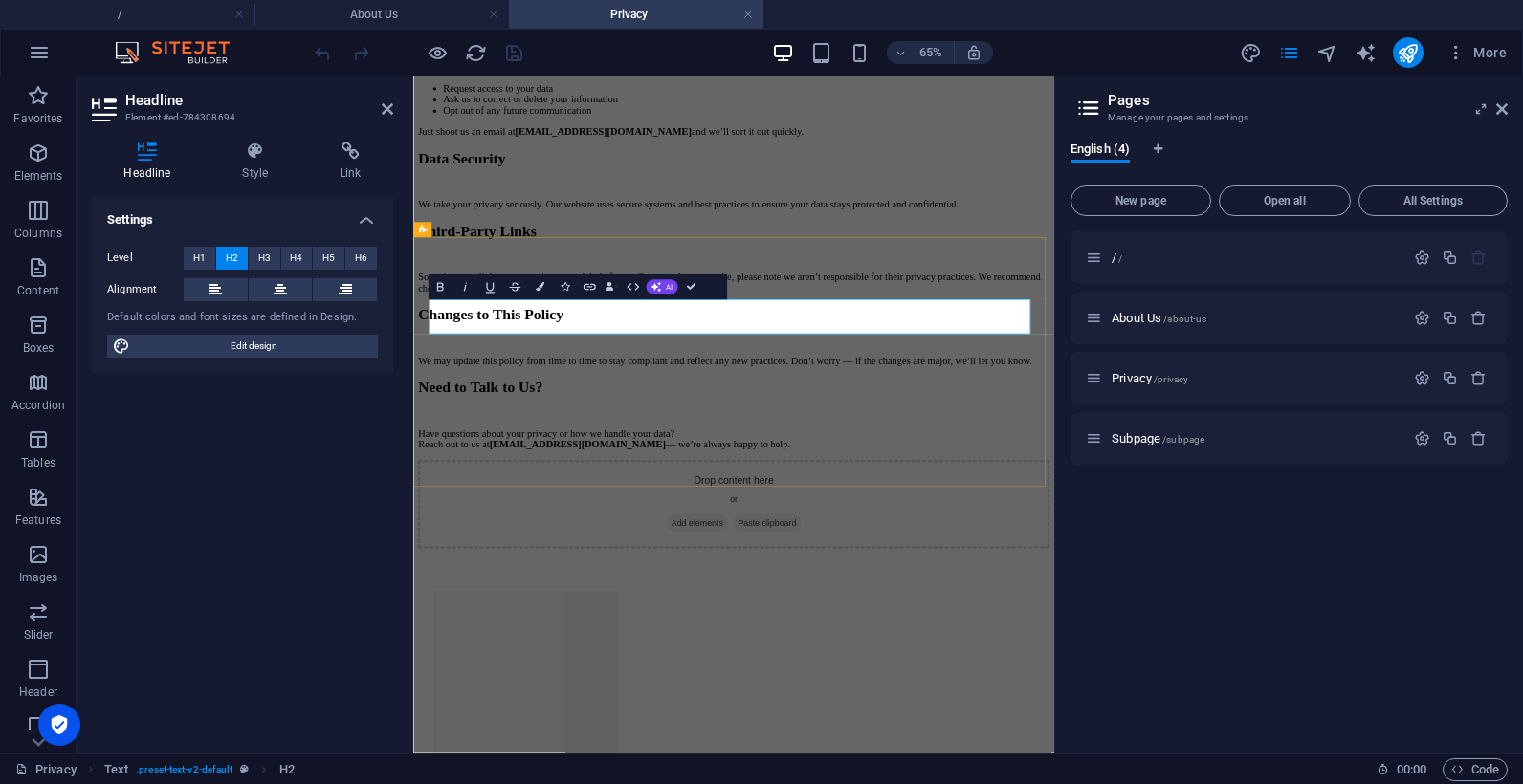 click on "Cookies & Tracking" at bounding box center [906, -203] 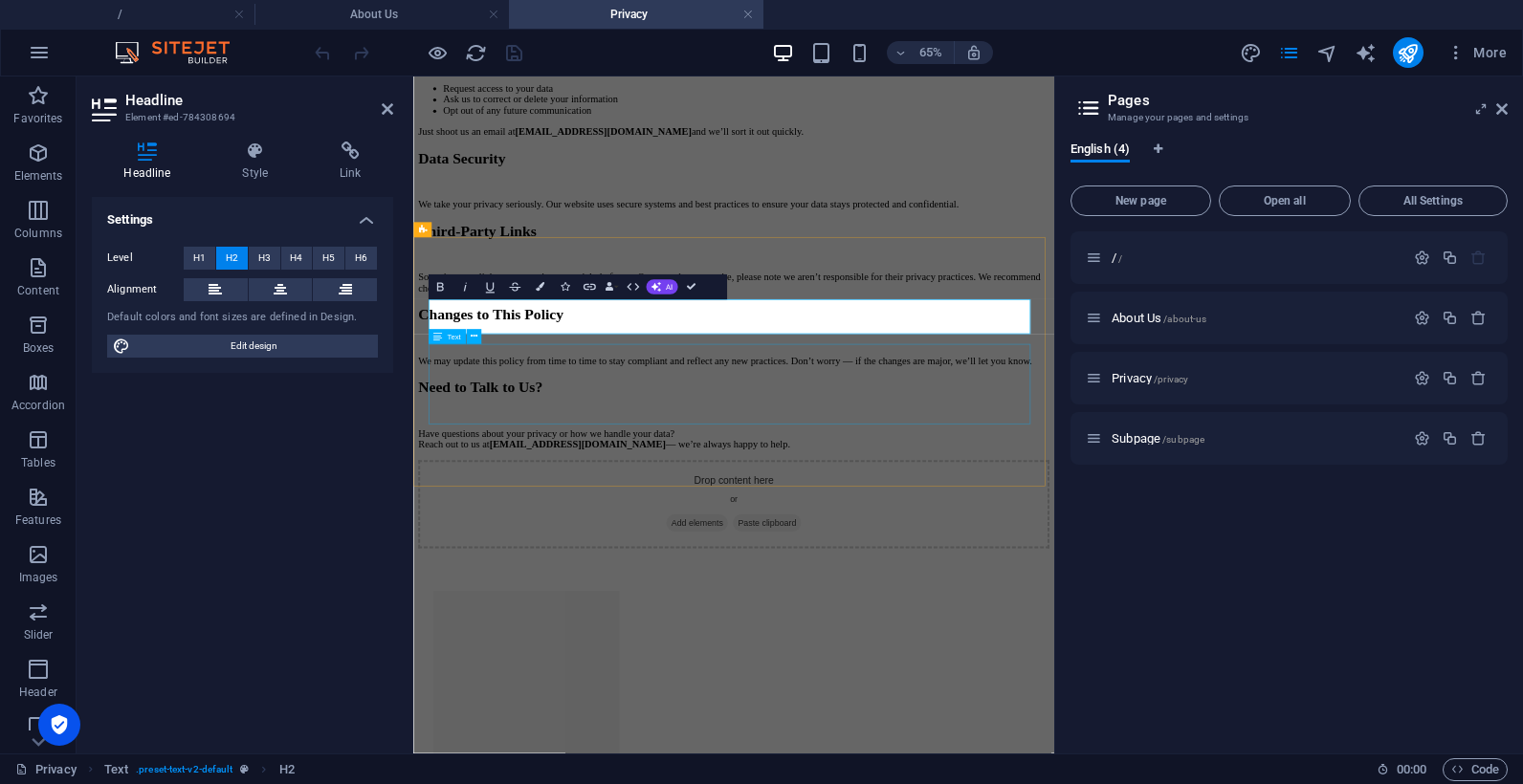 click on "Yes, we use cookies — the good kind! Cookies help us understand how visitors use our site so we can make it better. They never give us access to your computer or any personal data, unless you choose to share it with us. You can control or disable cookies anytime through your browser settings." at bounding box center [906, -90] 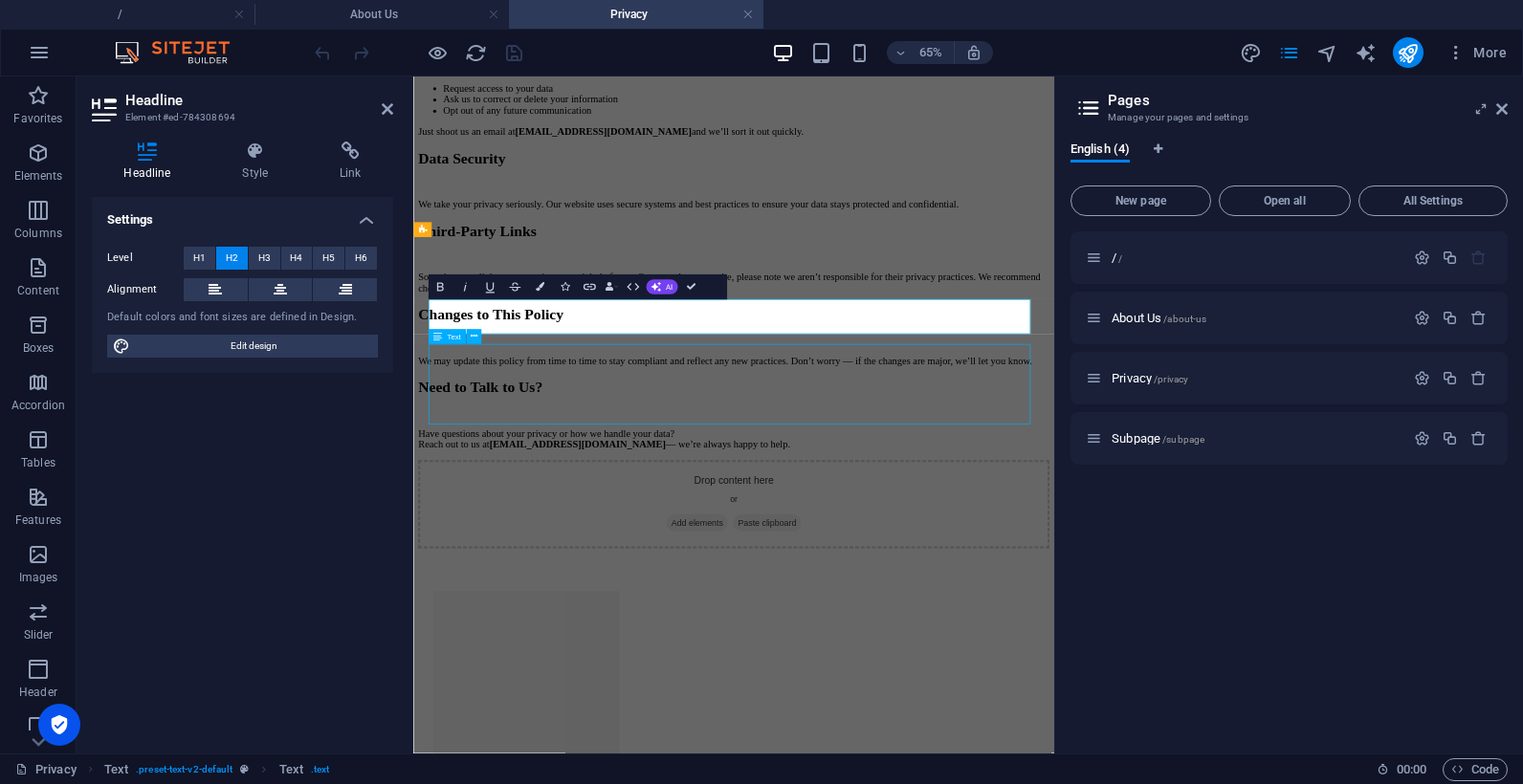 click on "Cookies & Tracking Yes, we use cookies — the good kind! Cookies help us understand how visitors use our site so we can make it better. They never give us access to your computer or any personal data, unless you choose to share it with us. You can control or disable cookies anytime through your browser settings." at bounding box center [906, -128] 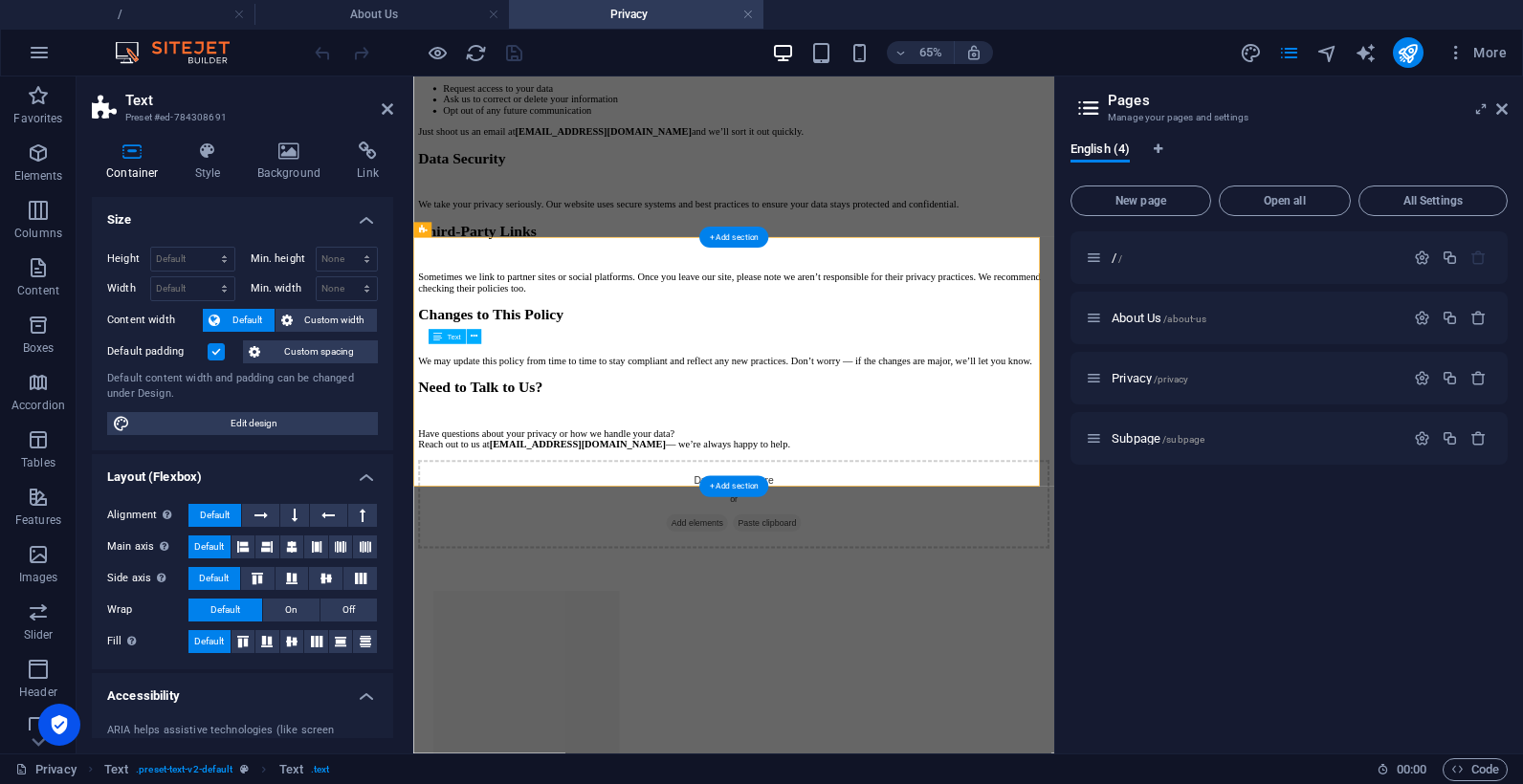 click on "Yes, we use cookies — the good kind! Cookies help us understand how visitors use our site so we can make it better. They never give us access to your computer or any personal data, unless you choose to share it with us. You can control or disable cookies anytime through your browser settings." at bounding box center [906, -90] 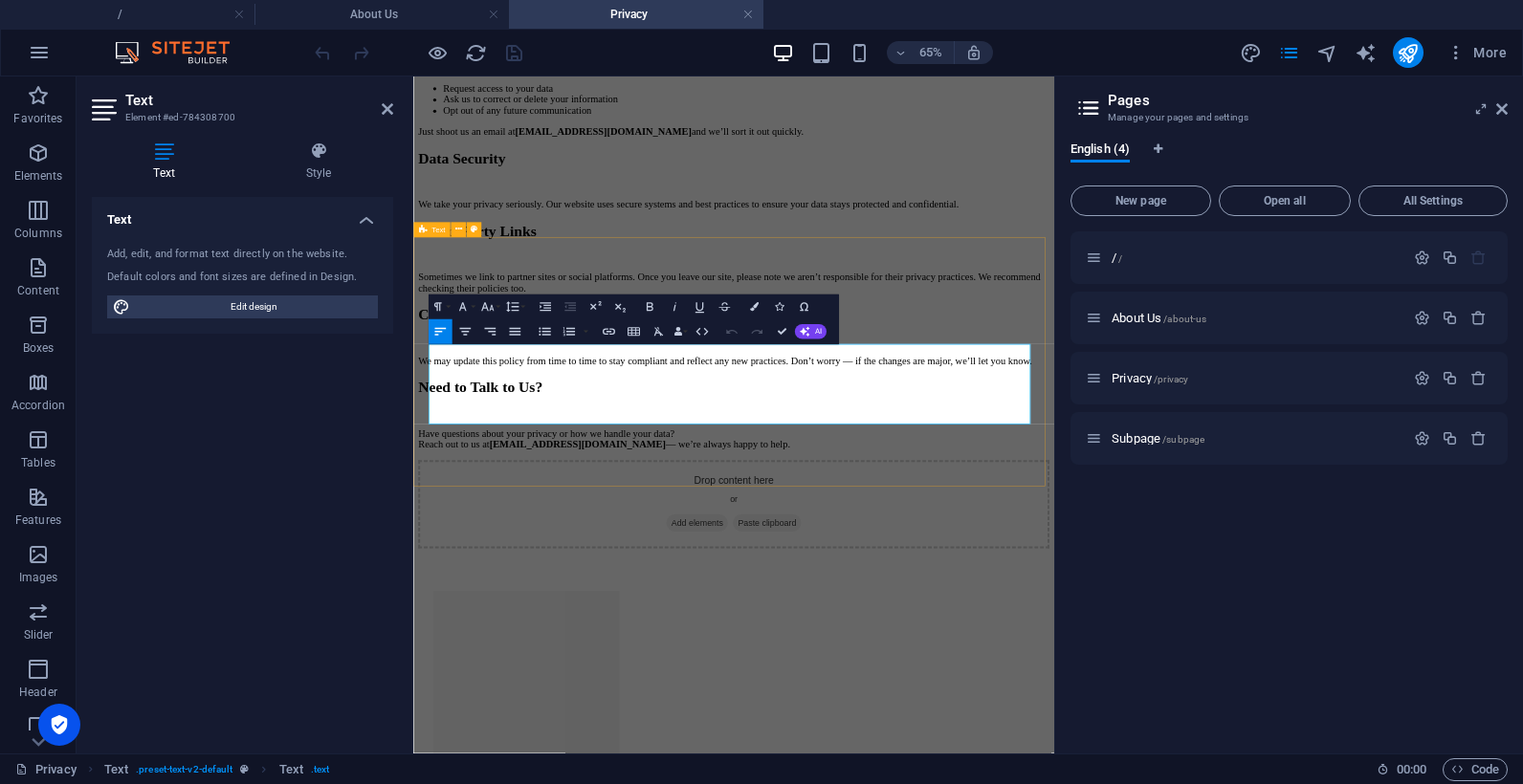 drag, startPoint x: 903, startPoint y: 569, endPoint x: 423, endPoint y: 506, distance: 484.11672 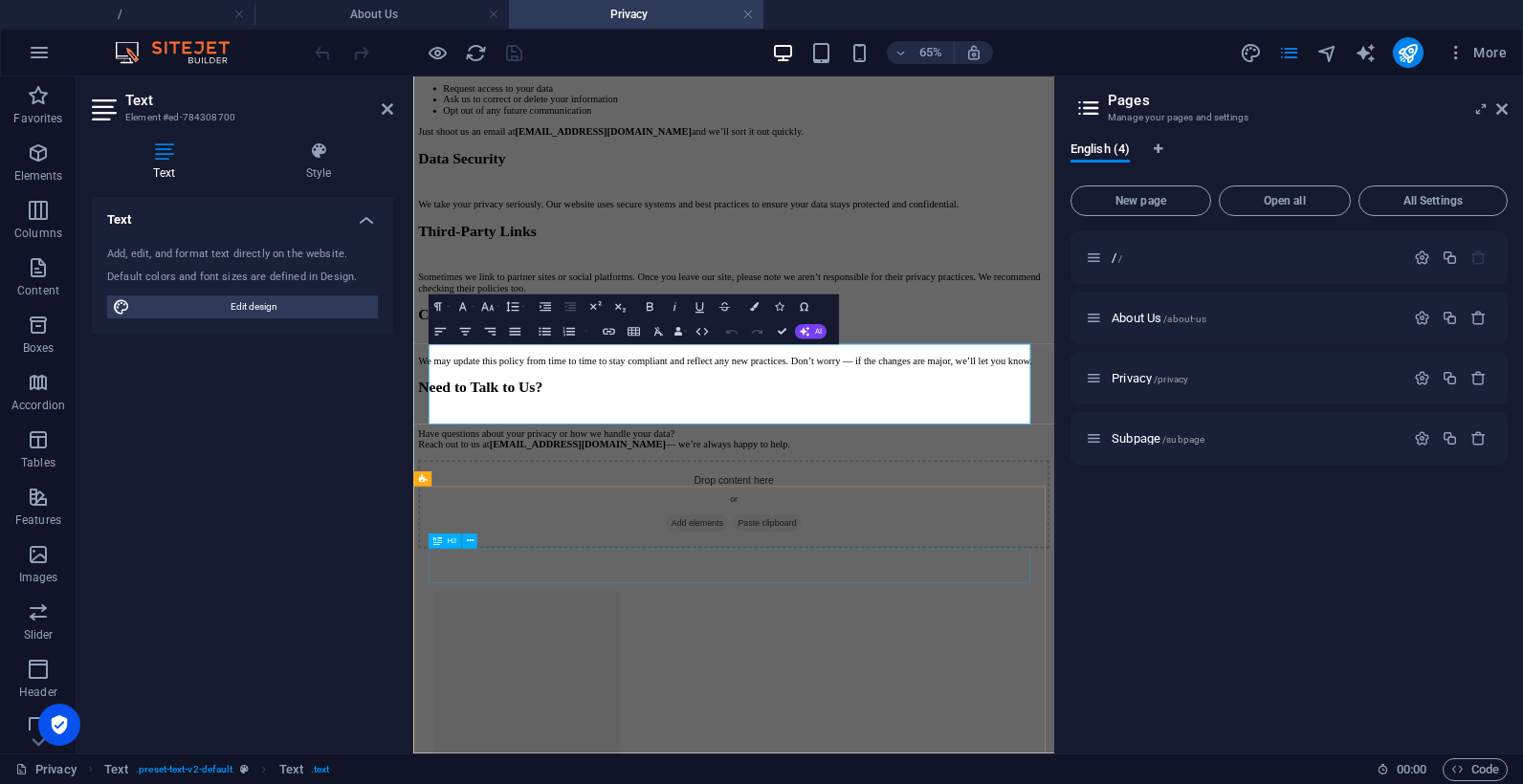 click on "Your Rights & Choices" at bounding box center [906, -9] 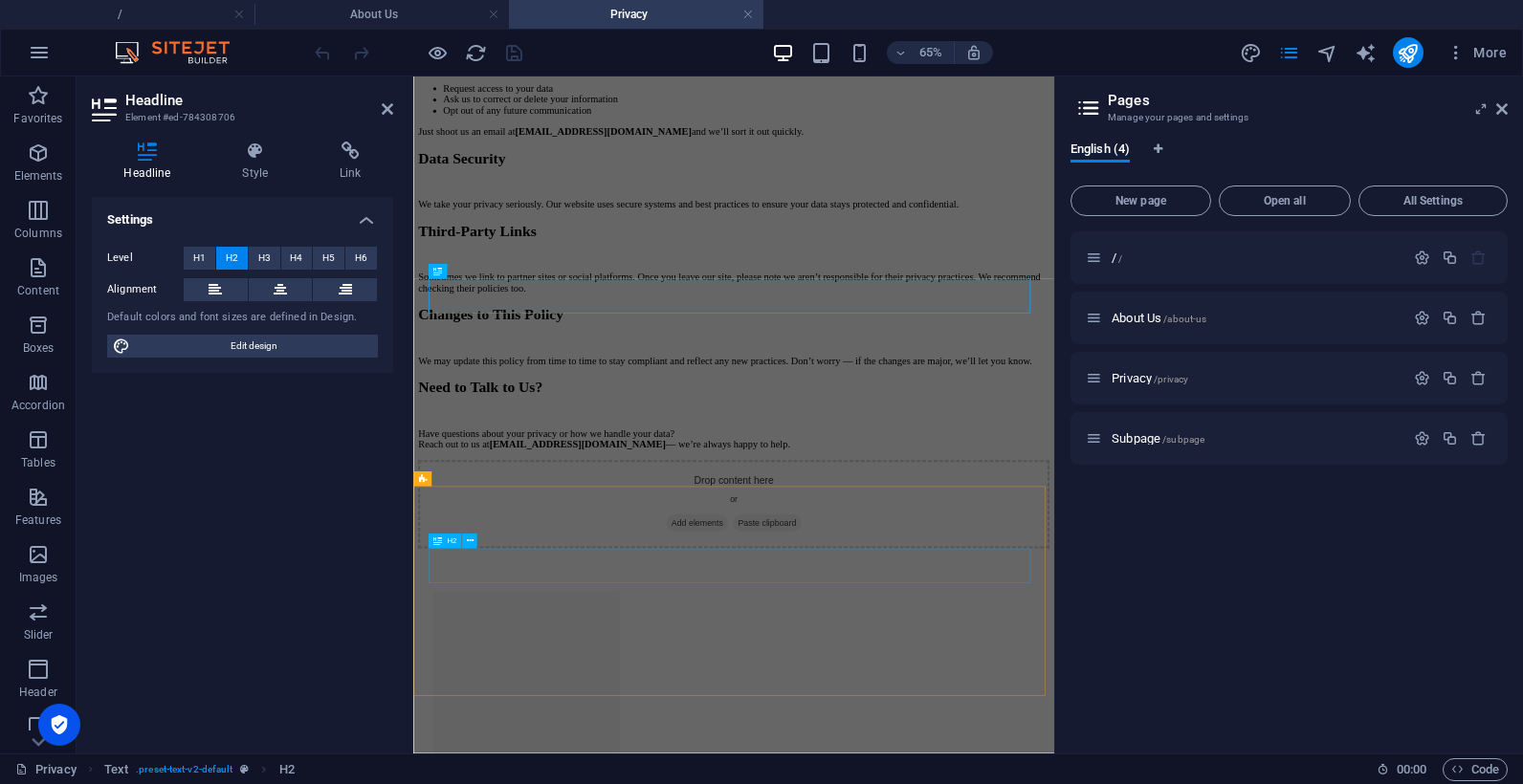scroll, scrollTop: 1665, scrollLeft: 0, axis: vertical 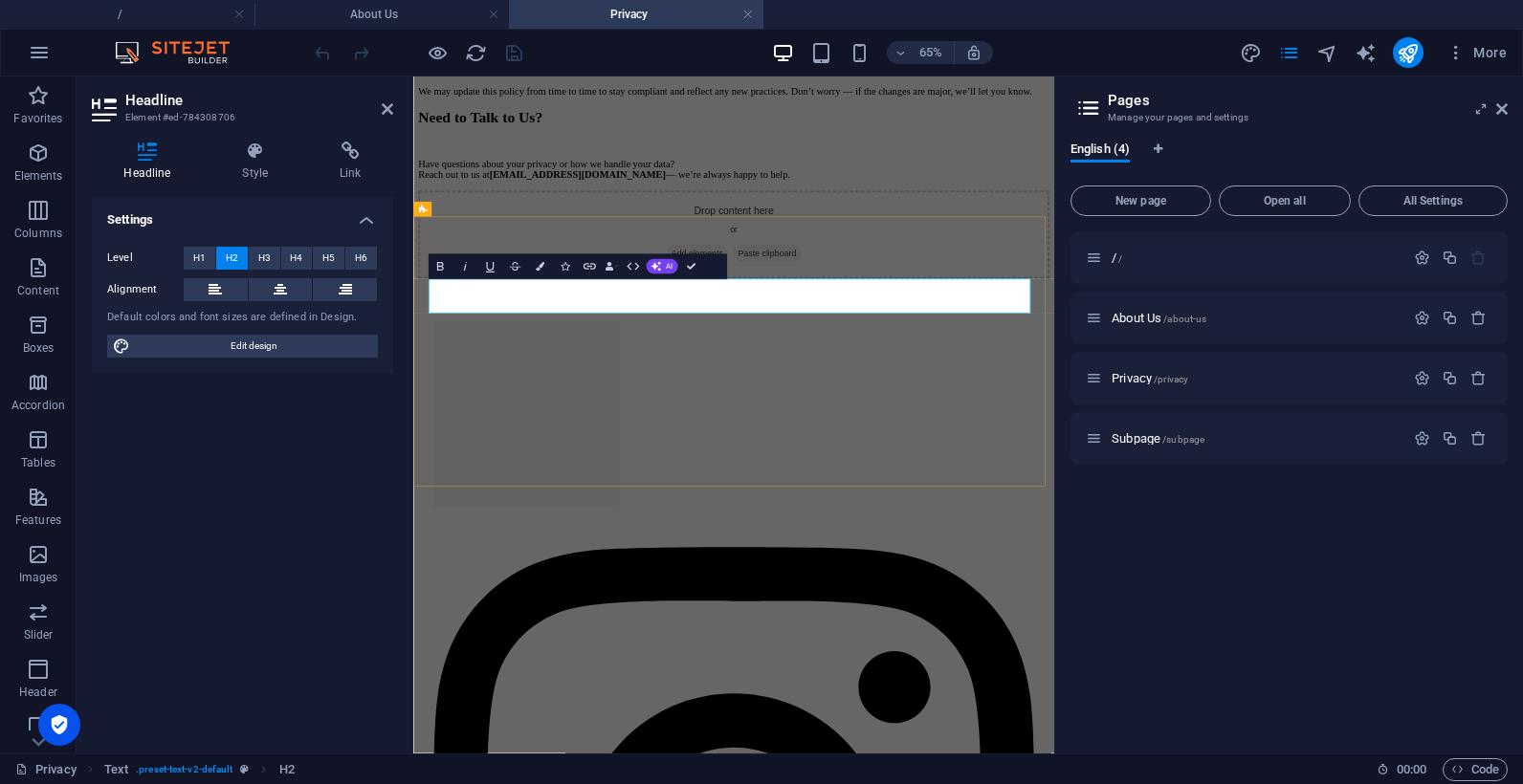click on "Your Rights & Choices" at bounding box center (906, -424) 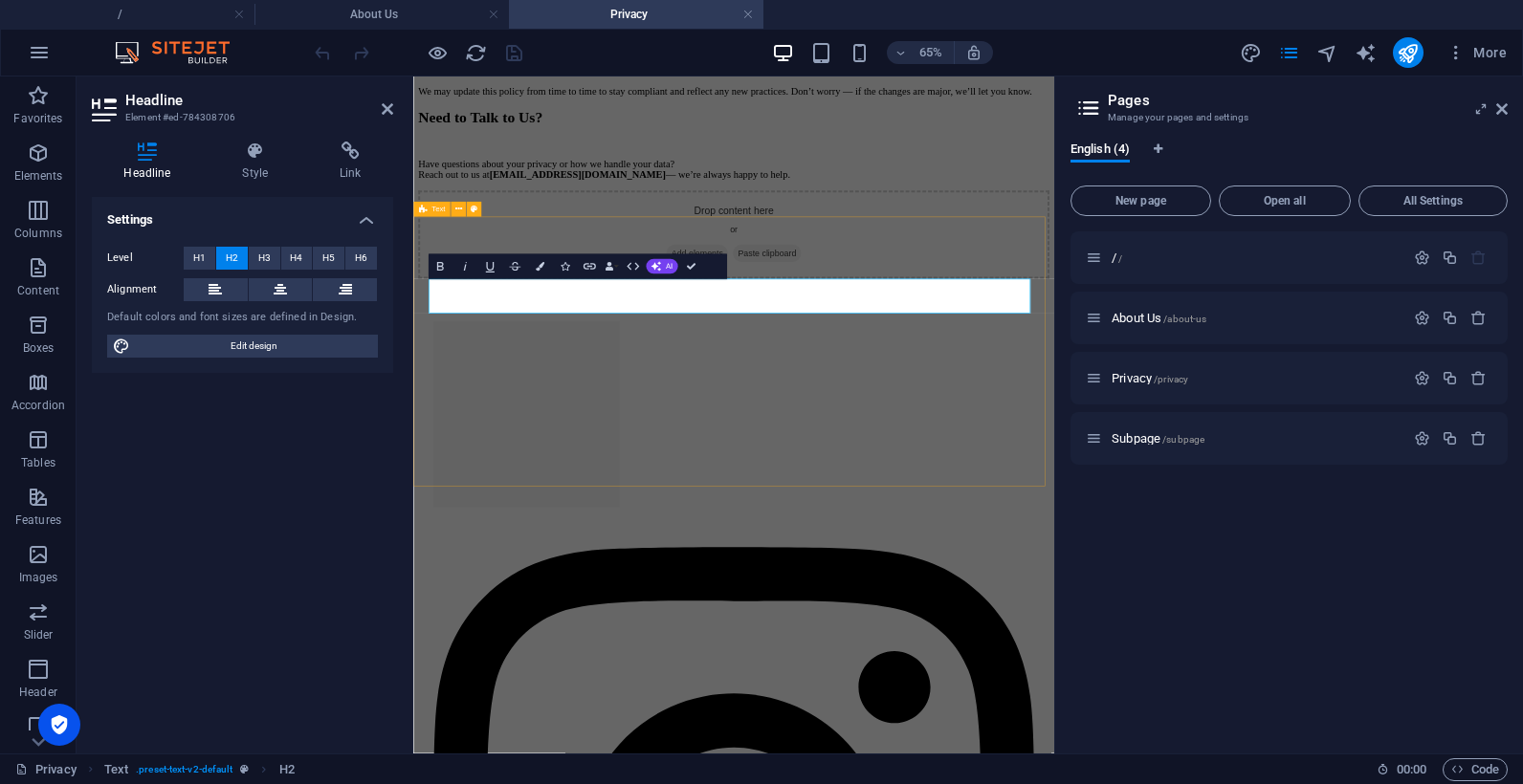 drag, startPoint x: 859, startPoint y: 414, endPoint x: 426, endPoint y: 432, distance: 433.374 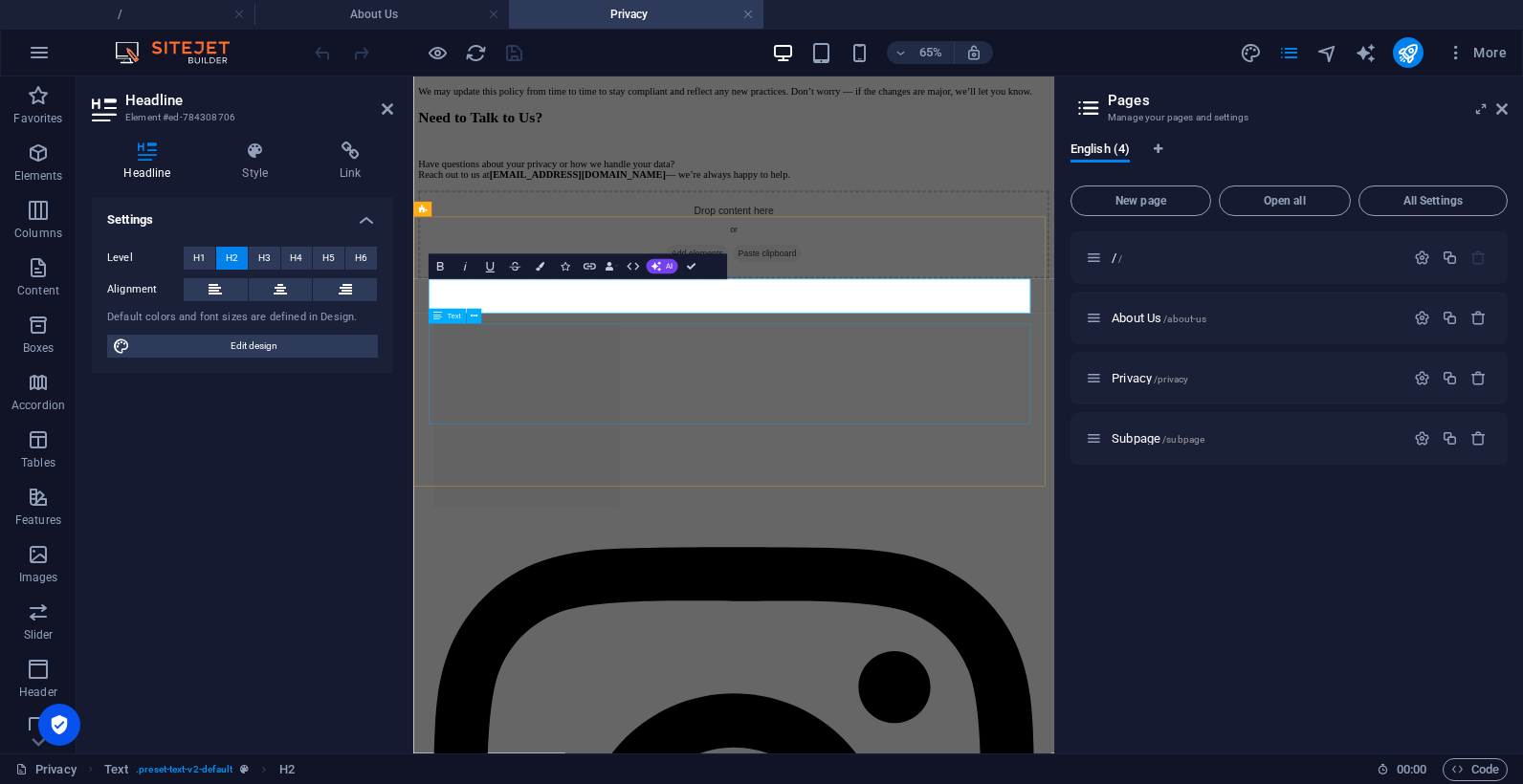 click on "You’re in control of your information. You can: Request access to your data Ask us to correct or delete your information Opt out of any future communication Just shoot us an email at  [EMAIL_ADDRESS][DOMAIN_NAME]  and we’ll sort it out quickly." at bounding box center [906, -302] 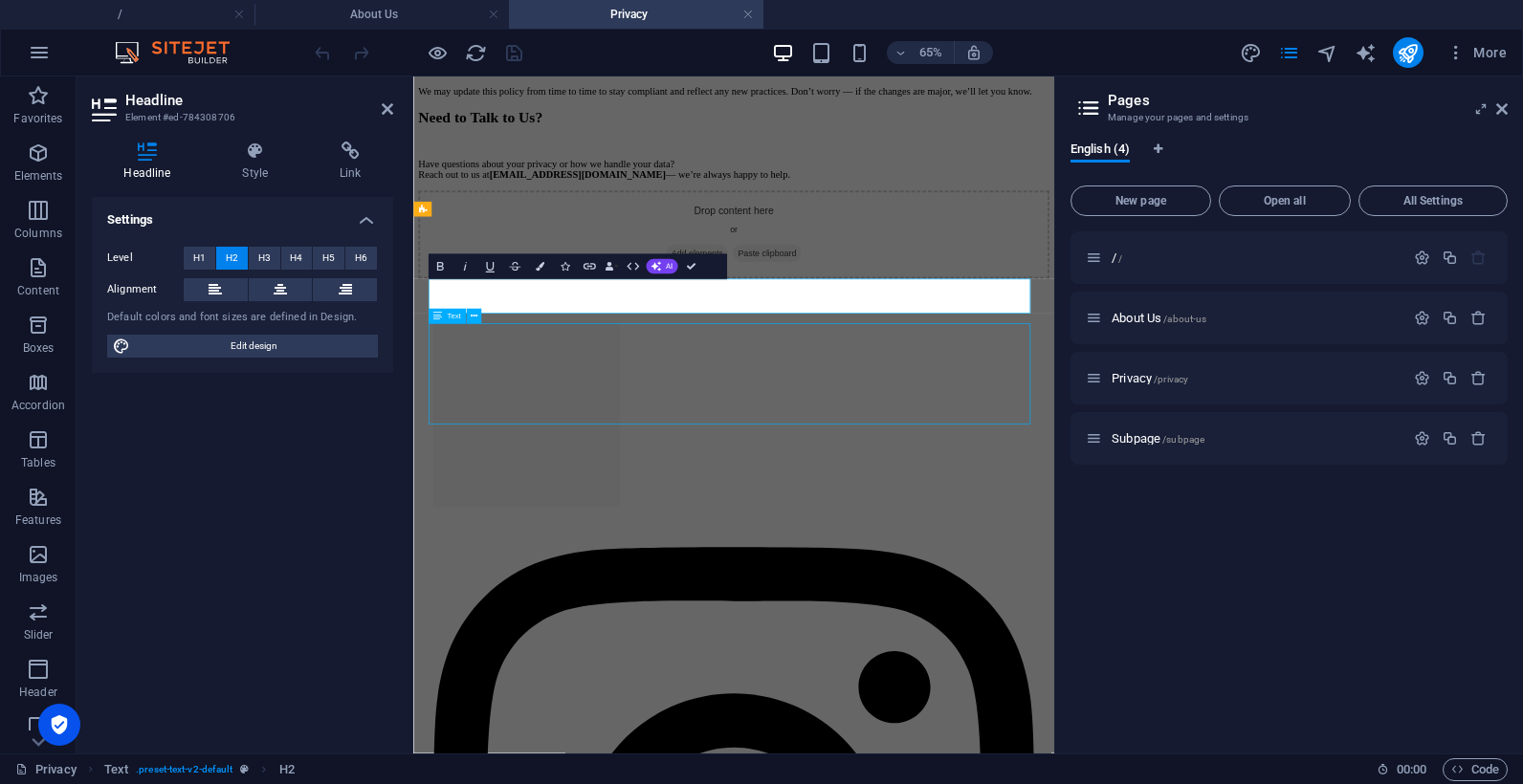 click on "You’re in control of your information. You can: Request access to your data Ask us to correct or delete your information Opt out of any future communication Just shoot us an email at  [EMAIL_ADDRESS][DOMAIN_NAME]  and we’ll sort it out quickly." at bounding box center (906, -302) 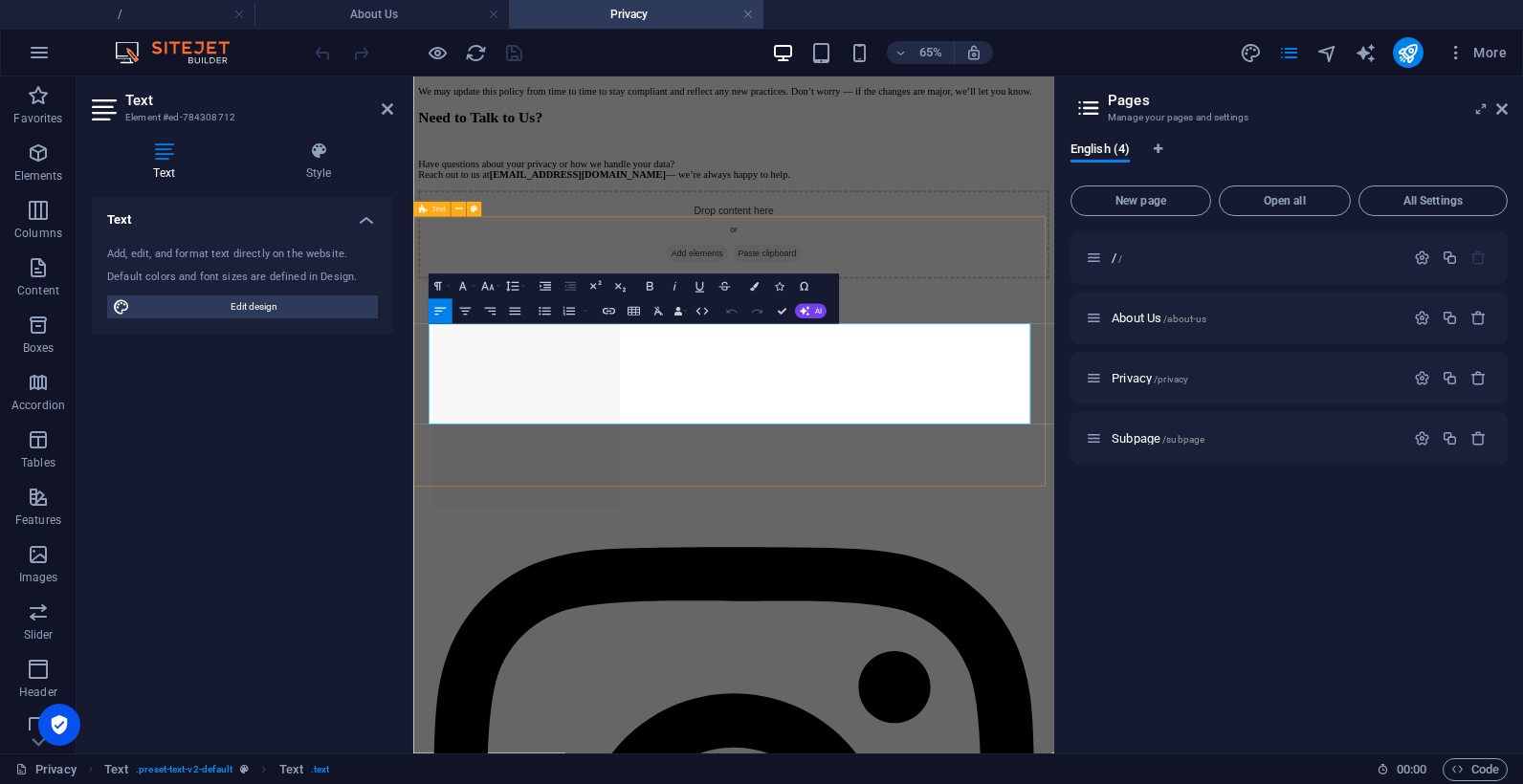 drag, startPoint x: 974, startPoint y: 579, endPoint x: 485, endPoint y: 490, distance: 497.0332 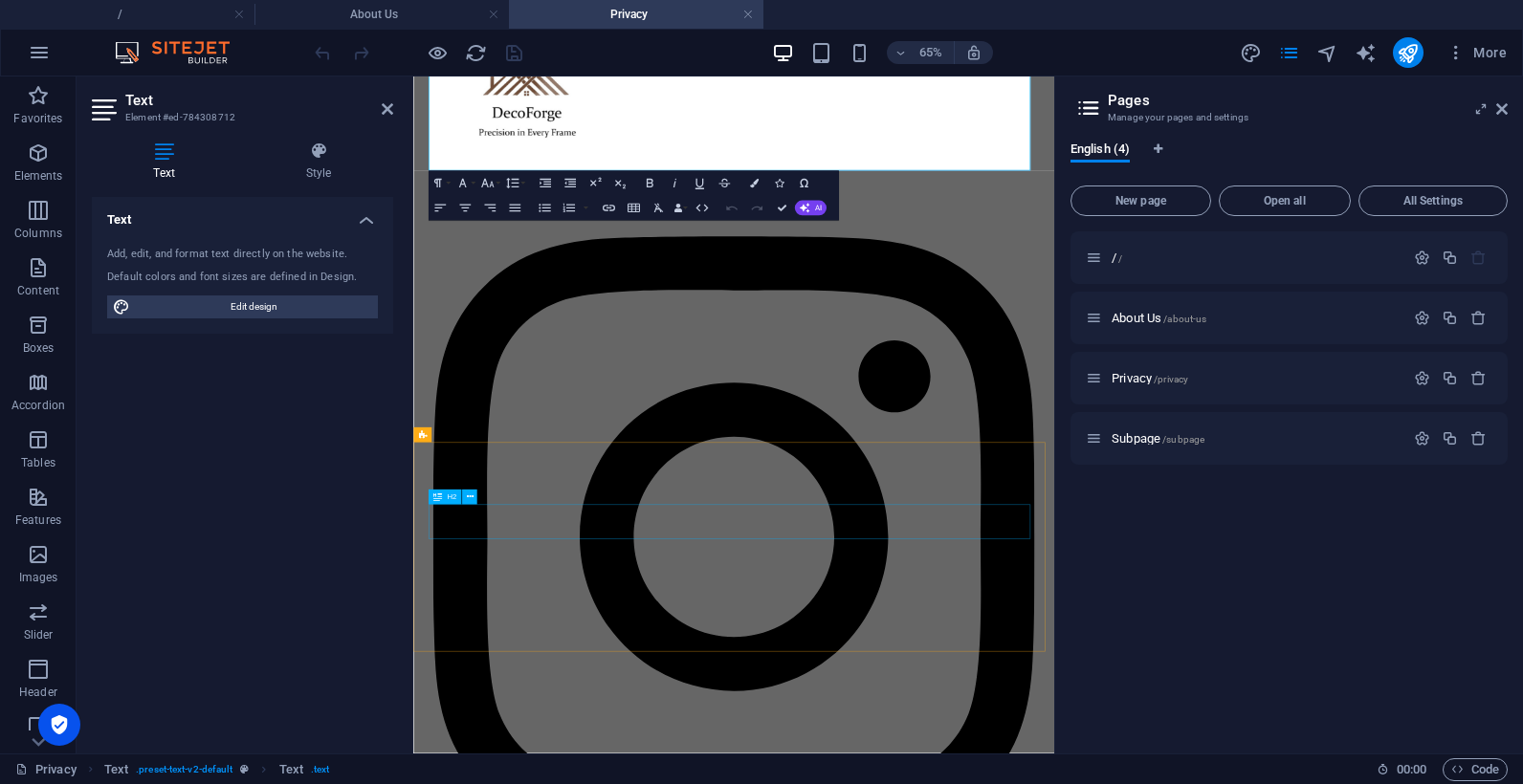 scroll, scrollTop: 1856, scrollLeft: 0, axis: vertical 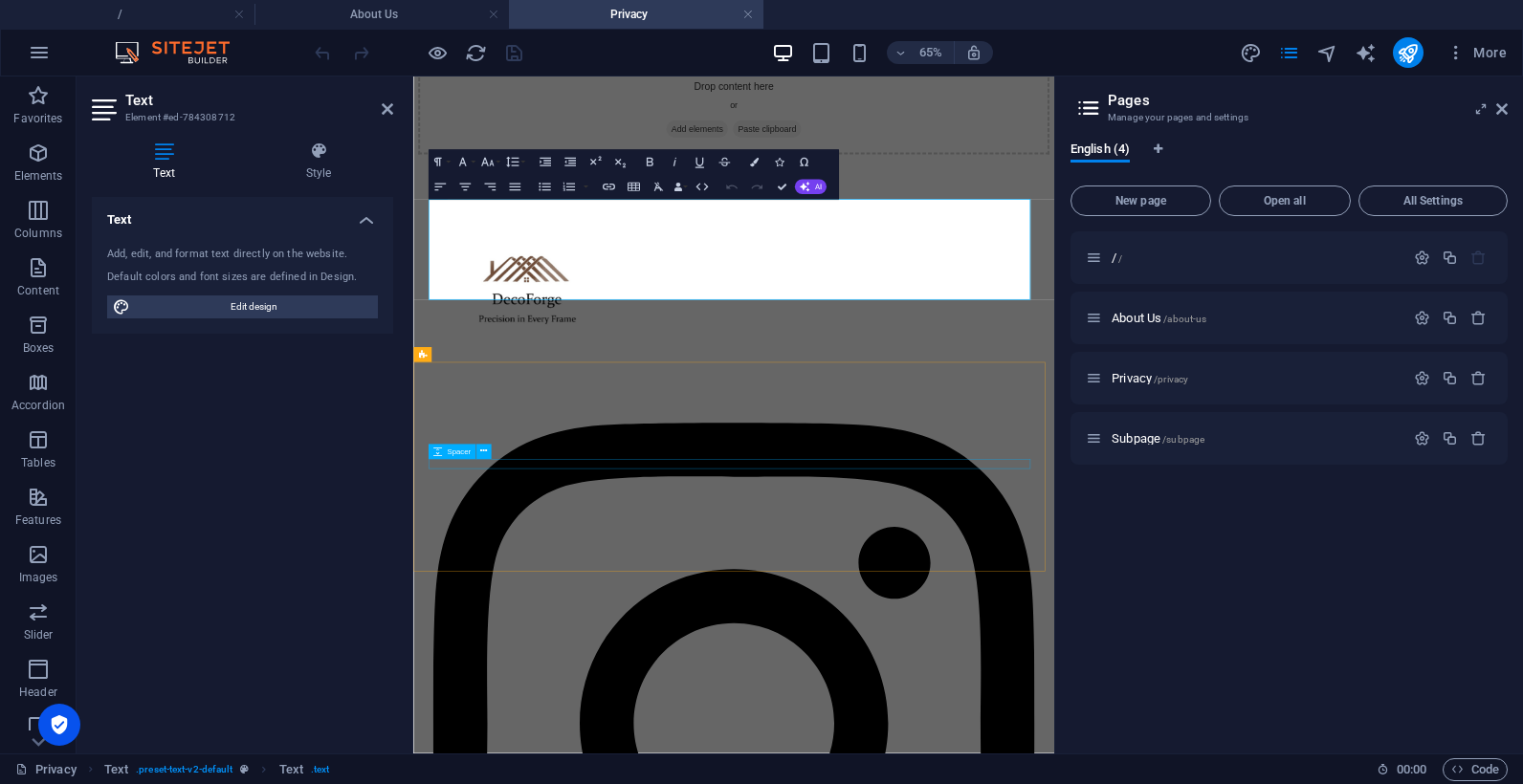 click at bounding box center (906, -363) 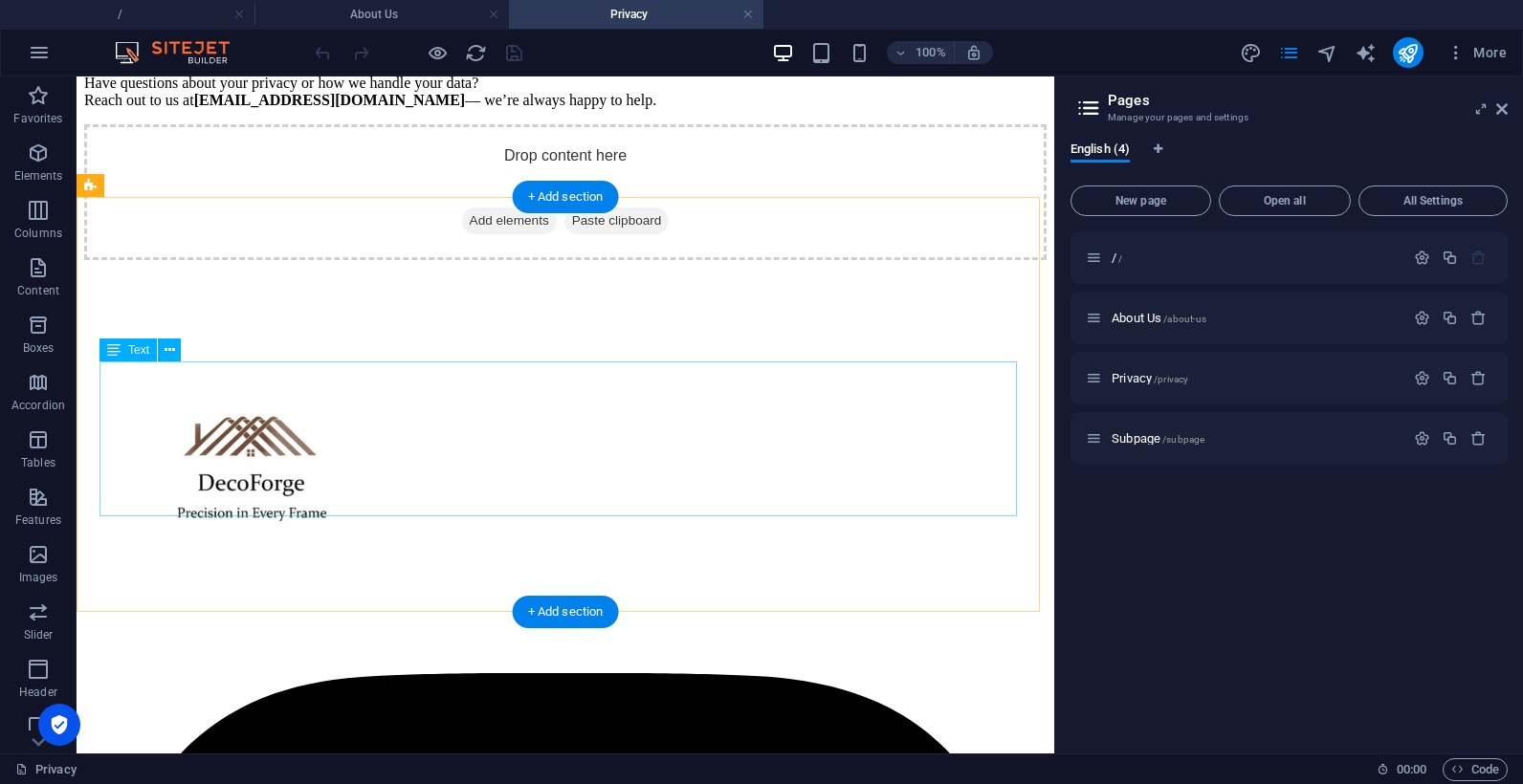 scroll, scrollTop: 1760, scrollLeft: 0, axis: vertical 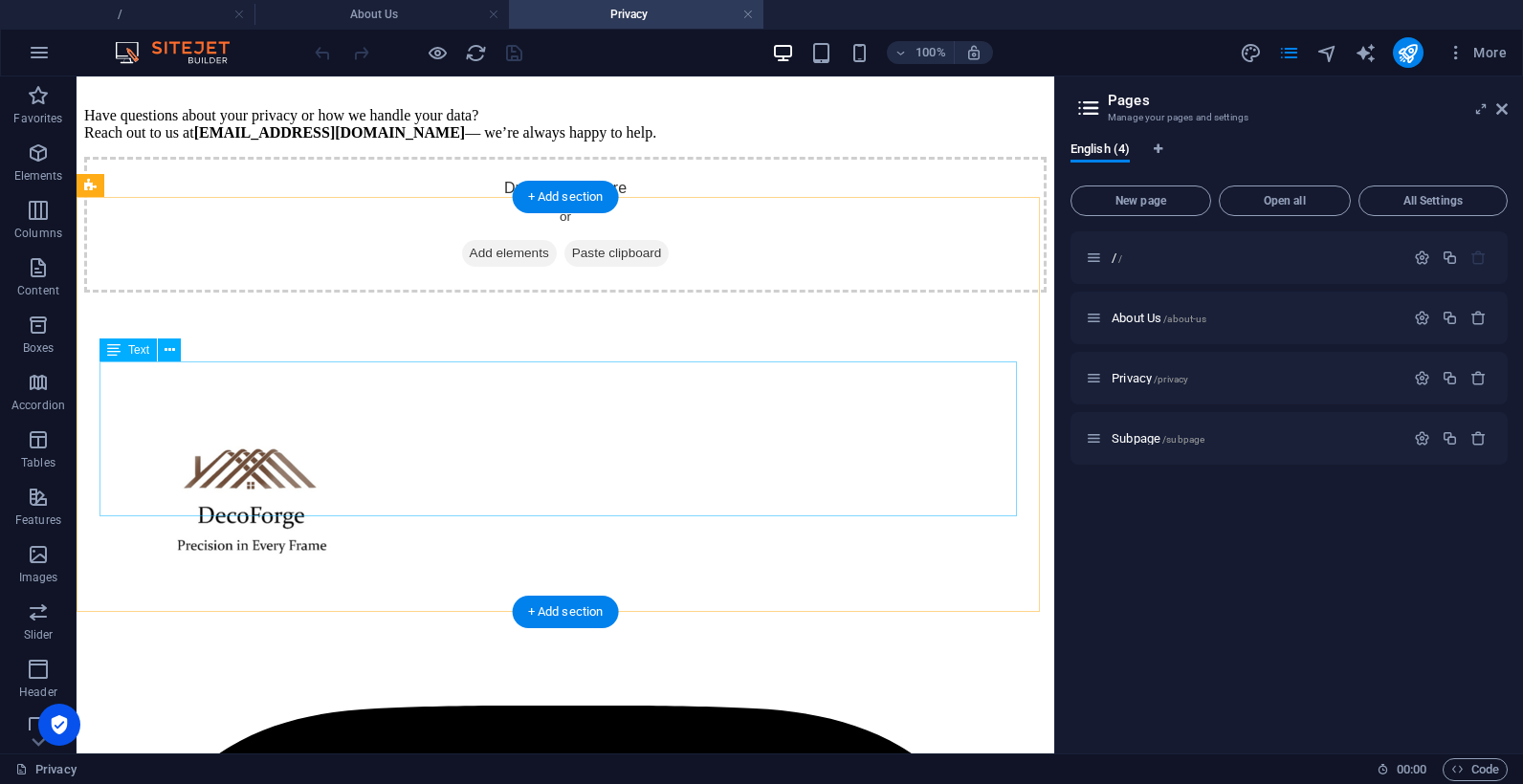 click on "You’re in control of your information. You can: Request access to your data Ask us to correct or delete your information Opt out of any future communication Just shoot us an email at  [EMAIL_ADDRESS][DOMAIN_NAME]  and we’ll sort it out quickly." at bounding box center [565, -398] 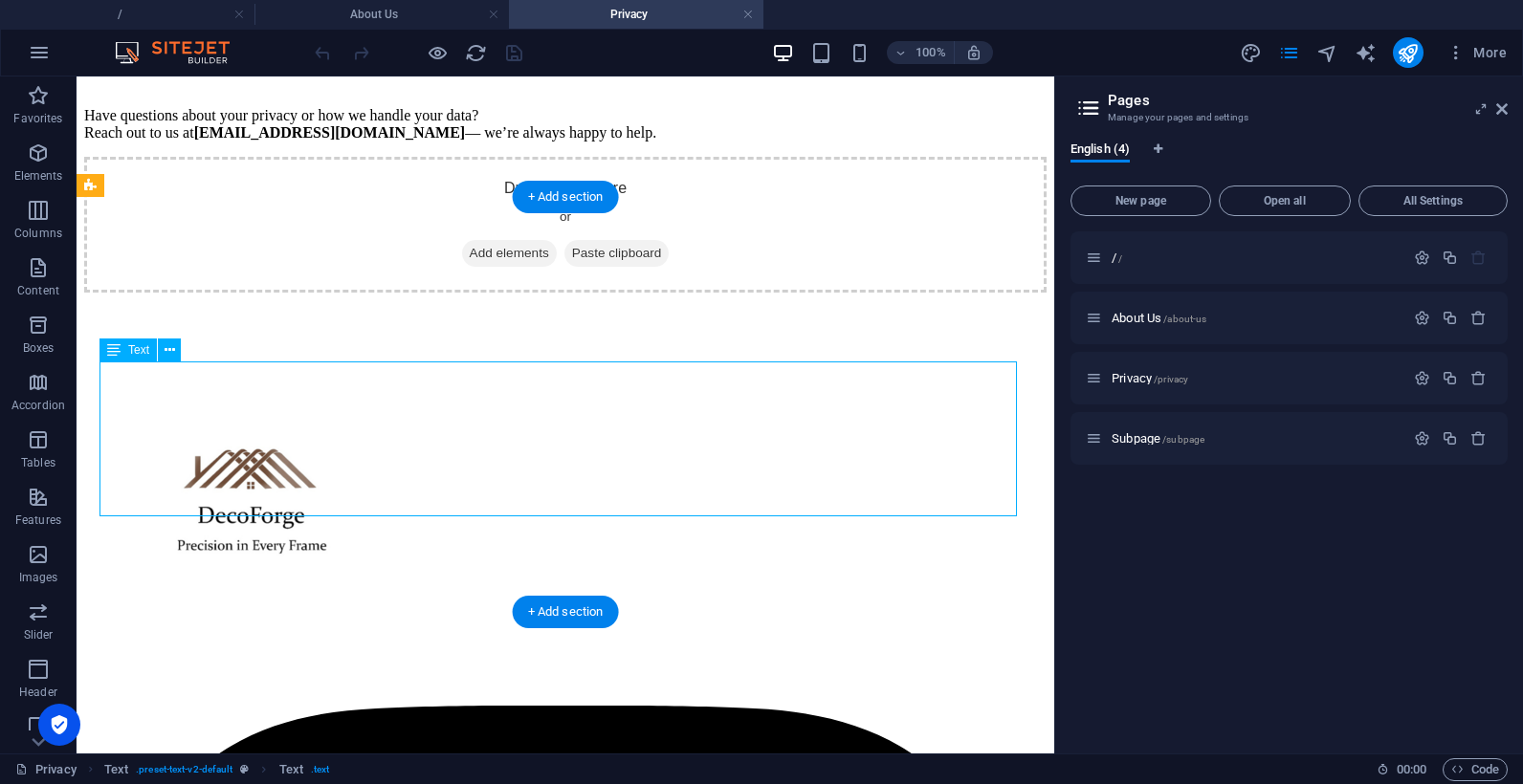 click on "You’re in control of your information. You can: Request access to your data Ask us to correct or delete your information Opt out of any future communication Just shoot us an email at  [EMAIL_ADDRESS][DOMAIN_NAME]  and we’ll sort it out quickly." at bounding box center [565, -398] 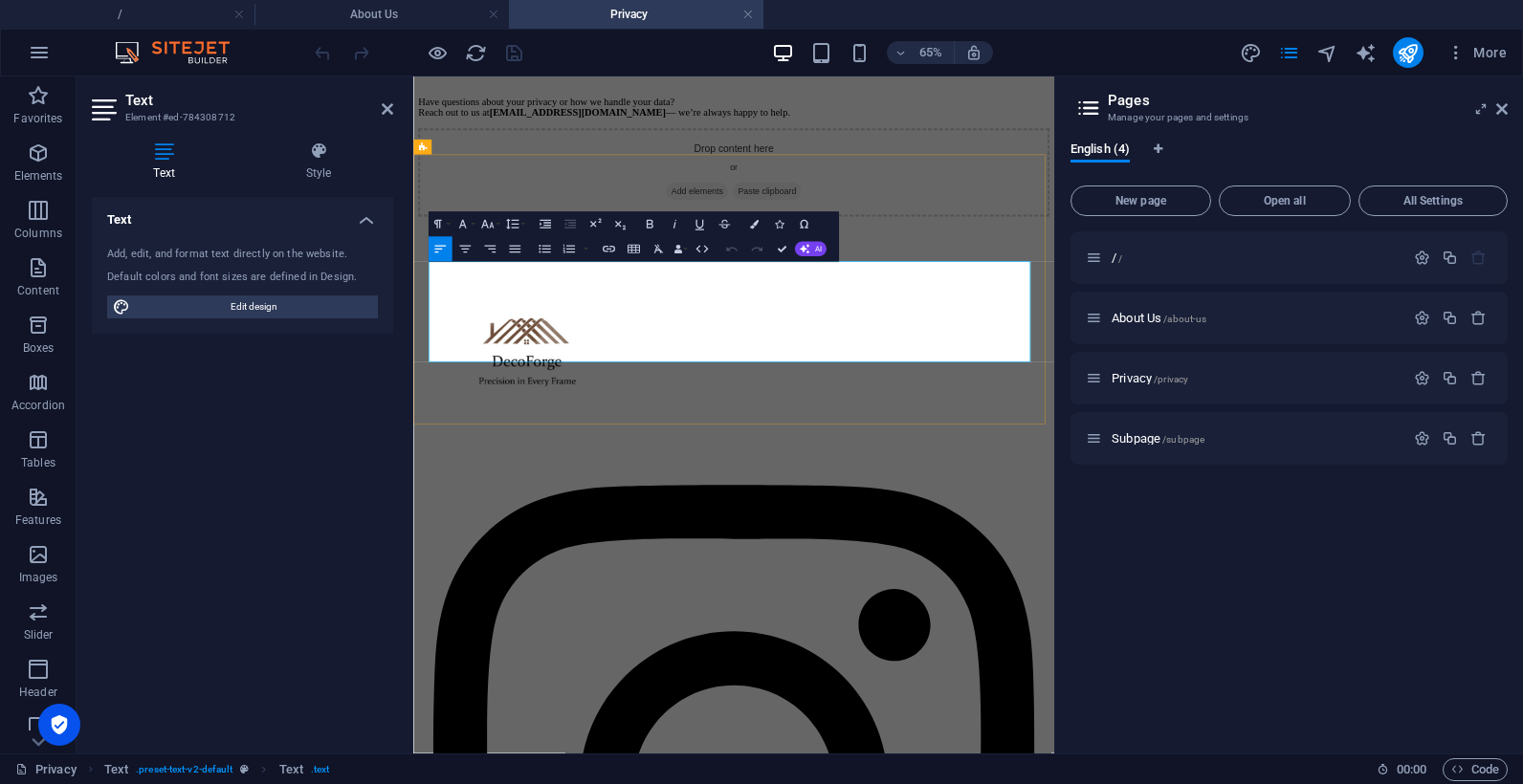 click on "[EMAIL_ADDRESS][DOMAIN_NAME]" at bounding box center [706, -349] 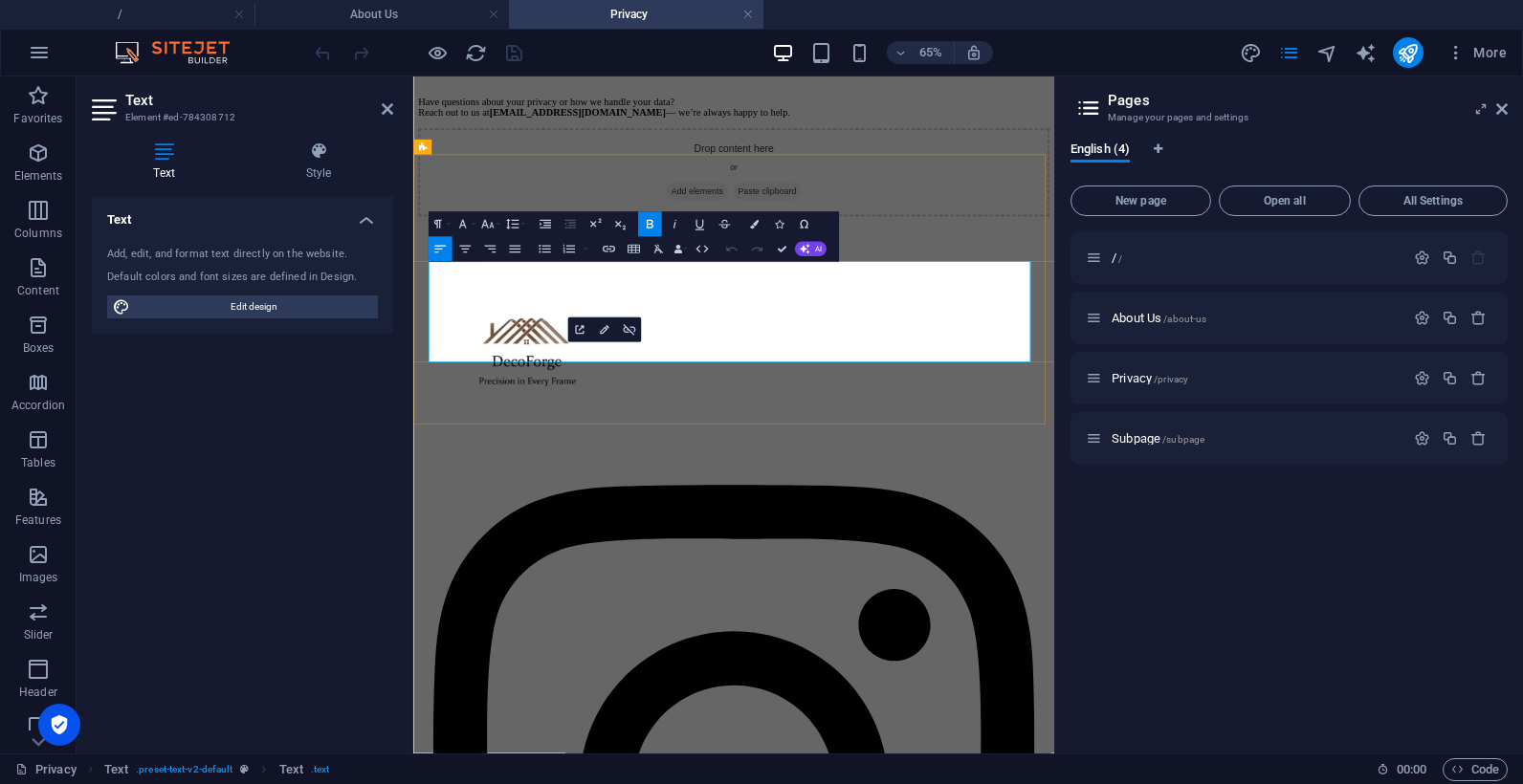 drag, startPoint x: 974, startPoint y: 498, endPoint x: 435, endPoint y: 496, distance: 539.00371 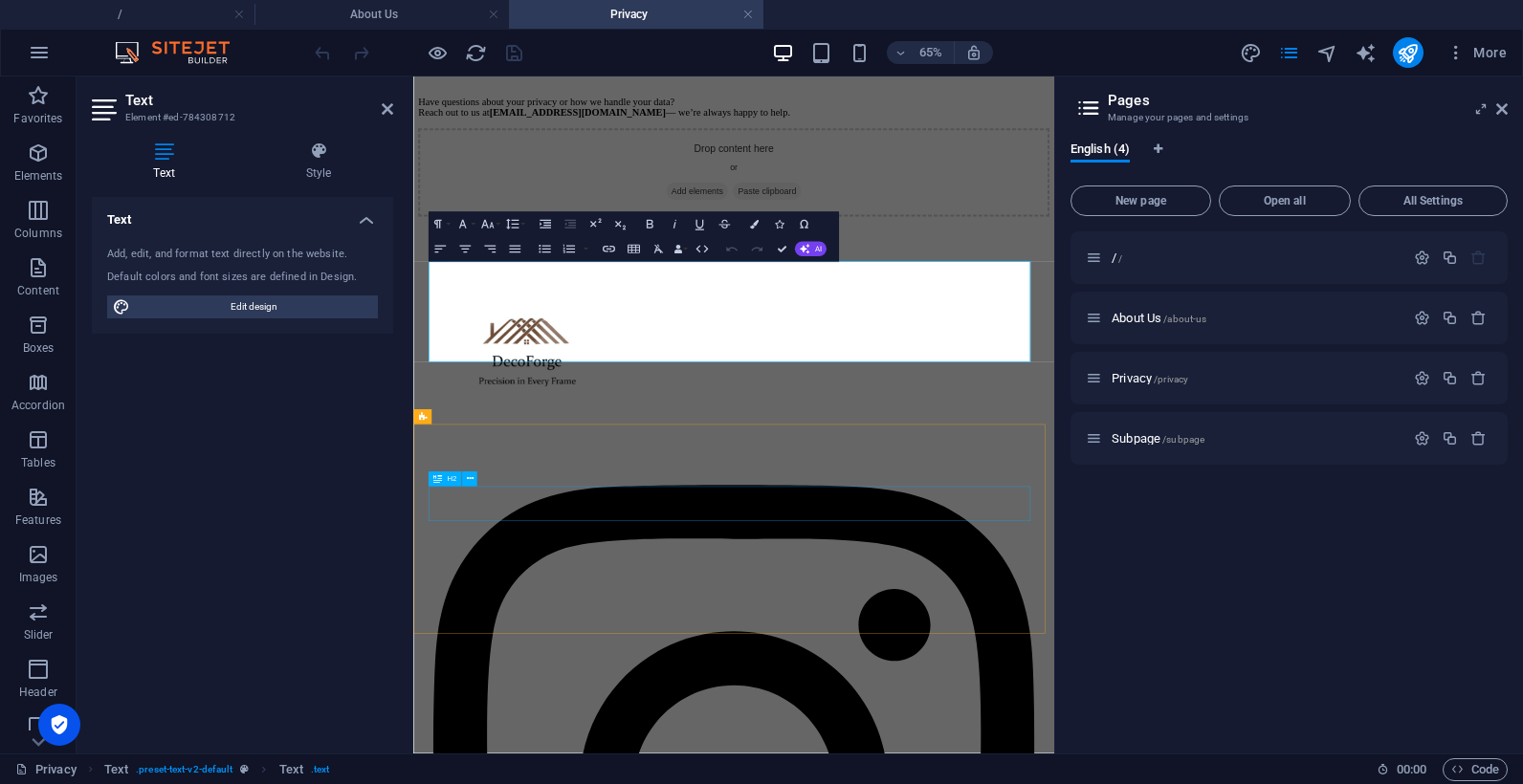click on "Data Security" at bounding box center (906, -308) 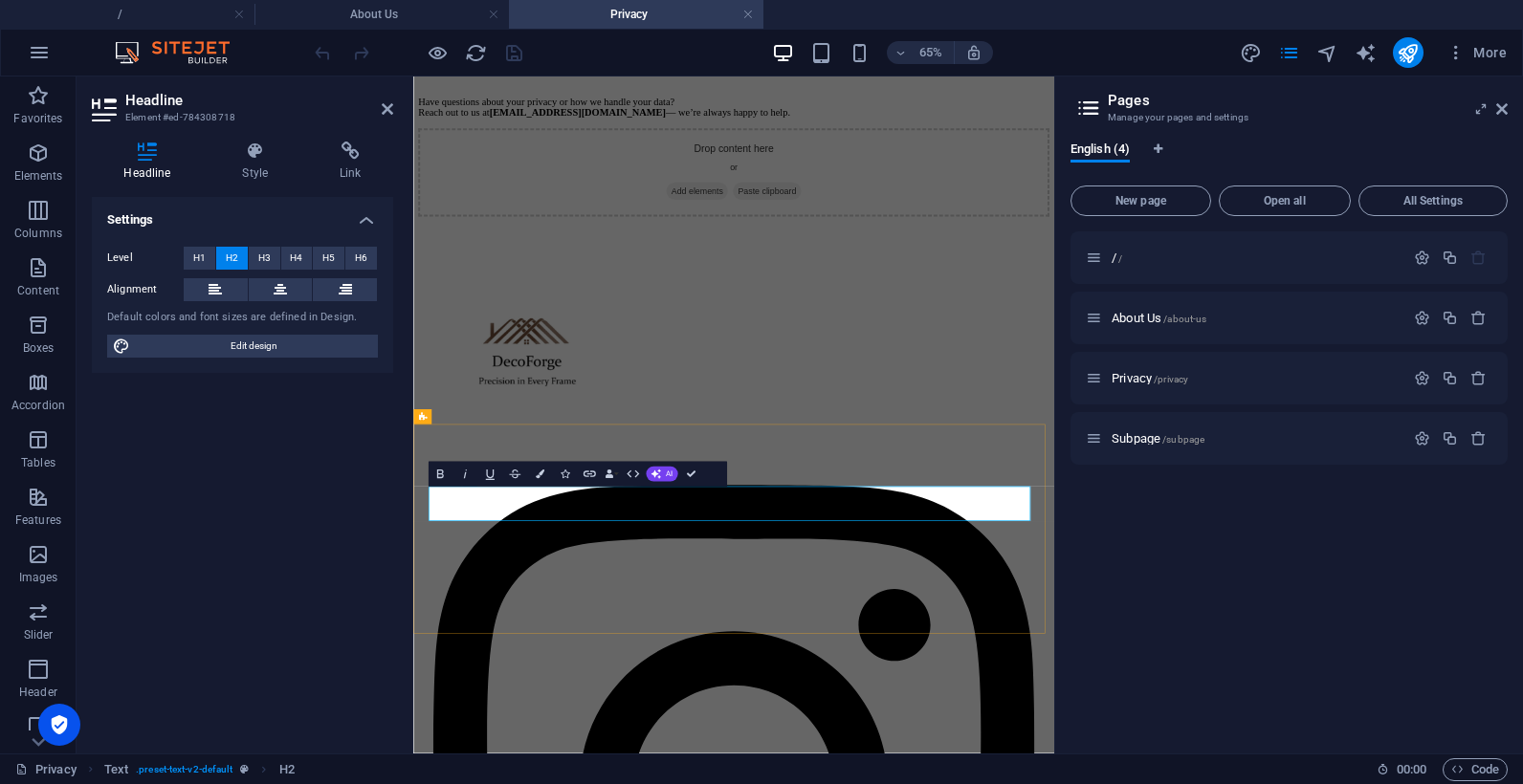 click on "Data Security" at bounding box center [906, -308] 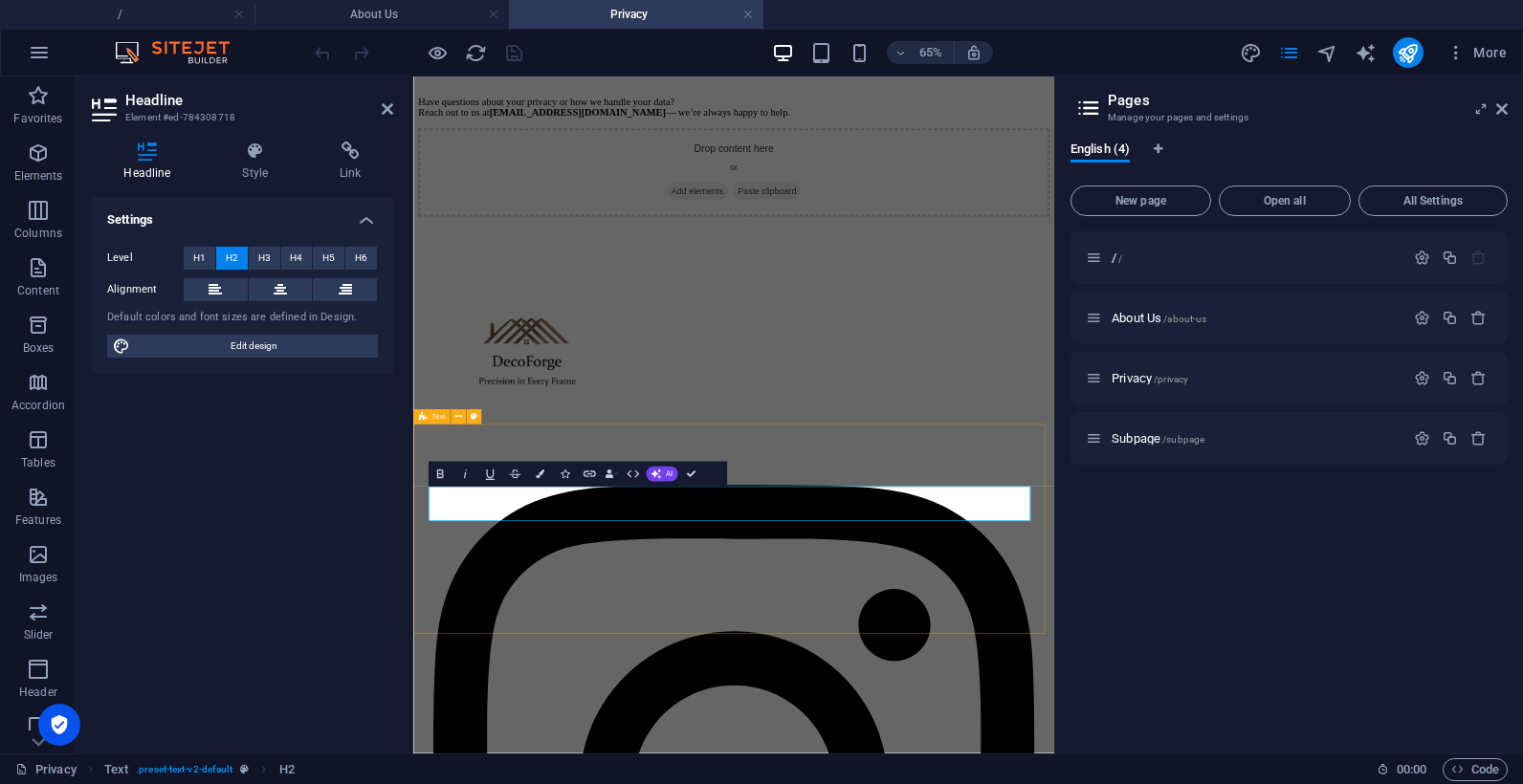 drag, startPoint x: 701, startPoint y: 742, endPoint x: 422, endPoint y: 739, distance: 279.0161 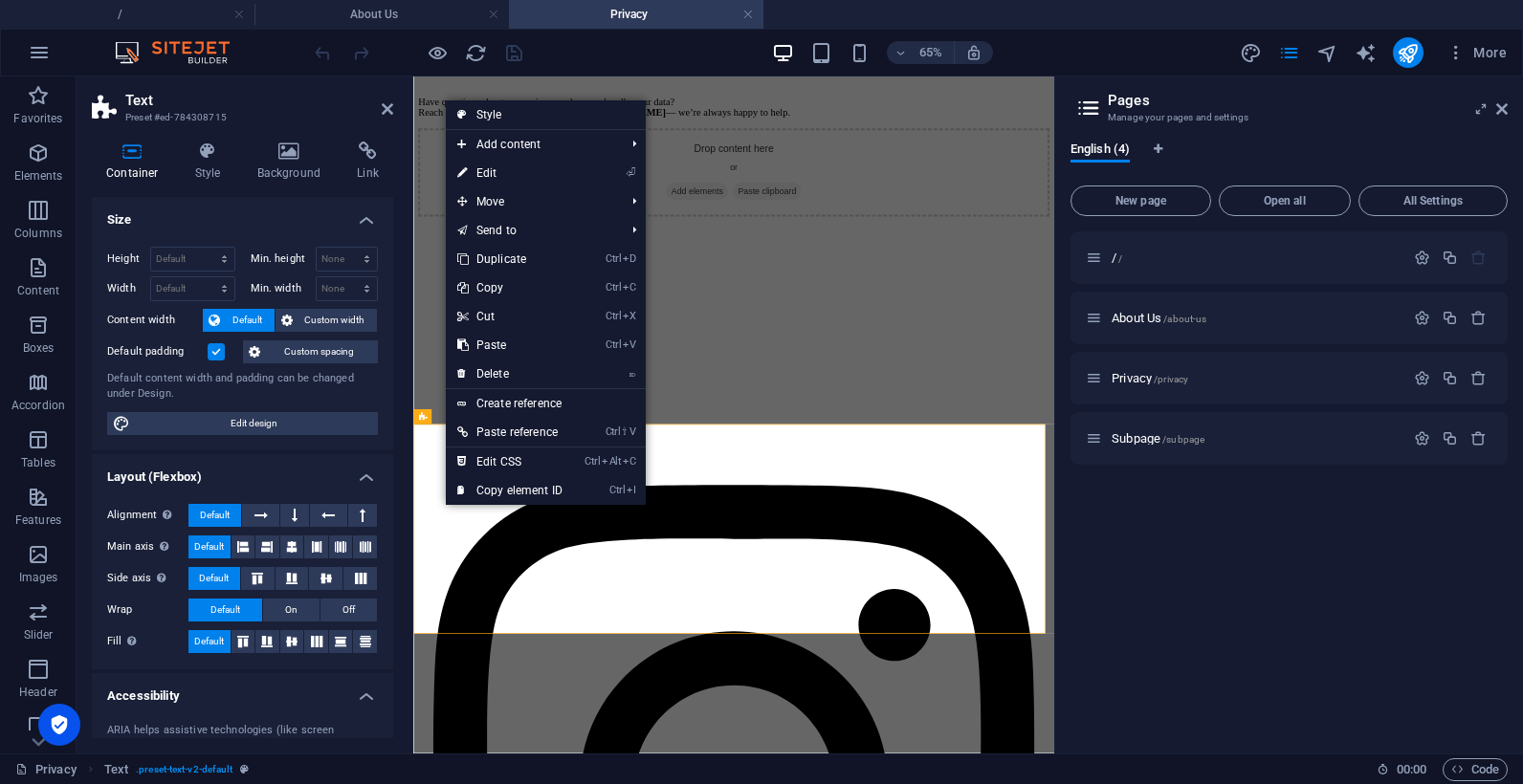 click on "Ctrl I  Copy element ID" at bounding box center (510, 490) 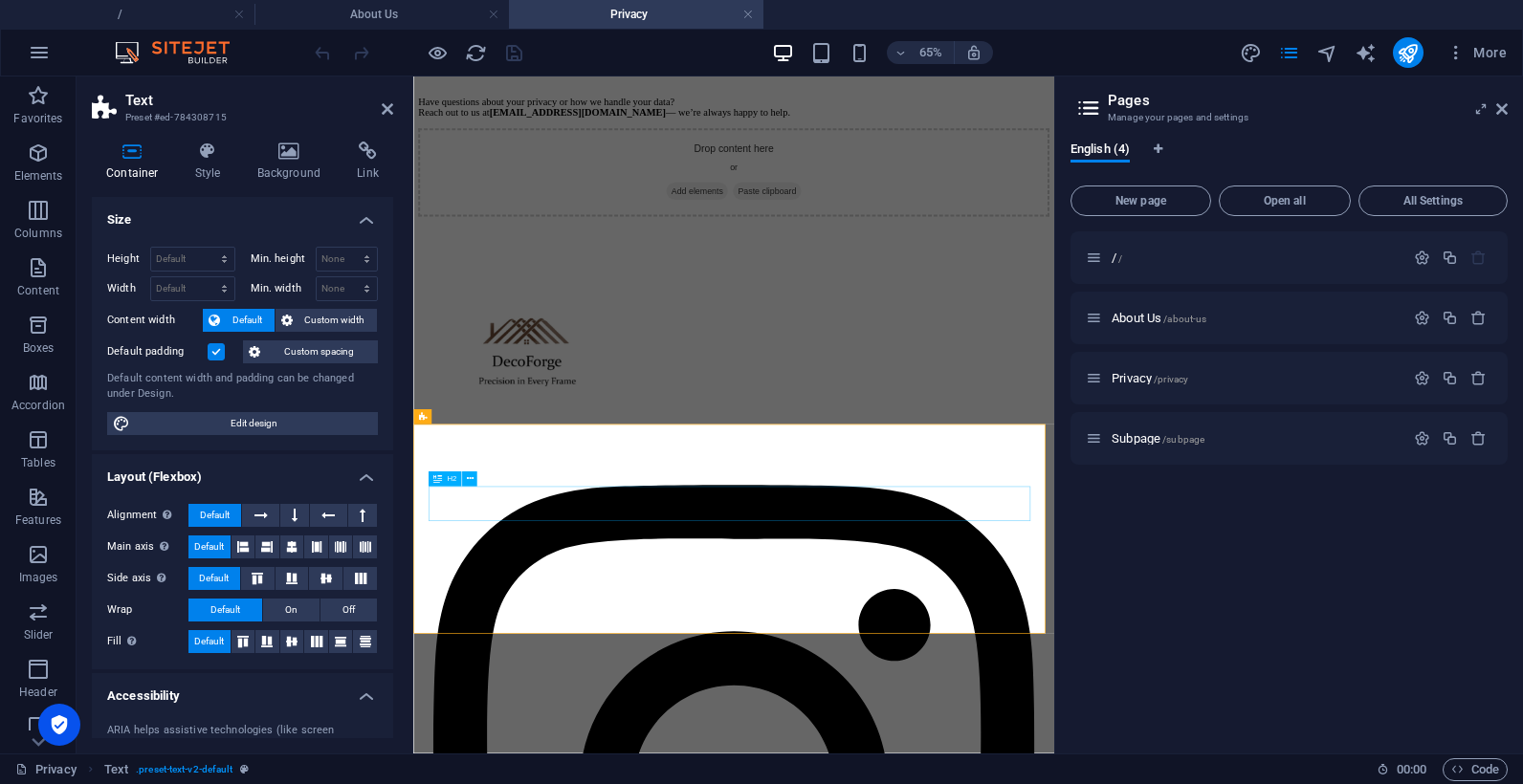 click on "About us Services Projects Contact Privacy Policy At  Decoforge Solutions , your privacy matters to us. Whether you're browsing through our latest aluminium designs, requesting a quote, or contacting us about a project, we’re committed to protecting your personal information. This page outlines how we collect, use, and protect any information you provide when using our website —  [DOMAIN_NAME] . What We Collect When you visit or interact with our website, we may collect the following information: Your name and contact details (email address, phone number) Location and project-related information (if you fill in a form) Your preferences and interests (when provided) Website usage data (via cookies and analytics tools) Don't worry — we only collect what we need to improve your experience with us. How We Use Your Information We use your information to: Respond to your inquiries or requests Send you quotes, updates, or service information Improve our website and customer experience We  do not or About" at bounding box center [906, 6261] 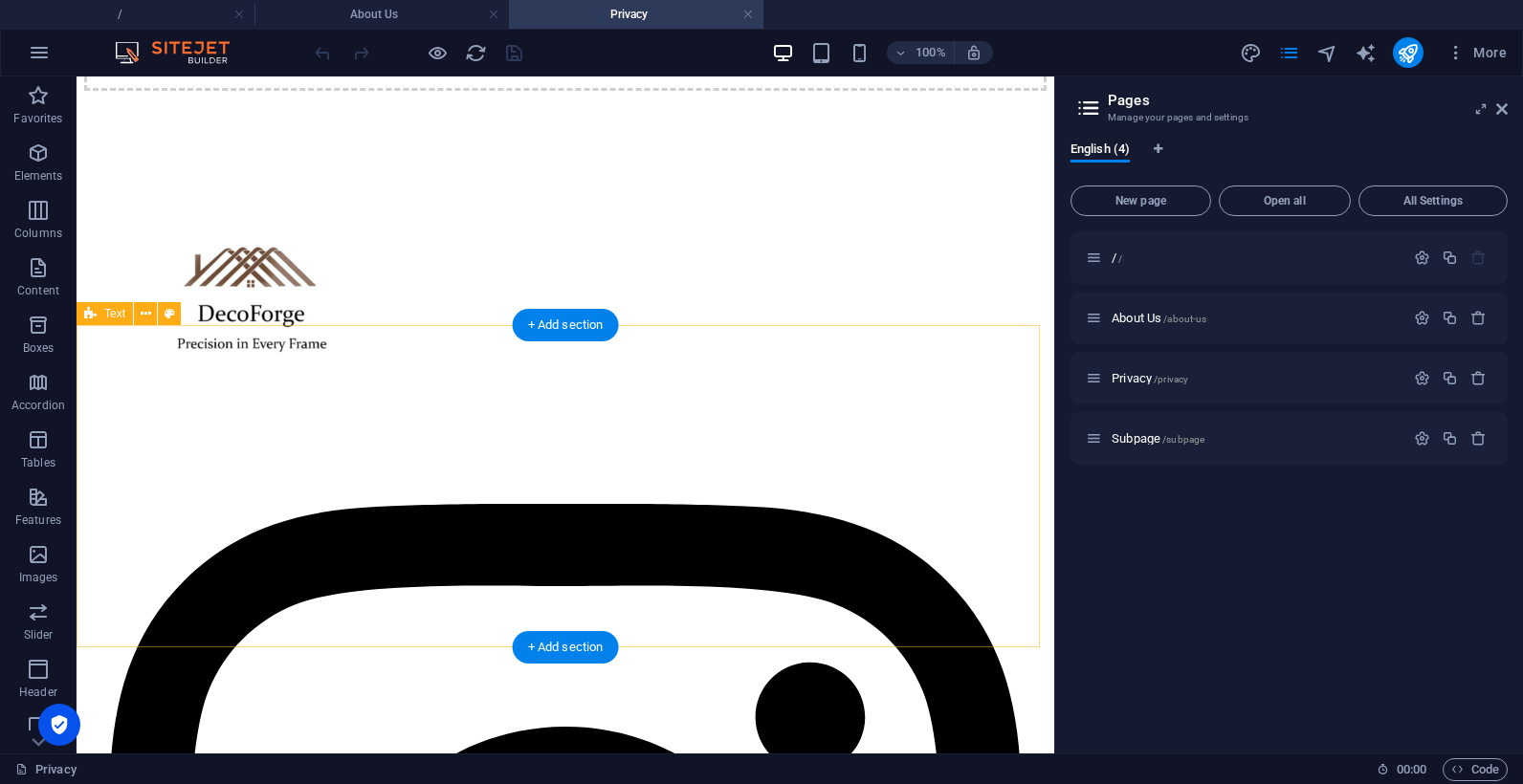 scroll, scrollTop: 2047, scrollLeft: 0, axis: vertical 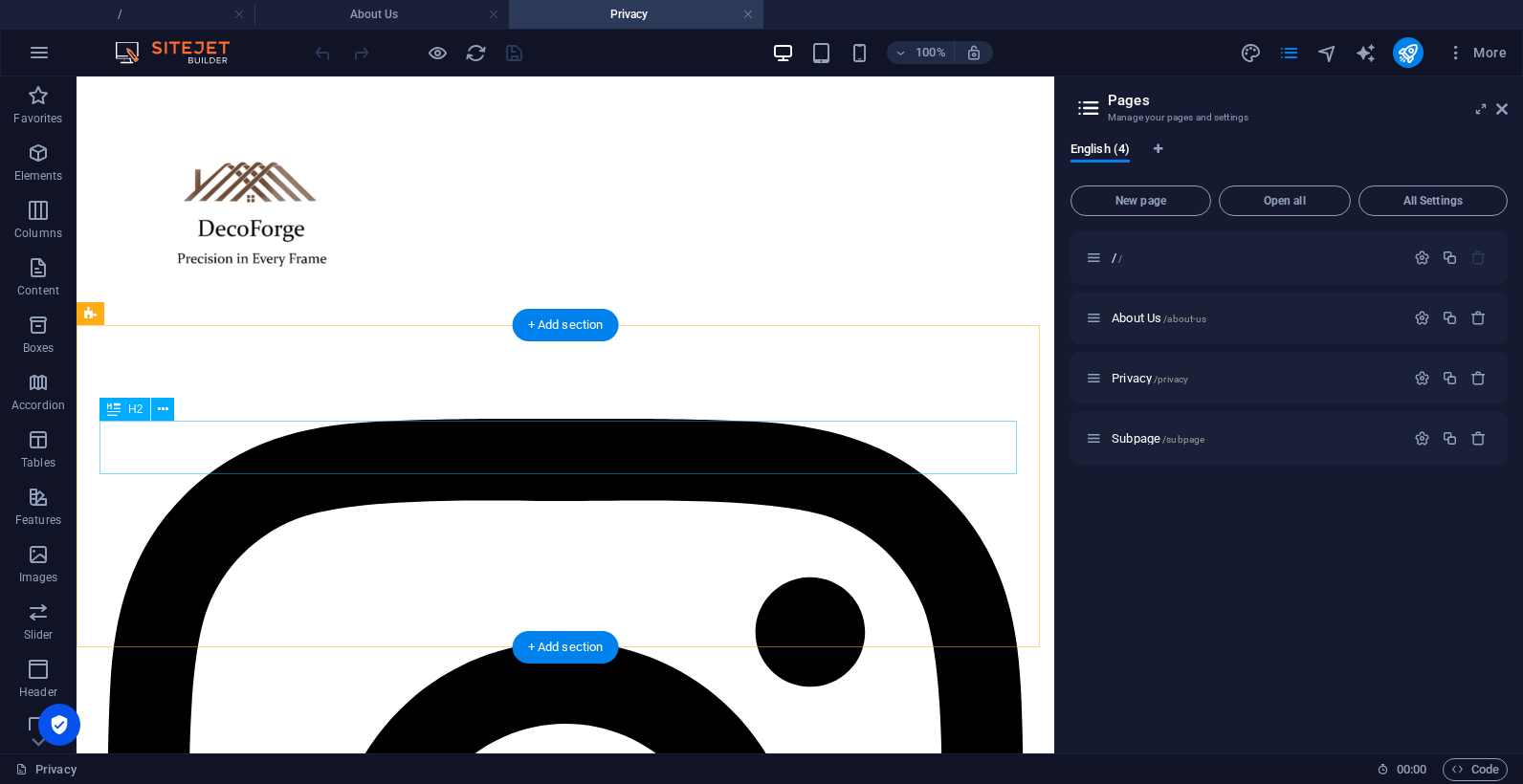 click on "Data Security" at bounding box center [565, -595] 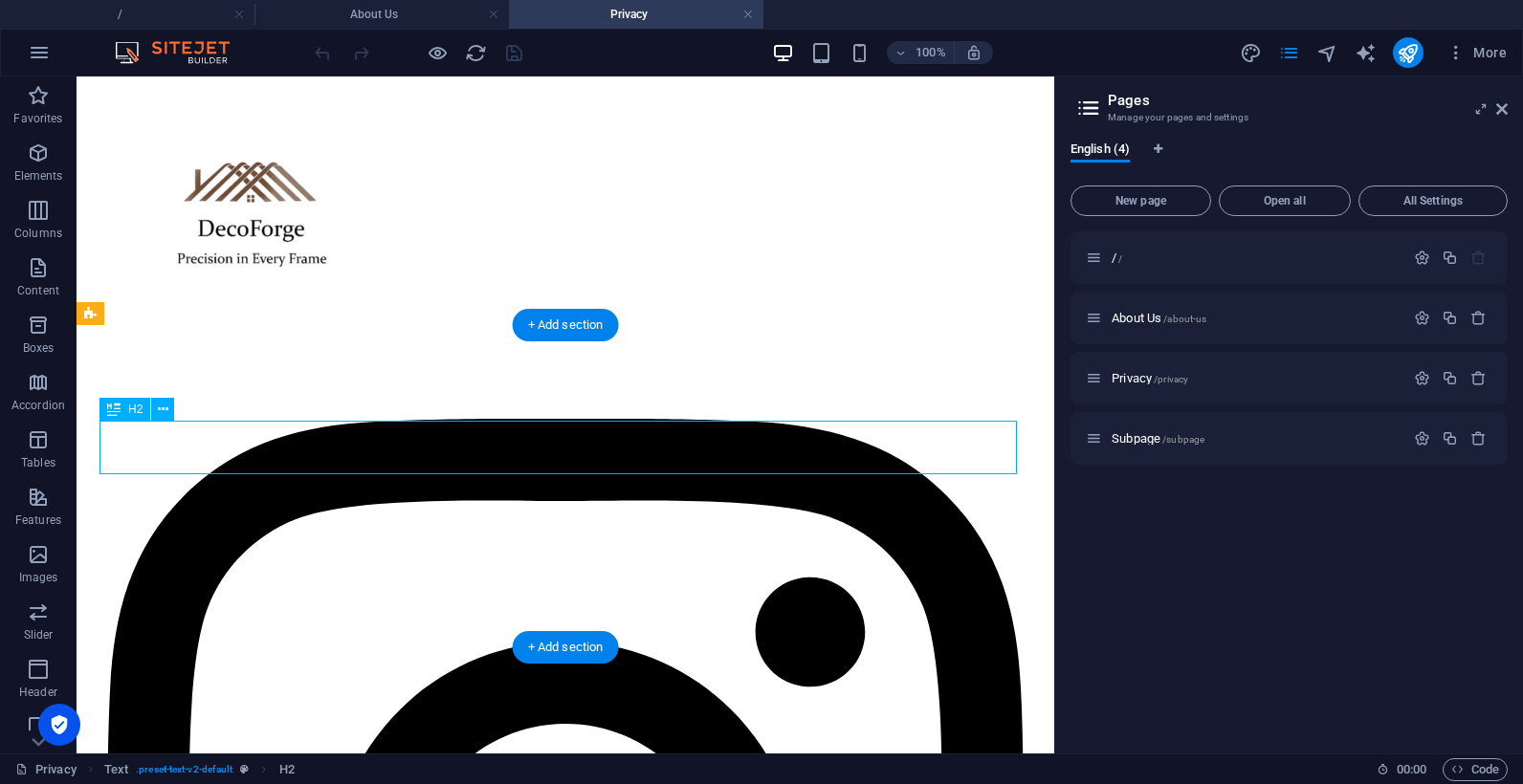 click on "Data Security" at bounding box center (565, -595) 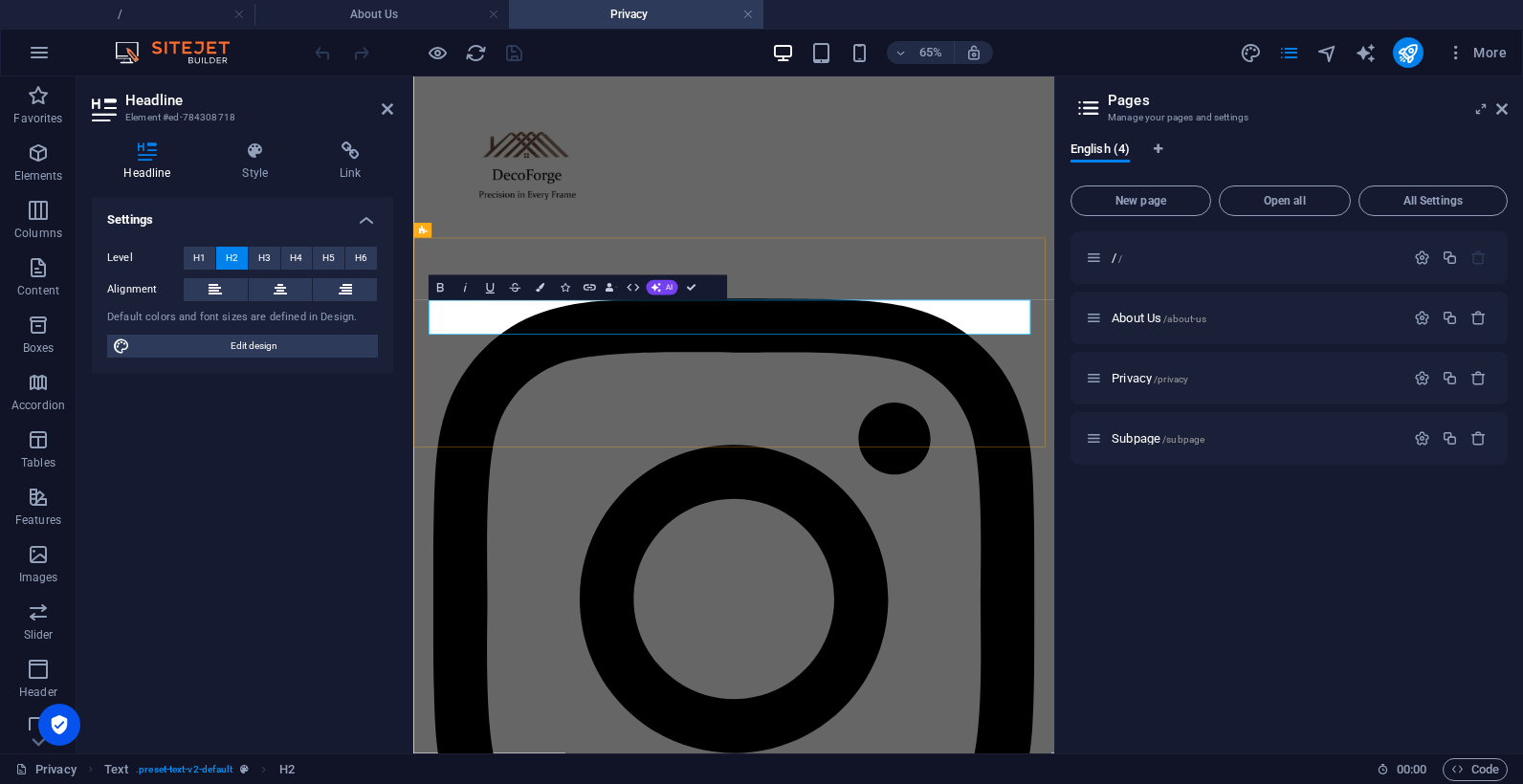 click on "Data Security" at bounding box center (906, -595) 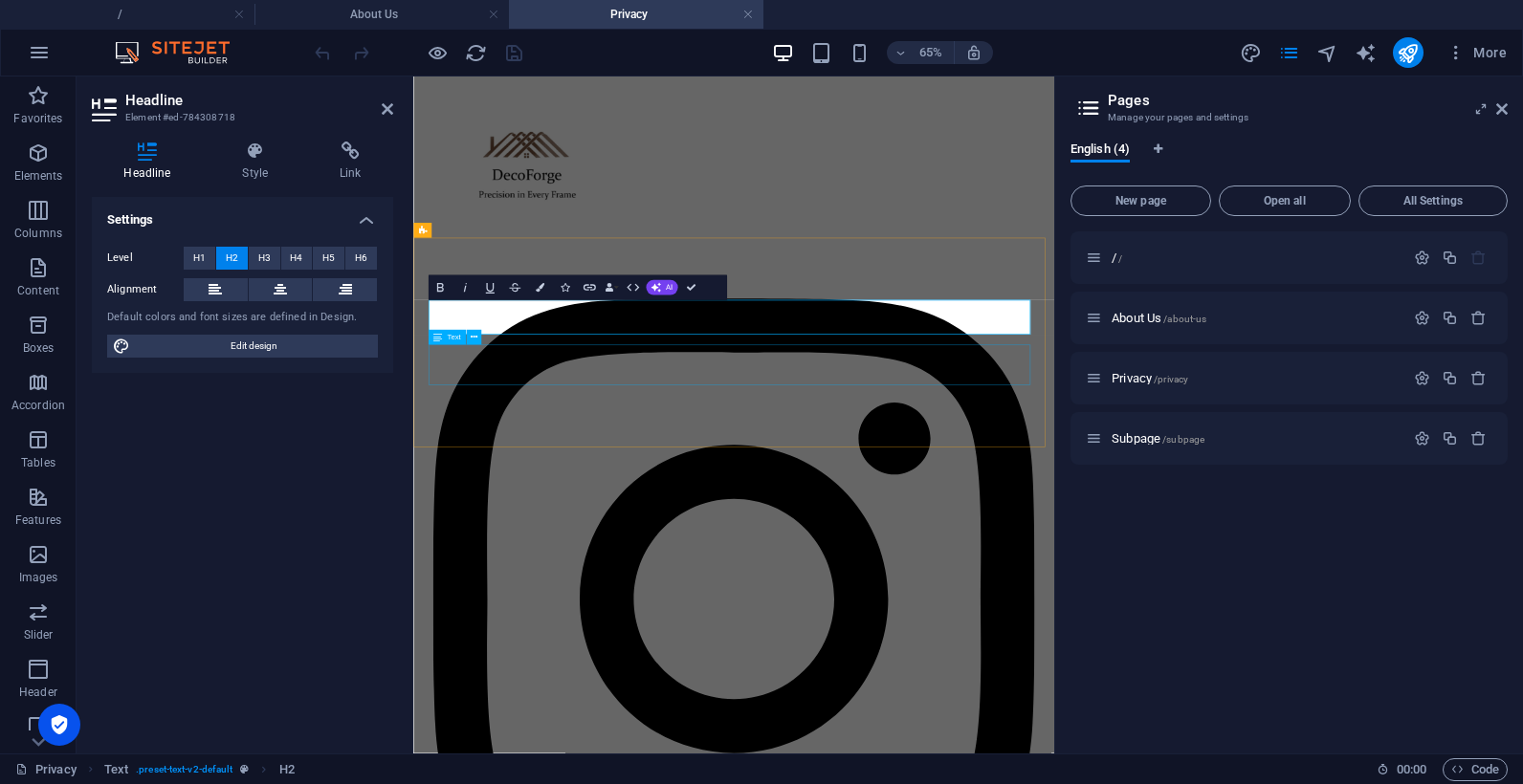 click on "We take your privacy seriously. Our website uses secure systems and best practices to ensure your data stays protected and confidential." at bounding box center [906, -523] 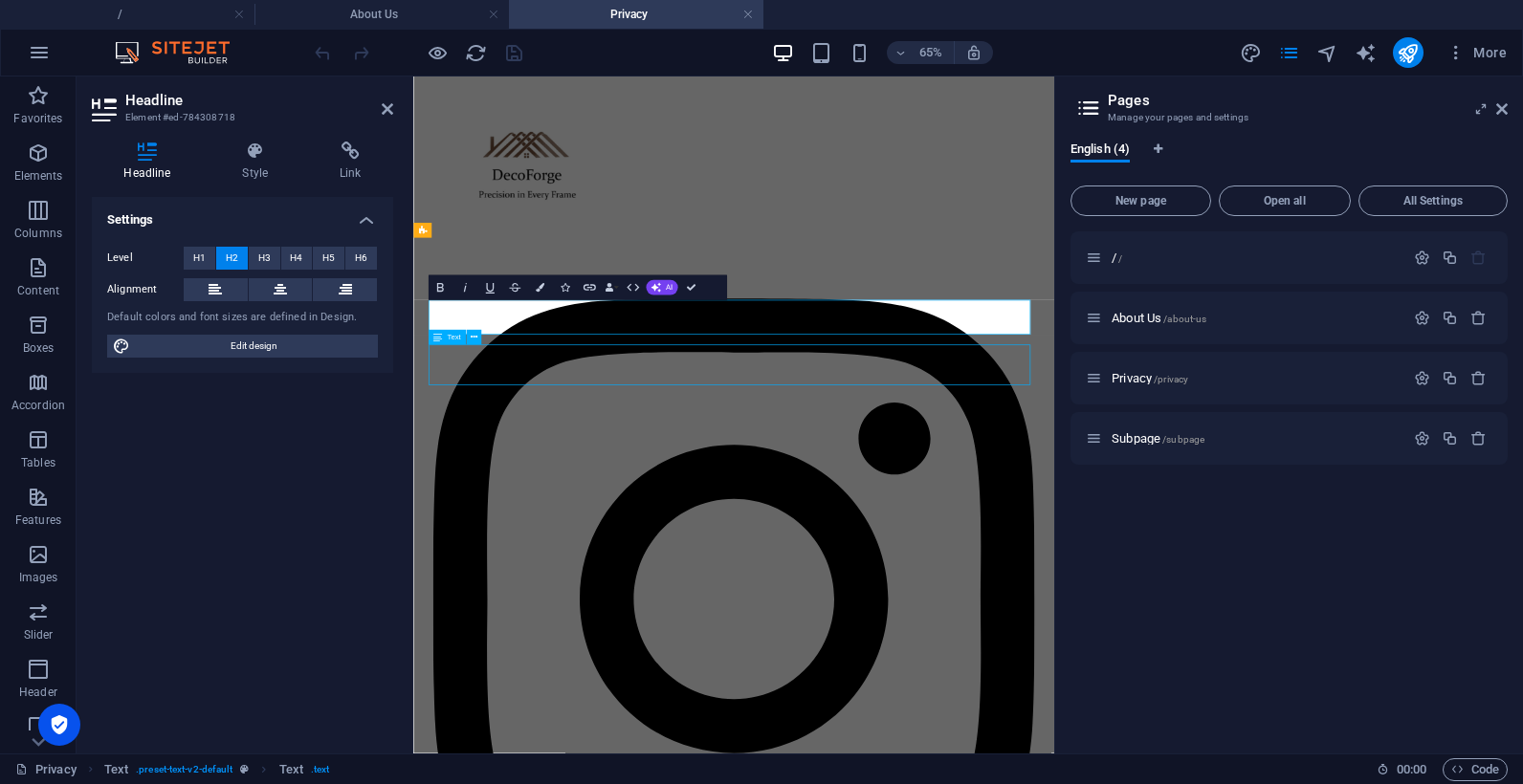 click on "We take your privacy seriously. Our website uses secure systems and best practices to ensure your data stays protected and confidential." at bounding box center [906, -523] 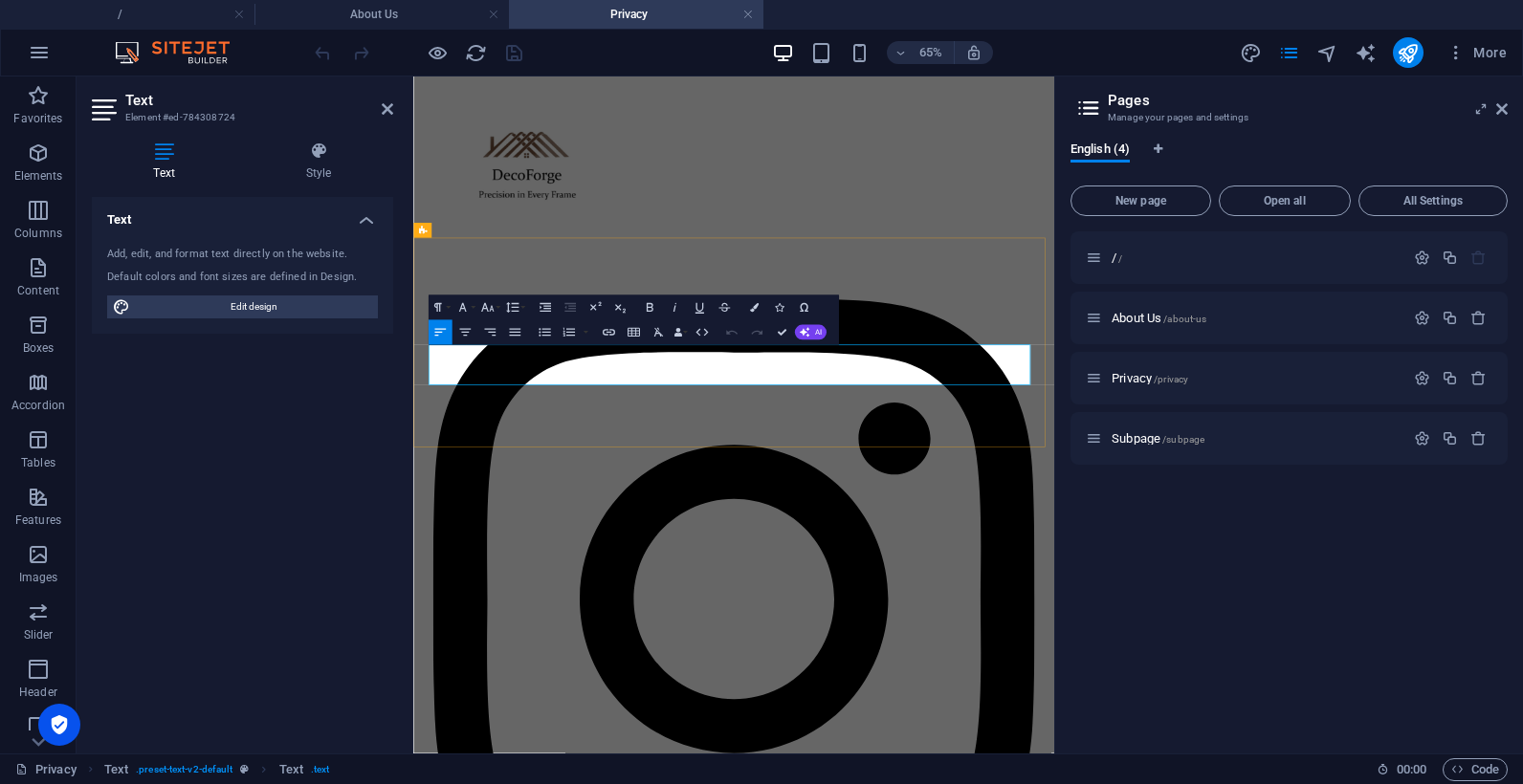 drag, startPoint x: 548, startPoint y: 531, endPoint x: 438, endPoint y: 503, distance: 113.50771 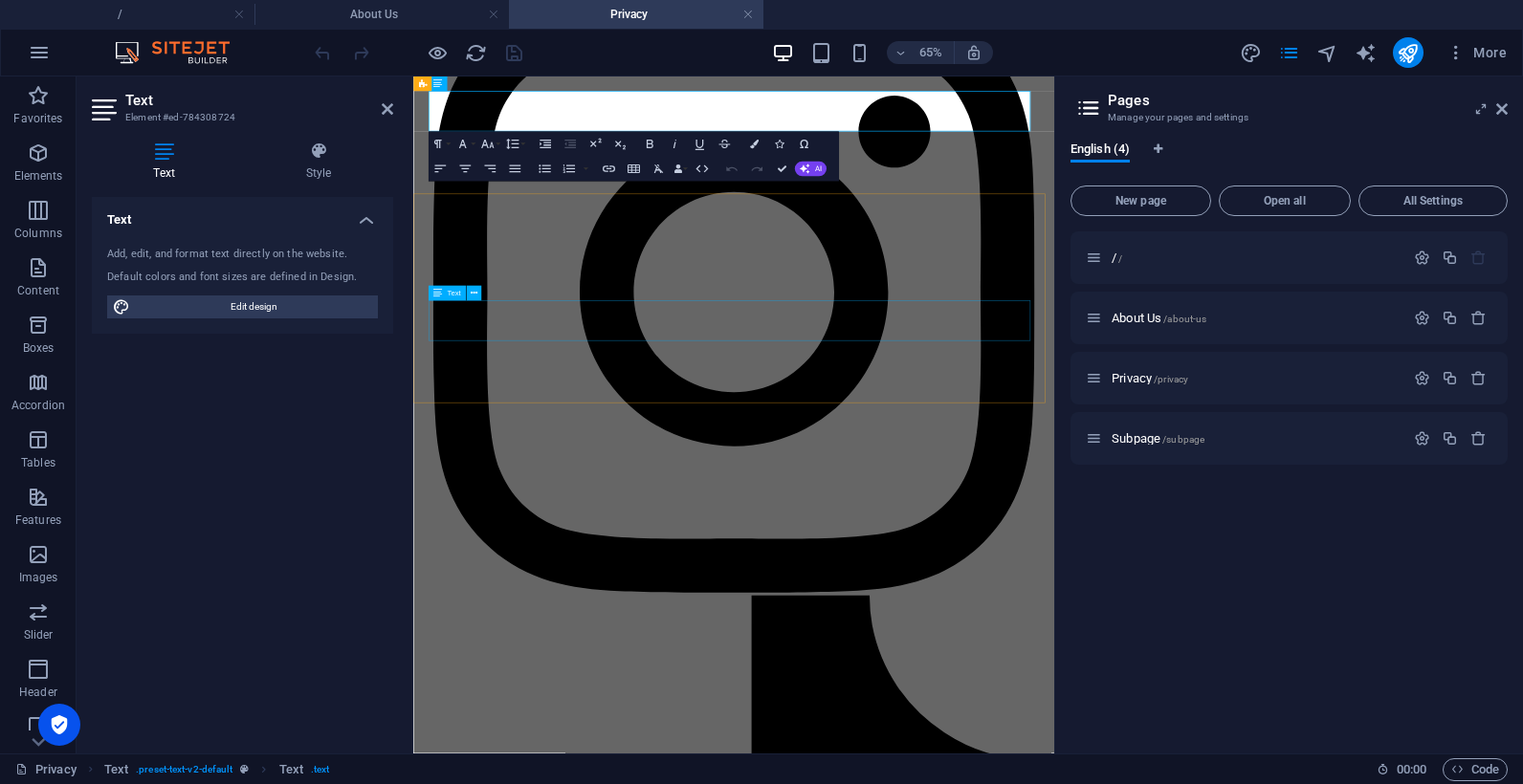scroll, scrollTop: 2429, scrollLeft: 0, axis: vertical 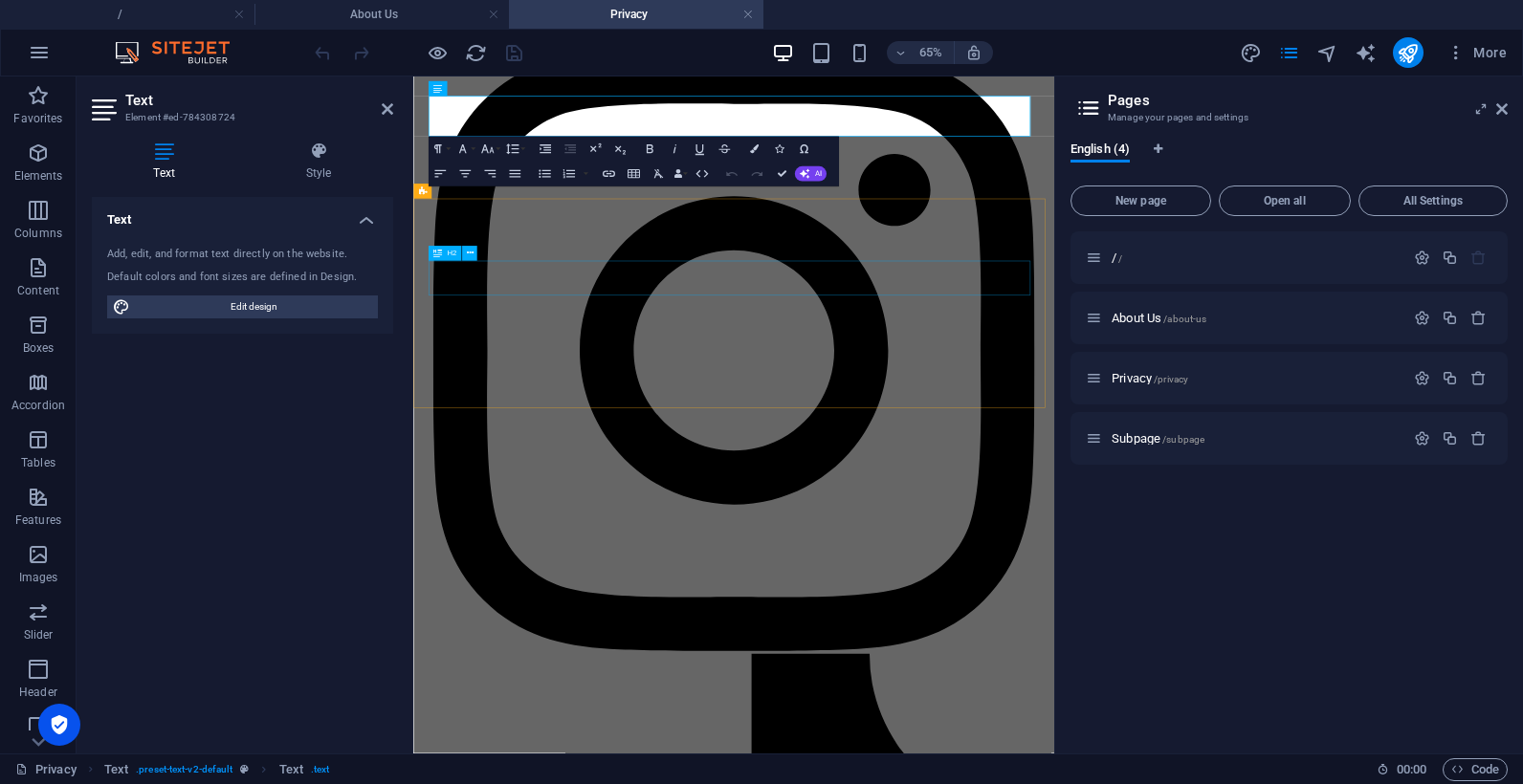 click on "Third-Party Links" at bounding box center [906, -865] 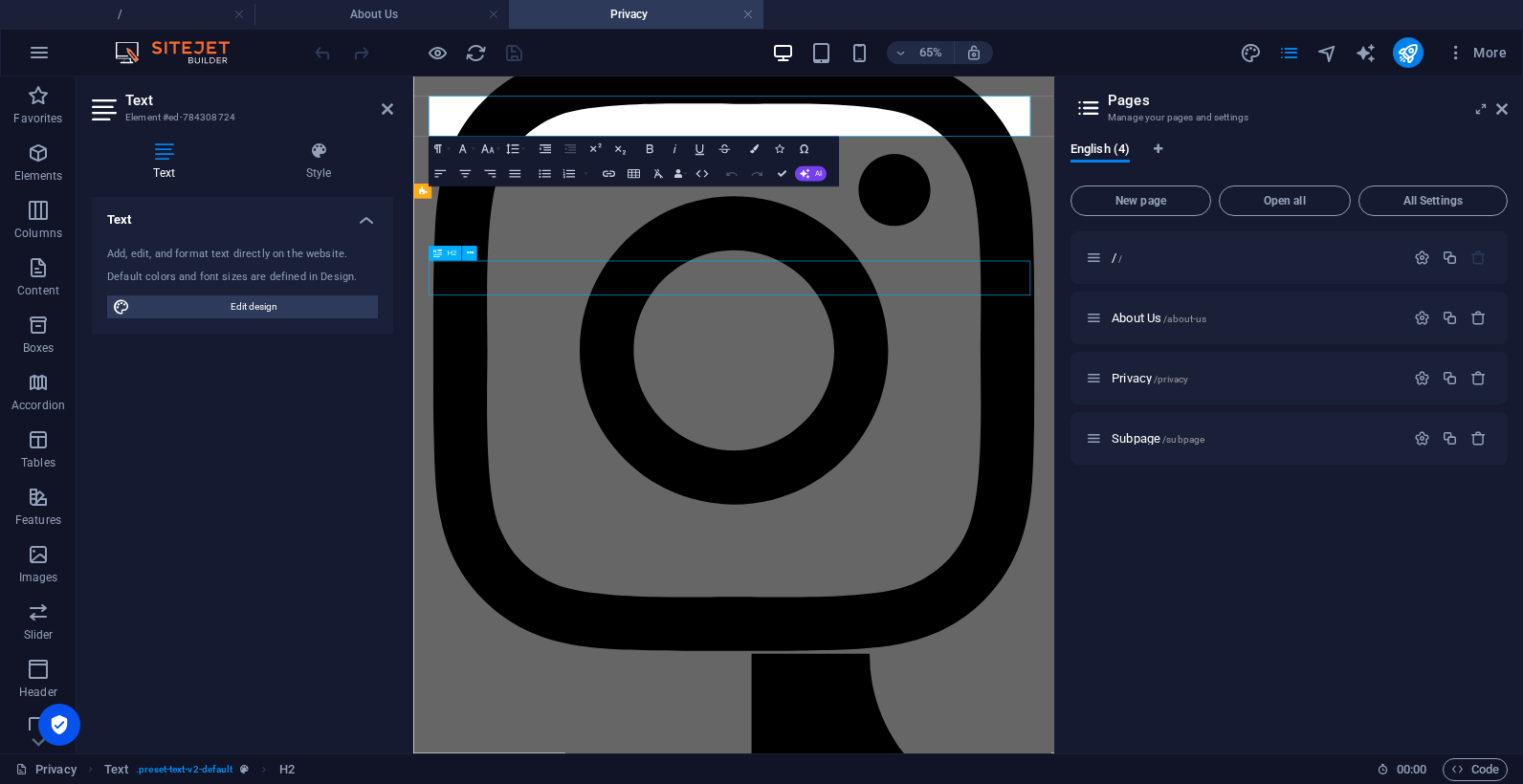click on "Third-Party Links" at bounding box center (906, -865) 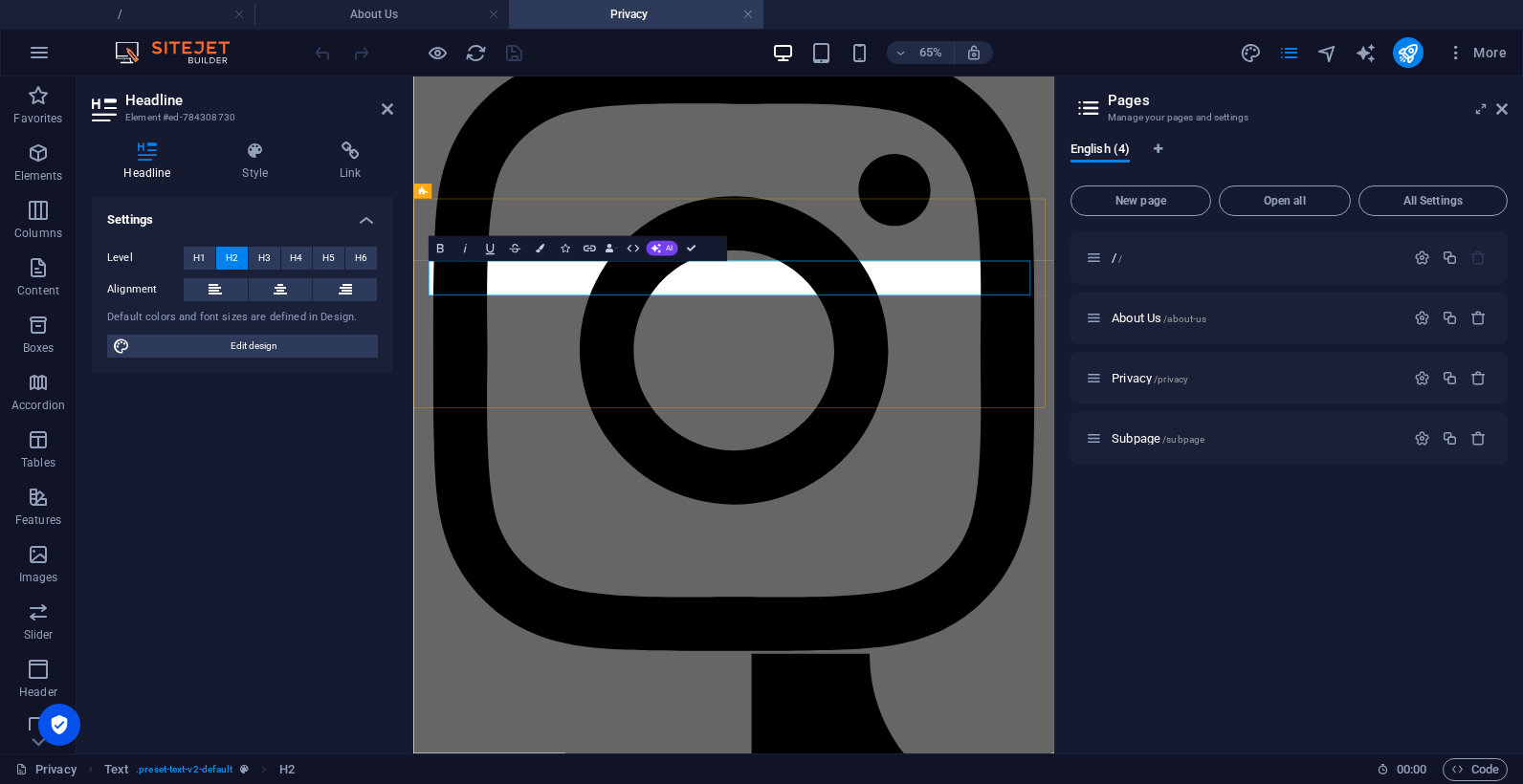 click on "Third-Party Links" at bounding box center [906, -865] 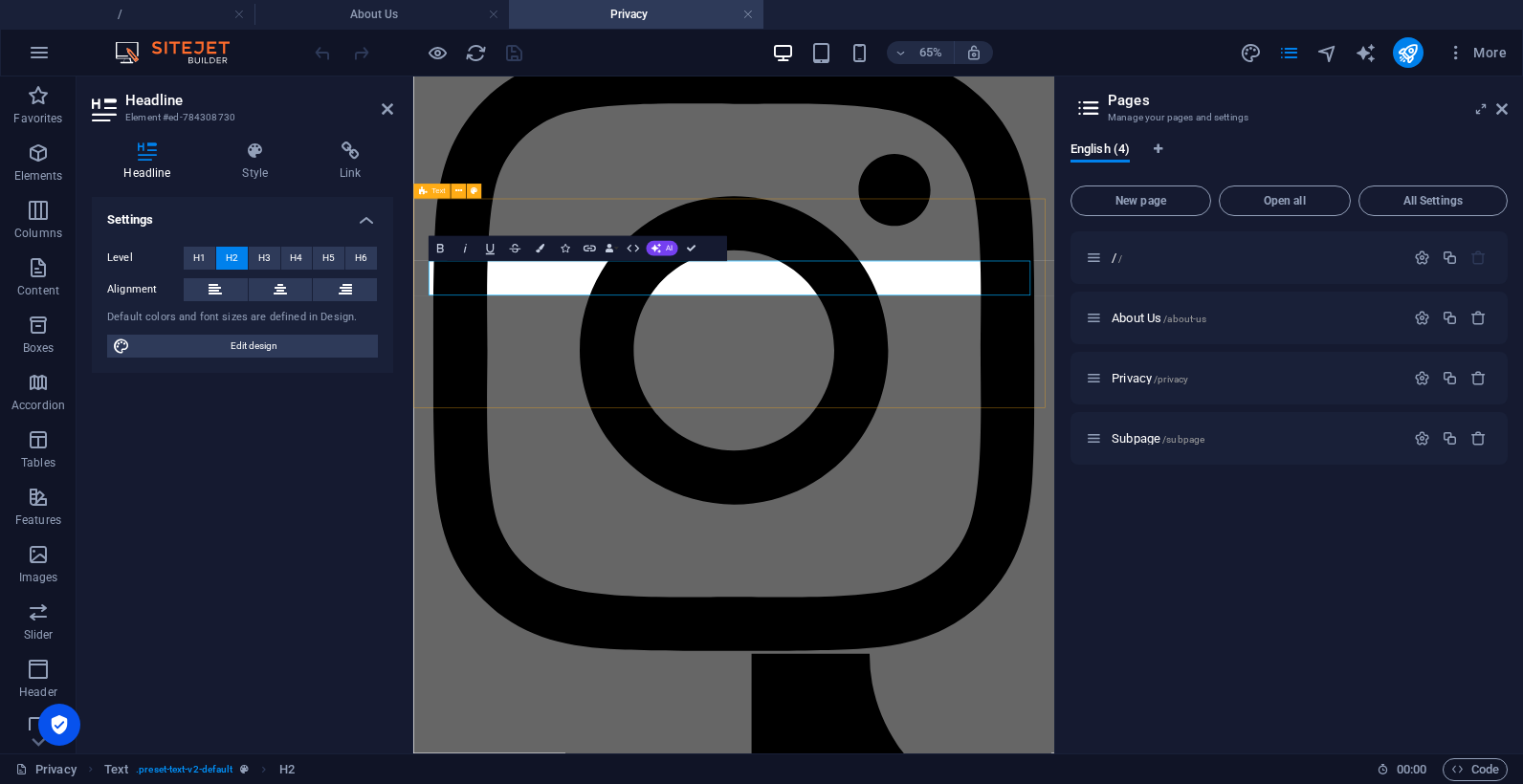 drag, startPoint x: 762, startPoint y: 389, endPoint x: 429, endPoint y: 397, distance: 333.09608 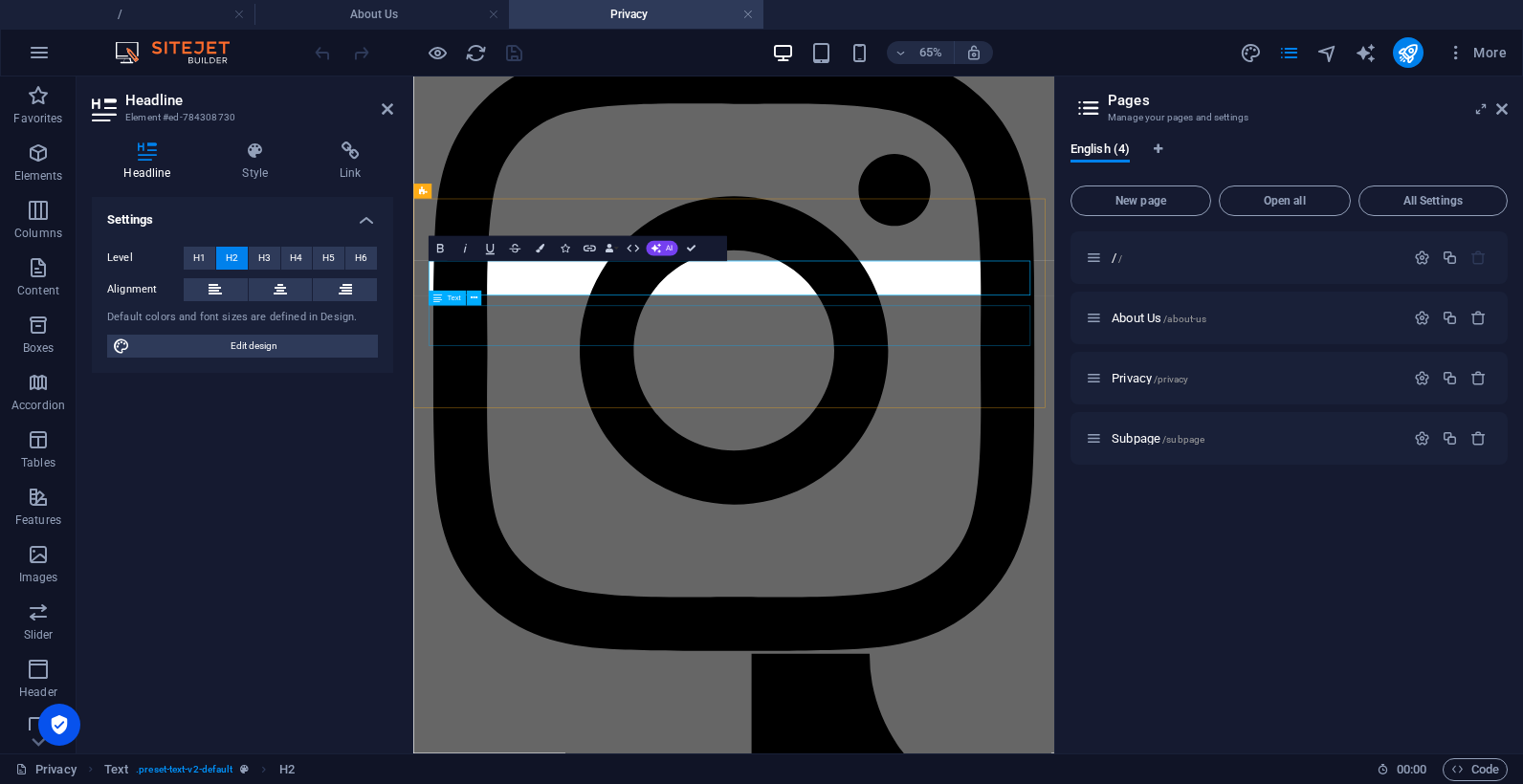 click on "Sometimes we link to partner sites or social platforms. Once you leave our site, please note we aren’t responsible for their privacy practices. We recommend checking their policies too." at bounding box center [906, -785] 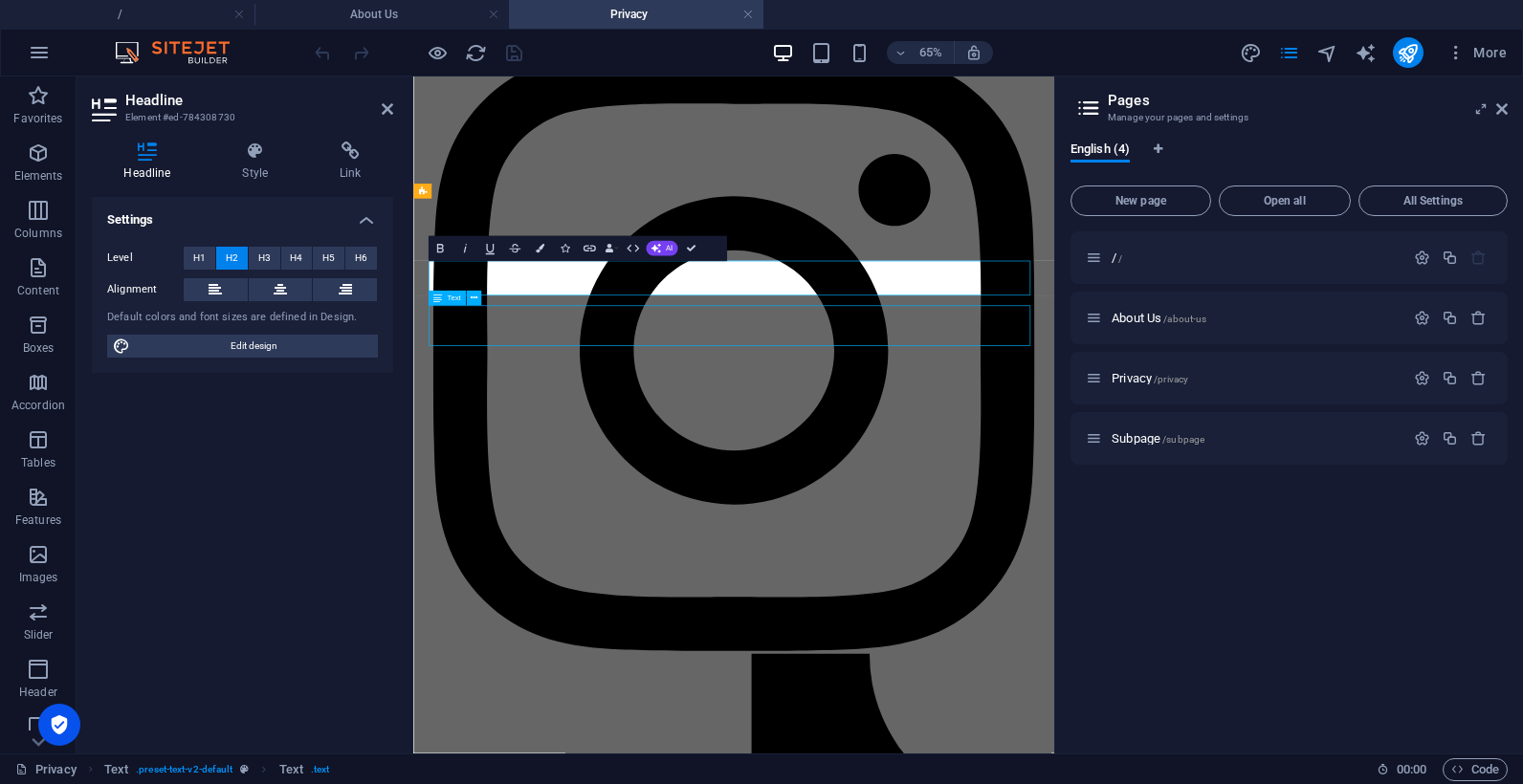 click on "Sometimes we link to partner sites or social platforms. Once you leave our site, please note we aren’t responsible for their privacy practices. We recommend checking their policies too." at bounding box center (906, -785) 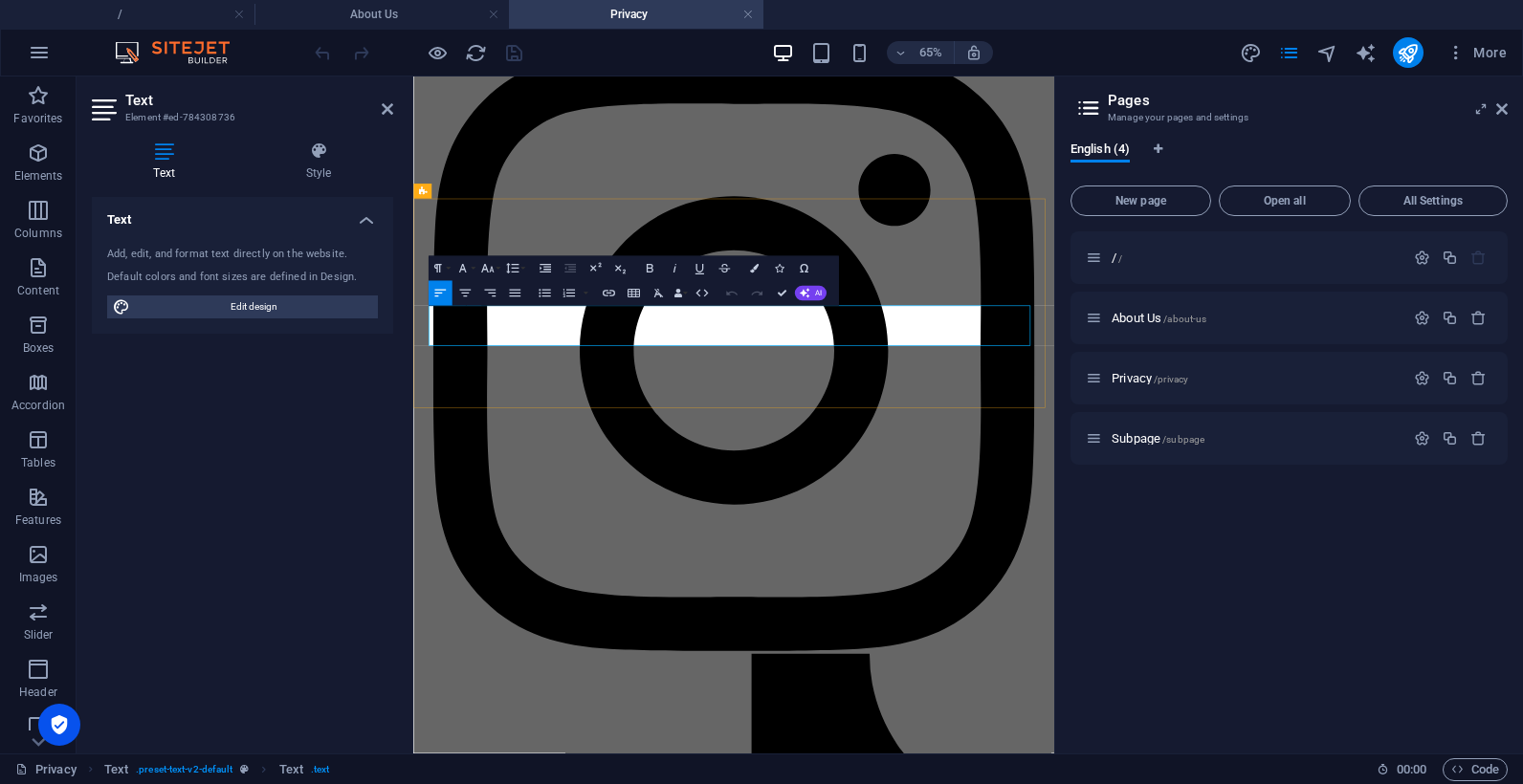 drag, startPoint x: 821, startPoint y: 481, endPoint x: 431, endPoint y: 443, distance: 391.84691 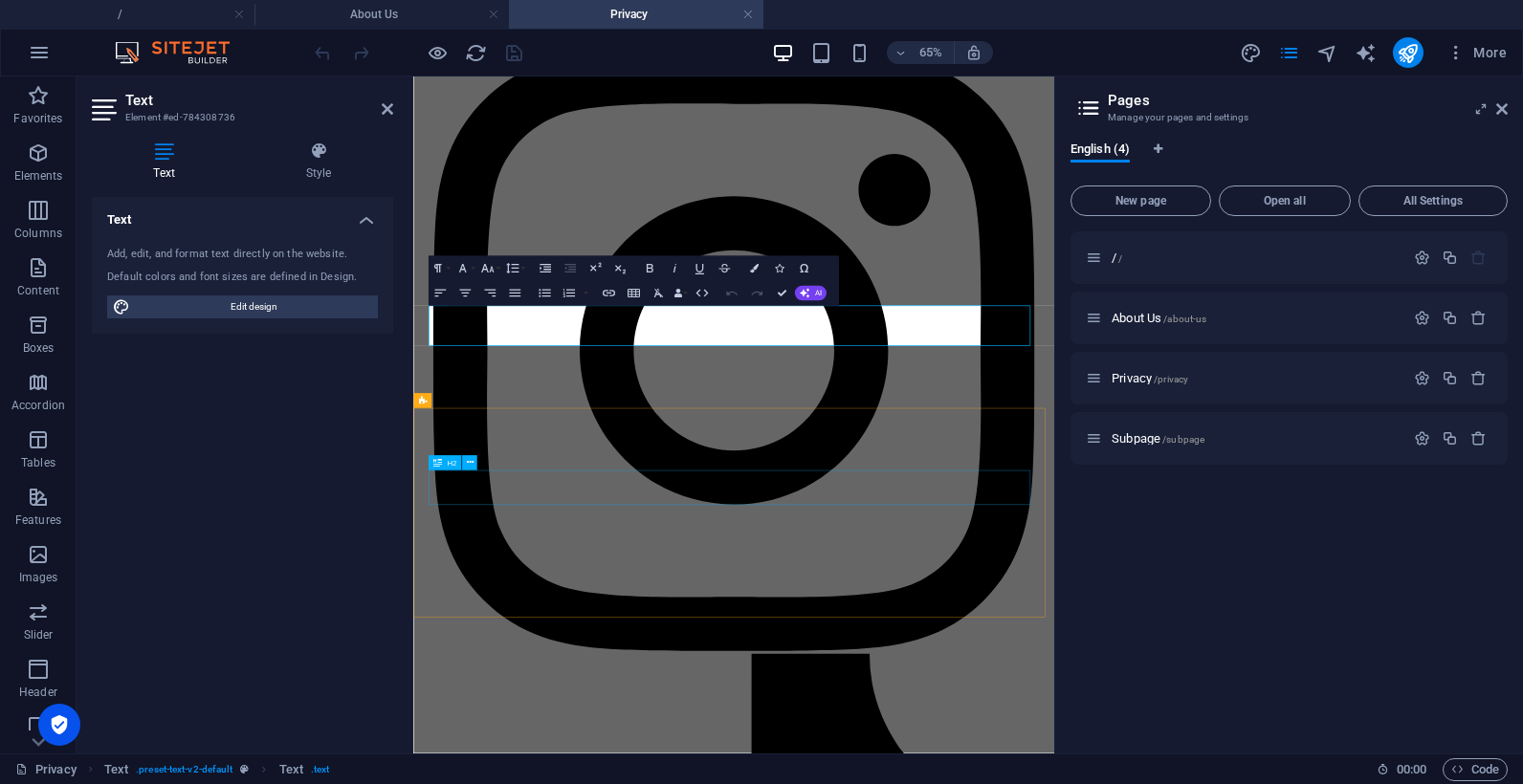click on "Changes to This Policy" at bounding box center [906, -736] 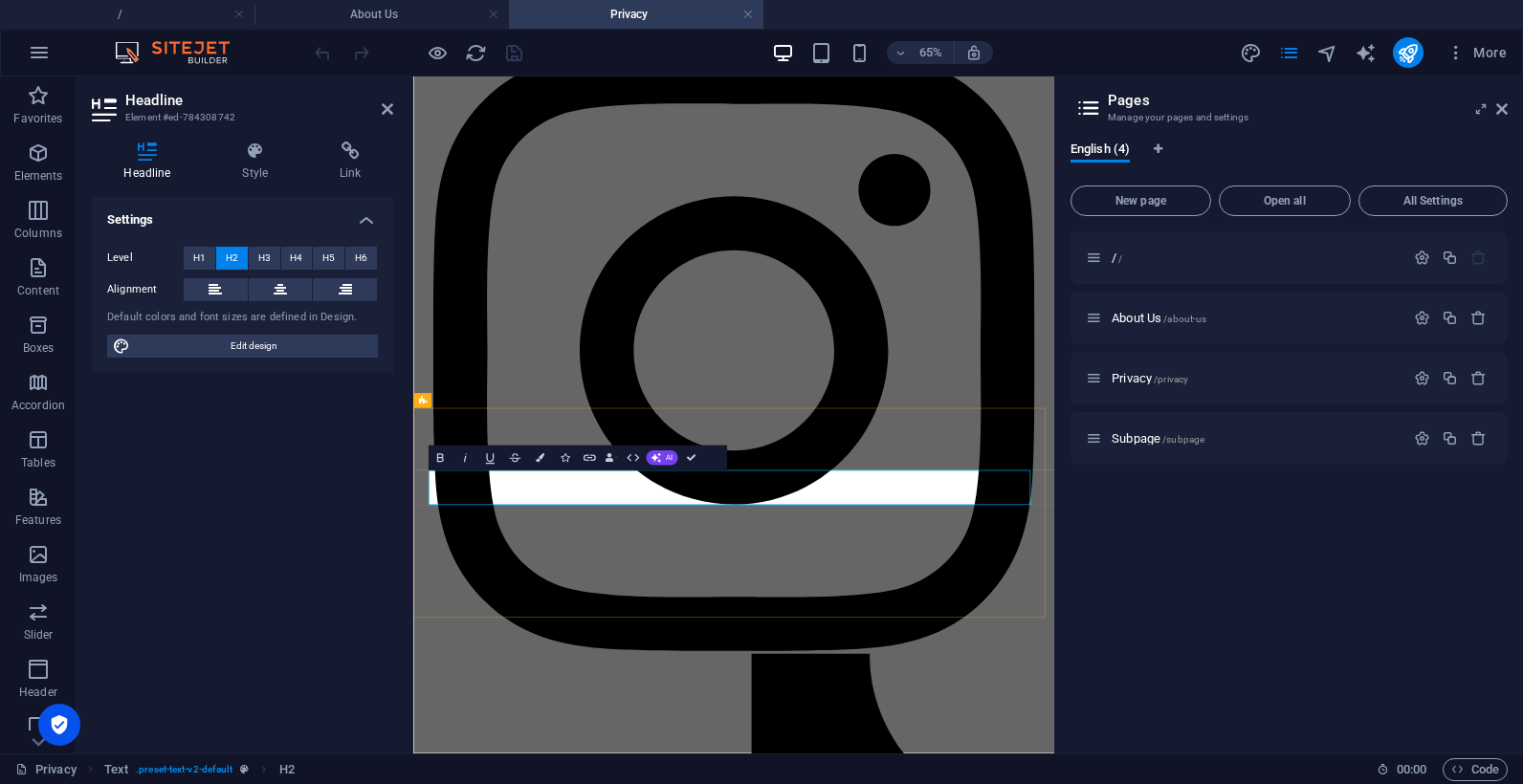 click on "Changes to This Policy" at bounding box center [906, -736] 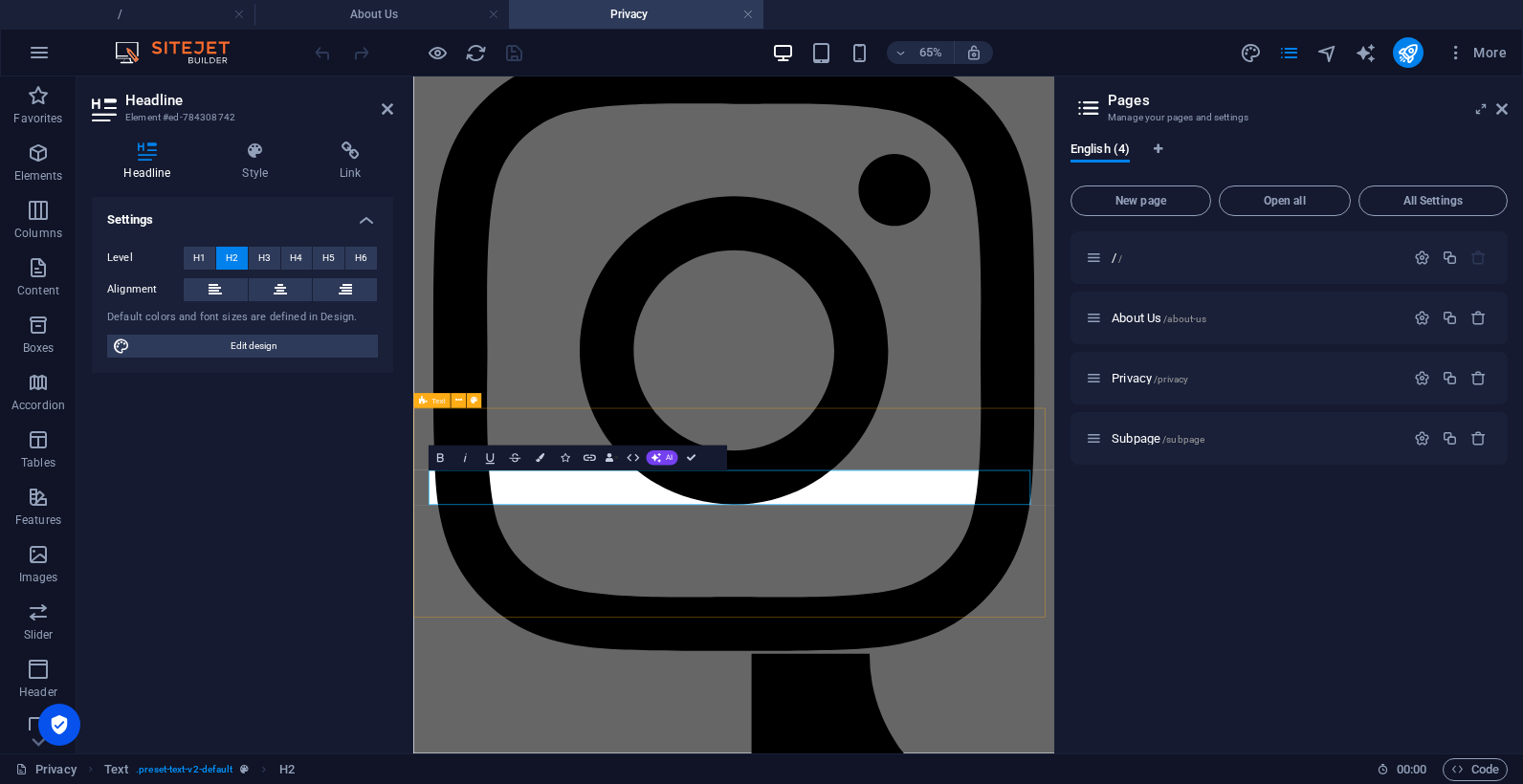 drag, startPoint x: 868, startPoint y: 716, endPoint x: 425, endPoint y: 726, distance: 443.11285 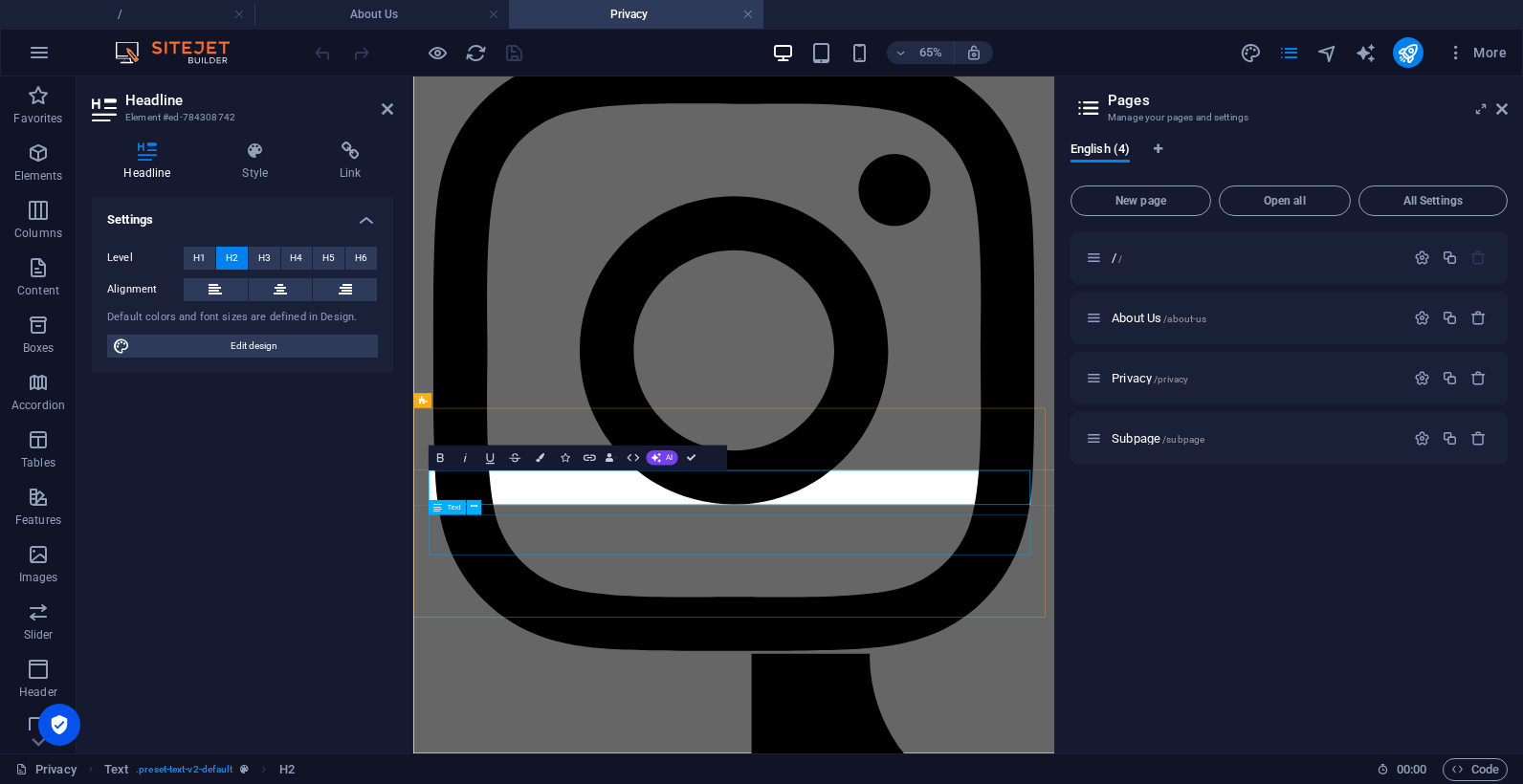 click on "We may update this policy from time to time to stay compliant and reflect any new practices. Don’t worry — if the changes are major, we’ll let you know." at bounding box center [906, -664] 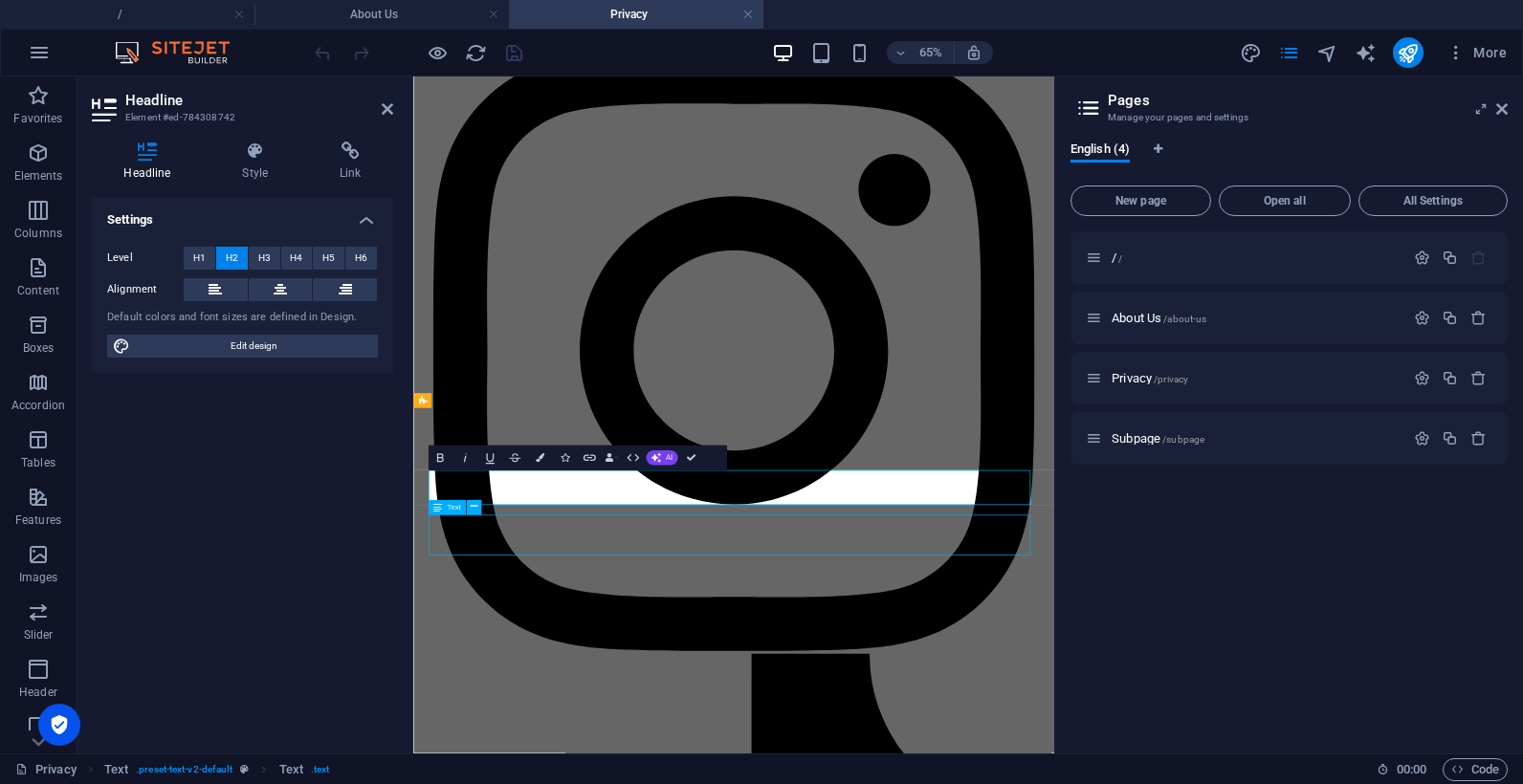 click on "We may update this policy from time to time to stay compliant and reflect any new practices. Don’t worry — if the changes are major, we’ll let you know." at bounding box center [906, -664] 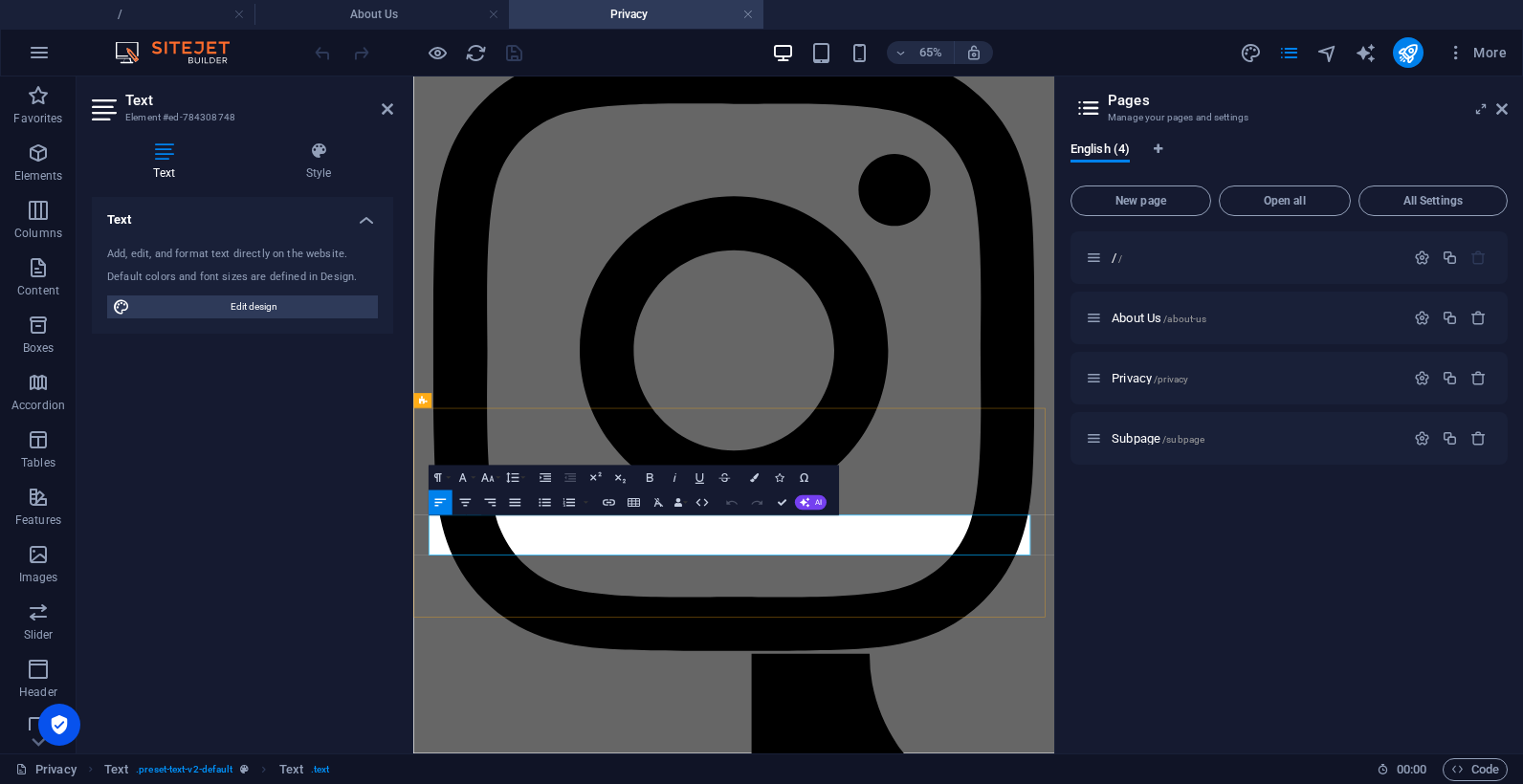 drag, startPoint x: 581, startPoint y: 798, endPoint x: 441, endPoint y: 761, distance: 144.80677 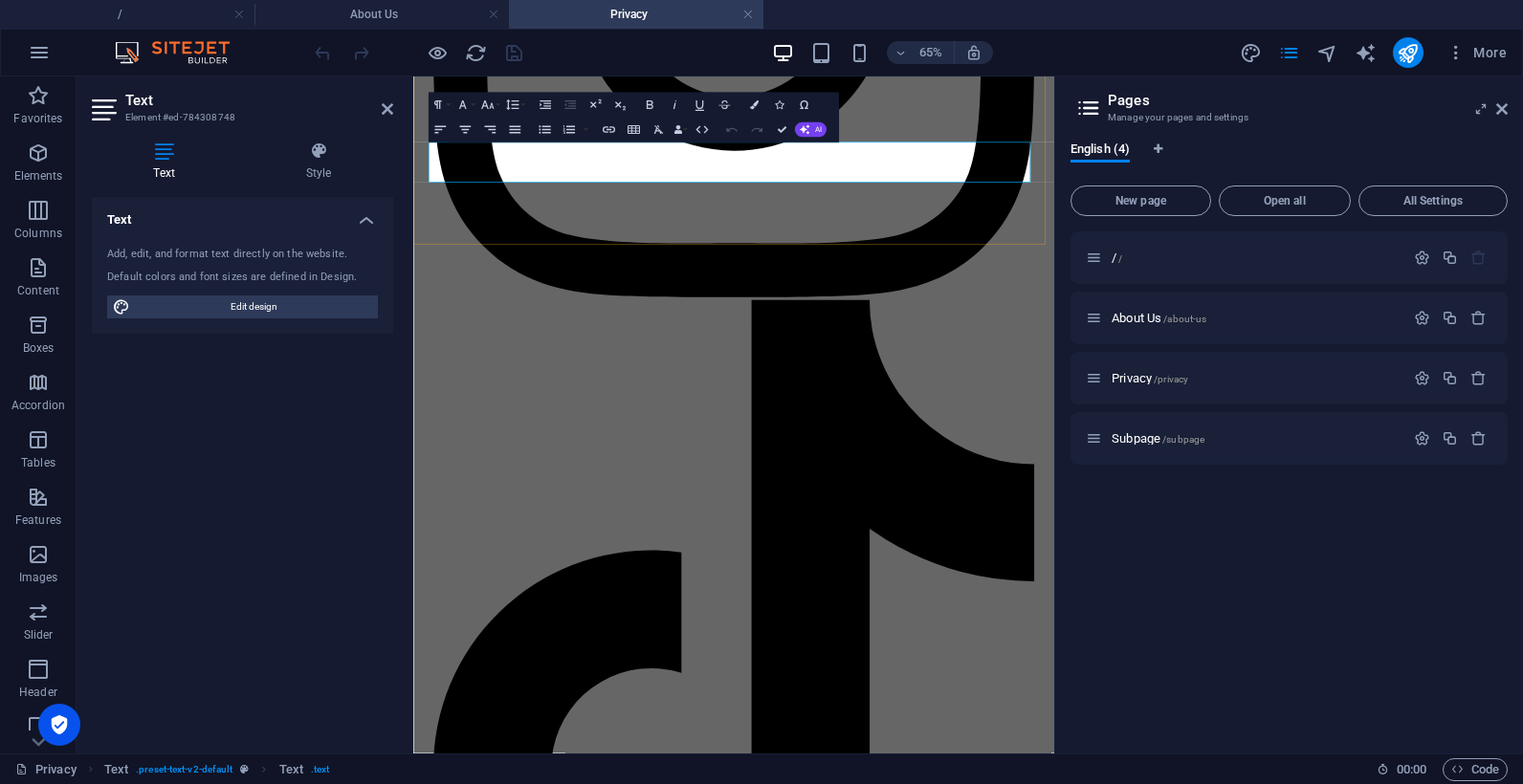 scroll, scrollTop: 3003, scrollLeft: 0, axis: vertical 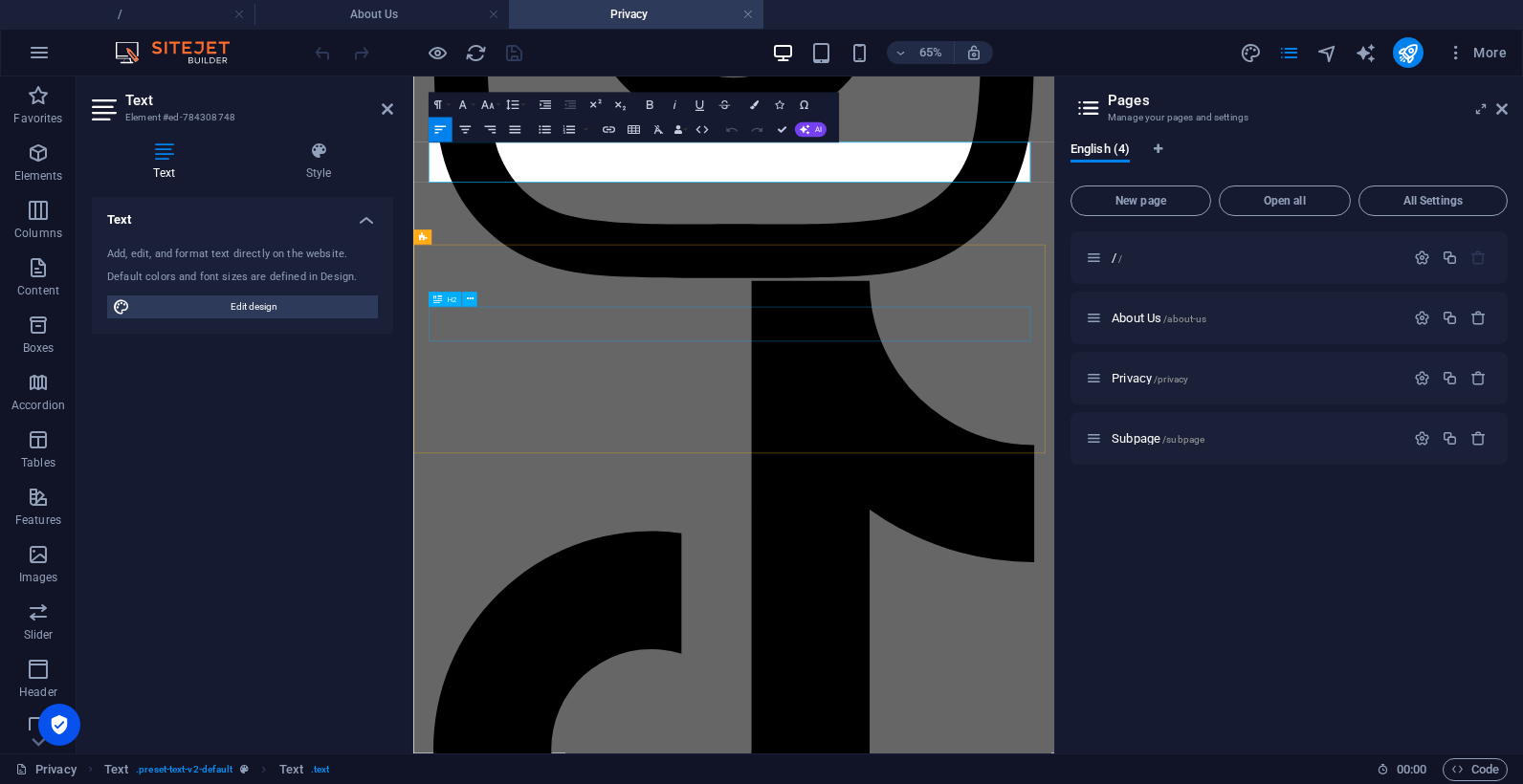 click on "Need to Talk to Us?" at bounding box center [906, -1199] 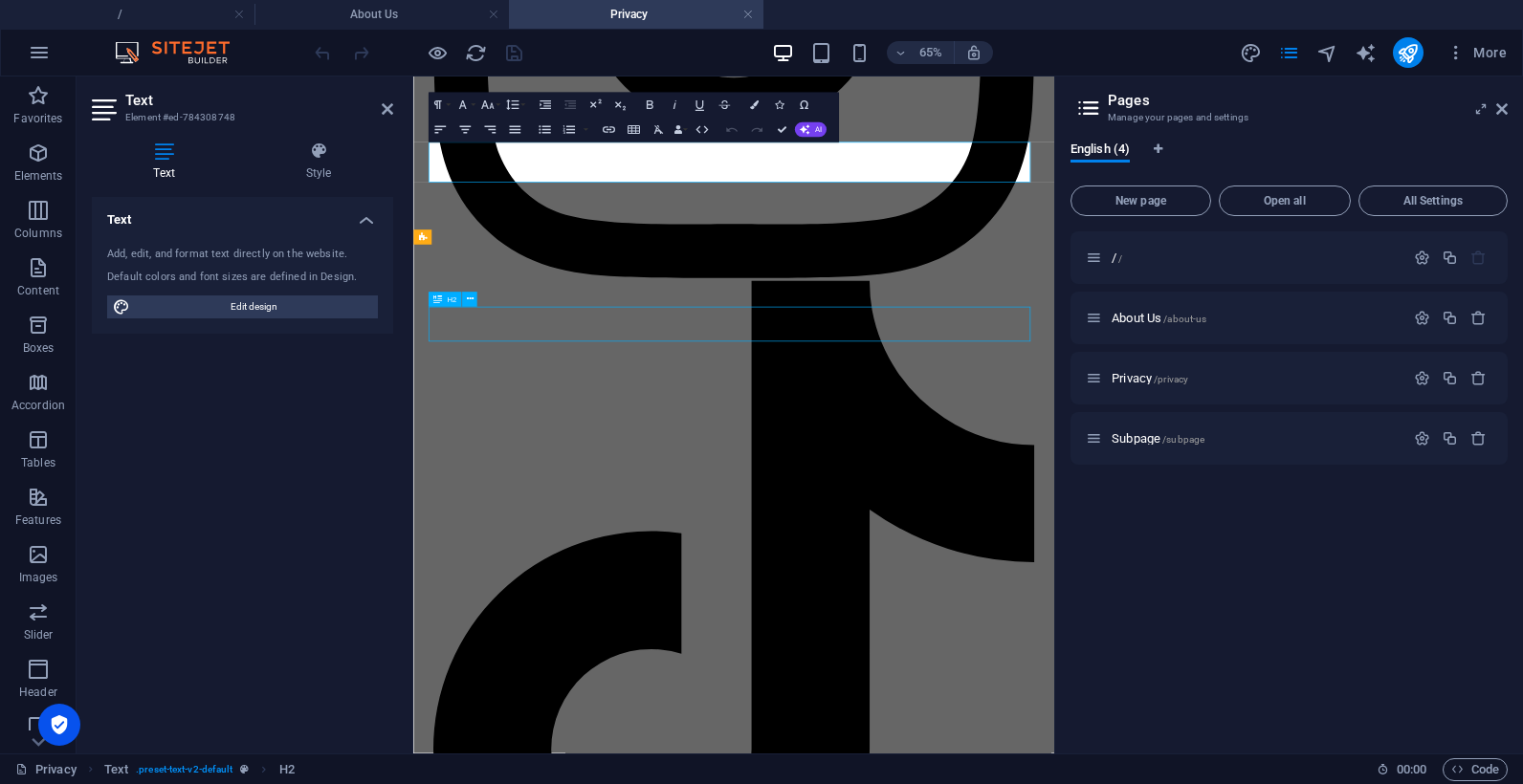 click on "Need to Talk to Us?" at bounding box center (906, -1199) 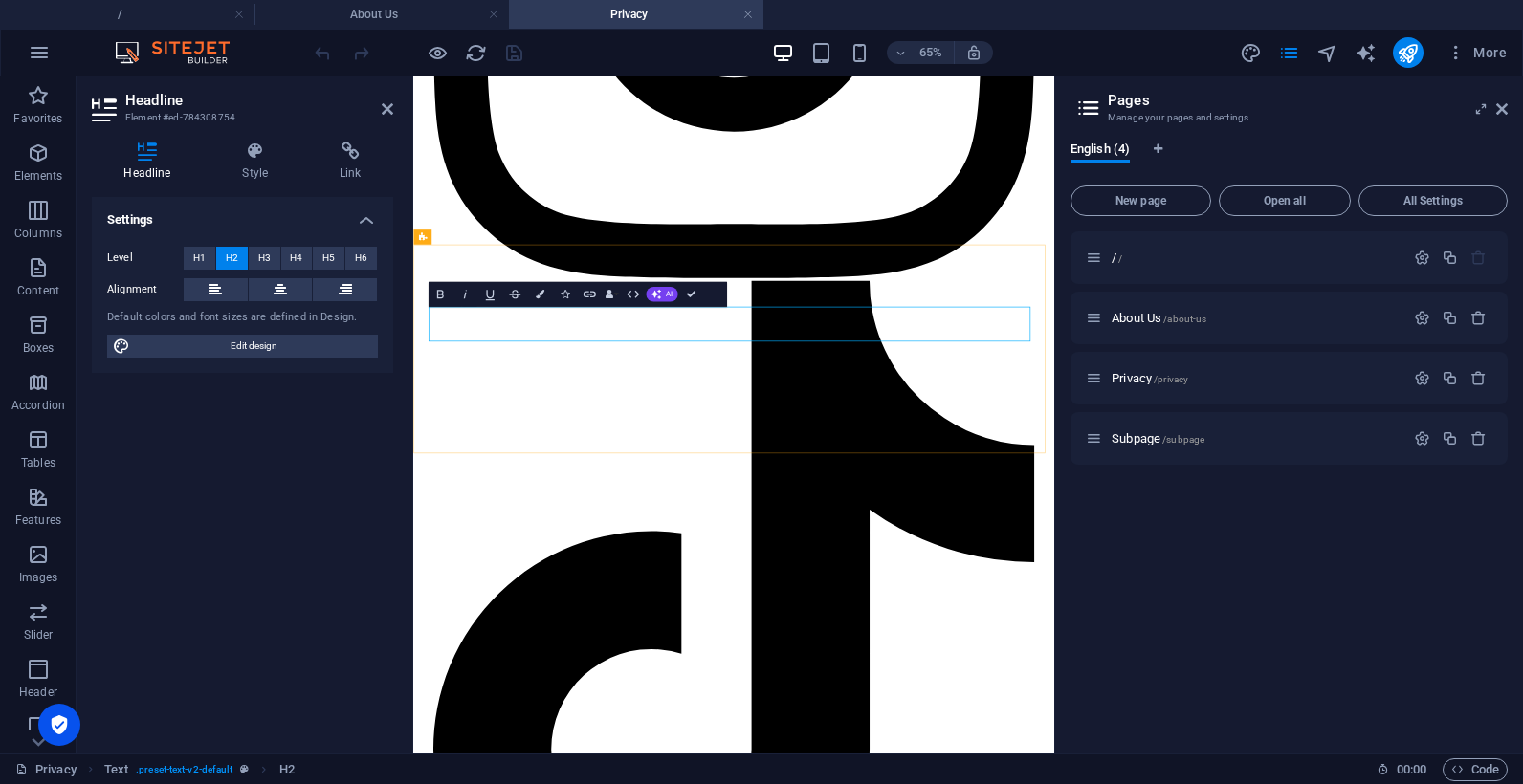 click on "Need to Talk to Us?" at bounding box center [906, -1199] 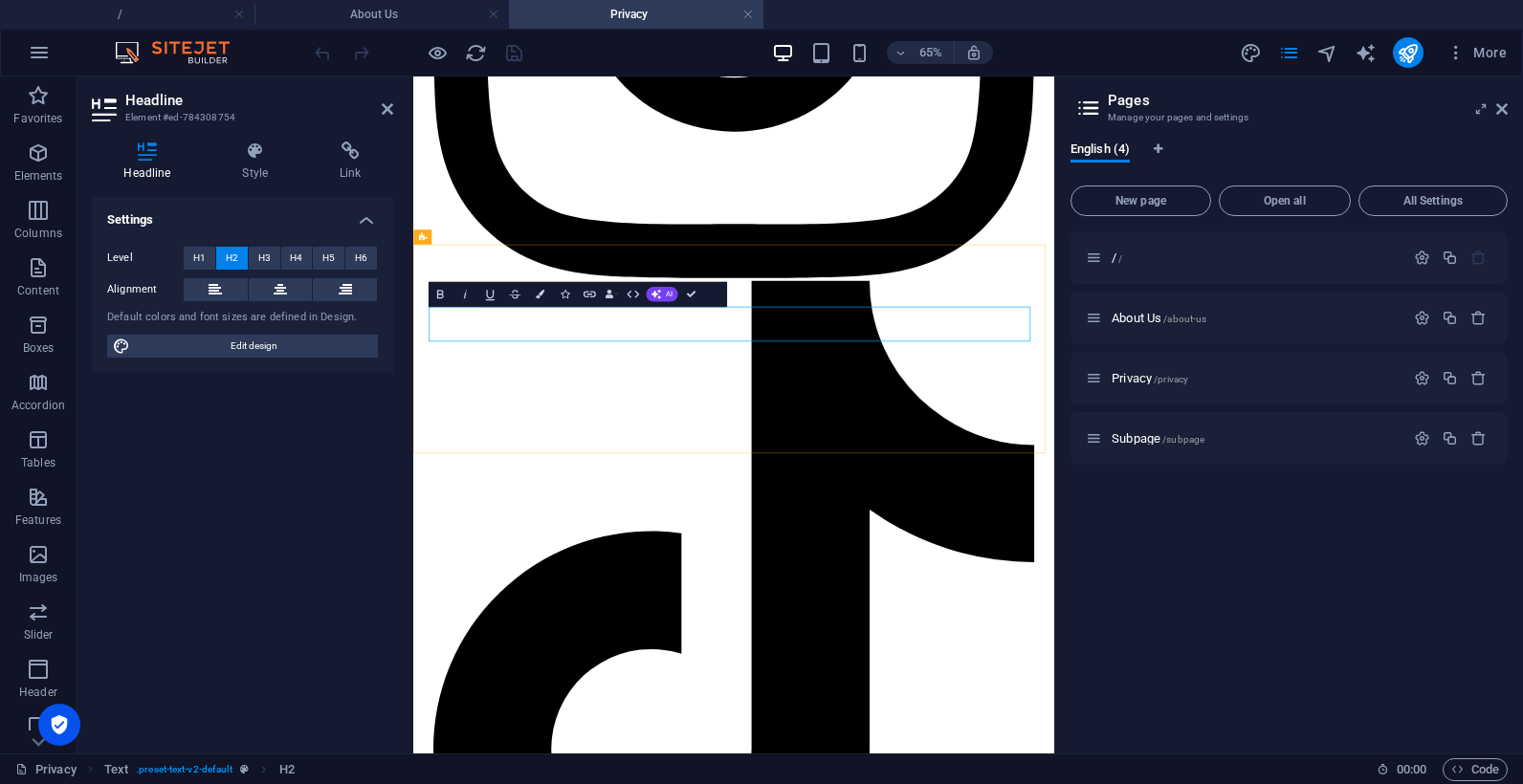 drag, startPoint x: 808, startPoint y: 449, endPoint x: 442, endPoint y: 457, distance: 366.08742 